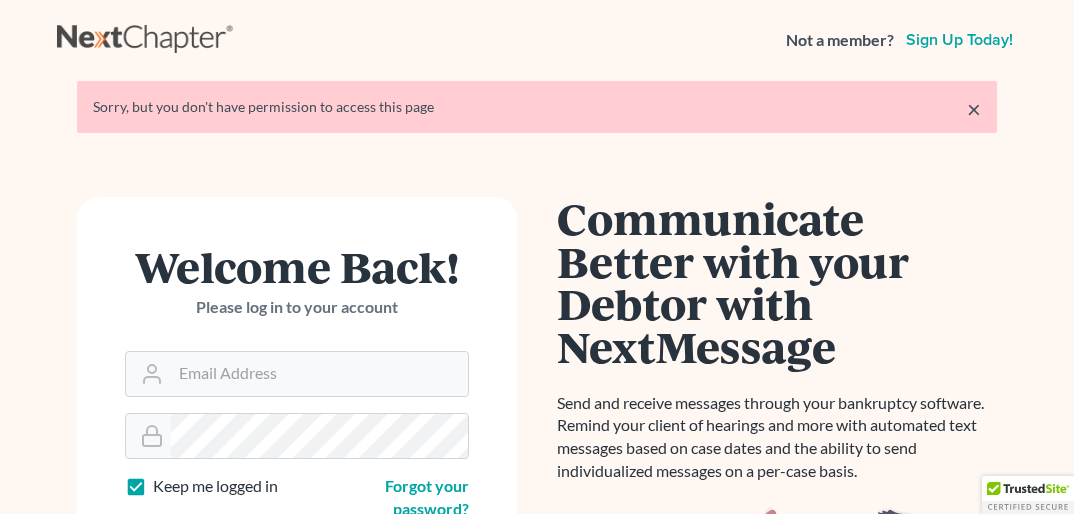 scroll, scrollTop: 0, scrollLeft: 0, axis: both 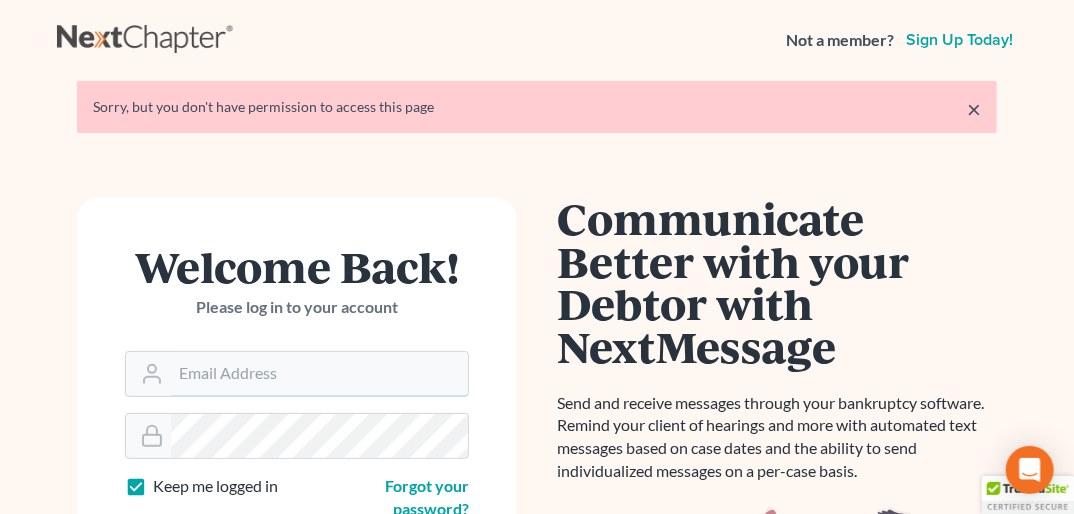 type on "[EMAIL]" 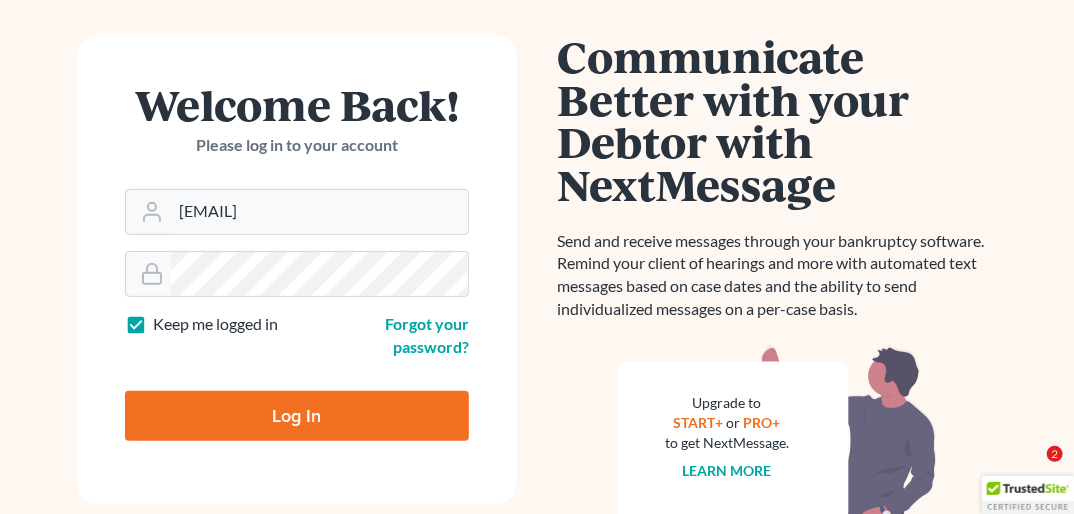 scroll, scrollTop: 206, scrollLeft: 0, axis: vertical 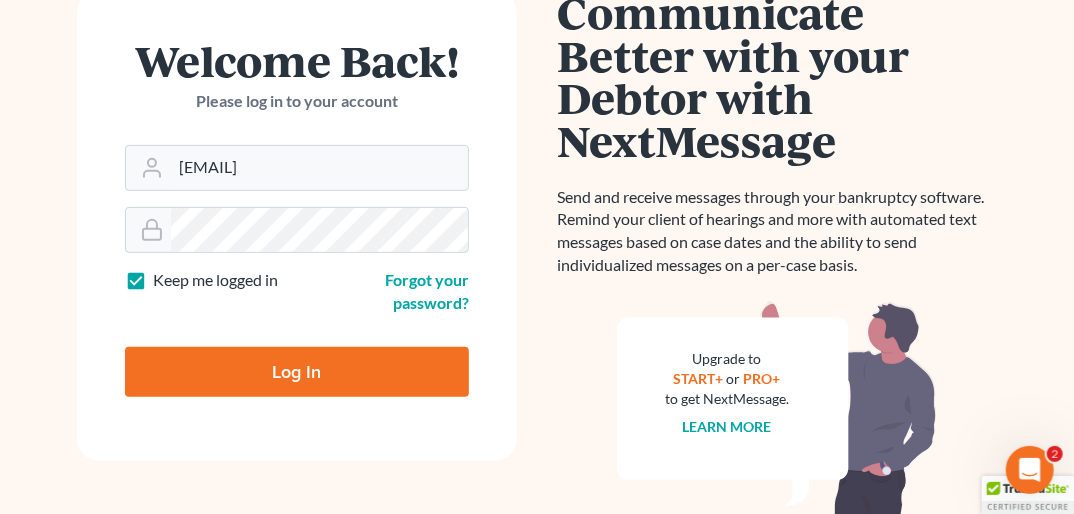 click on "Log In" at bounding box center (297, 372) 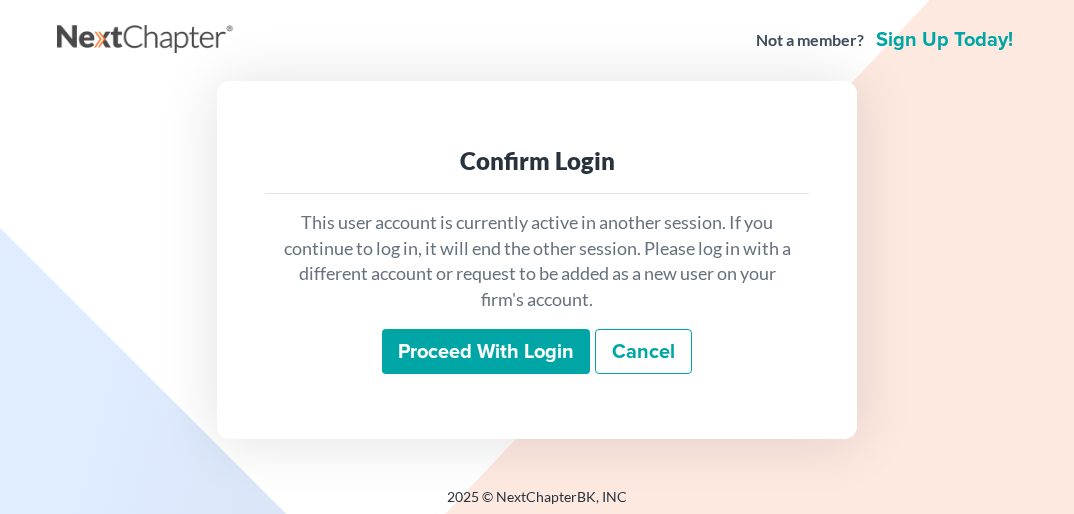 scroll, scrollTop: 0, scrollLeft: 0, axis: both 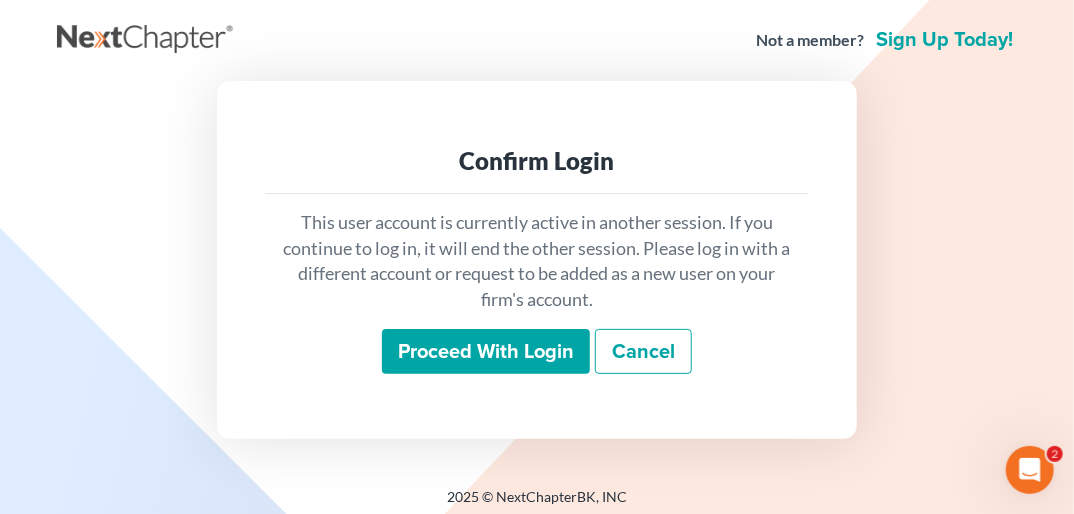 click on "Proceed with login" at bounding box center (486, 352) 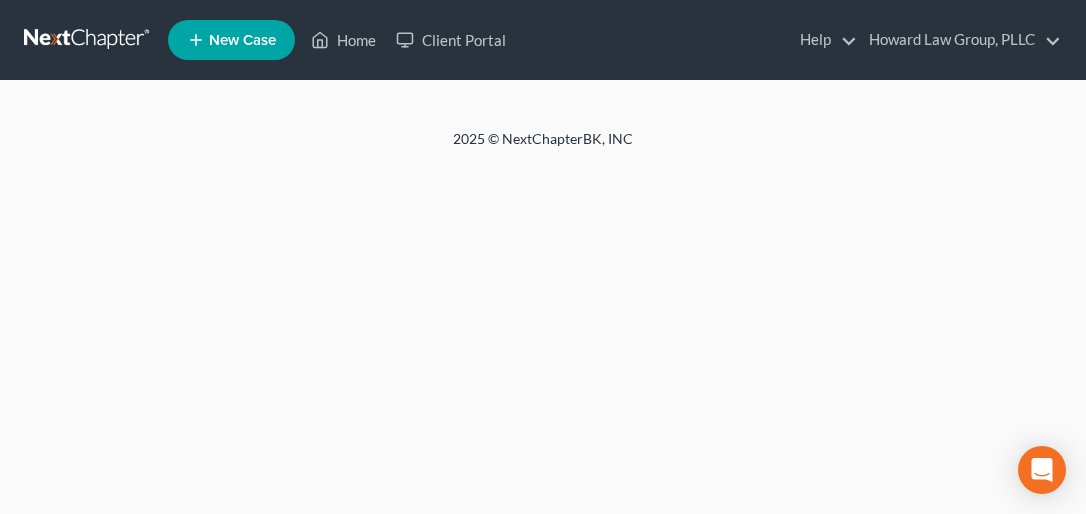 scroll, scrollTop: 0, scrollLeft: 0, axis: both 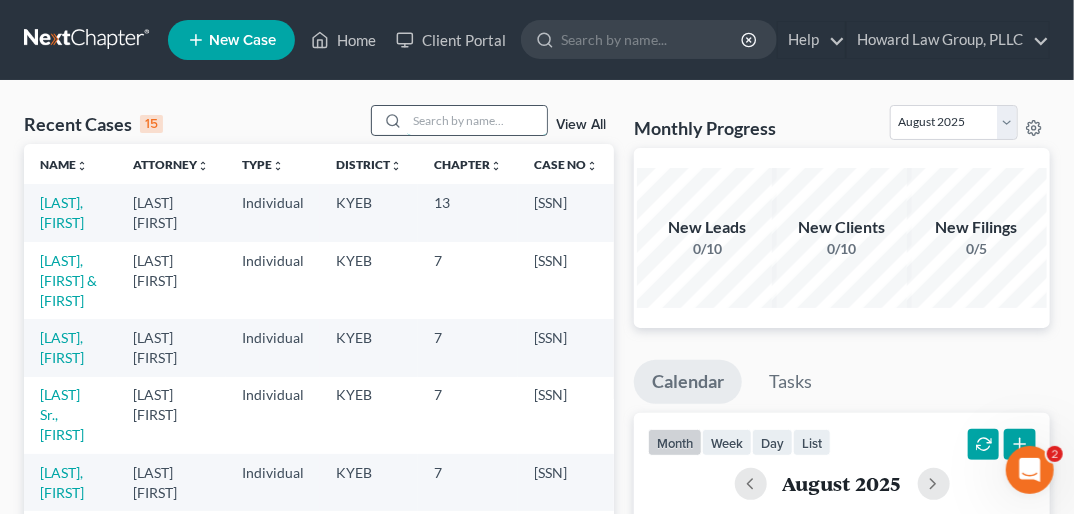 click at bounding box center [477, 120] 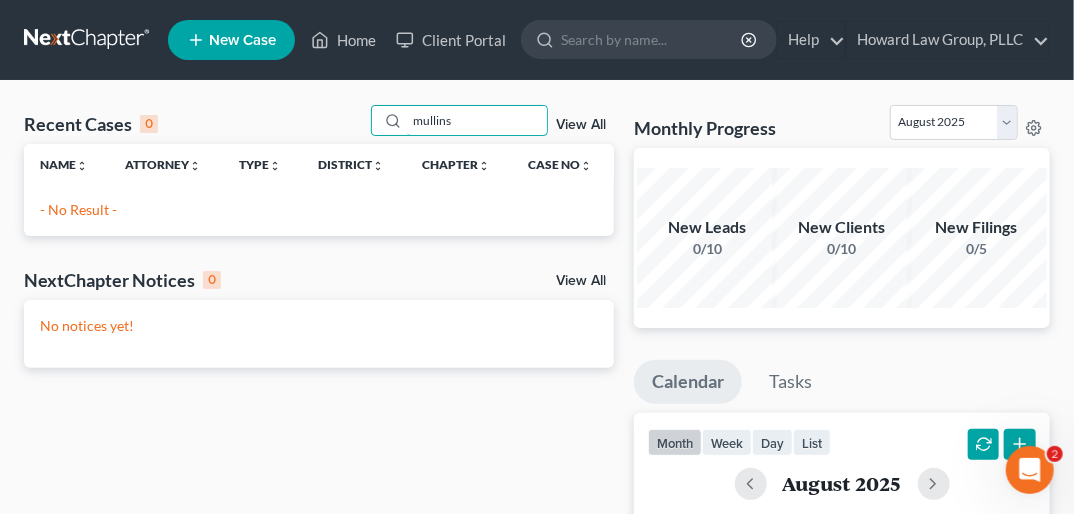 type on "mullins" 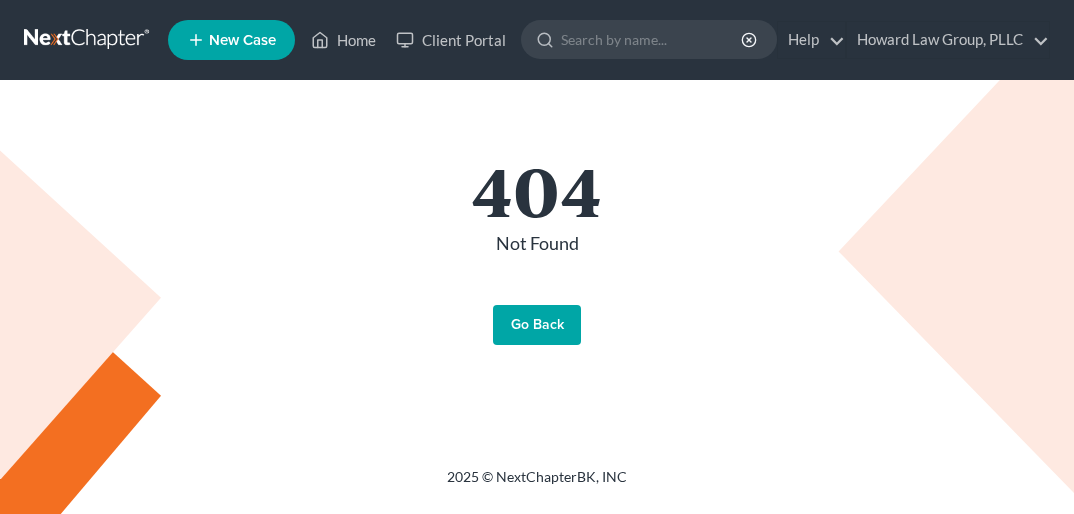 scroll, scrollTop: 0, scrollLeft: 0, axis: both 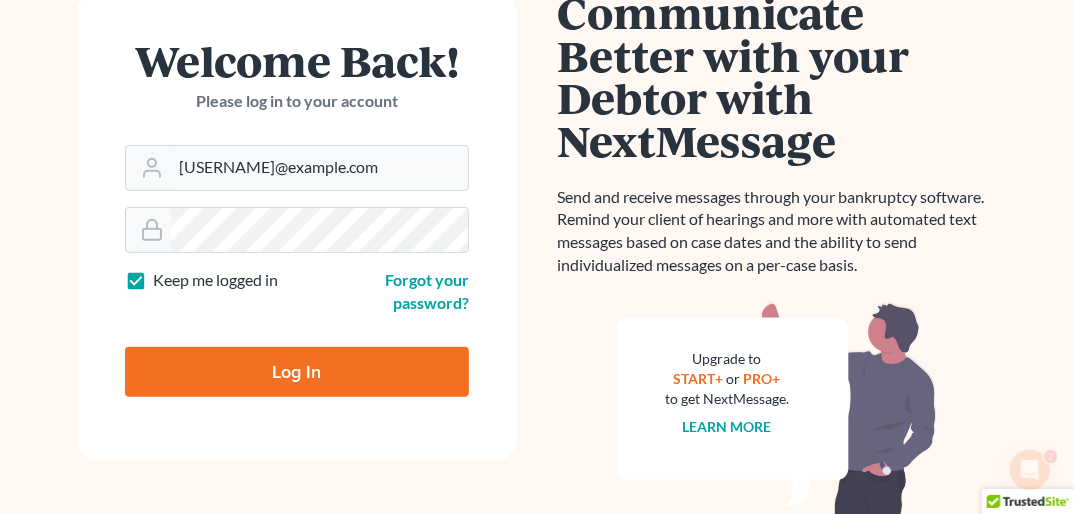 click on "Log In" at bounding box center [297, 372] 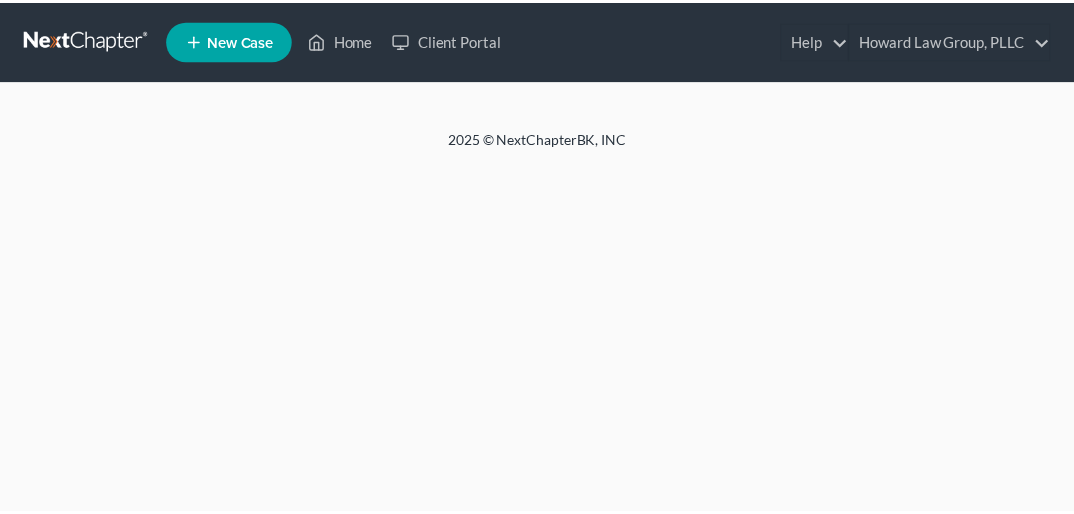 scroll, scrollTop: 0, scrollLeft: 0, axis: both 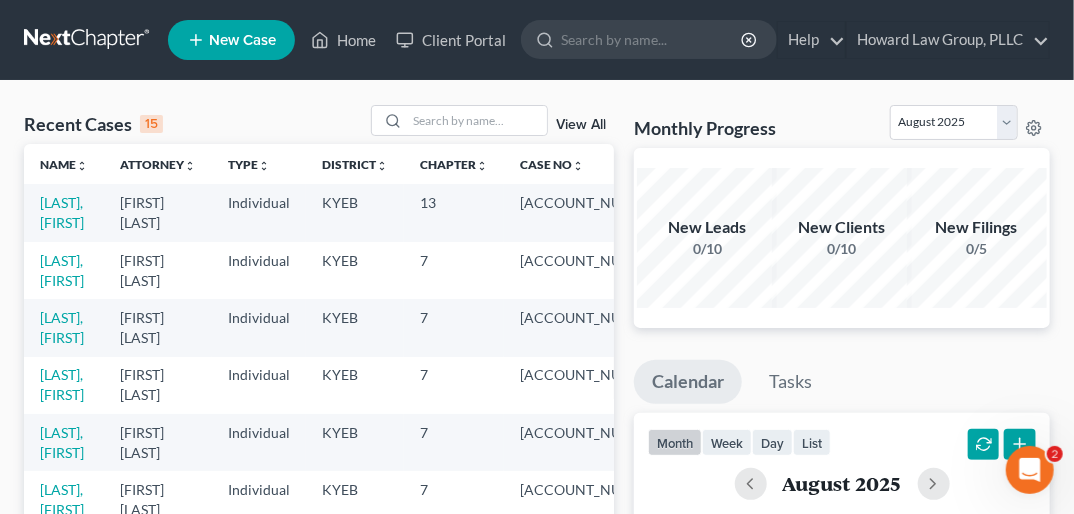 click on "New Case" at bounding box center [242, 40] 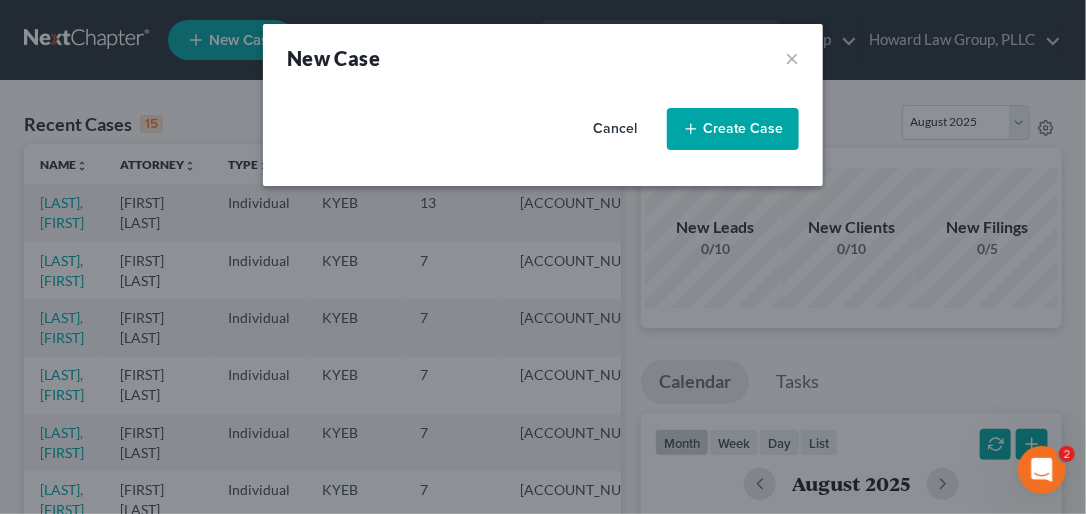select on "32" 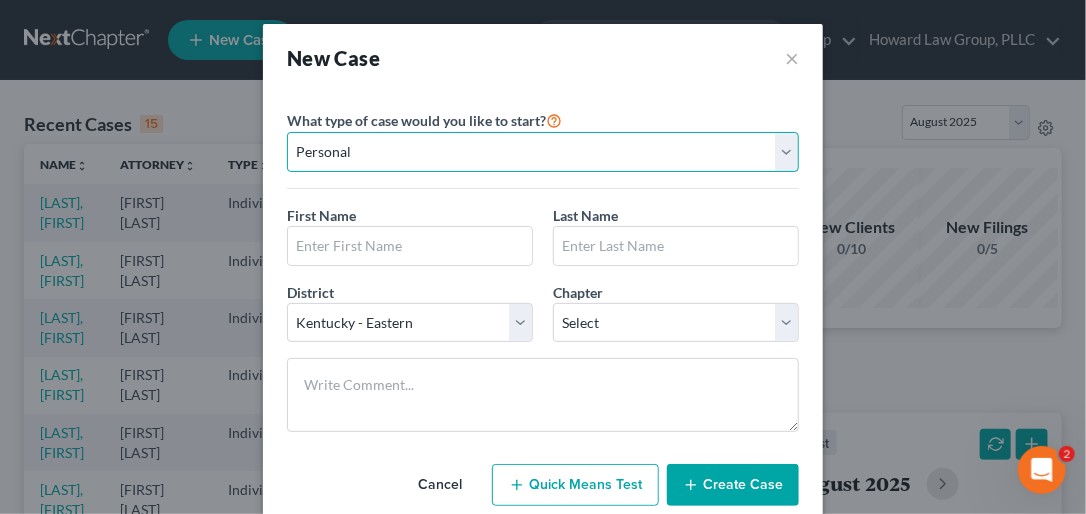 click on "Personal Business" at bounding box center [543, 152] 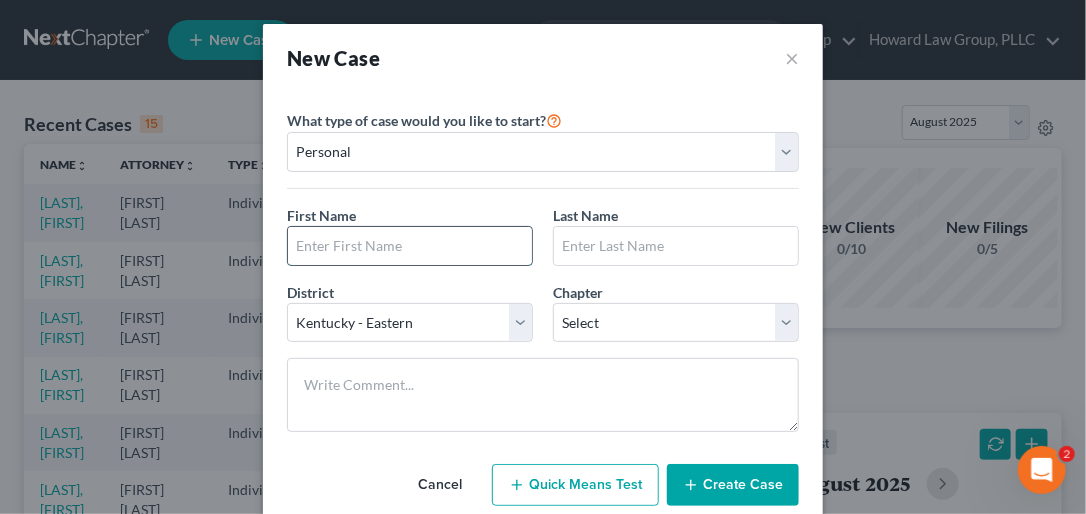 click at bounding box center (410, 246) 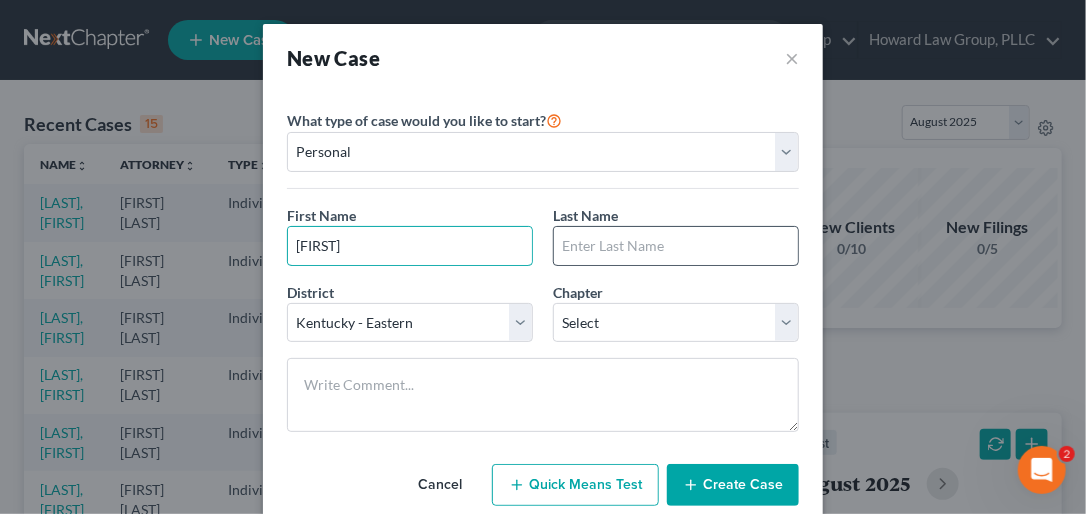 type on "[FIRST]" 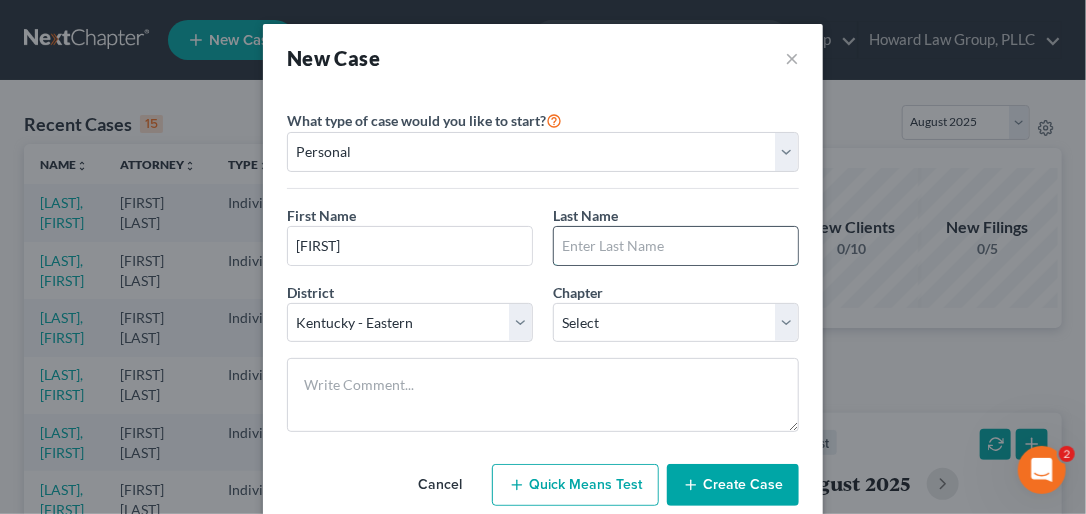 click at bounding box center [676, 246] 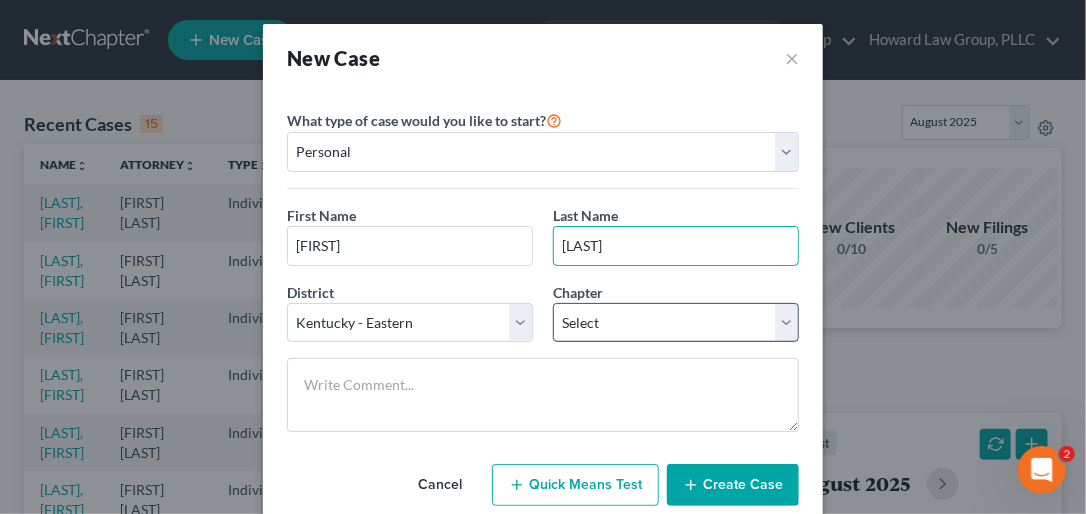 type on "[LAST]" 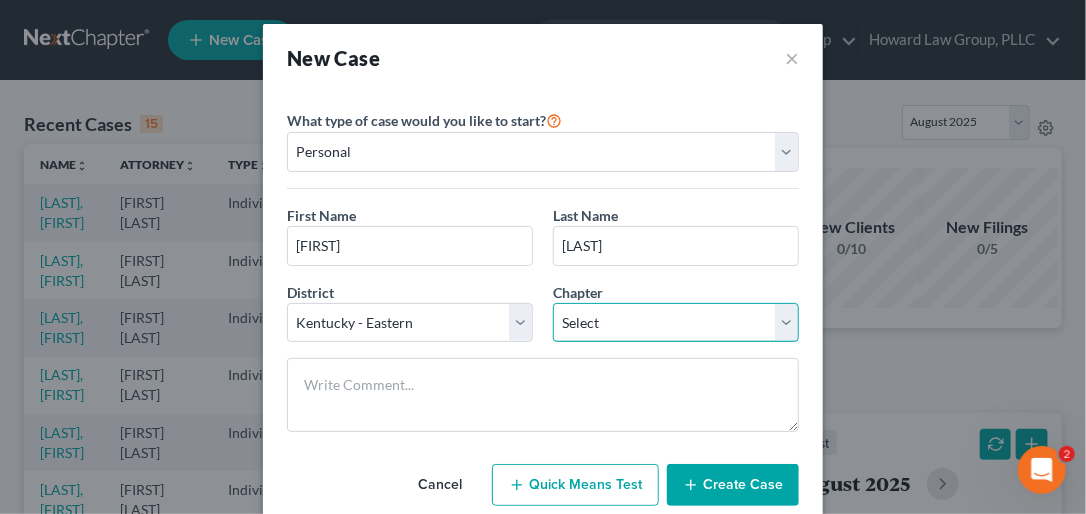 click on "Select 7 11 12 13" at bounding box center [676, 323] 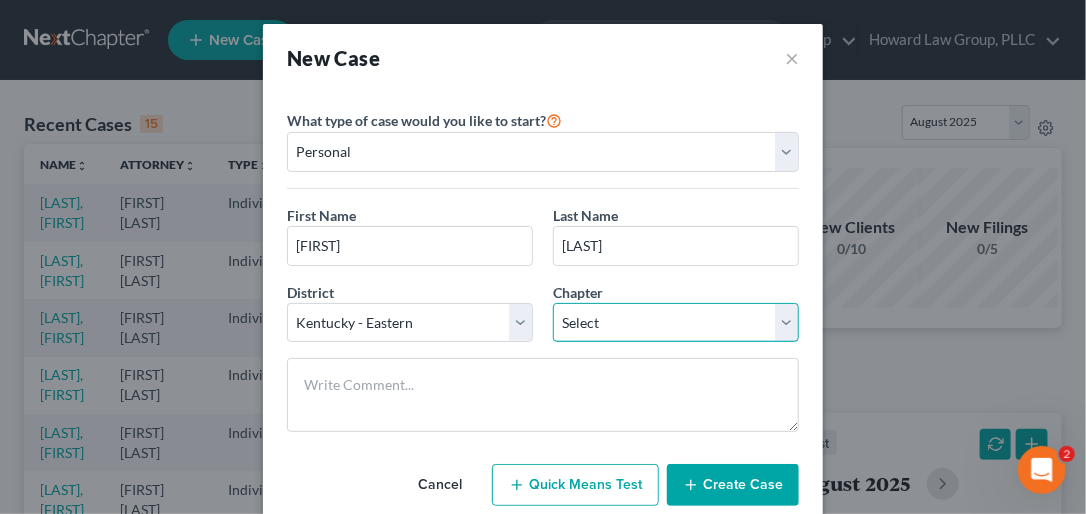 select on "0" 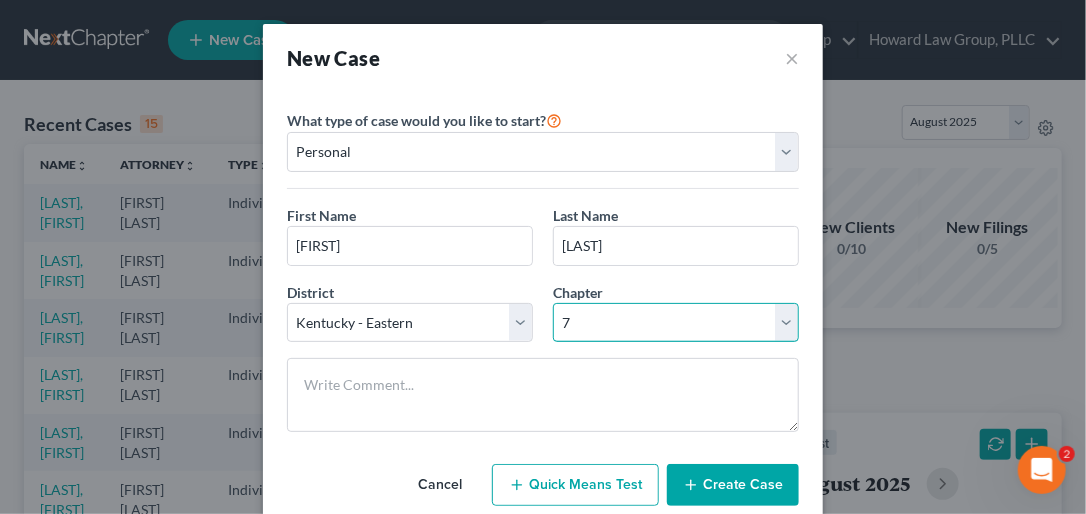 click on "Select 7 11 12 13" at bounding box center [676, 323] 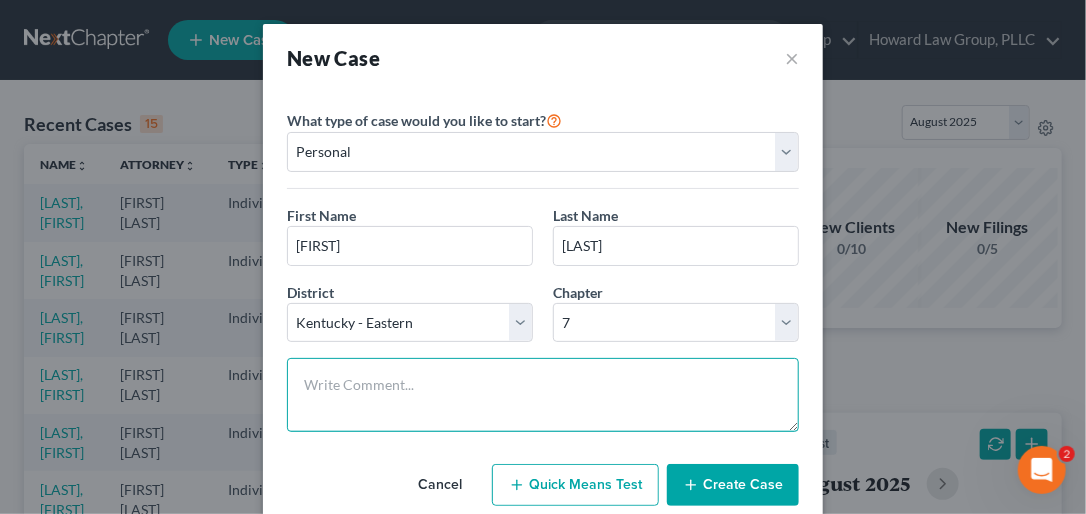 click at bounding box center [543, 395] 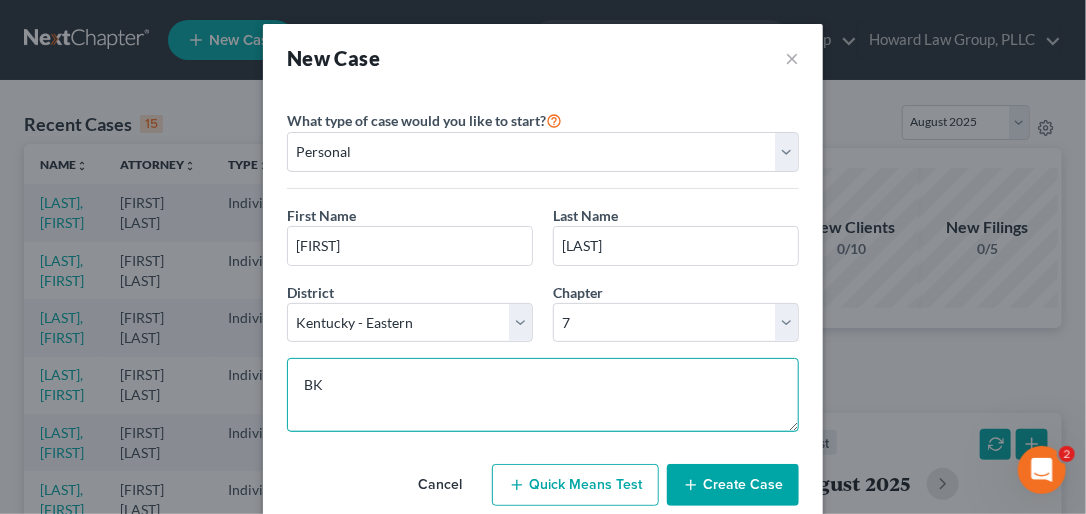type on "BK" 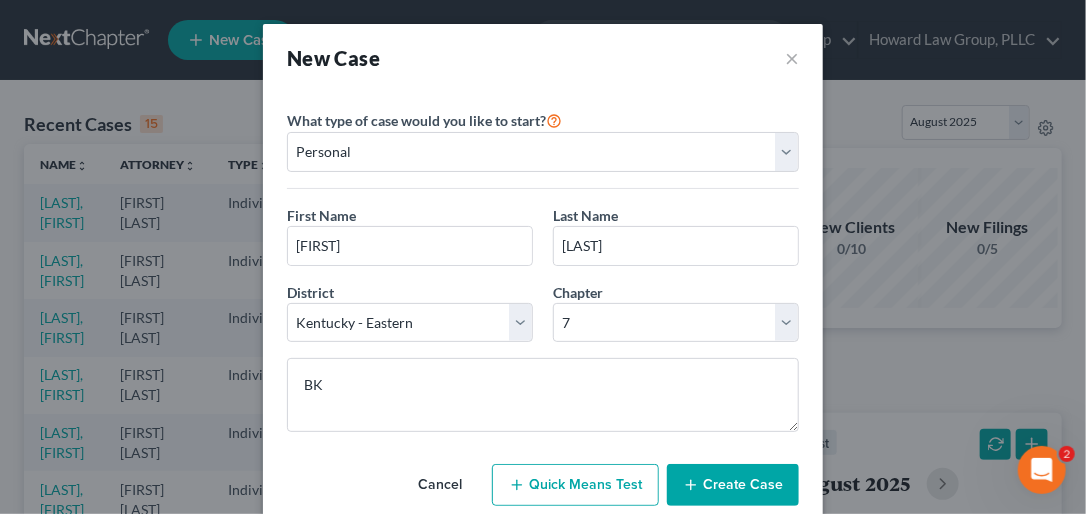 click on "Create Case" at bounding box center [733, 485] 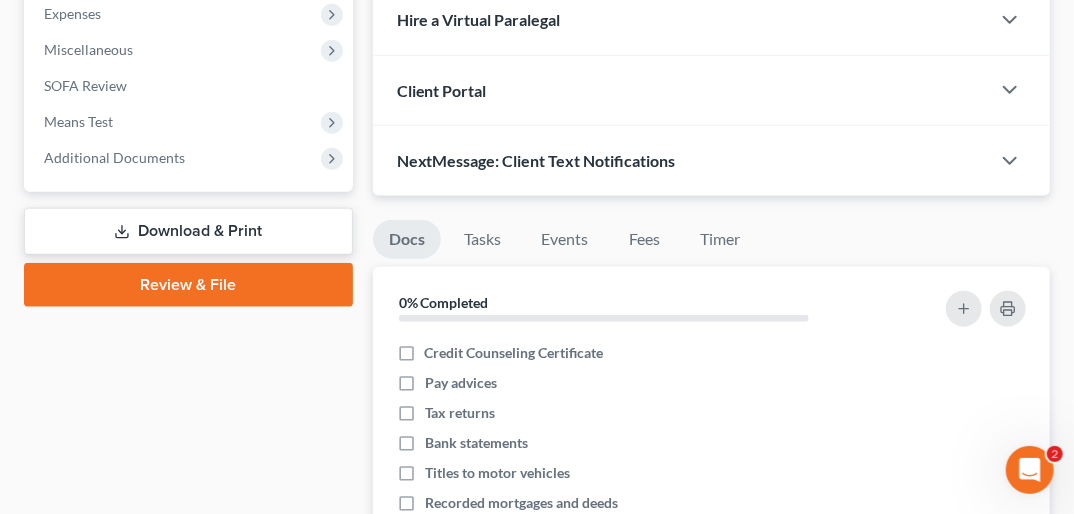 scroll, scrollTop: 713, scrollLeft: 0, axis: vertical 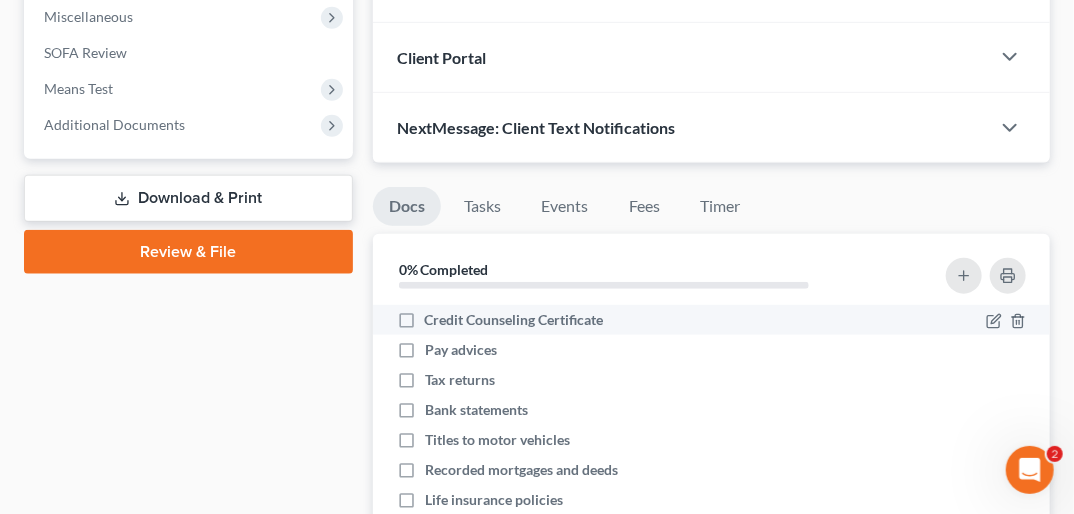 click on "Credit Counseling Certificate" at bounding box center [514, 320] 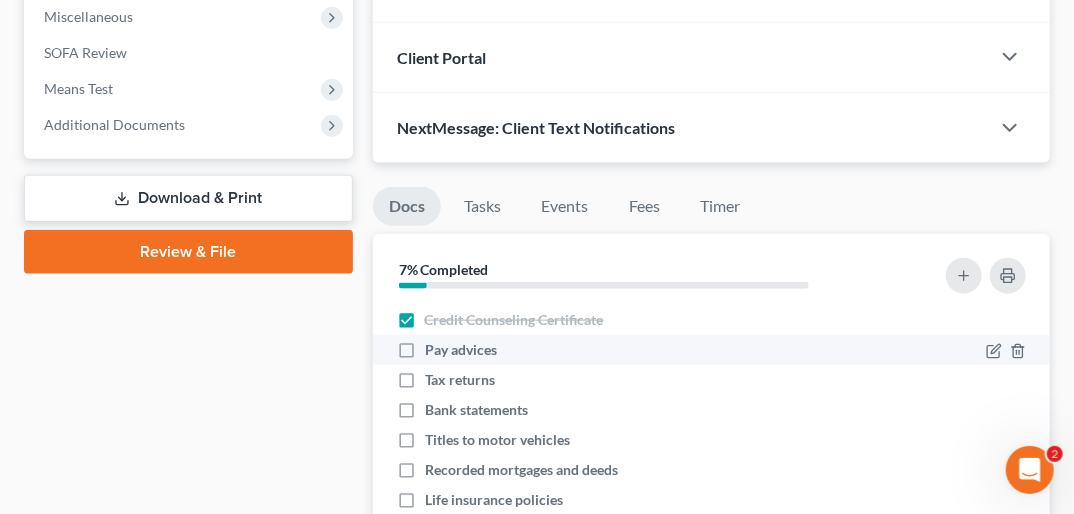 click on "Pay advices" at bounding box center (461, 350) 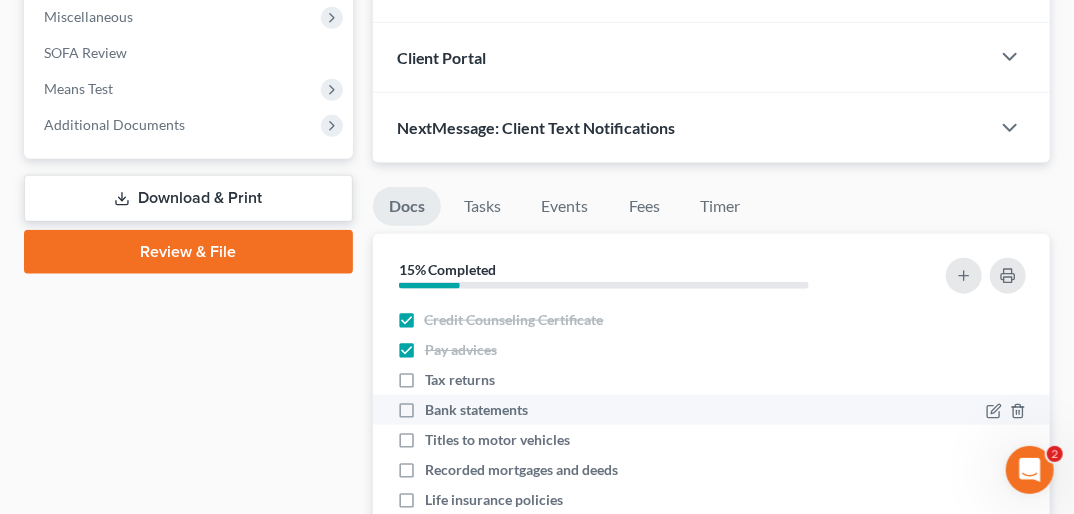 click on "Bank statements" at bounding box center [476, 410] 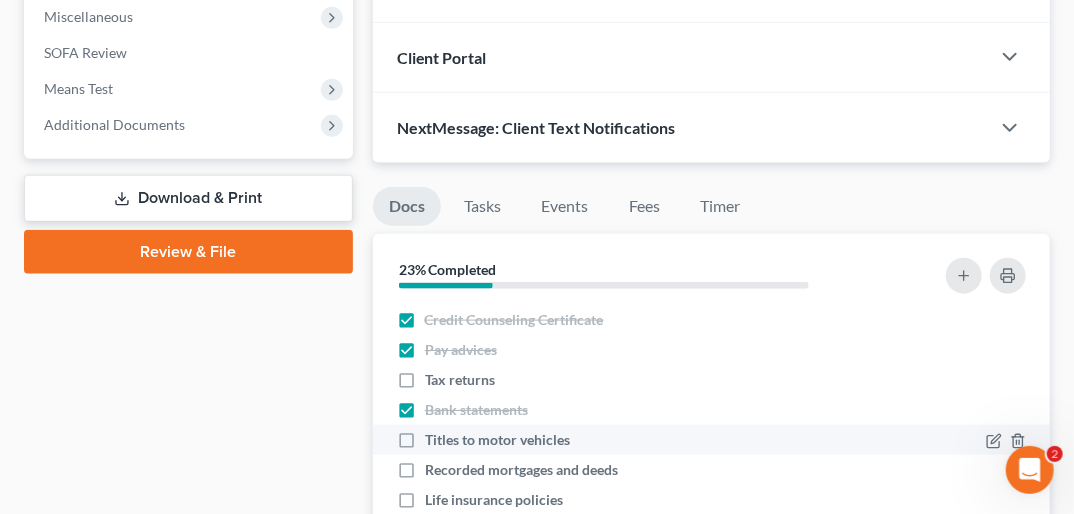click on "Titles to motor vehicles" at bounding box center [497, 440] 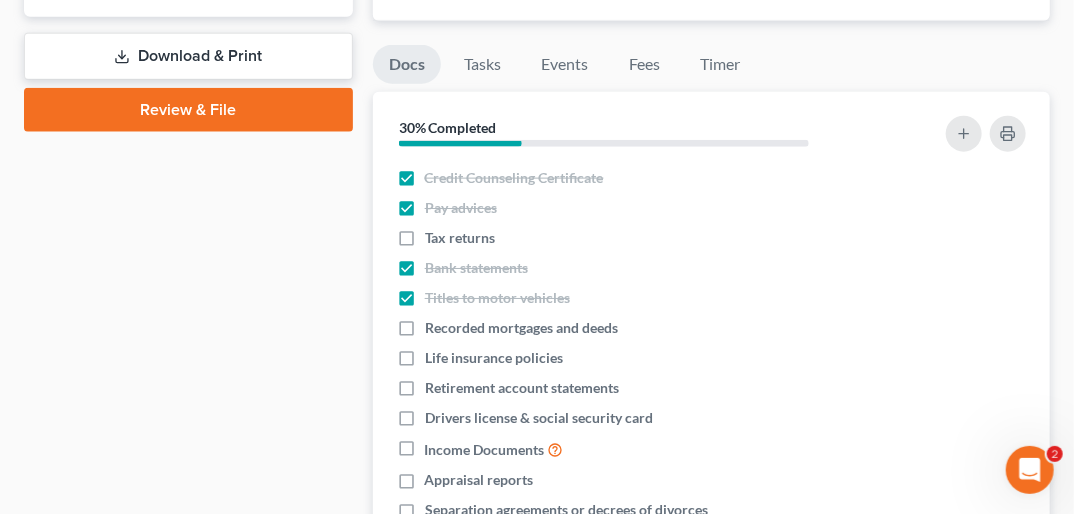 scroll, scrollTop: 886, scrollLeft: 0, axis: vertical 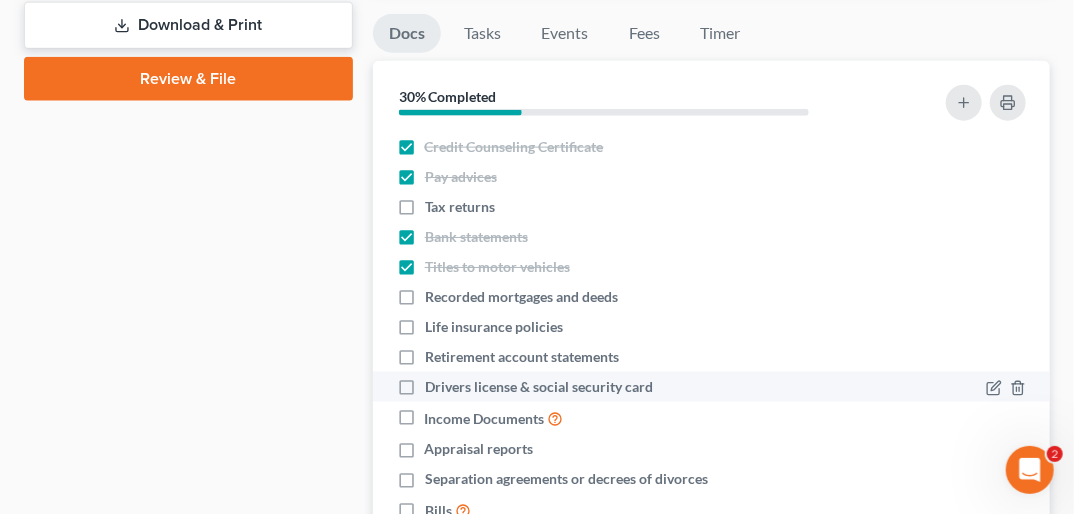 click on "Drivers license & social security card" at bounding box center (539, 387) 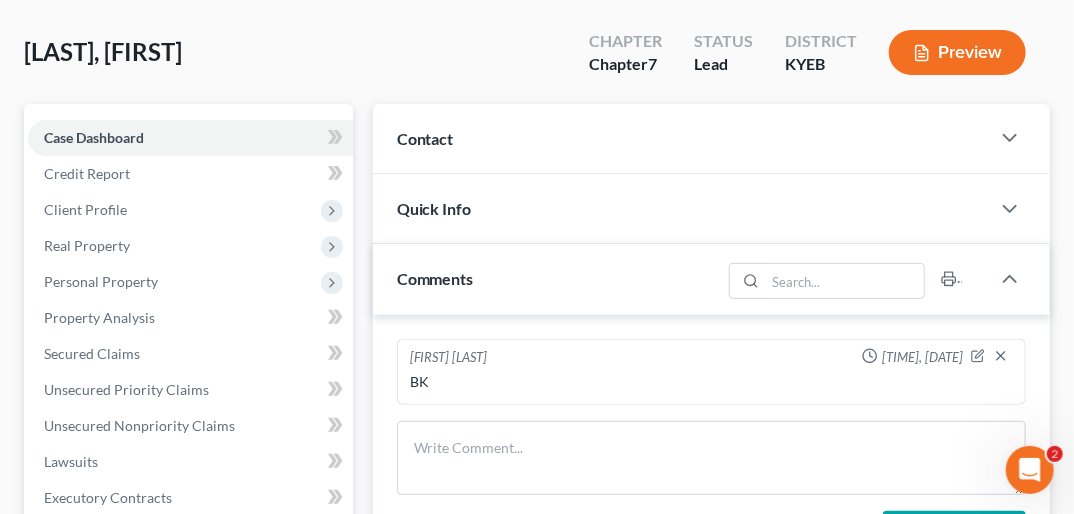 scroll, scrollTop: 50, scrollLeft: 0, axis: vertical 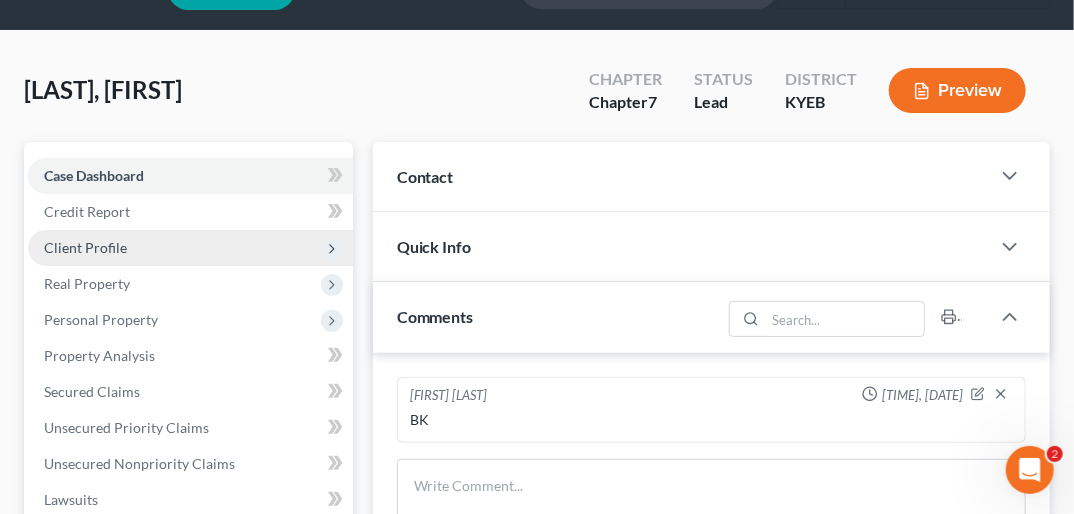 click on "Client Profile" at bounding box center (85, 247) 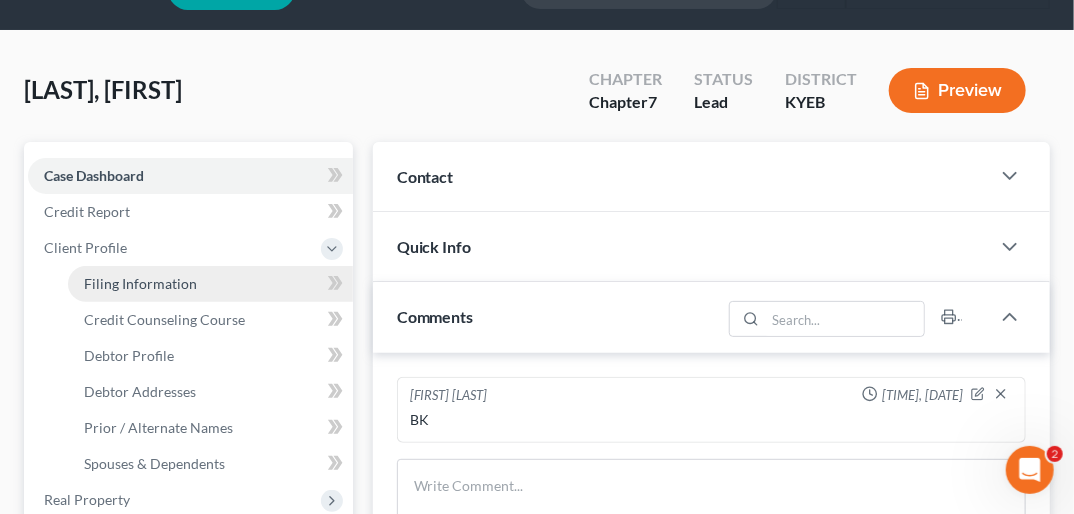 click on "Filing Information" at bounding box center (140, 283) 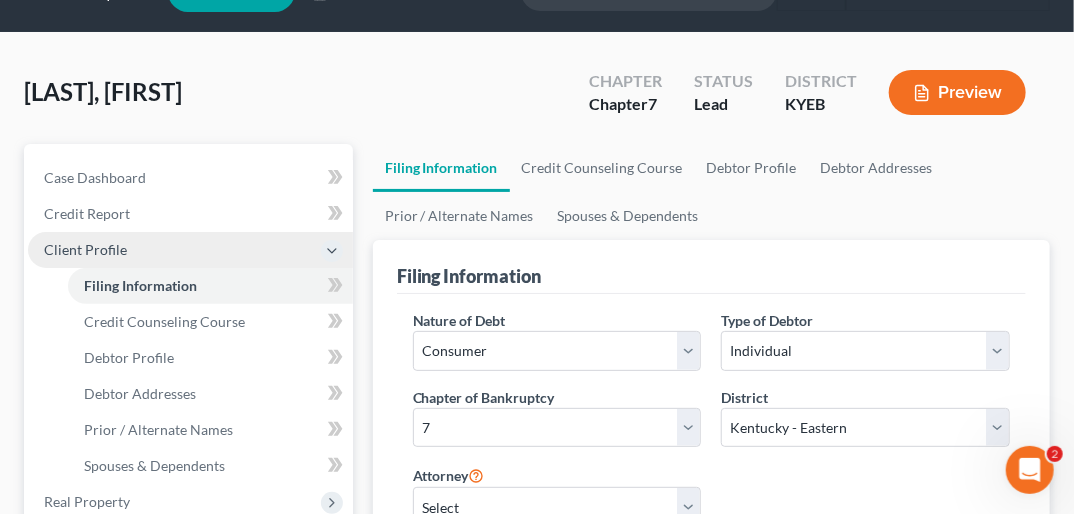 scroll, scrollTop: 0, scrollLeft: 0, axis: both 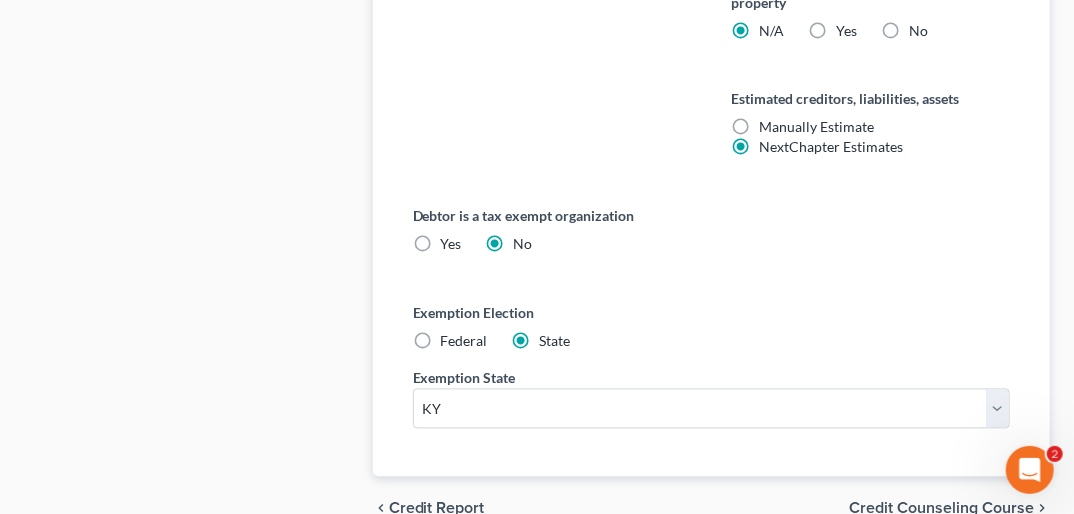 click on "Federal" at bounding box center (464, 342) 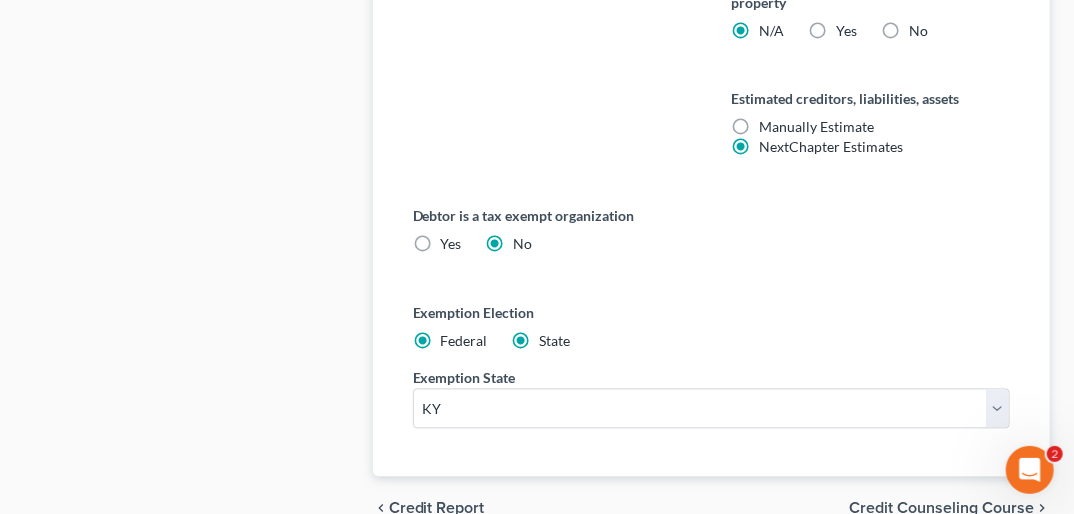 radio on "false" 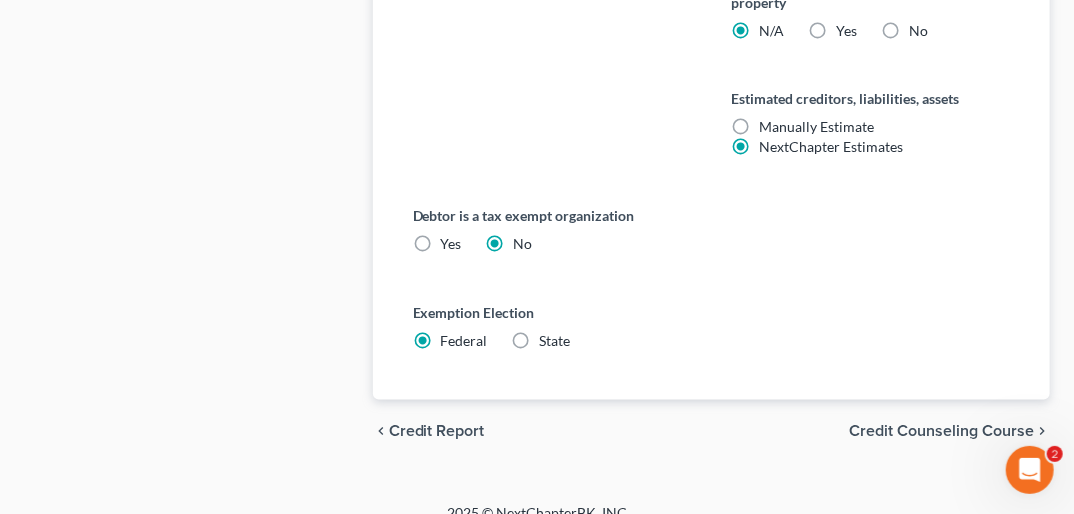 scroll, scrollTop: 1277, scrollLeft: 0, axis: vertical 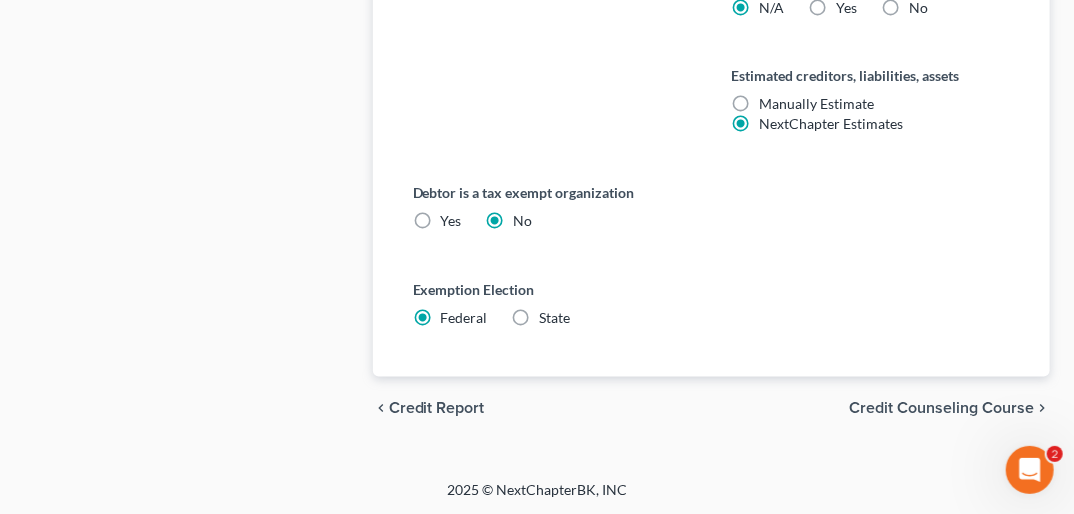 click on "Credit Counseling Course" at bounding box center (941, 409) 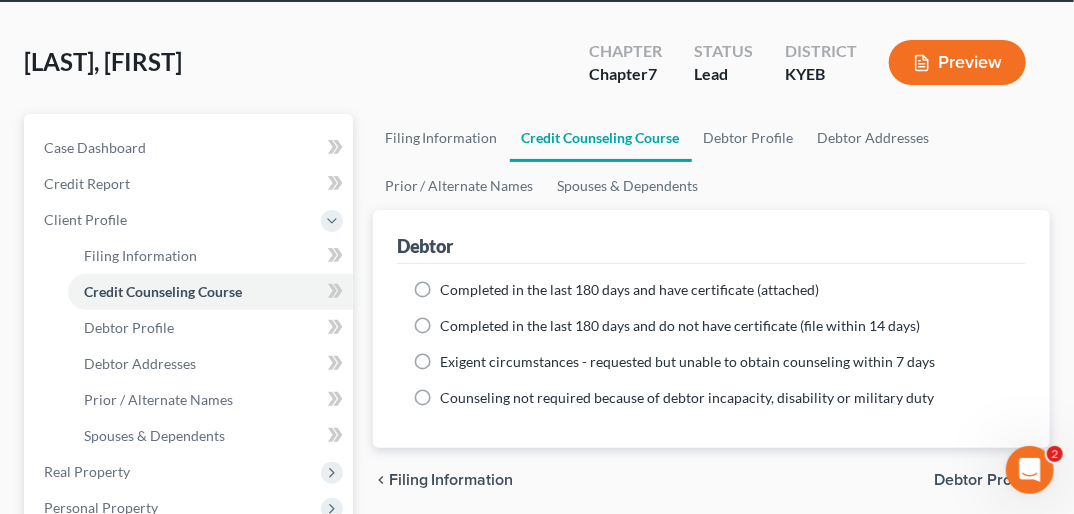 scroll, scrollTop: 0, scrollLeft: 0, axis: both 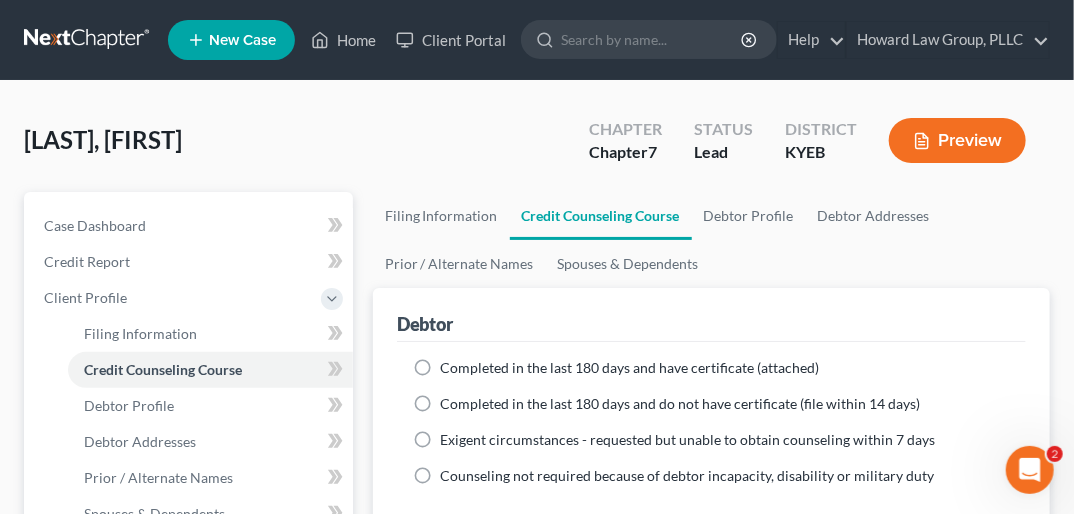 click on "Completed in the last 180 days and have certificate (attached)" at bounding box center (630, 368) 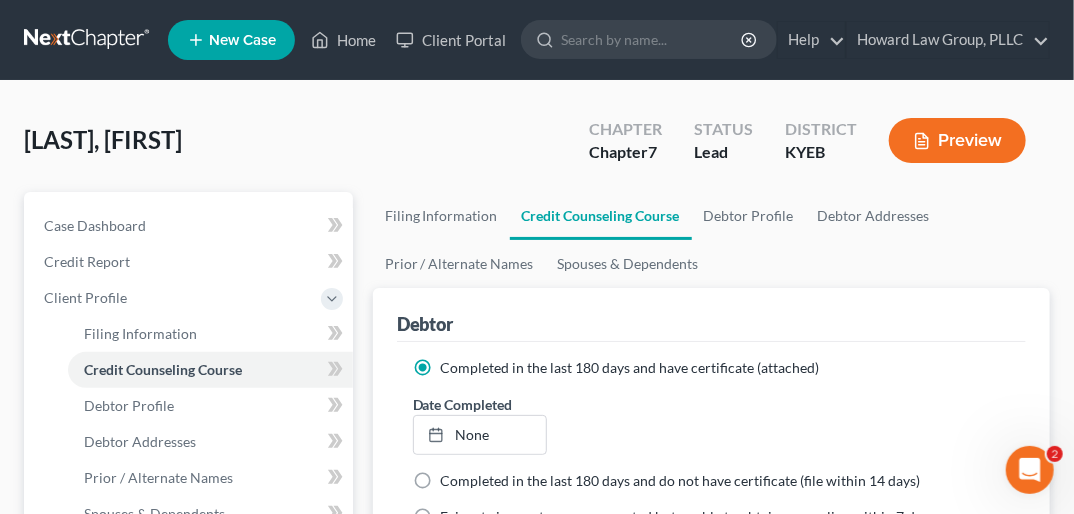 click on "Completed in the last 180 days and have certificate (attached) Date Completed
None
close
Date
Time
chevron_left
August 2025
chevron_right
Su M Tu W Th F Sa
27 28 29 30 31 1 2
3 4 5 6 7 8 9
10 11 12 13 14 15 16
17 18 19 20 21 22 23
24 25 26 27 28 29 30
31 1 2 3 4 5 6
Clear
Completed in the last 180 days and do not have certificate (file within 14 days) Date Completed
None
close
Date
Time
chevron_left
August 2025
chevron_right
Su M Tu W Th F Sa
27" at bounding box center (711, 460) 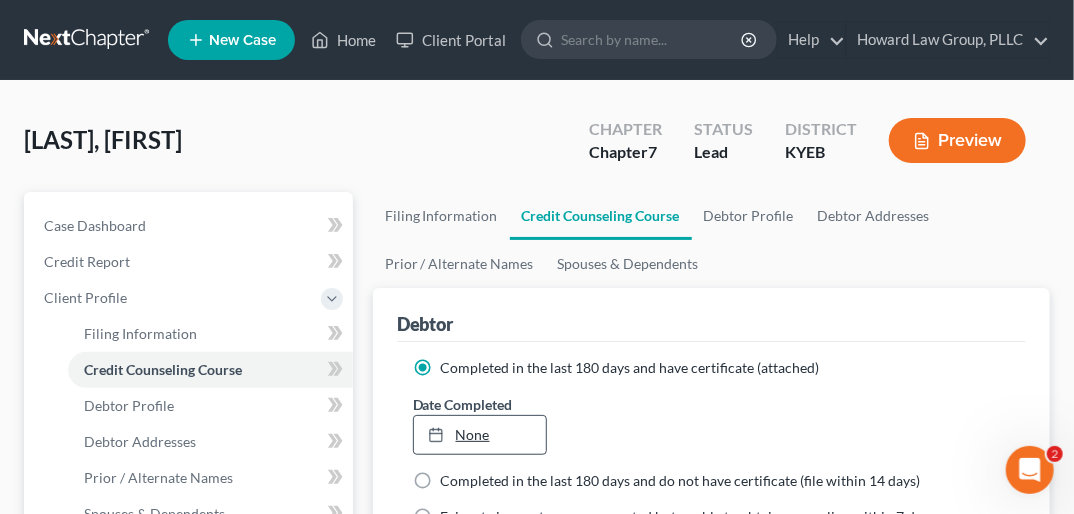 click on "None" at bounding box center [480, 435] 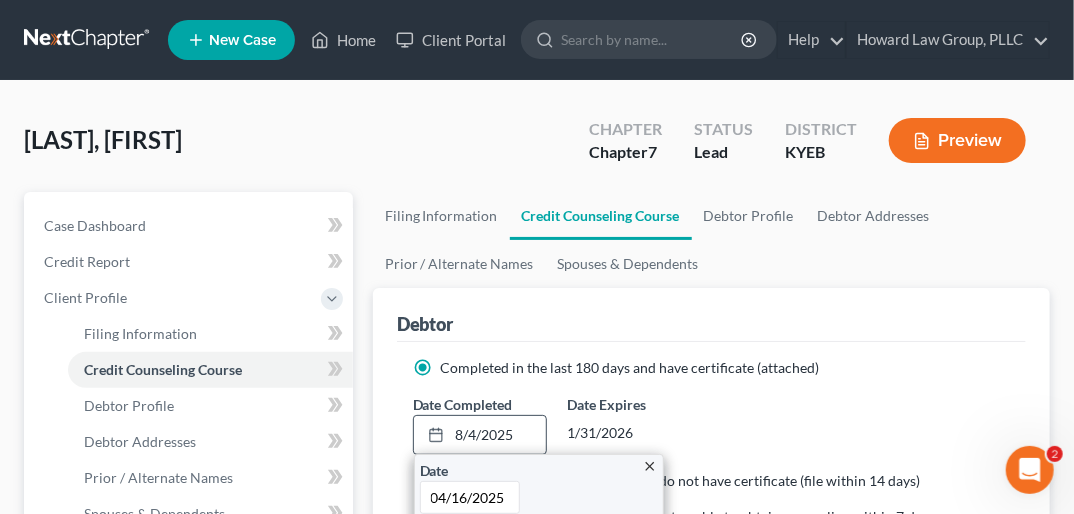 click on "04/16/2025" at bounding box center (470, 497) 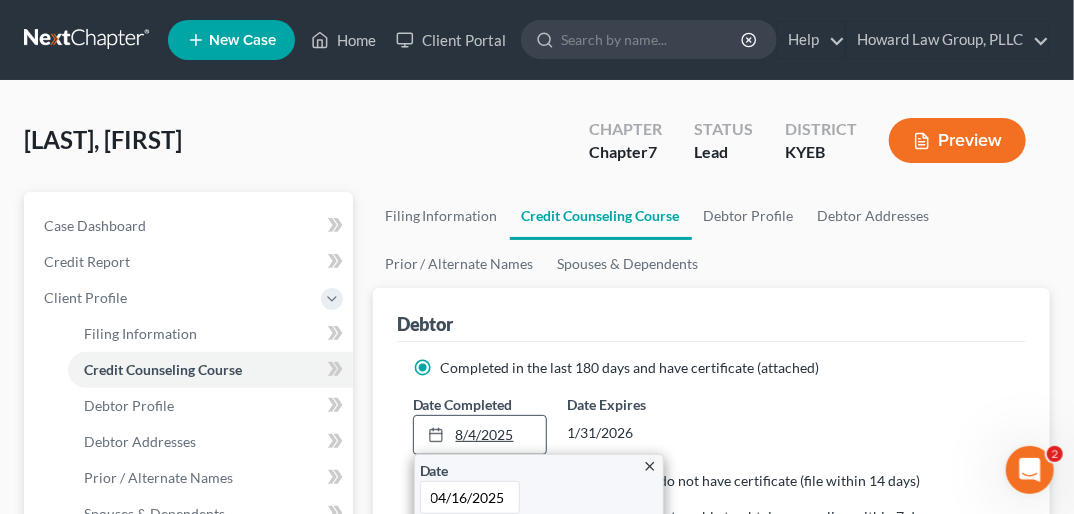 type on "4/16/2025" 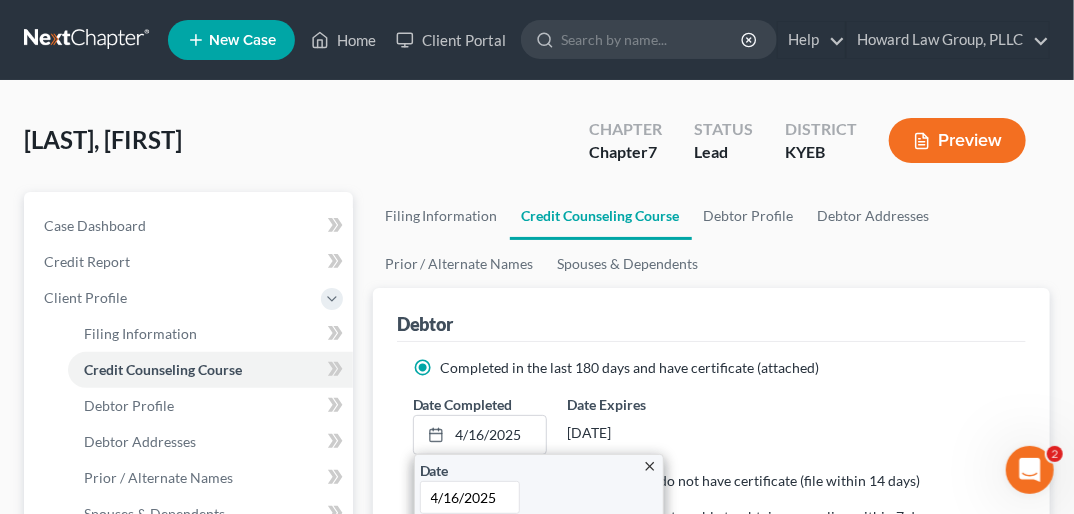 drag, startPoint x: 458, startPoint y: 429, endPoint x: 568, endPoint y: 451, distance: 112.17843 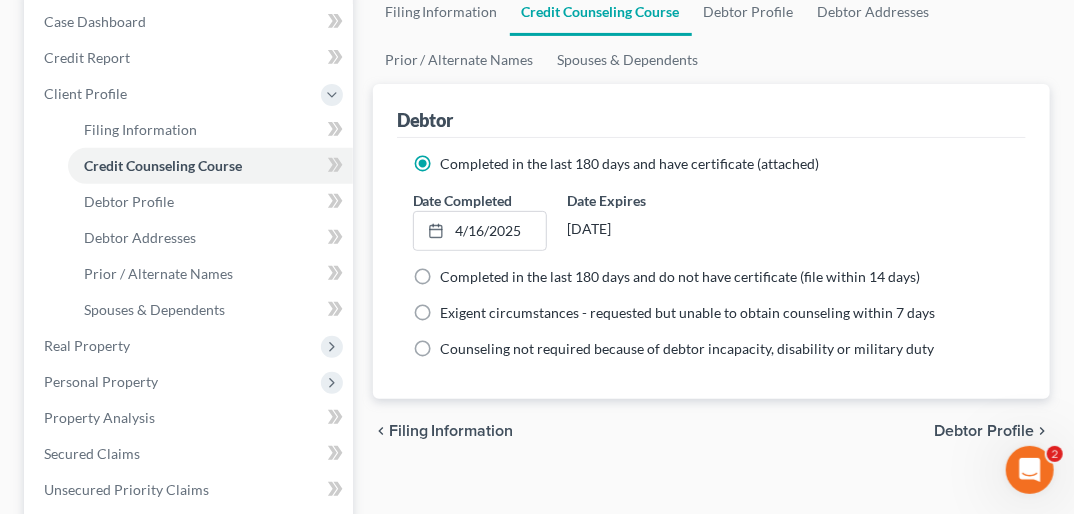 scroll, scrollTop: 210, scrollLeft: 0, axis: vertical 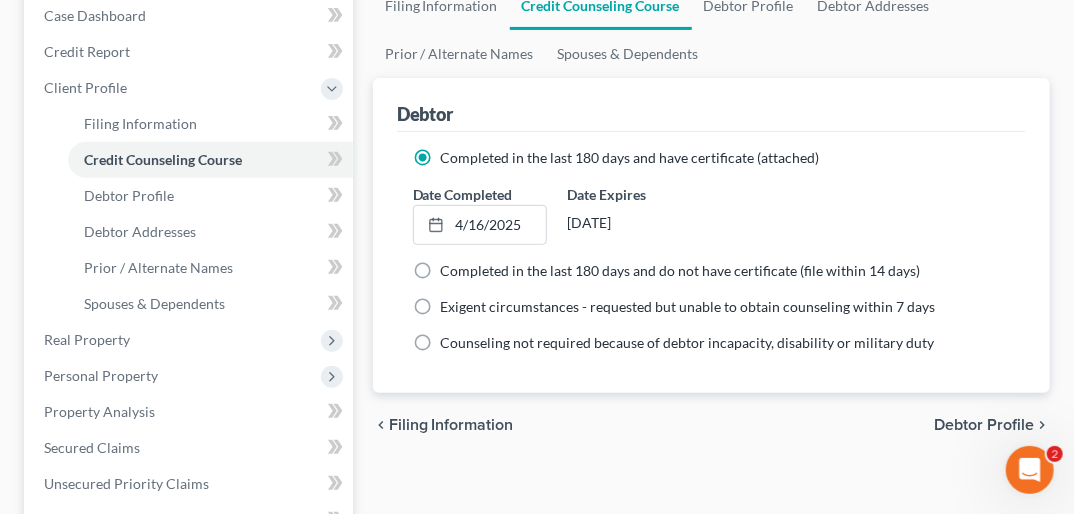 click on "Debtor Profile" at bounding box center (984, 425) 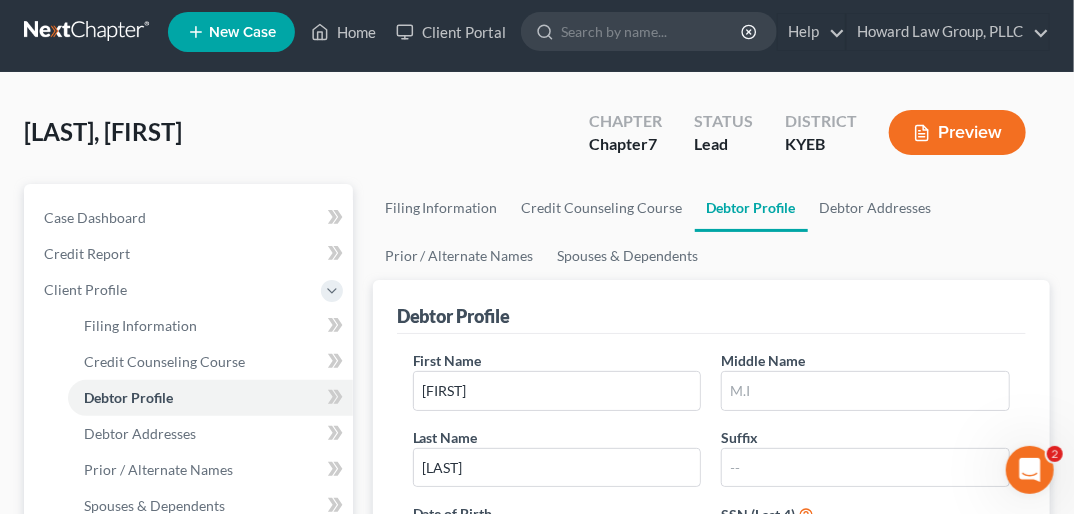 scroll, scrollTop: 0, scrollLeft: 0, axis: both 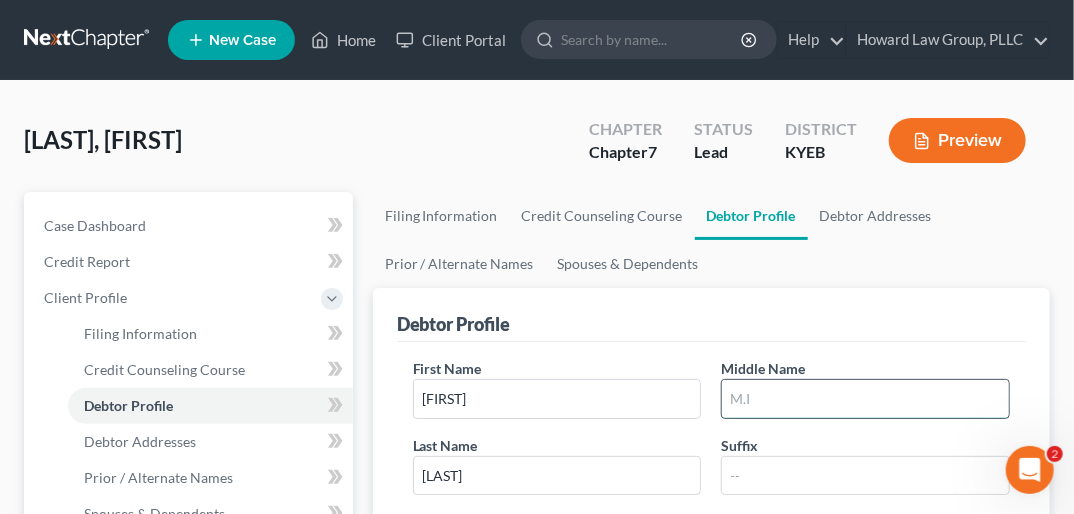 click at bounding box center (865, 399) 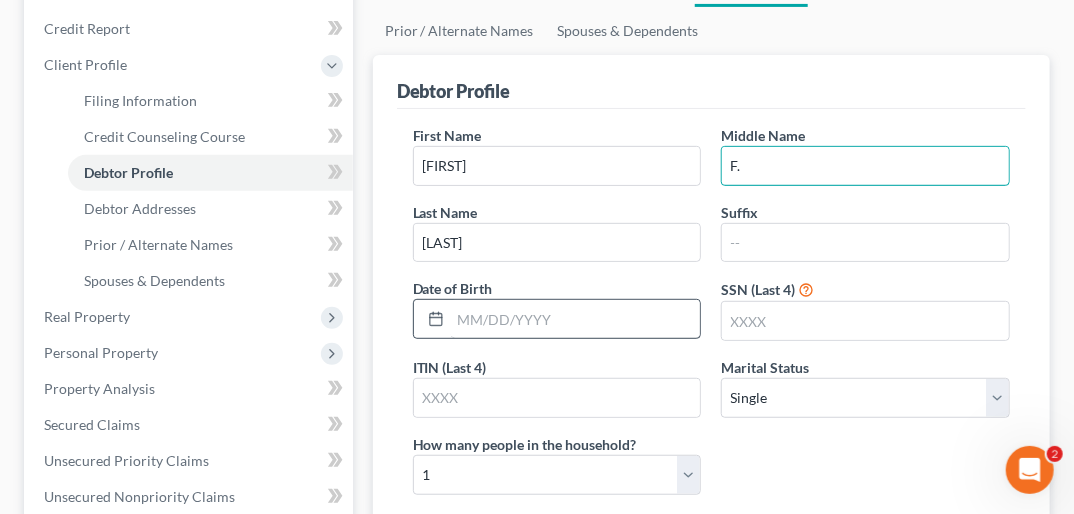 scroll, scrollTop: 237, scrollLeft: 0, axis: vertical 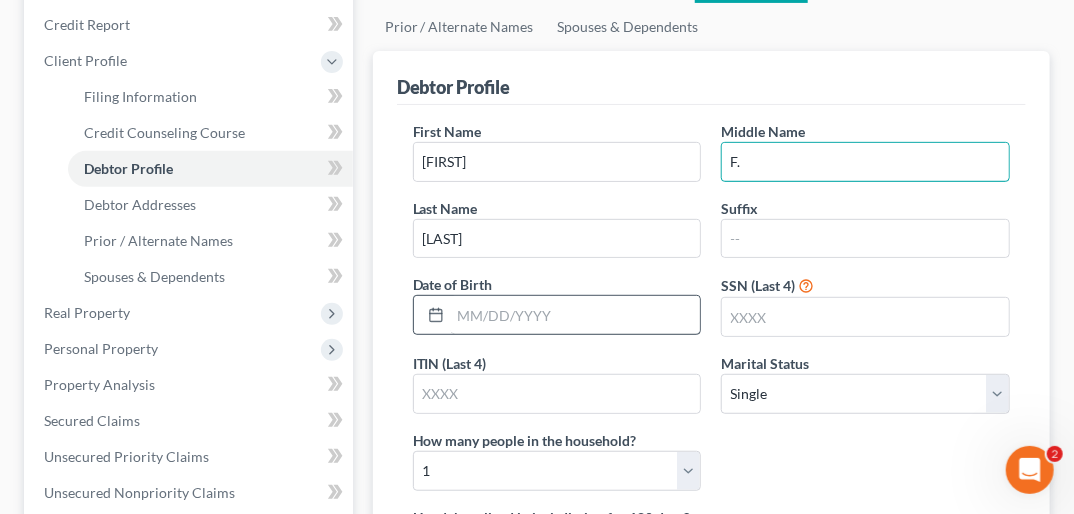 type on "F." 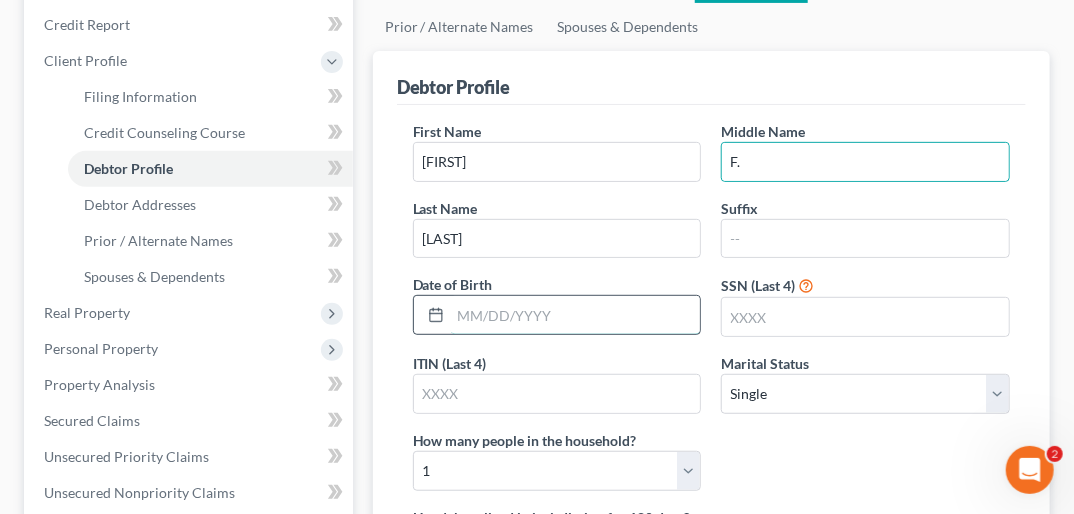 click at bounding box center [576, 315] 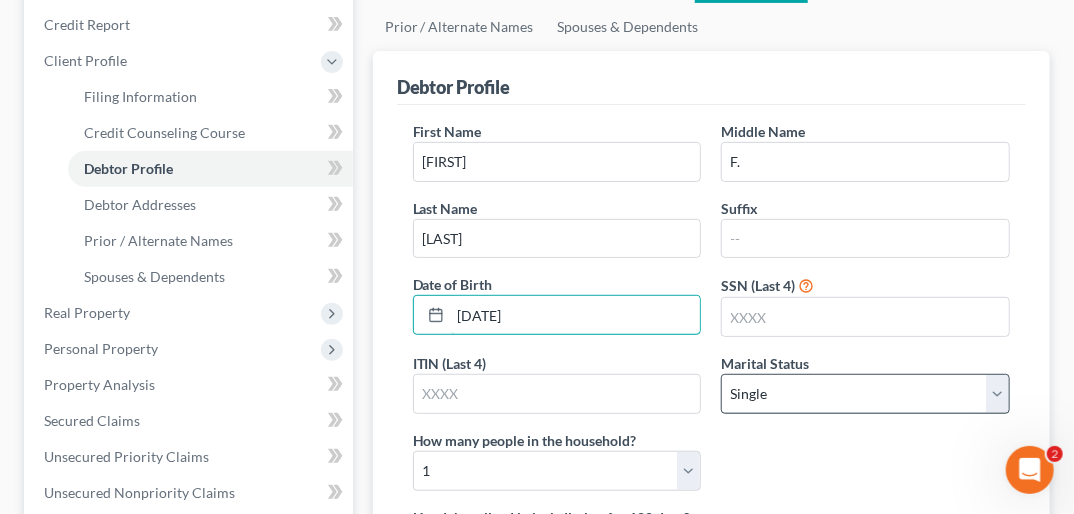 type on "[DATE]" 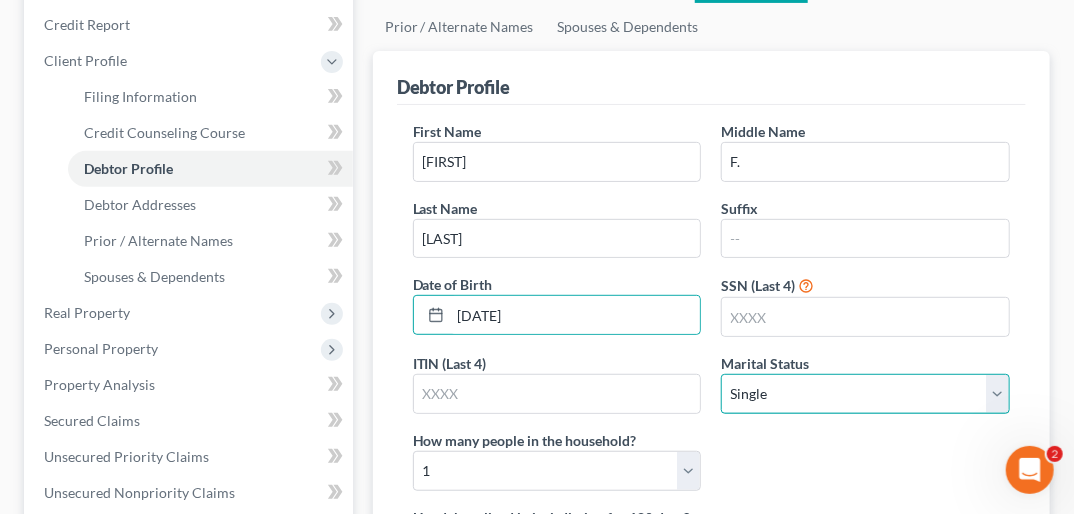 click on "Select Single Married Separated Divorced Widowed" at bounding box center (865, 394) 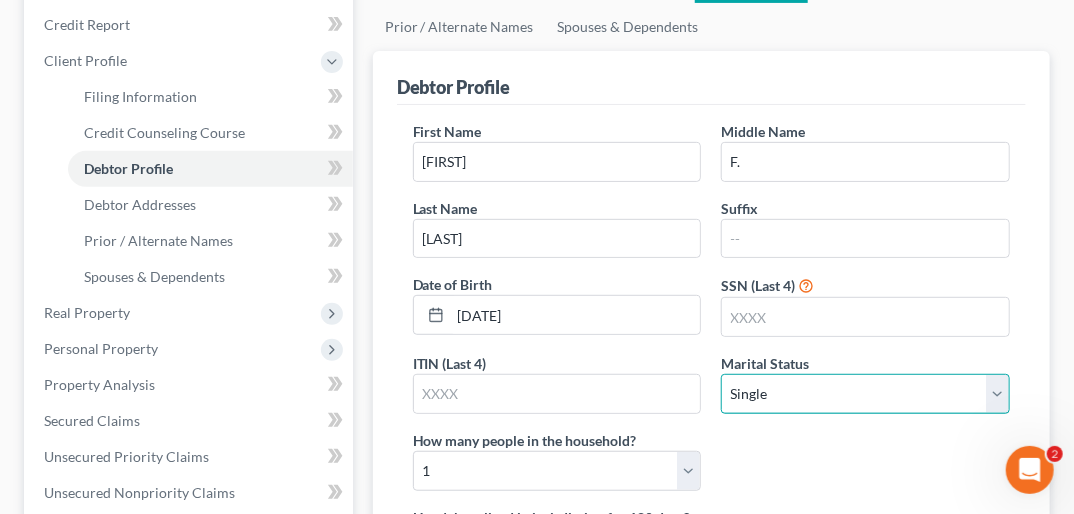select on "3" 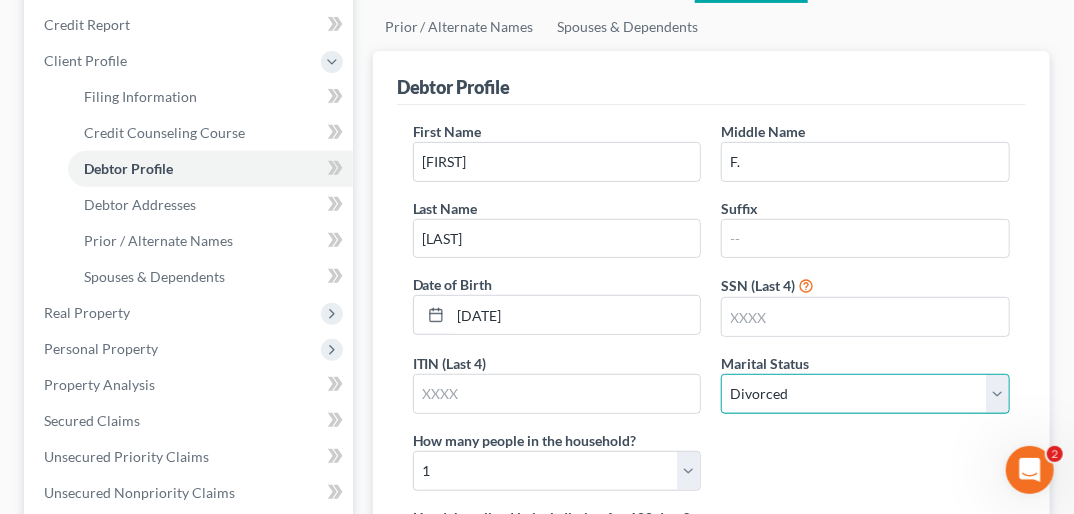 click on "Select Single Married Separated Divorced Widowed" at bounding box center (865, 394) 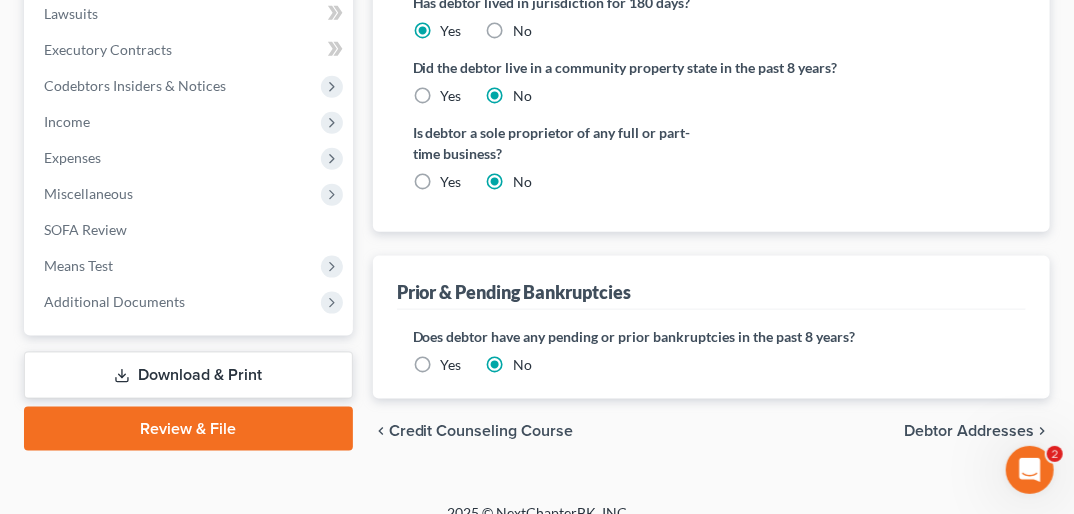 scroll, scrollTop: 774, scrollLeft: 0, axis: vertical 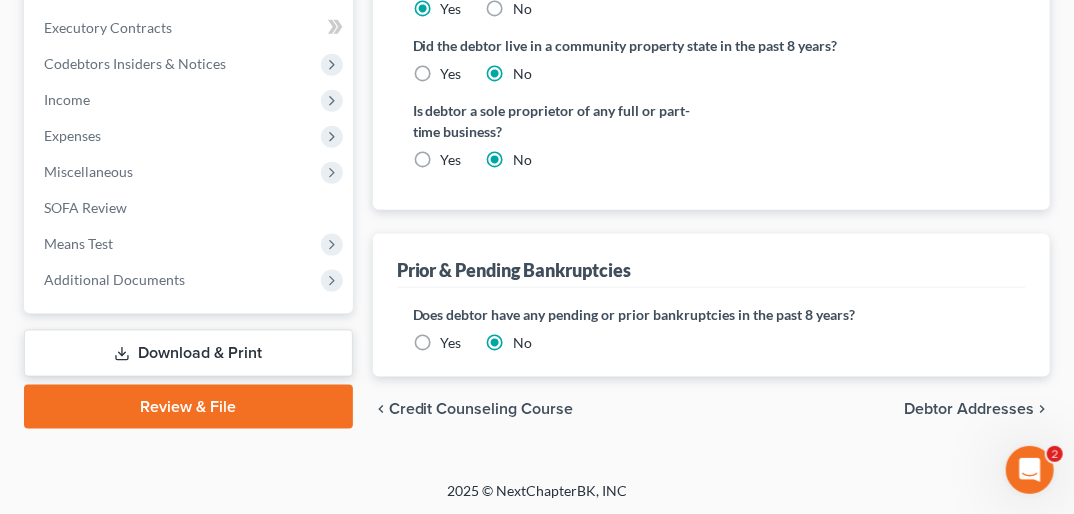 click on "Debtor Addresses" at bounding box center [969, 409] 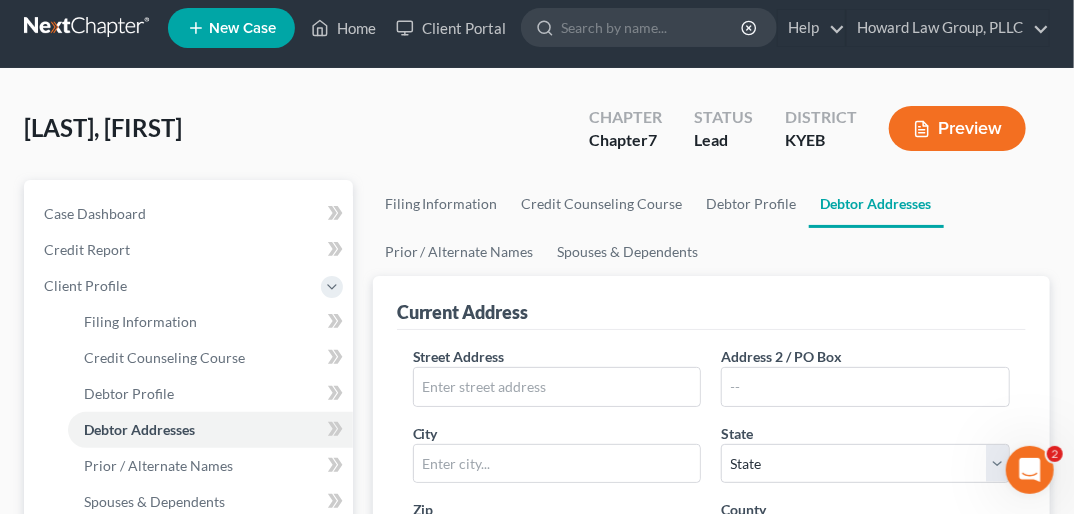 scroll, scrollTop: 0, scrollLeft: 0, axis: both 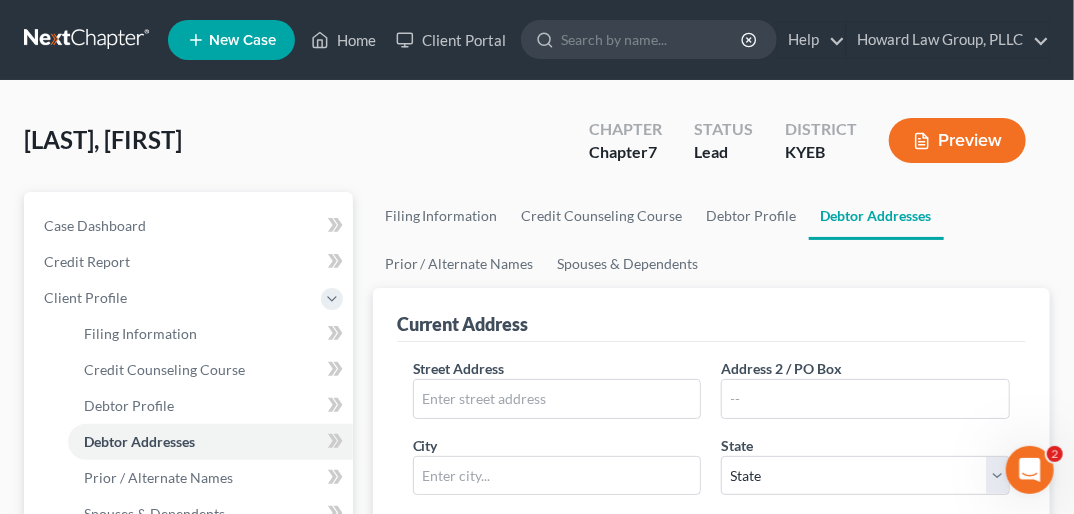 type 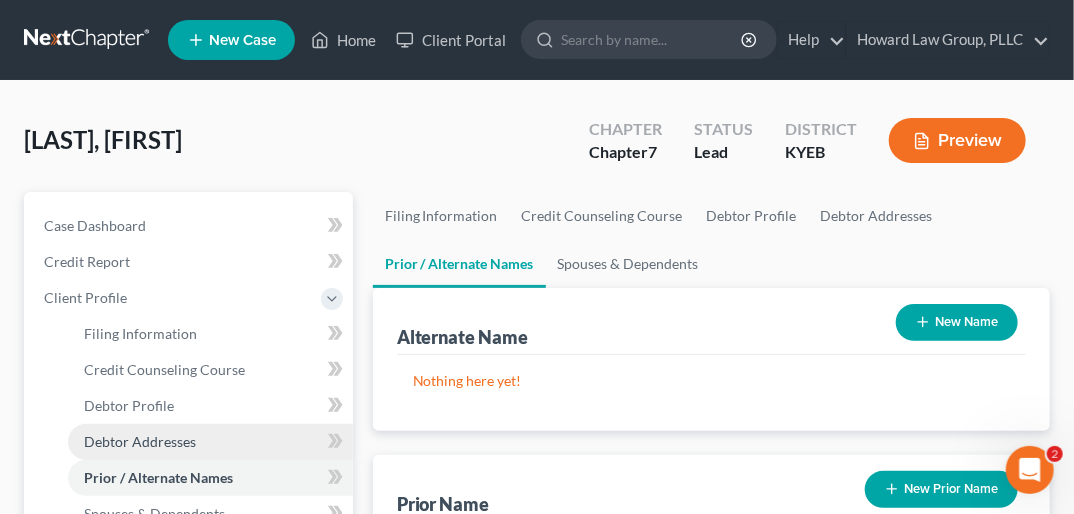 click on "Debtor Addresses" at bounding box center [140, 441] 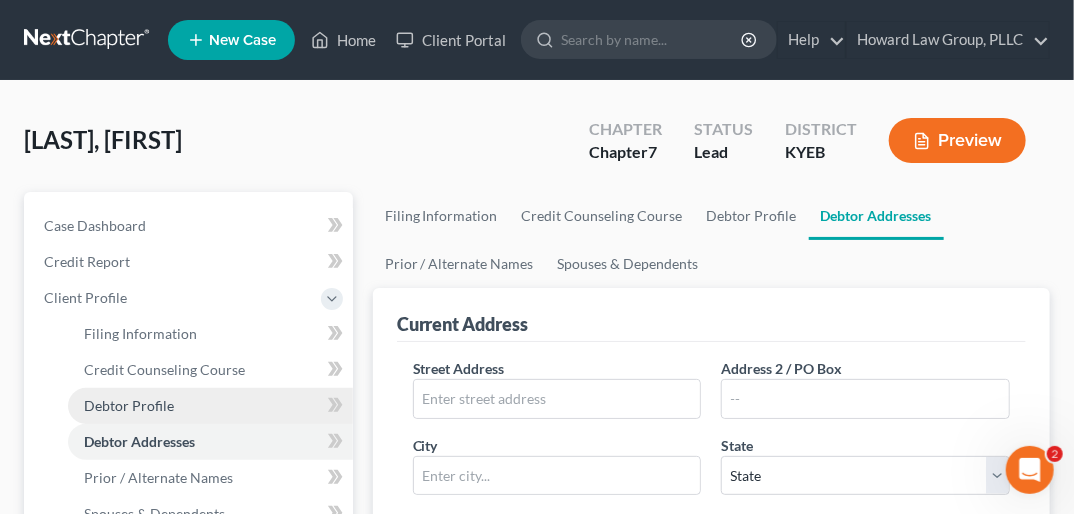 click on "Debtor Profile" at bounding box center (129, 405) 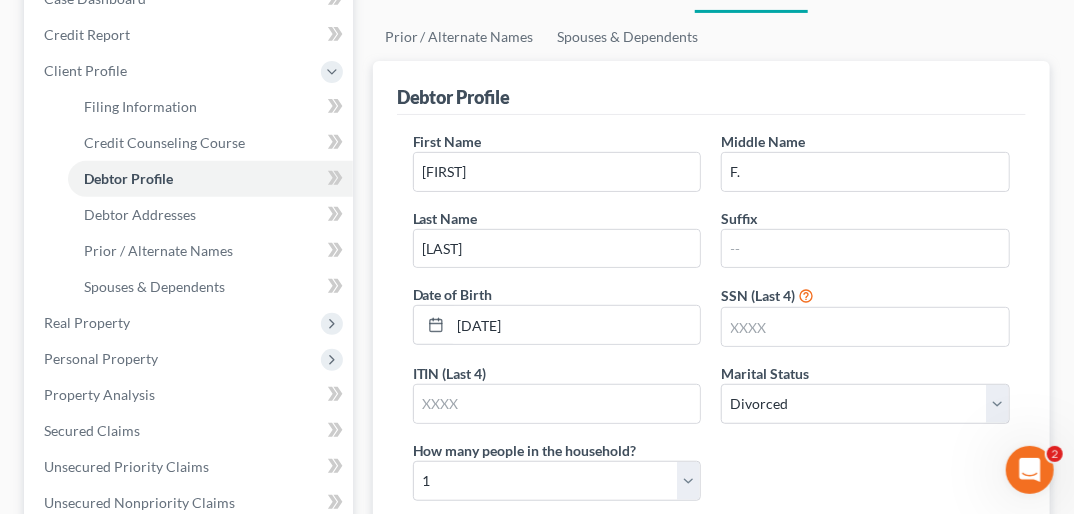 scroll, scrollTop: 229, scrollLeft: 0, axis: vertical 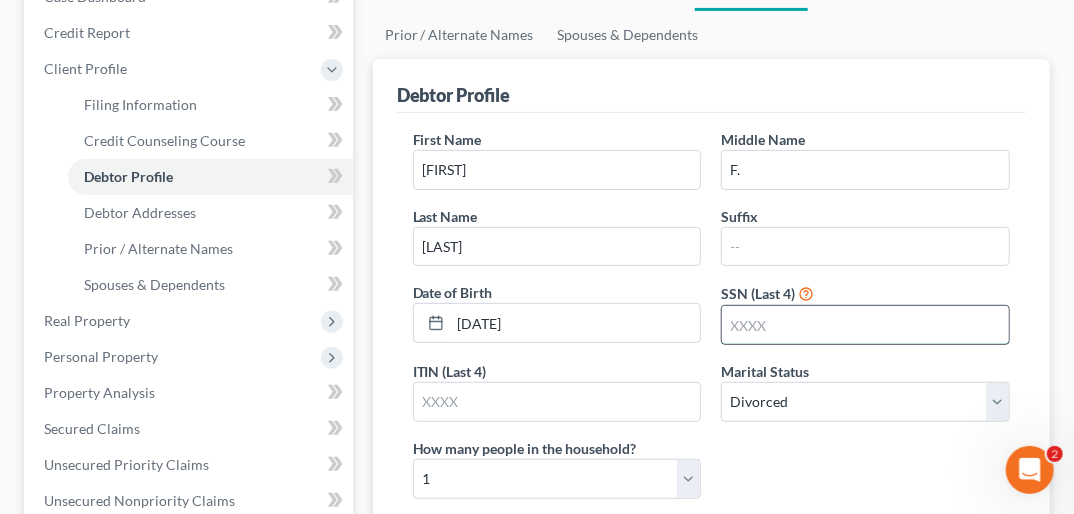 click at bounding box center (865, 325) 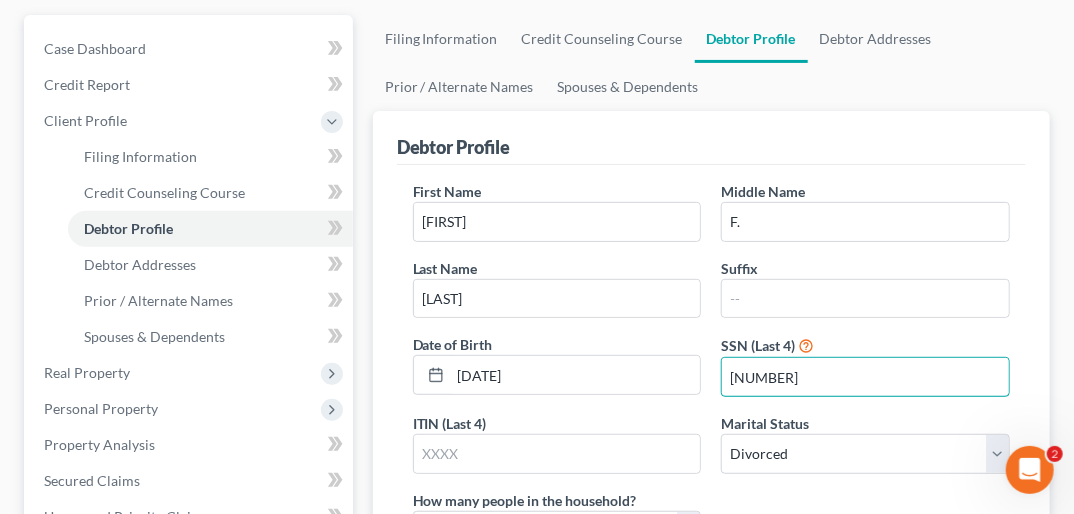 scroll, scrollTop: 149, scrollLeft: 0, axis: vertical 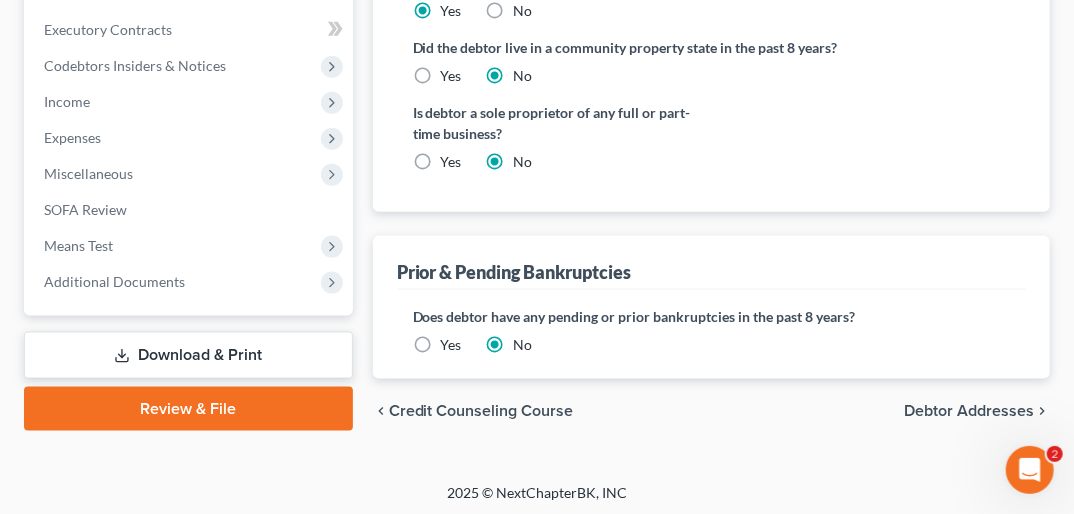 type on "[NUMBER]" 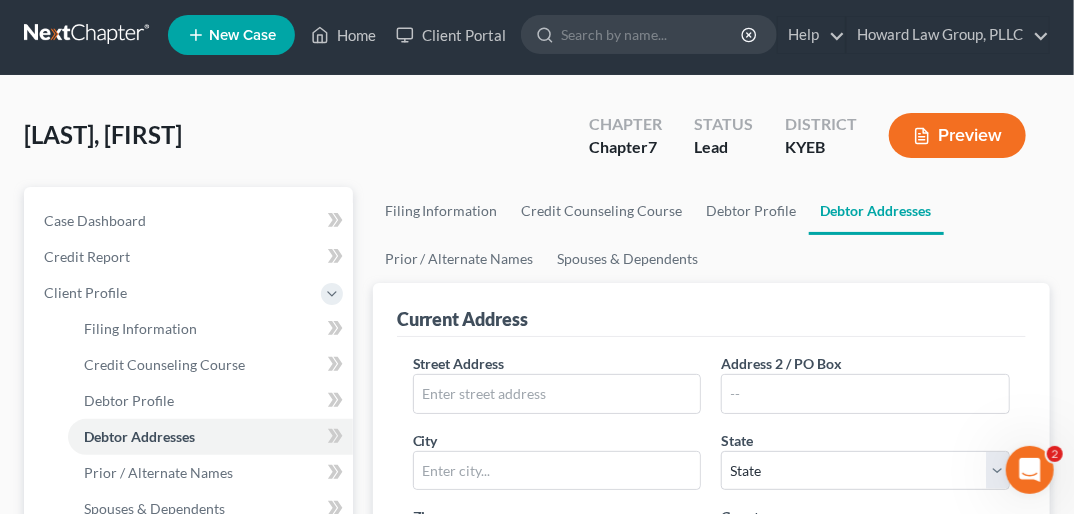 scroll, scrollTop: 0, scrollLeft: 0, axis: both 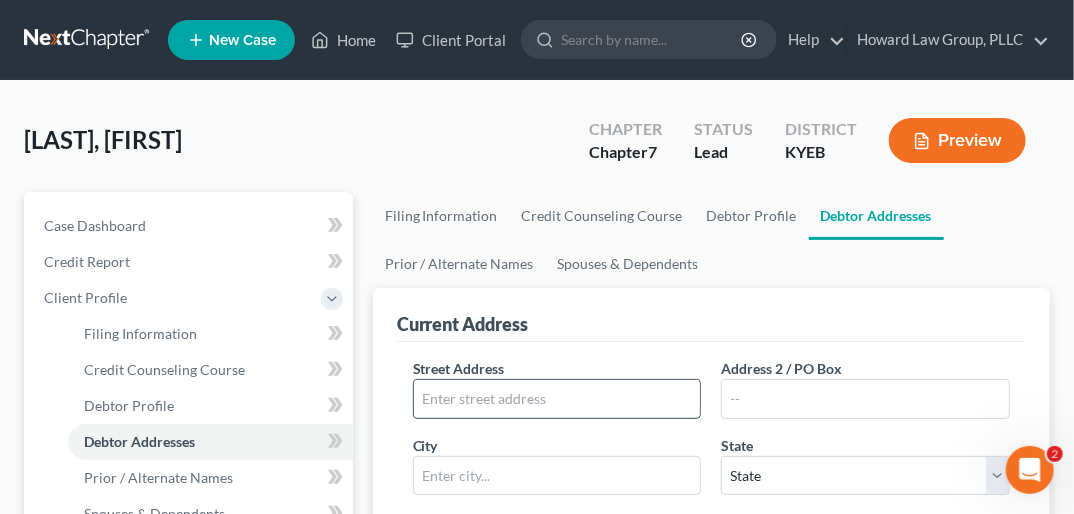 click at bounding box center [557, 399] 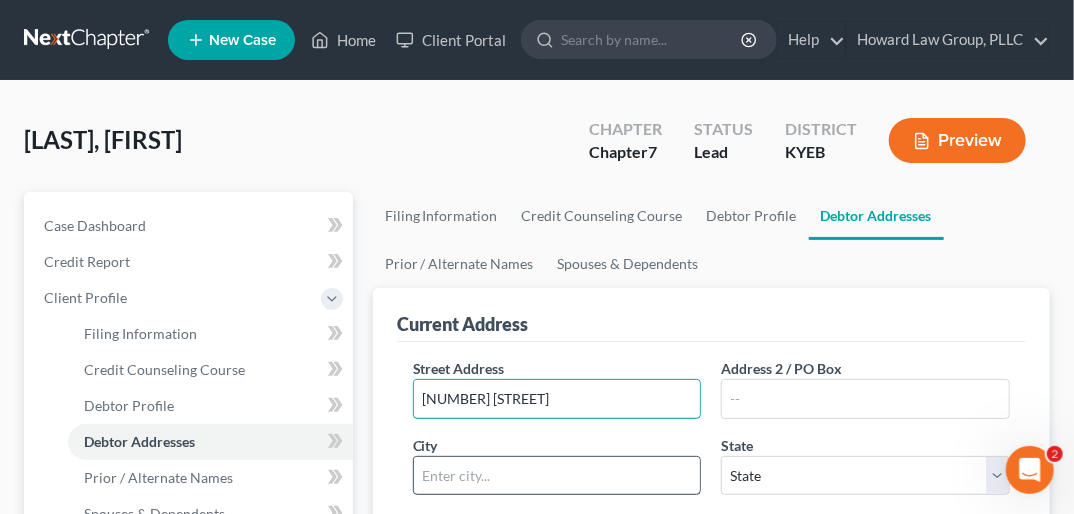 type on "[NUMBER] [STREET]" 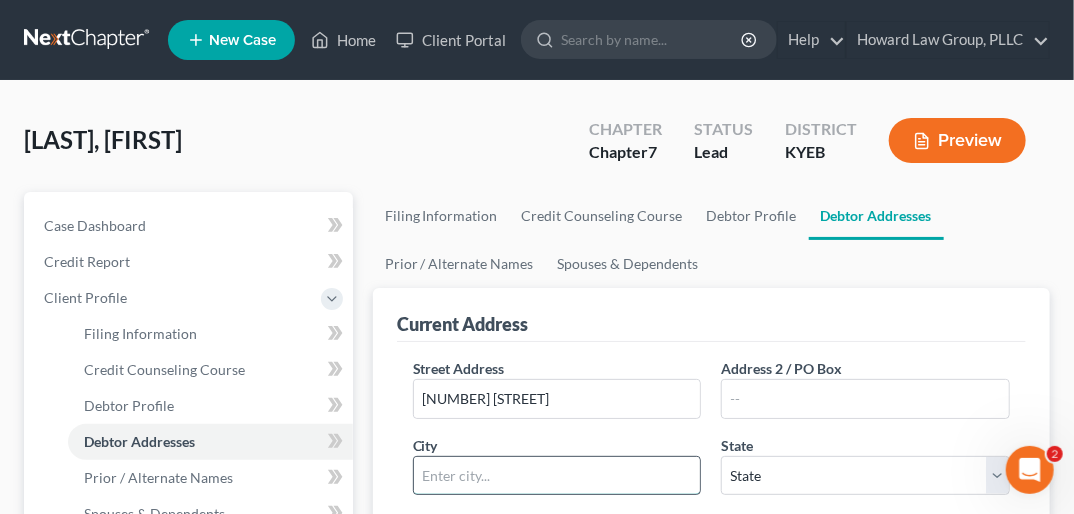 click at bounding box center (557, 476) 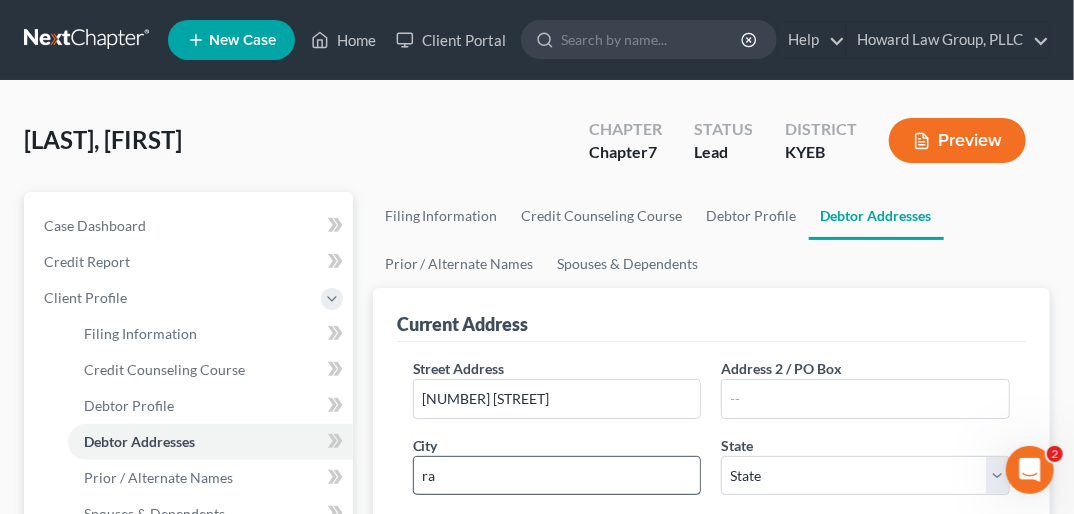 type on "r" 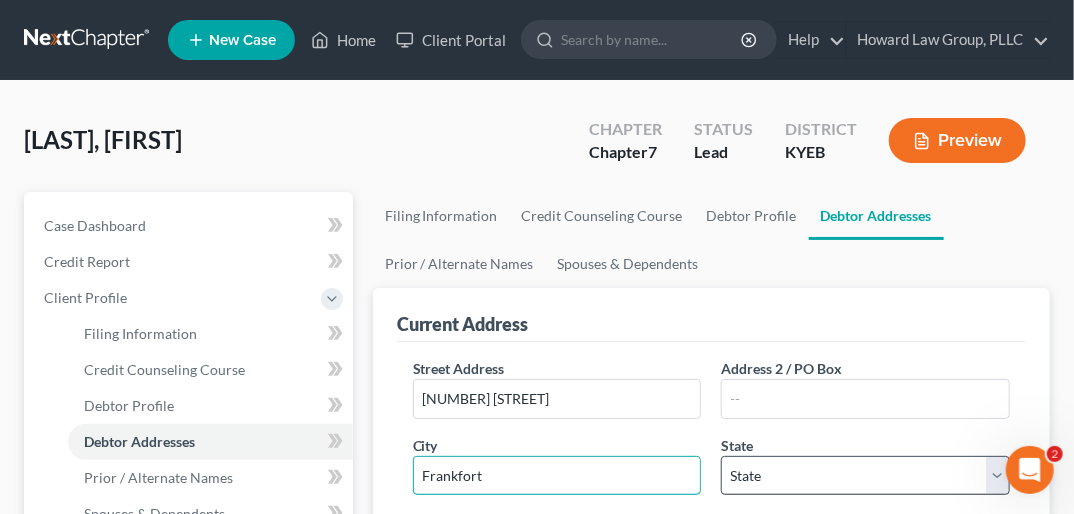 type on "Frankfort" 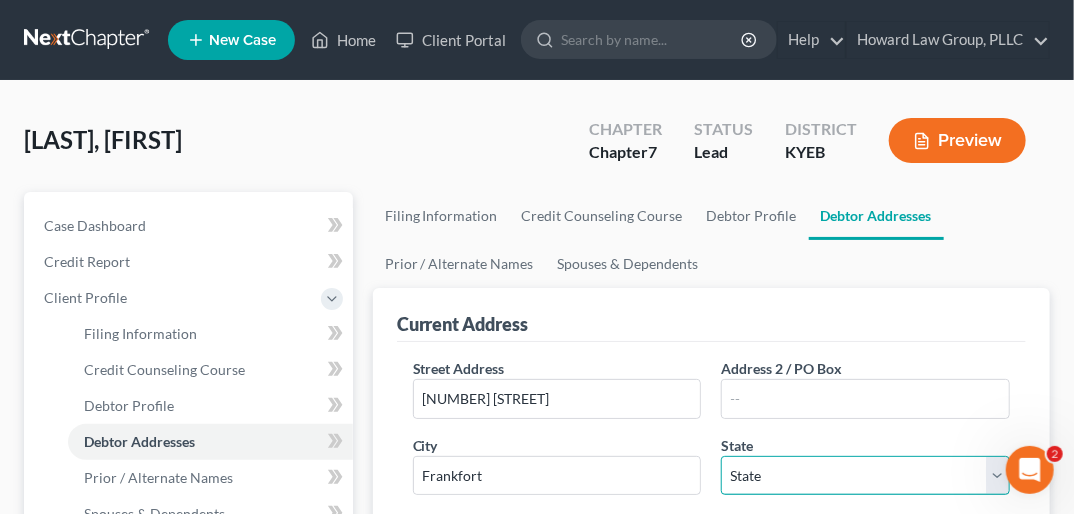 click on "State AL AK AR AZ CA CO CT DE DC FL GA GU HI ID IL IN IA KS KY LA ME MD MA MI MN MS MO MT NC ND NE NV NH NJ NM NY OH OK OR PA PR RI SC SD TN TX UT VI VA VT WA WV WI WY" at bounding box center [865, 476] 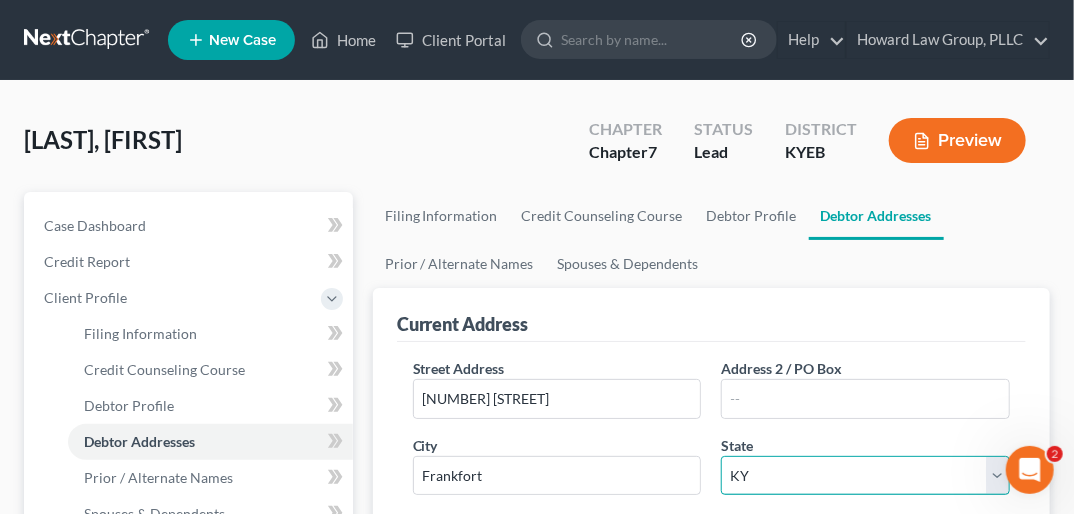 click on "State AL AK AR AZ CA CO CT DE DC FL GA GU HI ID IL IN IA KS KY LA ME MD MA MI MN MS MO MT NC ND NE NV NH NJ NM NY OH OK OR PA PR RI SC SD TN TX UT VI VA VT WA WV WI WY" at bounding box center [865, 476] 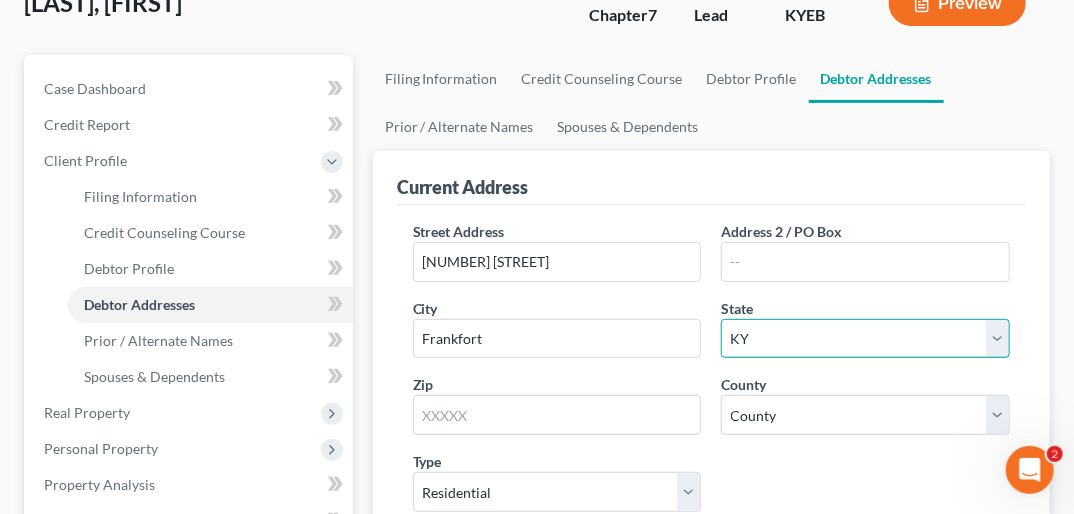 scroll, scrollTop: 141, scrollLeft: 0, axis: vertical 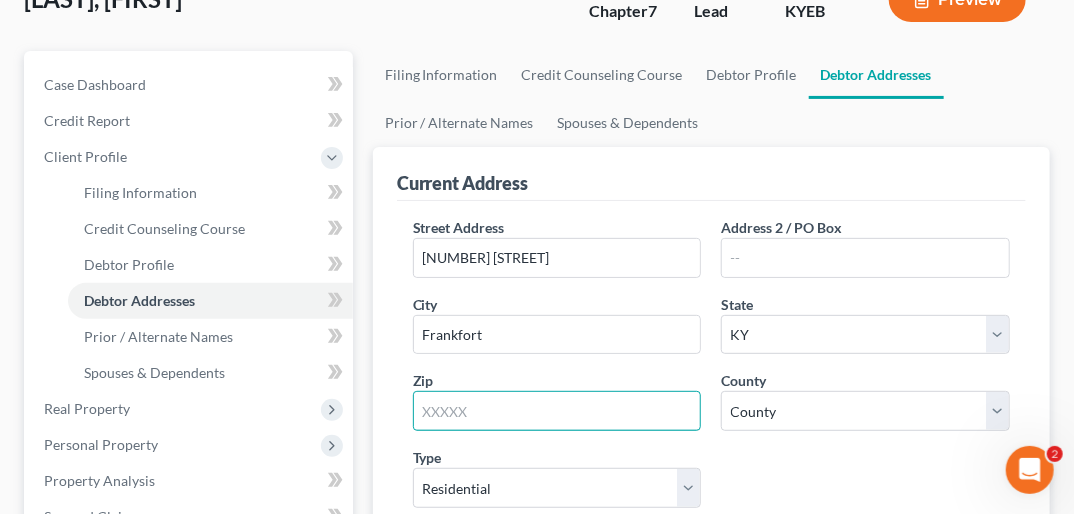 click at bounding box center (557, 411) 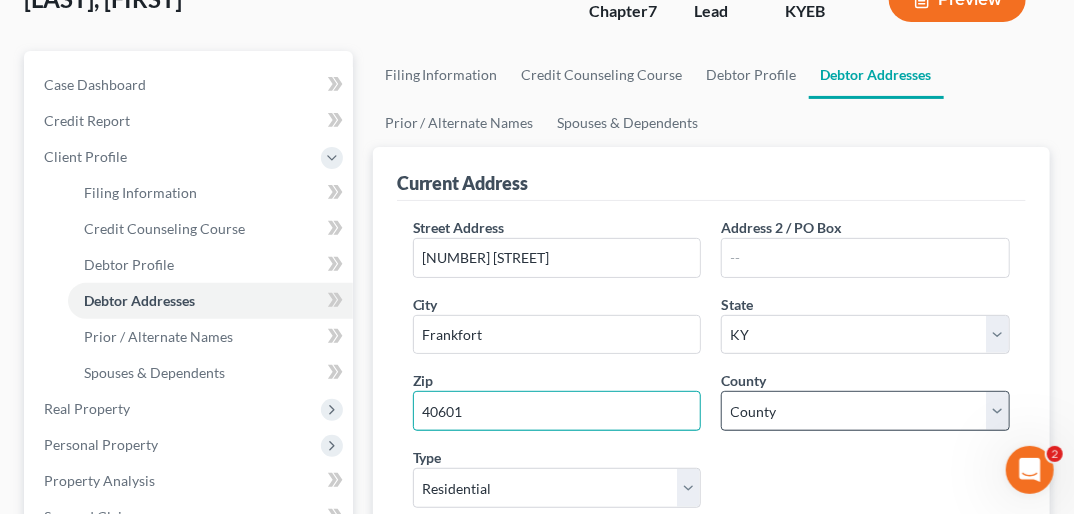 type on "40601" 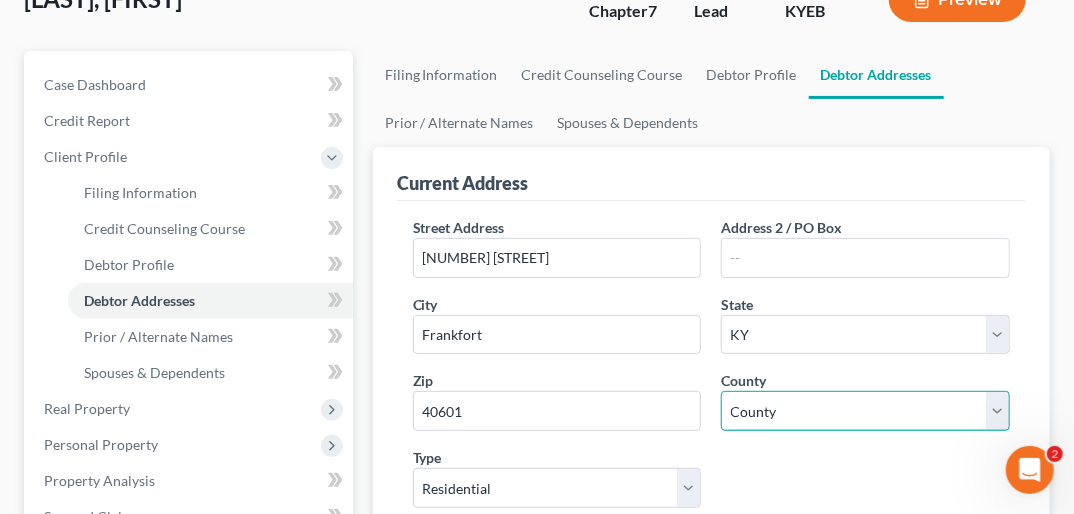 click on "County Adair County Allen County Anderson County Ballard County Barren County Bath County Bell County Boone County Bourbon County Boyd County Boyle County Bracken County Breathitt County Breckinridge County Bullitt County Butler County Caldwell County Calloway County Campbell County Carlisle County Carroll County Carter County Casey County Christian County Clark County Clay County Clinton County Crittenden County Cumberland County Daviess County Edmonson County Elliott County Estill County Fayette County Fleming County Floyd County Franklin County Fulton County Gallatin County Garrard County Grant County Graves County Grayson County Green County Greenup County Hancock County Hardin County Harlan County Harrison County Hart County Henderson County Henry County Hickman County Hopkins County Jackson County Jefferson County Jessamine County Johnson County Kenton County Knott County Knox County Larue County Laurel County Lawrence County Lee County Leslie County Letcher County Lewis County Lincoln County" at bounding box center [865, 411] 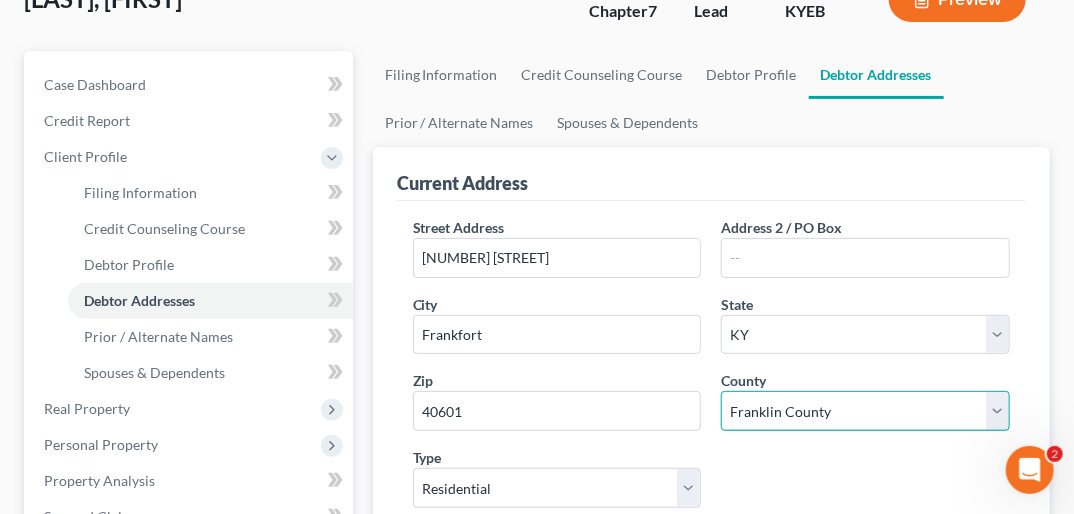 click on "County Adair County Allen County Anderson County Ballard County Barren County Bath County Bell County Boone County Bourbon County Boyd County Boyle County Bracken County Breathitt County Breckinridge County Bullitt County Butler County Caldwell County Calloway County Campbell County Carlisle County Carroll County Carter County Casey County Christian County Clark County Clay County Clinton County Crittenden County Cumberland County Daviess County Edmonson County Elliott County Estill County Fayette County Fleming County Floyd County Franklin County Fulton County Gallatin County Garrard County Grant County Graves County Grayson County Green County Greenup County Hancock County Hardin County Harlan County Harrison County Hart County Henderson County Henry County Hickman County Hopkins County Jackson County Jefferson County Jessamine County Johnson County Kenton County Knott County Knox County Larue County Laurel County Lawrence County Lee County Leslie County Letcher County Lewis County Lincoln County" at bounding box center (865, 411) 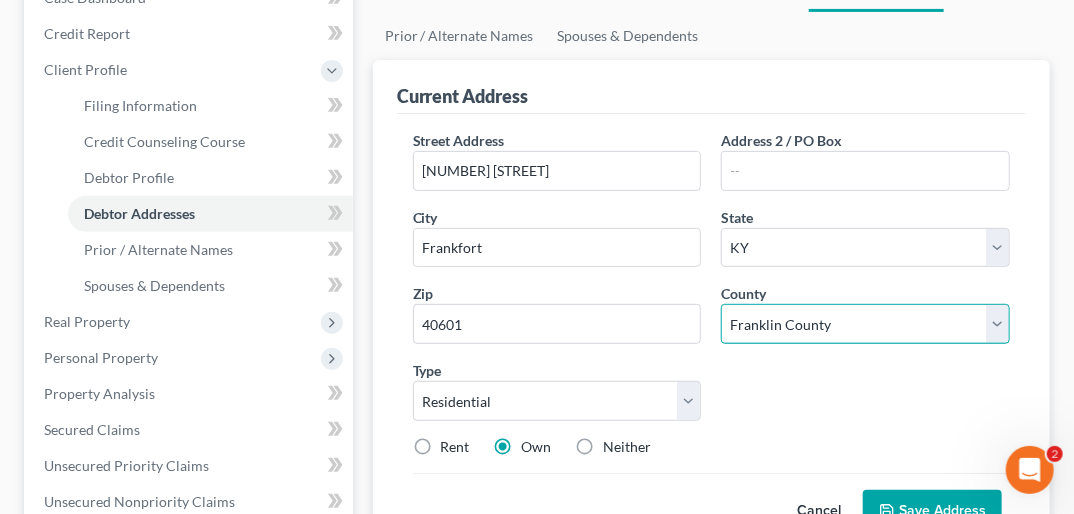 scroll, scrollTop: 200, scrollLeft: 0, axis: vertical 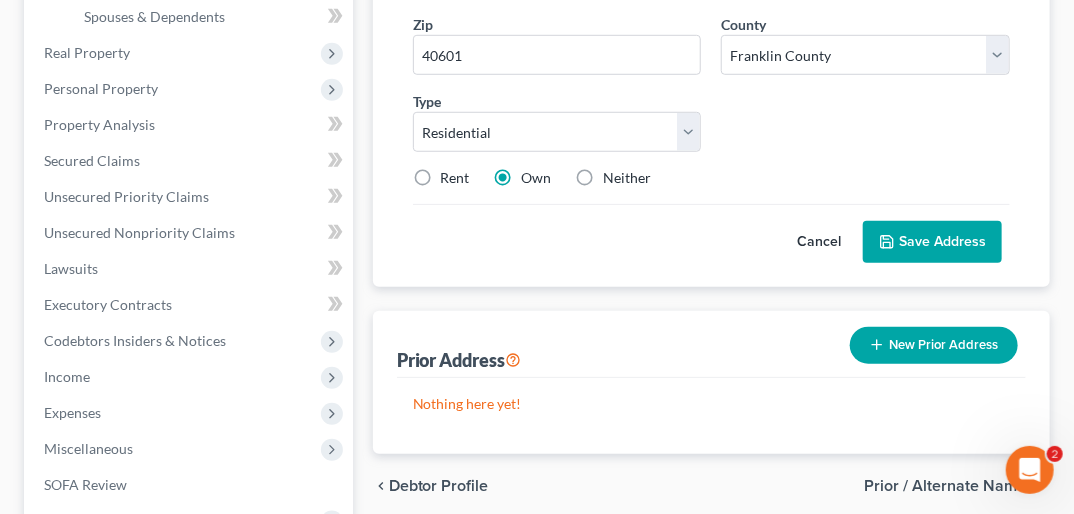 click on "Save Address" at bounding box center (932, 242) 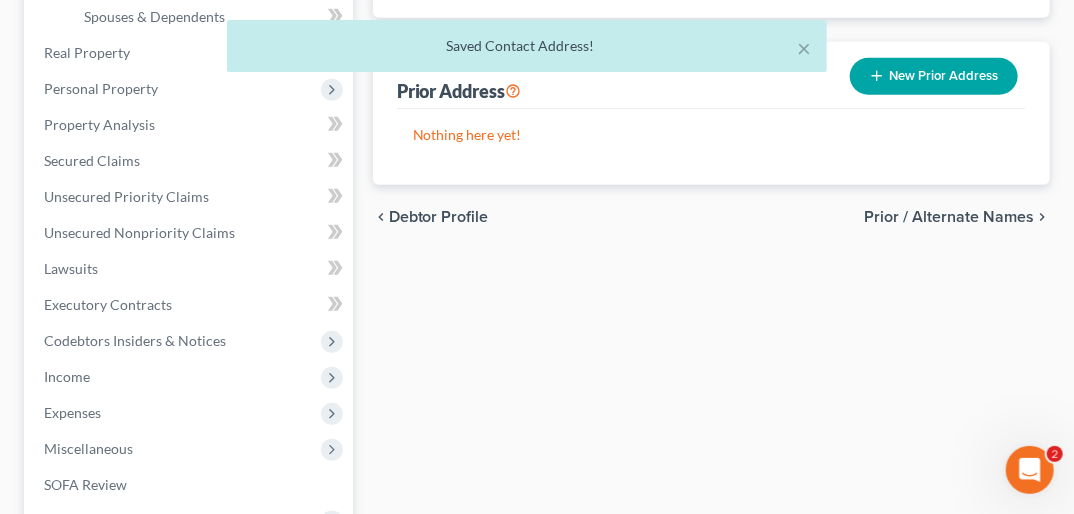 click on "Debtor Profile" at bounding box center (439, 217) 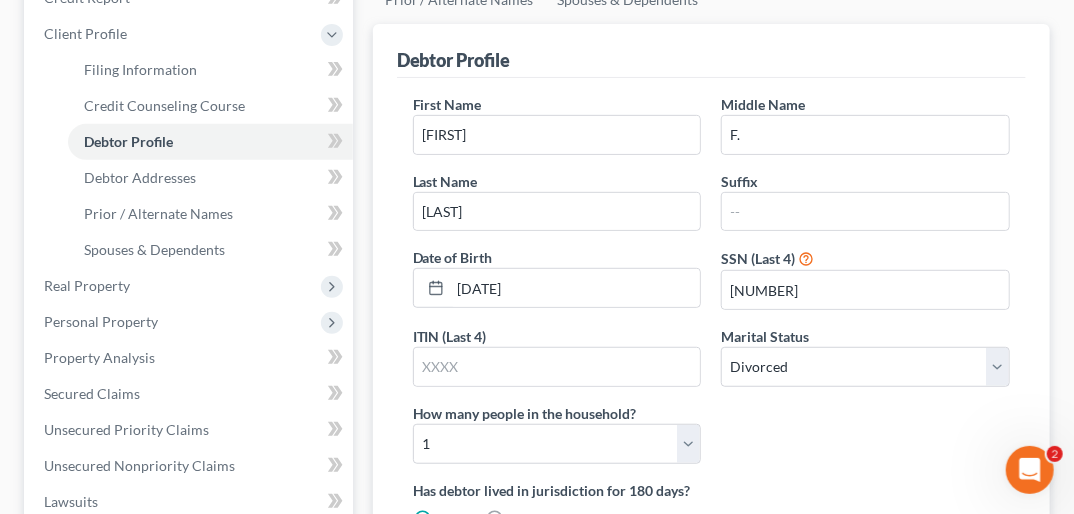scroll, scrollTop: 0, scrollLeft: 0, axis: both 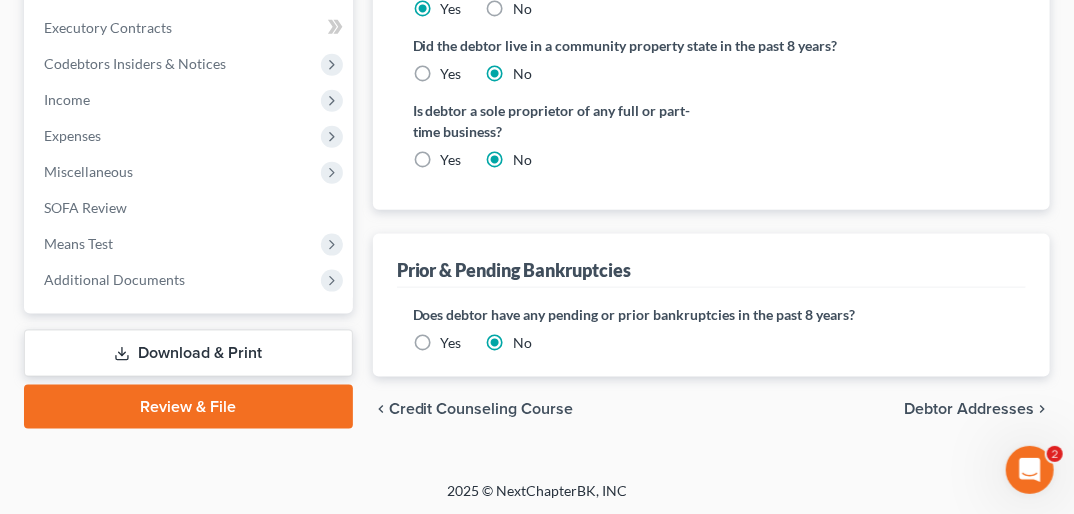 click on "Debtor Addresses" at bounding box center [969, 409] 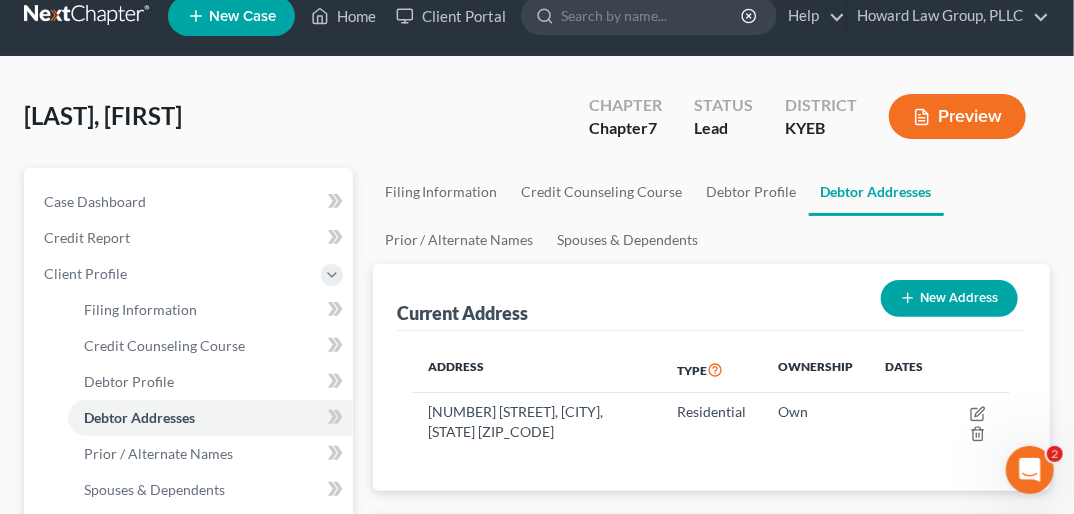 scroll, scrollTop: 0, scrollLeft: 0, axis: both 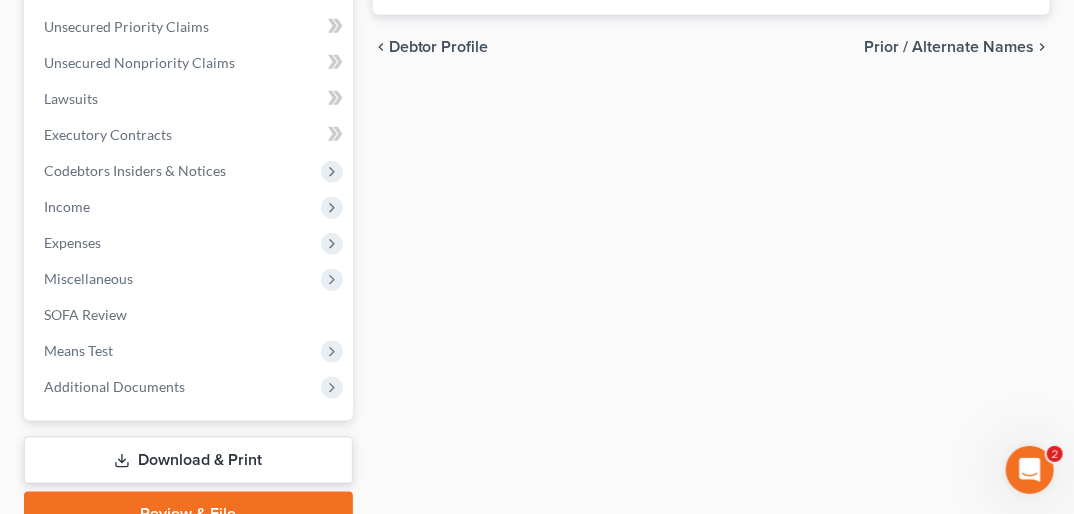 click on "Prior / Alternate Names" at bounding box center (949, 47) 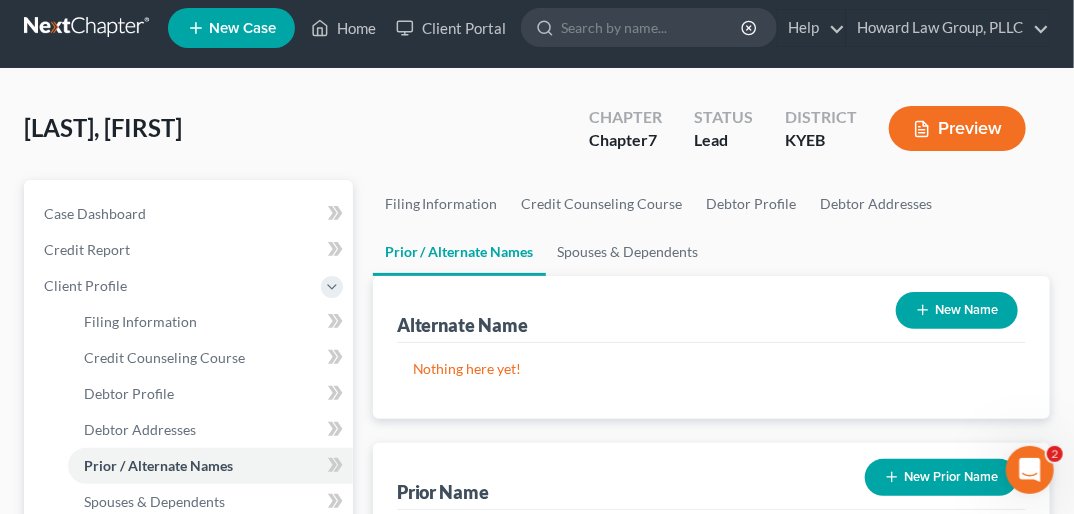 scroll, scrollTop: 0, scrollLeft: 0, axis: both 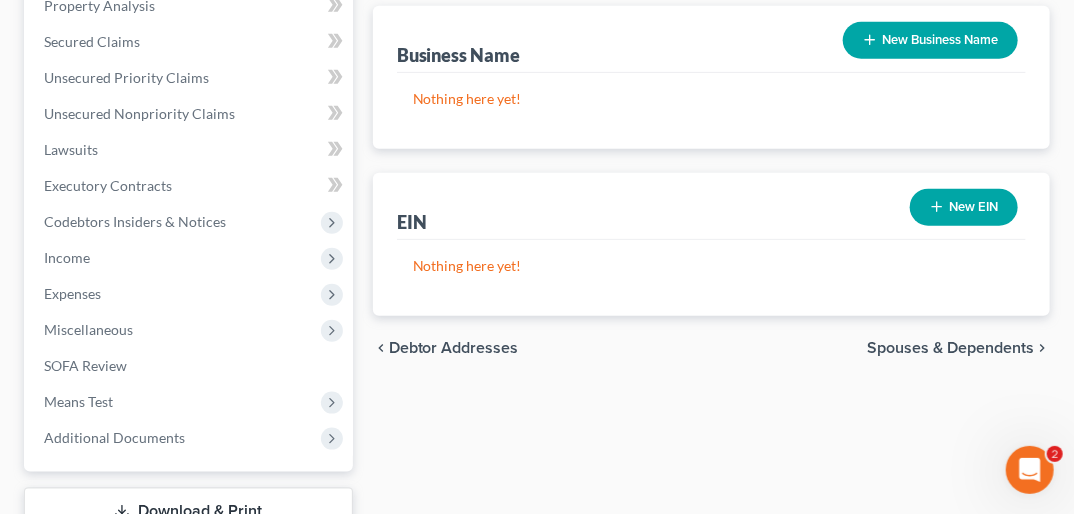 click on "Spouses & Dependents" at bounding box center (950, 348) 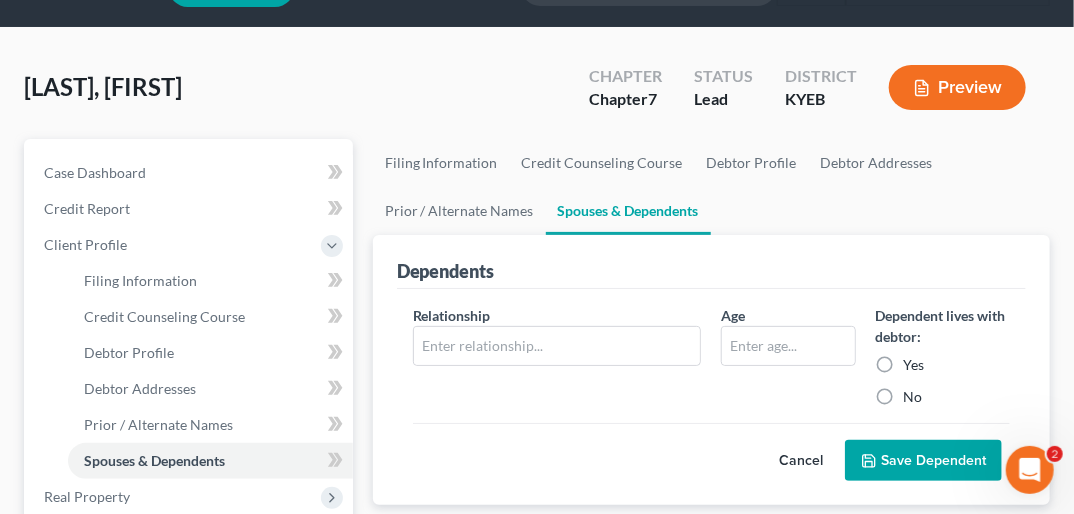 scroll, scrollTop: 0, scrollLeft: 0, axis: both 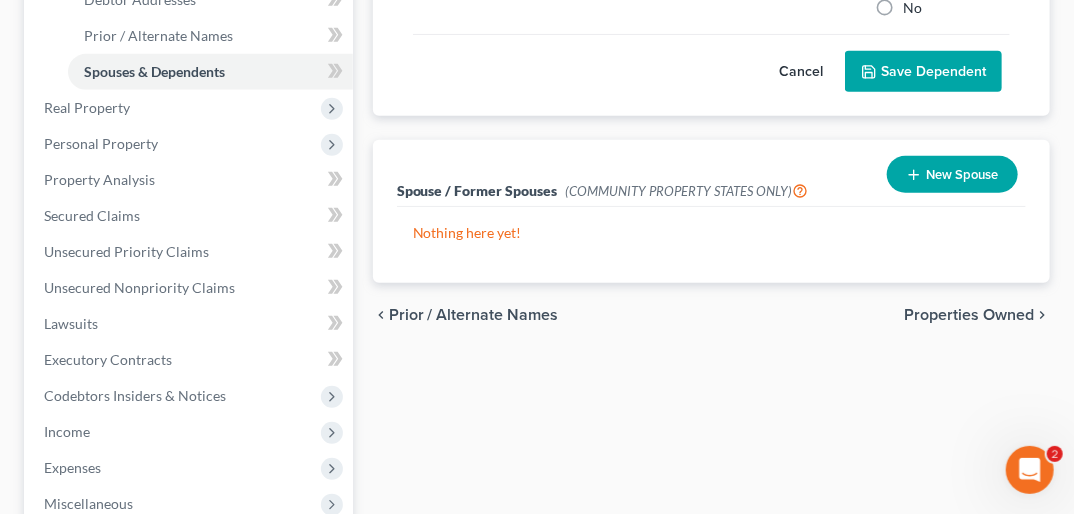 click on "Properties Owned" at bounding box center (969, 315) 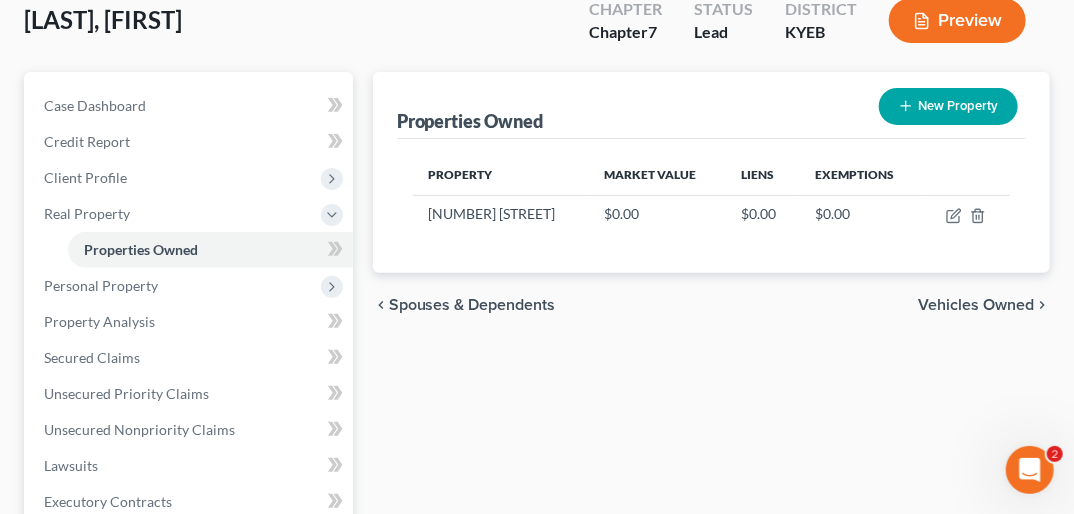scroll, scrollTop: 0, scrollLeft: 0, axis: both 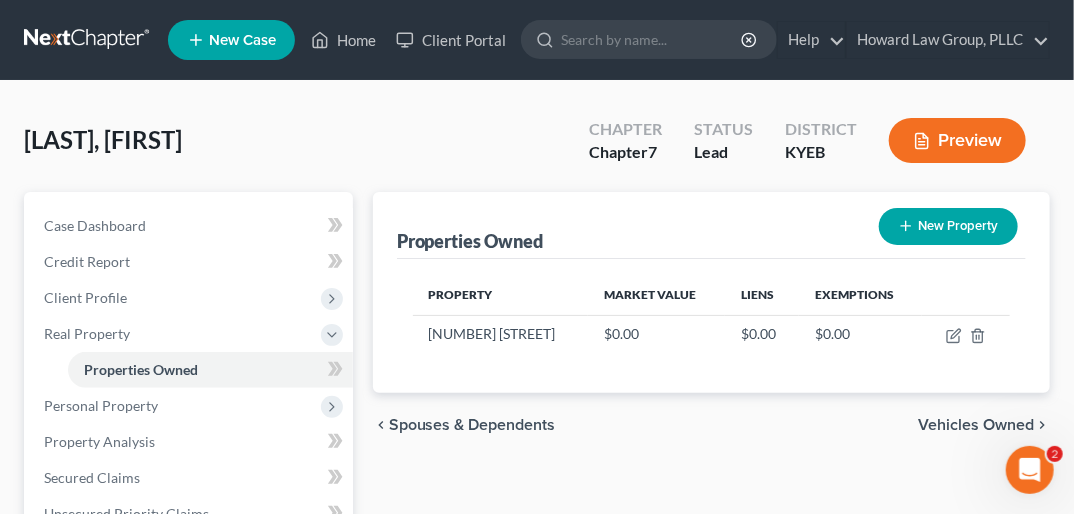 click on "Vehicles Owned" at bounding box center [976, 425] 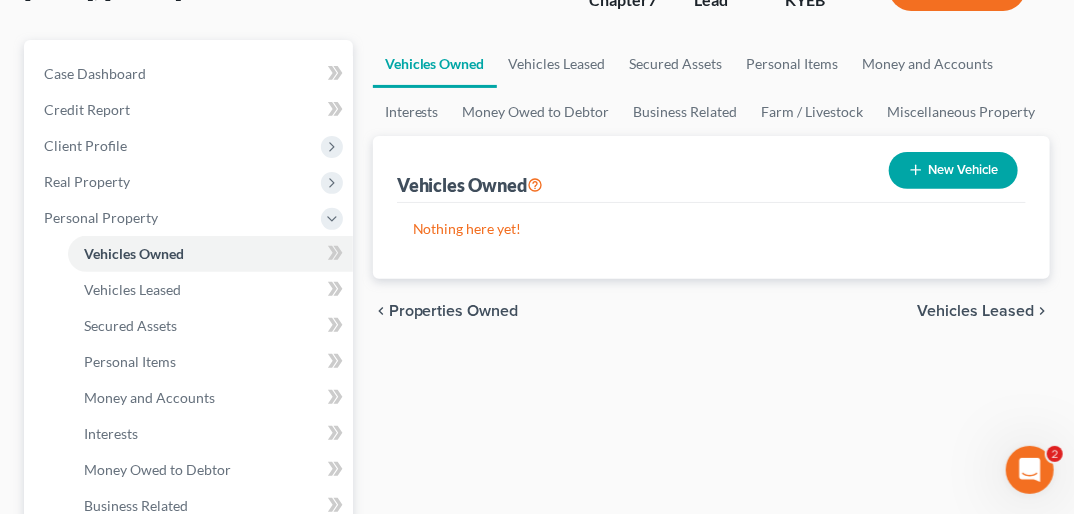 scroll, scrollTop: 207, scrollLeft: 0, axis: vertical 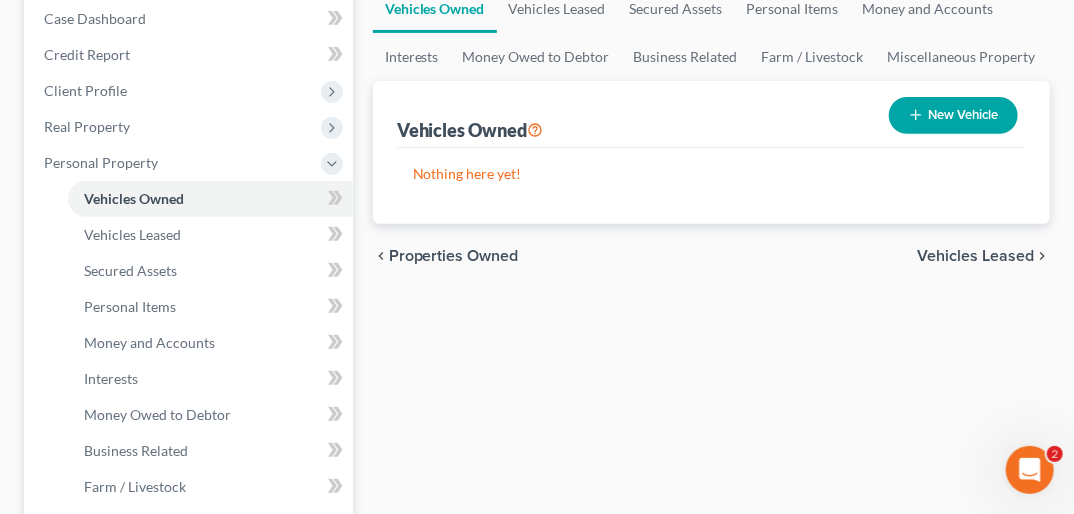click on "Vehicles Leased" at bounding box center [975, 256] 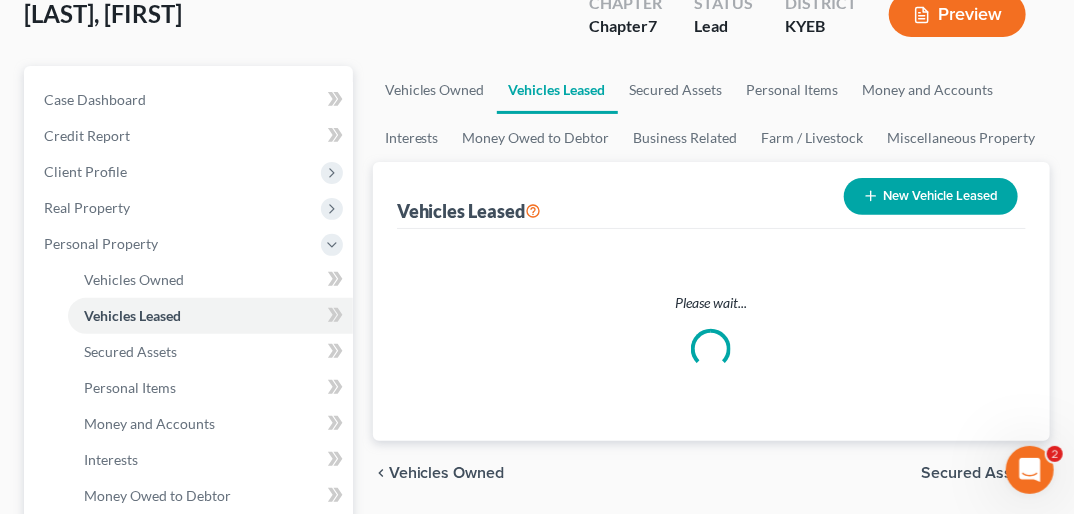 scroll, scrollTop: 0, scrollLeft: 0, axis: both 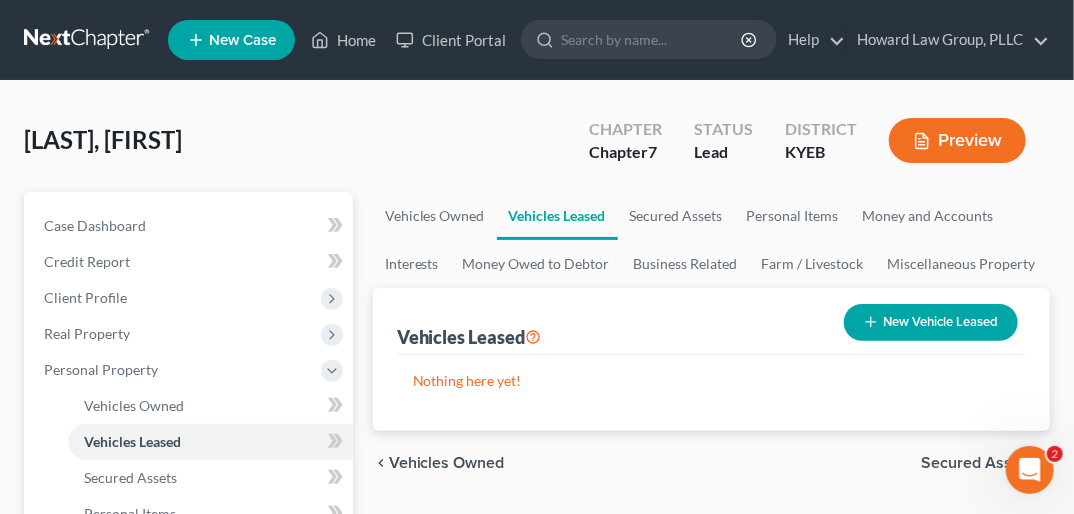 click on "Secured Assets" at bounding box center (977, 463) 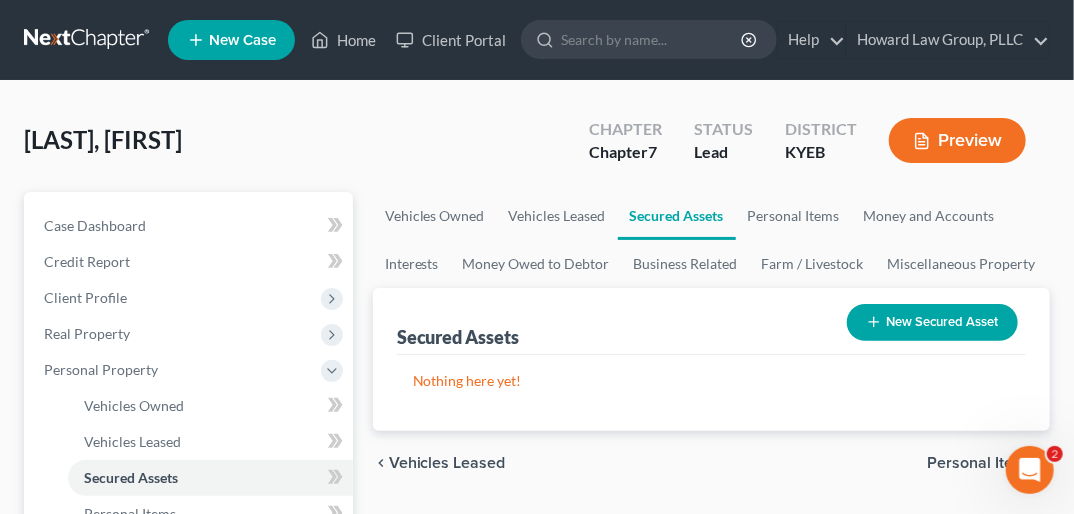 click on "Personal Items" at bounding box center (980, 463) 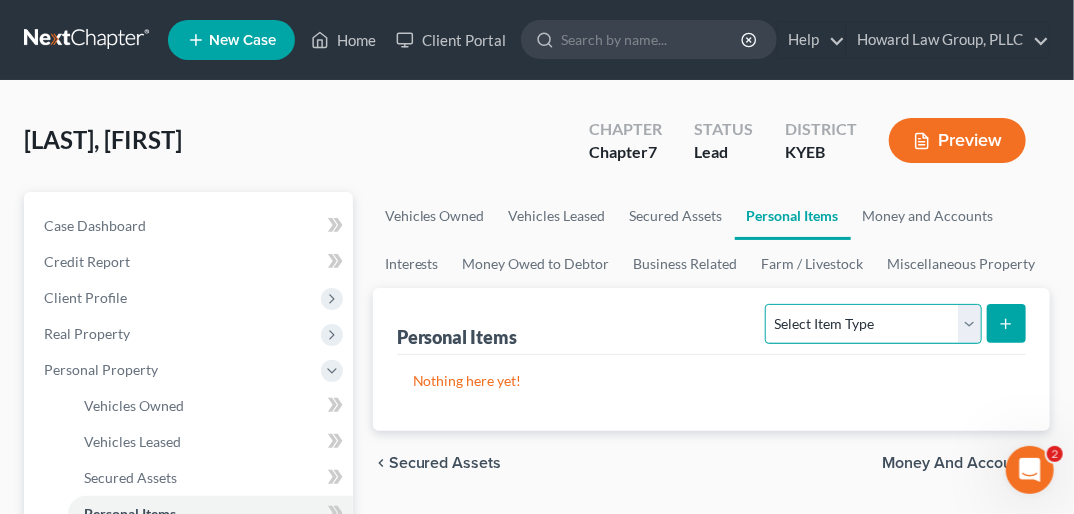 click on "Select Item Type Clothing Collectibles Of Value Electronics Firearms Household Goods Jewelry Other Pet(s) Sports & Hobby Equipment" at bounding box center (873, 324) 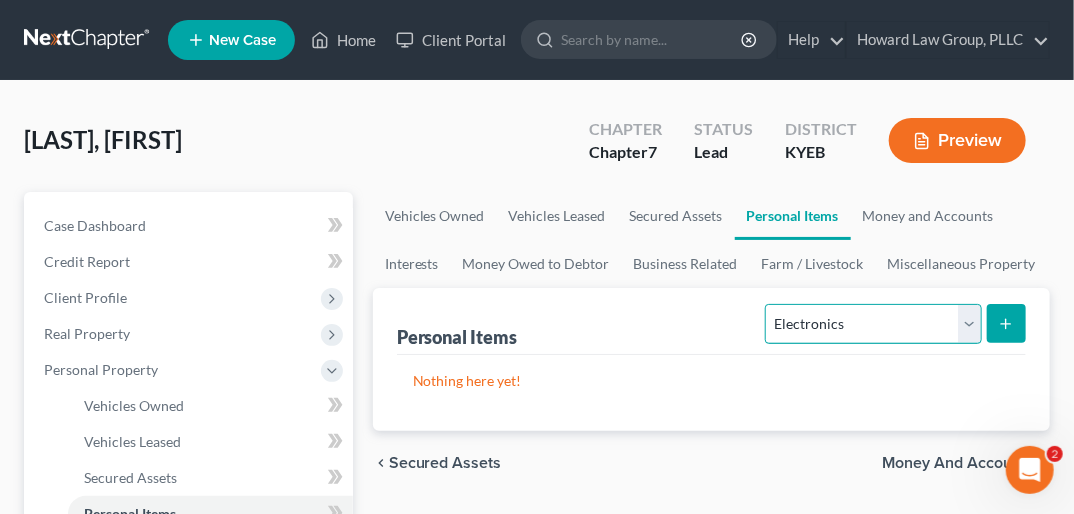 click on "Select Item Type Clothing Collectibles Of Value Electronics Firearms Household Goods Jewelry Other Pet(s) Sports & Hobby Equipment" at bounding box center [873, 324] 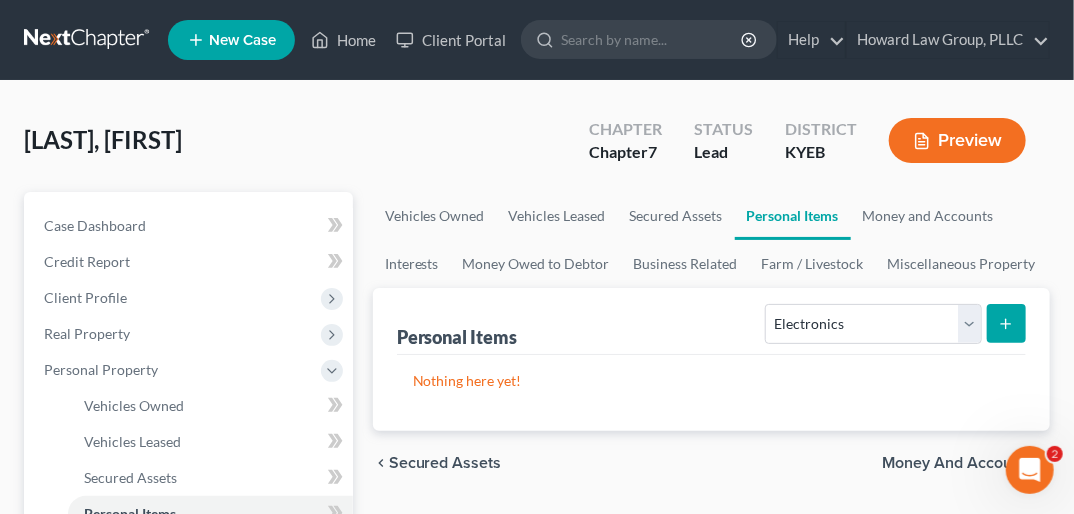 click at bounding box center (1006, 323) 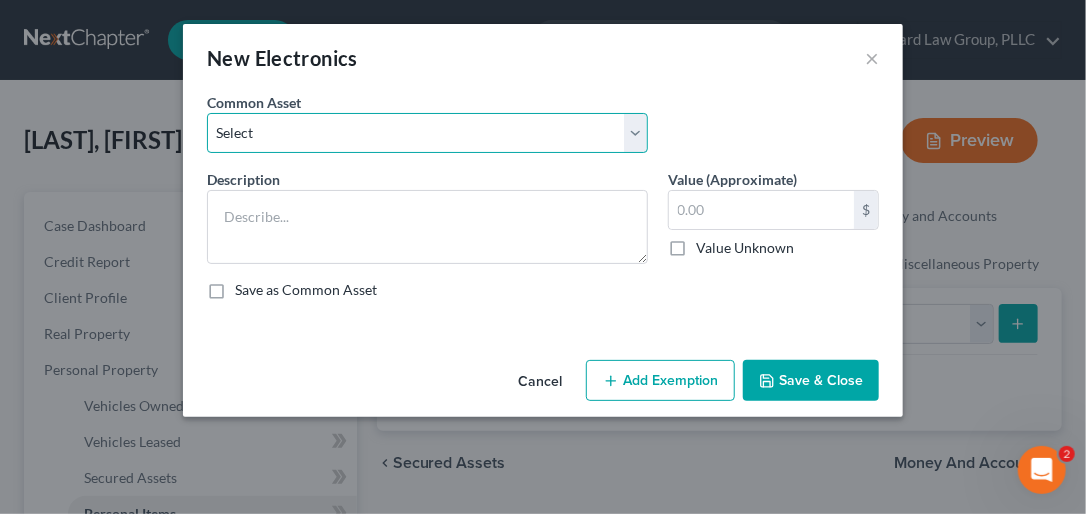 click on "Select Stereo Equip Tvs and speakers TV and computers TV and computers TV TV and Cell Phone Small Box Style TV and computers Computer Computer TV (3) TV DVD/VHS" at bounding box center (427, 133) 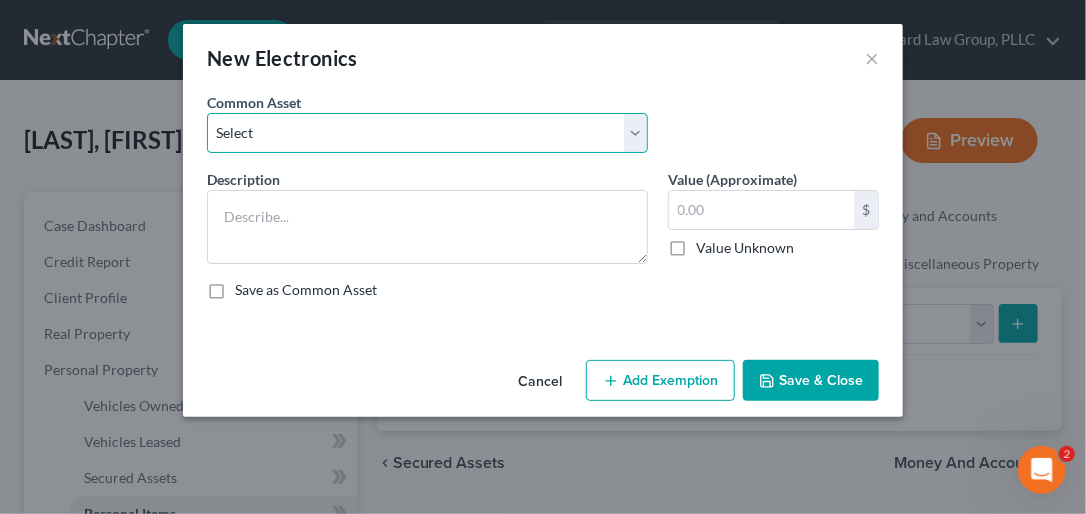 click on "Select Stereo Equip Tvs and speakers TV and computers TV and computers TV TV and Cell Phone Small Box Style TV and computers Computer Computer TV (3) TV DVD/VHS" at bounding box center [427, 133] 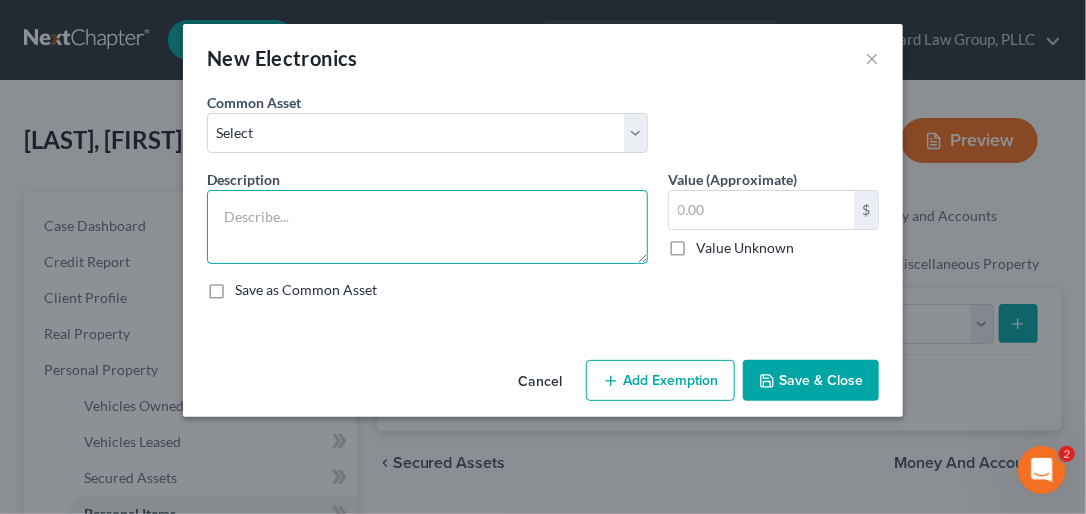 click at bounding box center [427, 227] 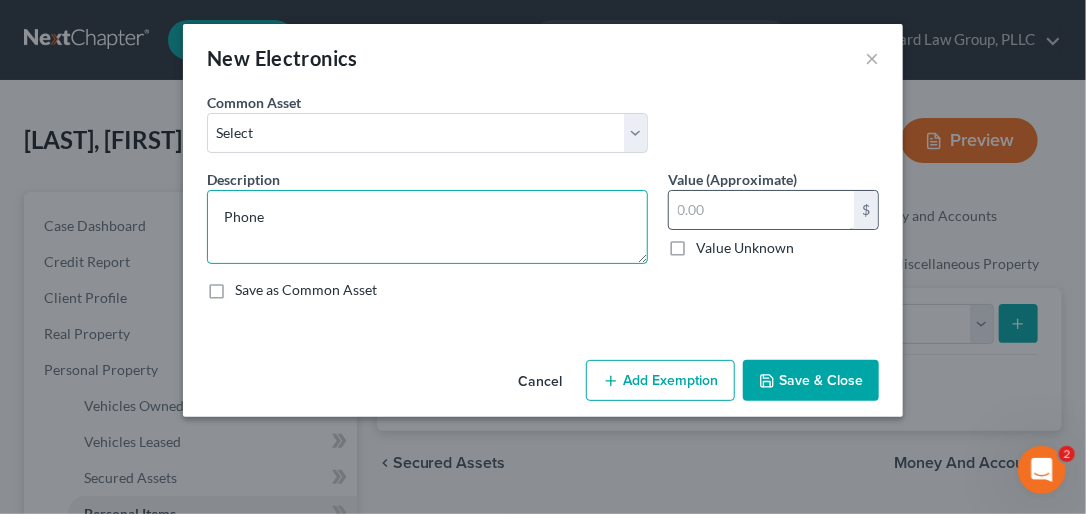 type on "Phone" 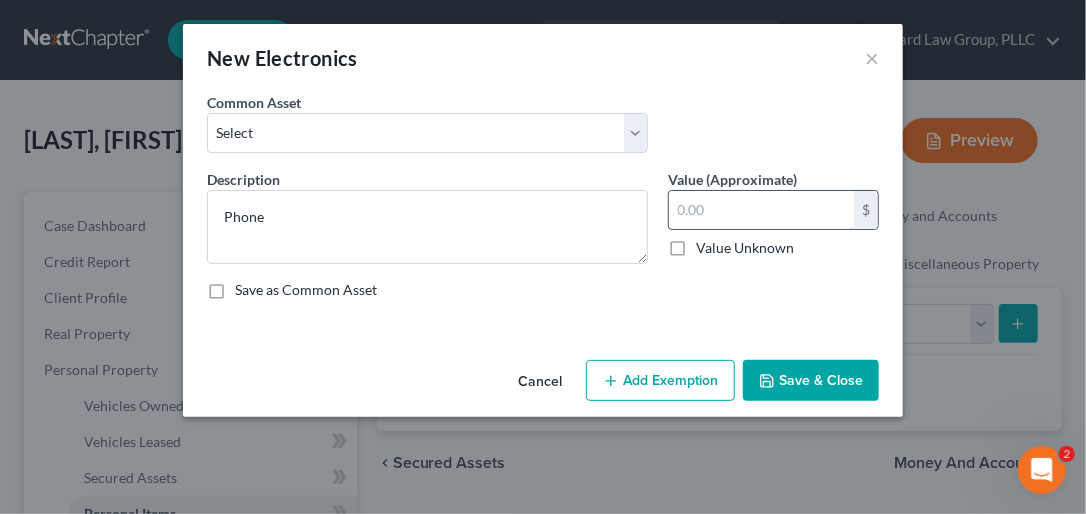 click at bounding box center [761, 210] 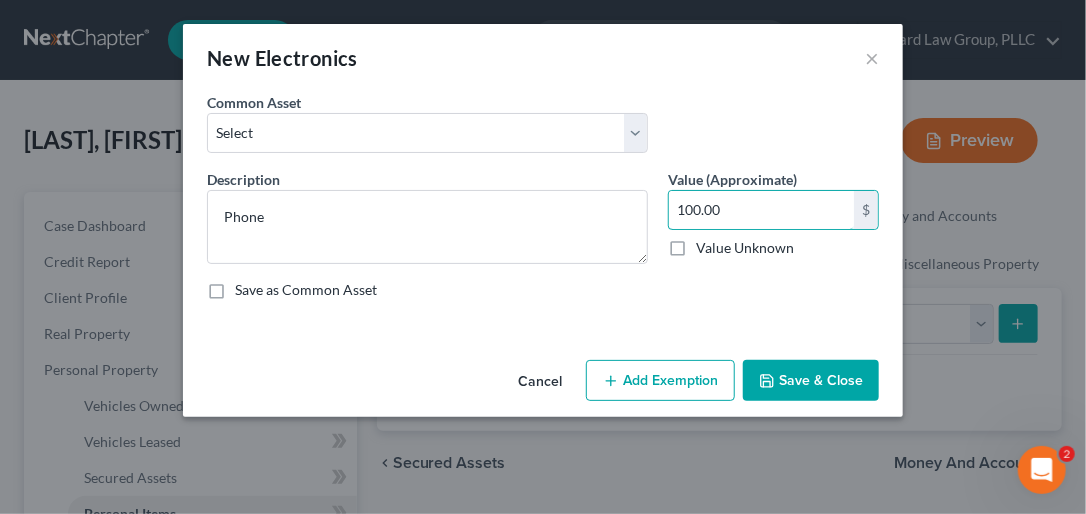 type on "100.00" 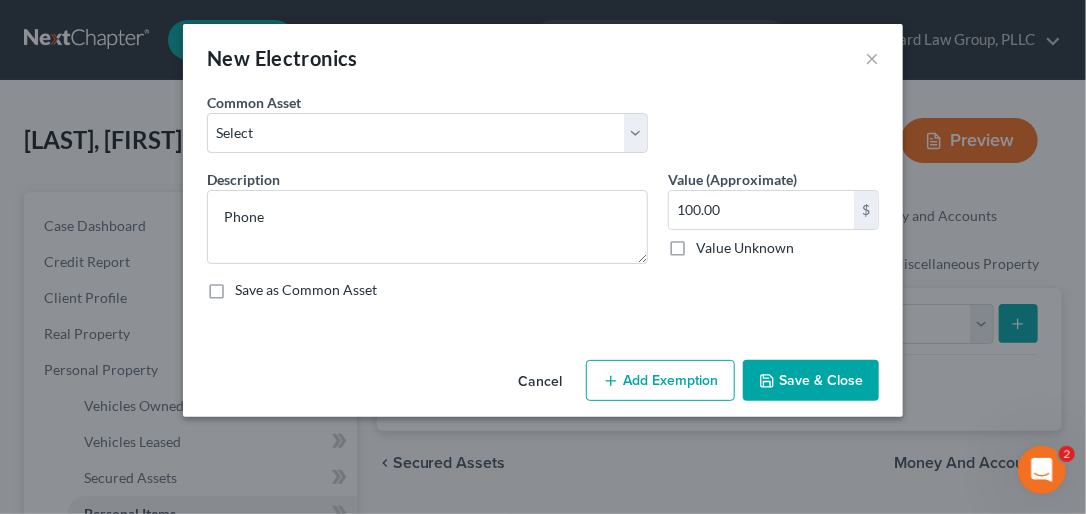 click on "Save & Close" at bounding box center [811, 381] 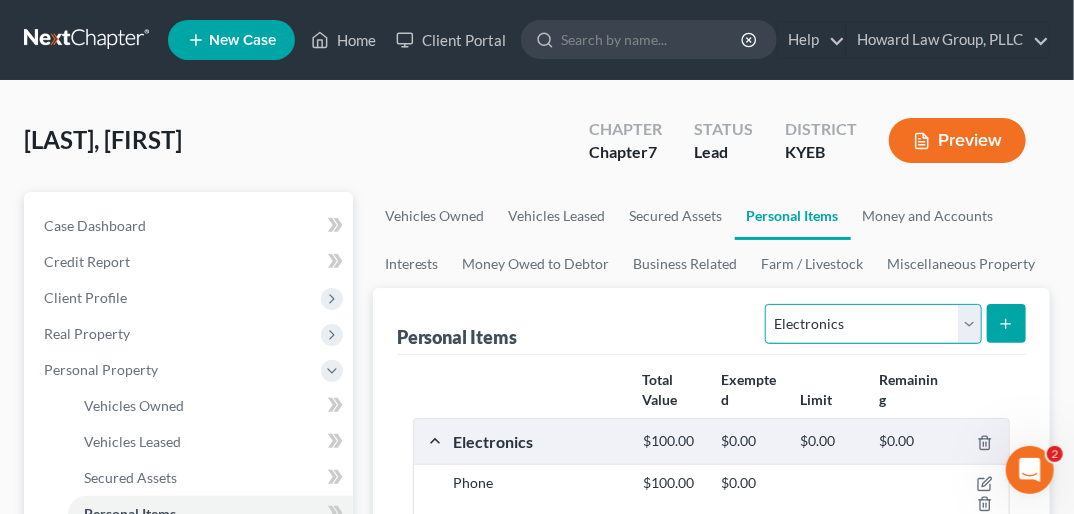 click on "Select Item Type Clothing Collectibles Of Value Electronics Firearms Household Goods Jewelry Other Pet(s) Sports & Hobby Equipment" at bounding box center (873, 324) 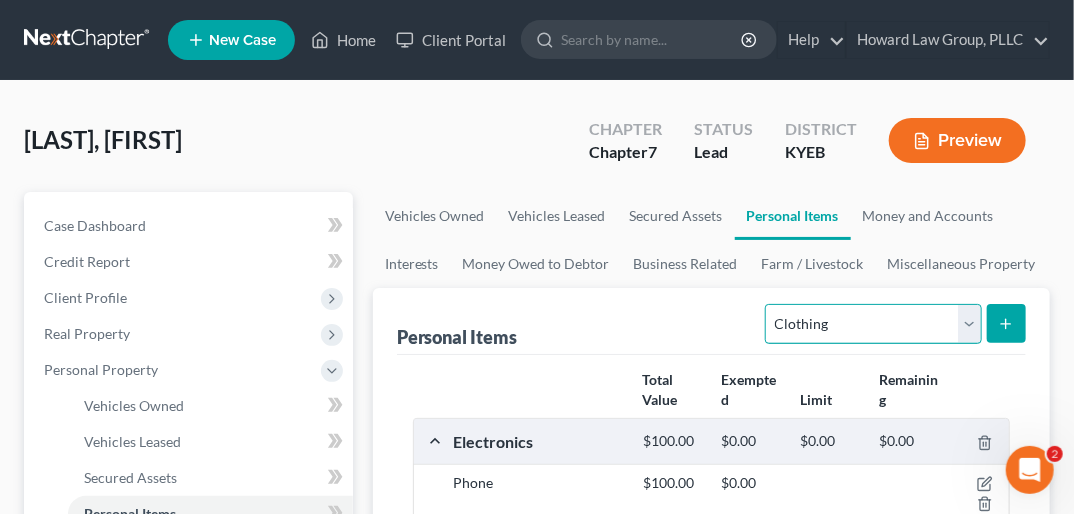 click on "Select Item Type Clothing Collectibles Of Value Electronics Firearms Household Goods Jewelry Other Pet(s) Sports & Hobby Equipment" at bounding box center (873, 324) 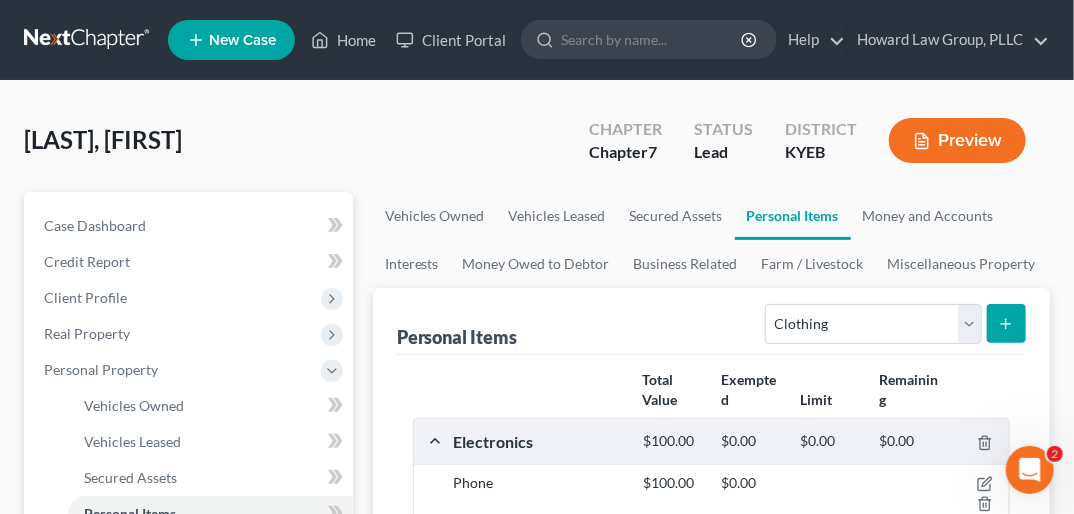 click 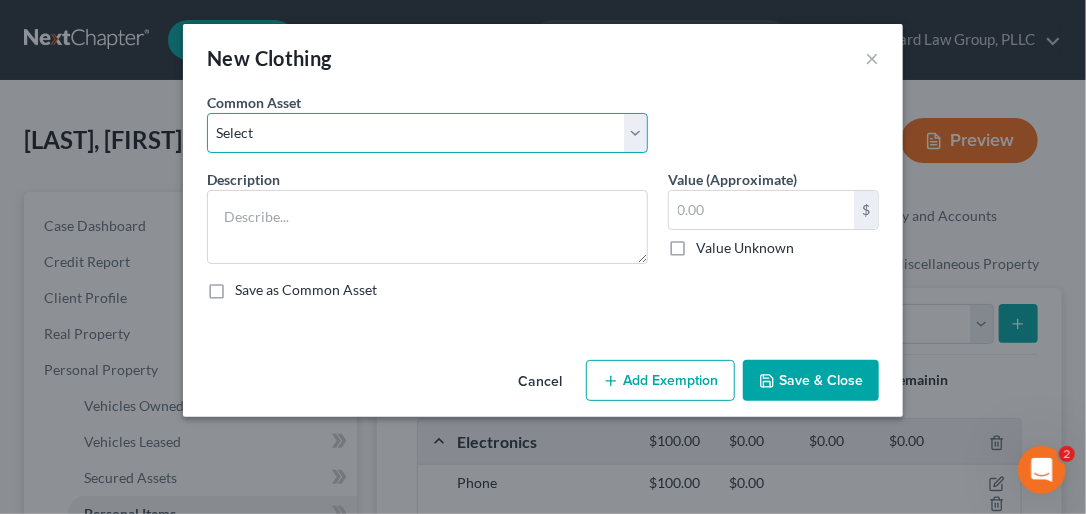 click on "Select Clothing Clothing Clothing Clothing Clothing Clothing Walmart Brand Clothing Clothing, shirts,pants & Jackets Clothing Jacket, Shoes,Tee Shirts, Pants,Underwear, Socks" at bounding box center (427, 133) 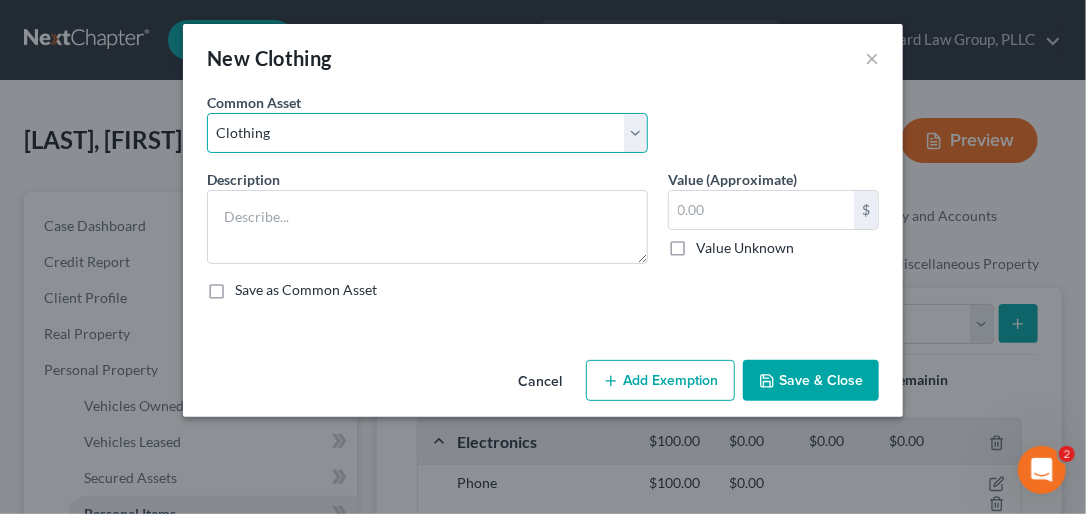 click on "Select Clothing Clothing Clothing Clothing Clothing Clothing Walmart Brand Clothing Clothing, shirts,pants & Jackets Clothing Jacket, Shoes,Tee Shirts, Pants,Underwear, Socks" at bounding box center [427, 133] 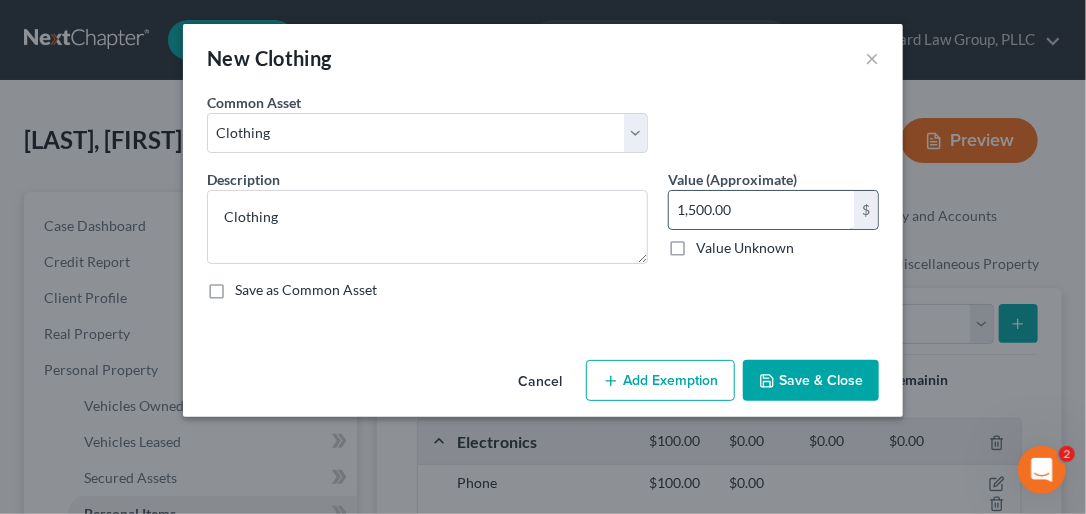 click on "1,500.00" at bounding box center [761, 210] 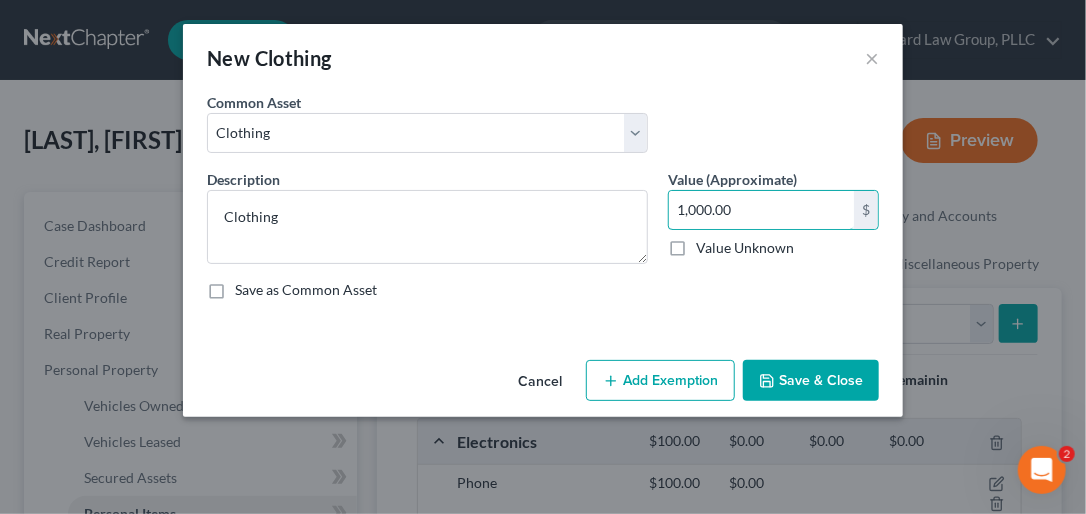 type on "1,000.00" 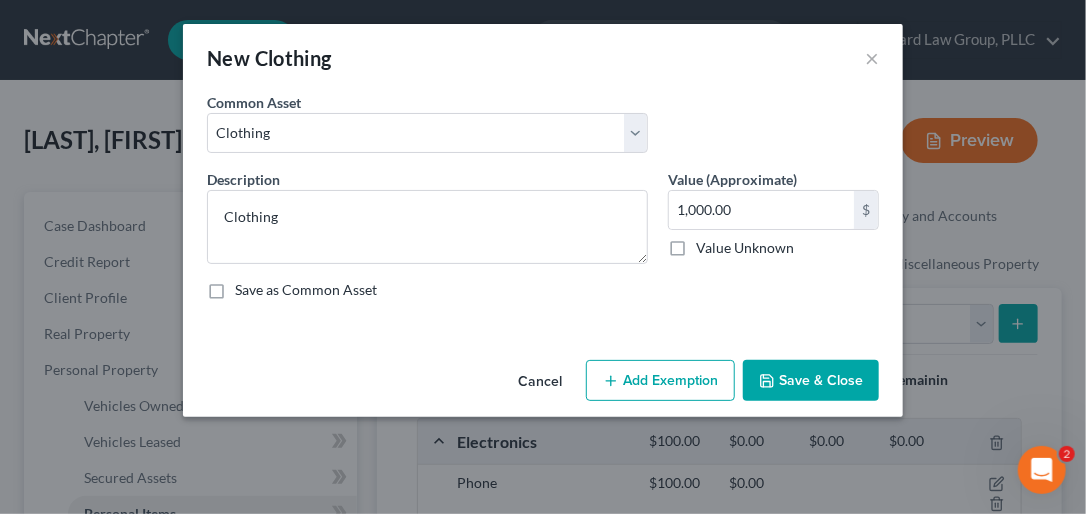 click on "Save & Close" at bounding box center [811, 381] 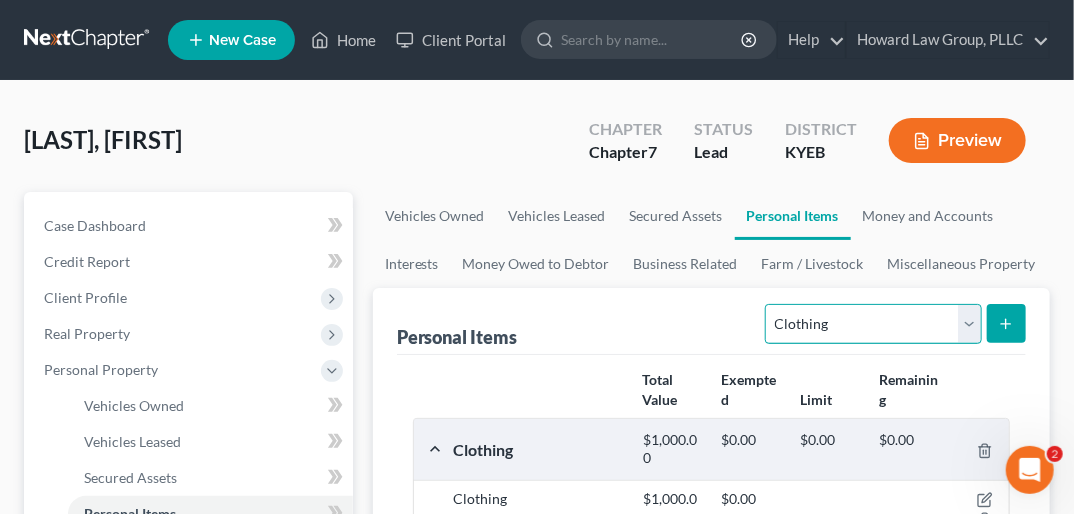 click on "Select Item Type Clothing Collectibles Of Value Electronics Firearms Household Goods Jewelry Other Pet(s) Sports & Hobby Equipment" at bounding box center (873, 324) 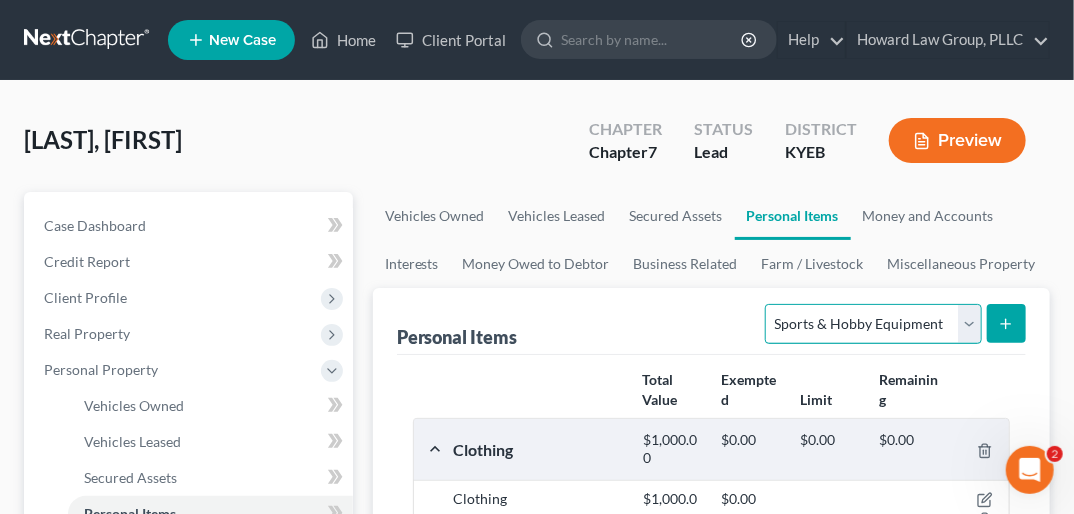 click on "Select Item Type Clothing Collectibles Of Value Electronics Firearms Household Goods Jewelry Other Pet(s) Sports & Hobby Equipment" at bounding box center (873, 324) 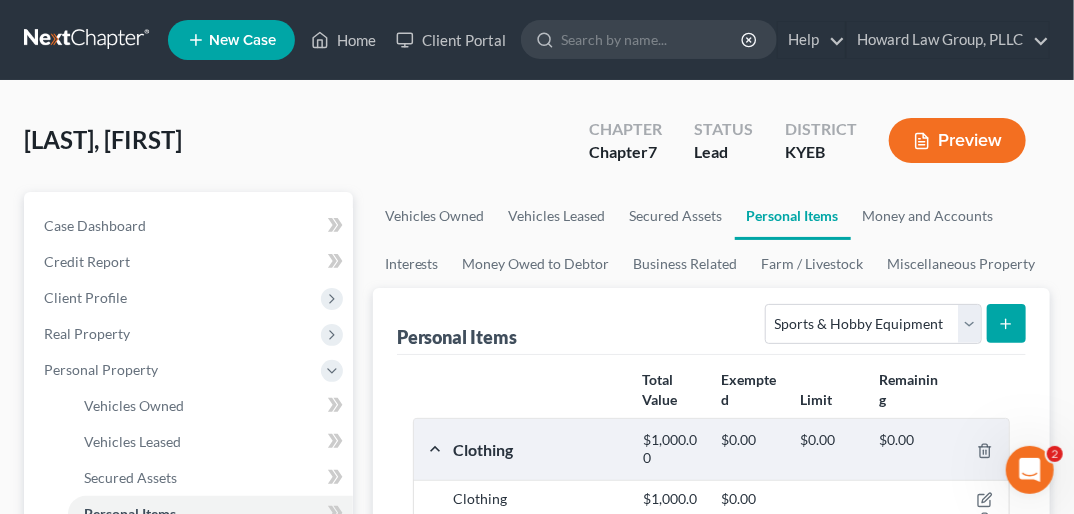 click 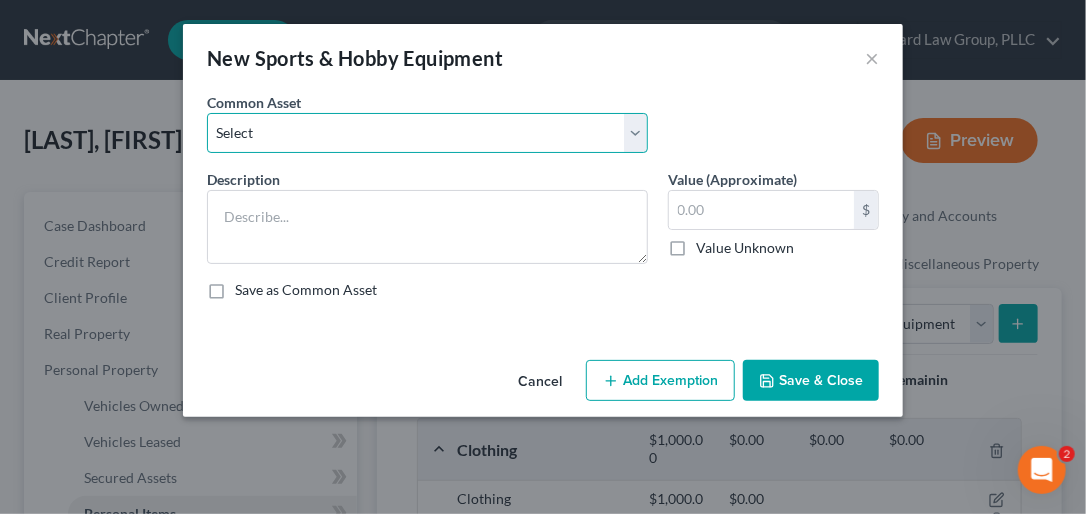 click on "Select Camera and Lenses Fishing Equipment Fishing boat art supplies, soccer ball Bowling Equipment" at bounding box center (427, 133) 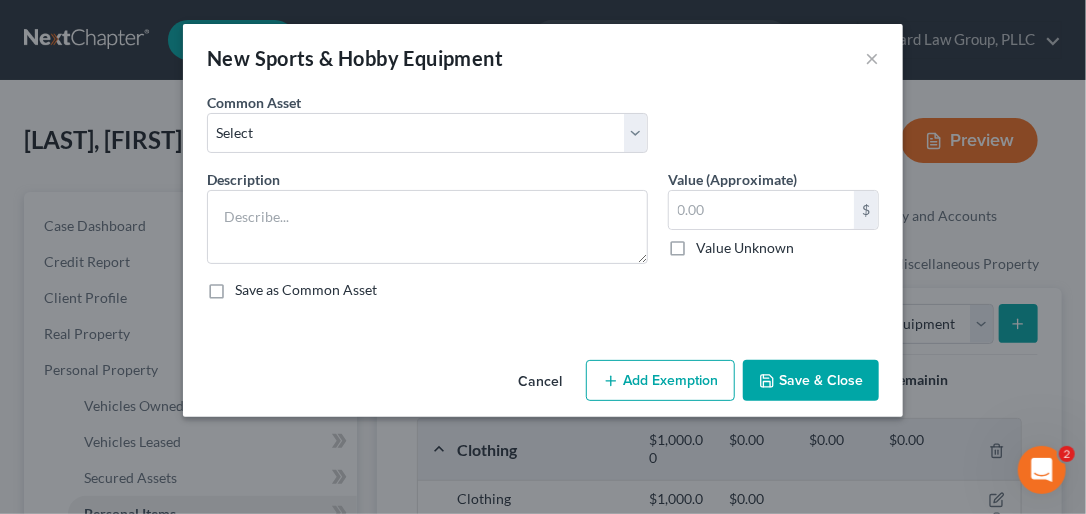 click on "New Sports & Hobby Equipment ×" at bounding box center (543, 58) 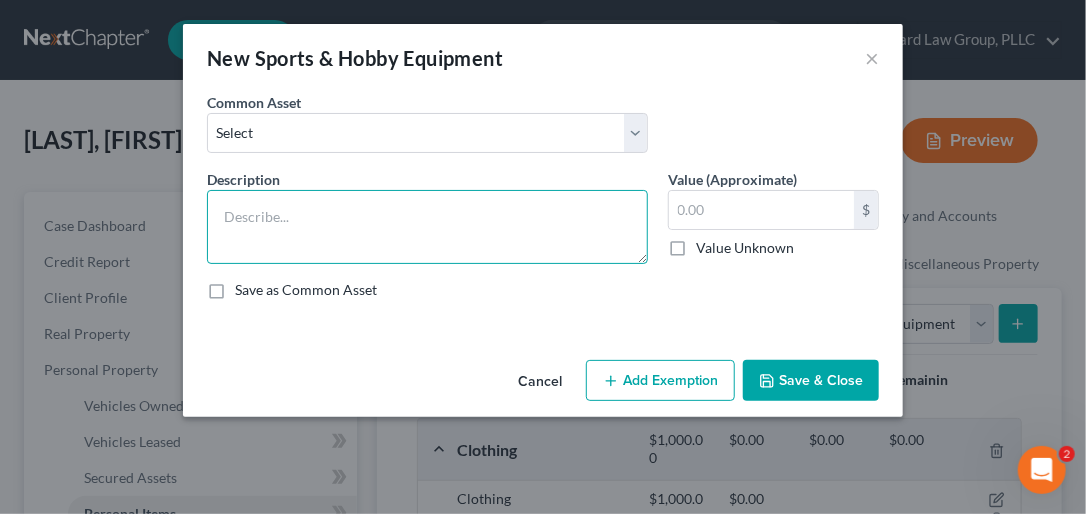 click at bounding box center [427, 227] 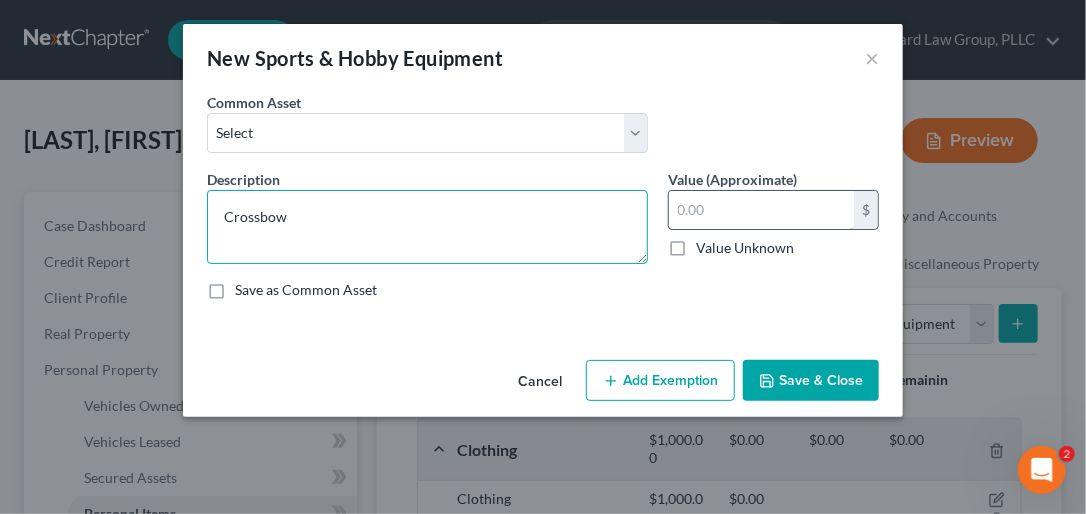 type on "Crossbow" 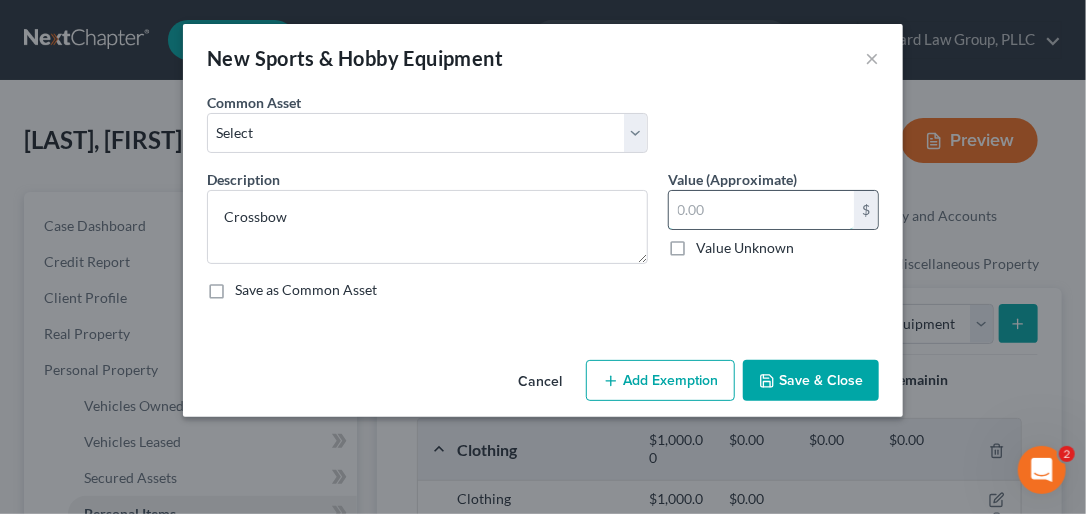 click at bounding box center (761, 210) 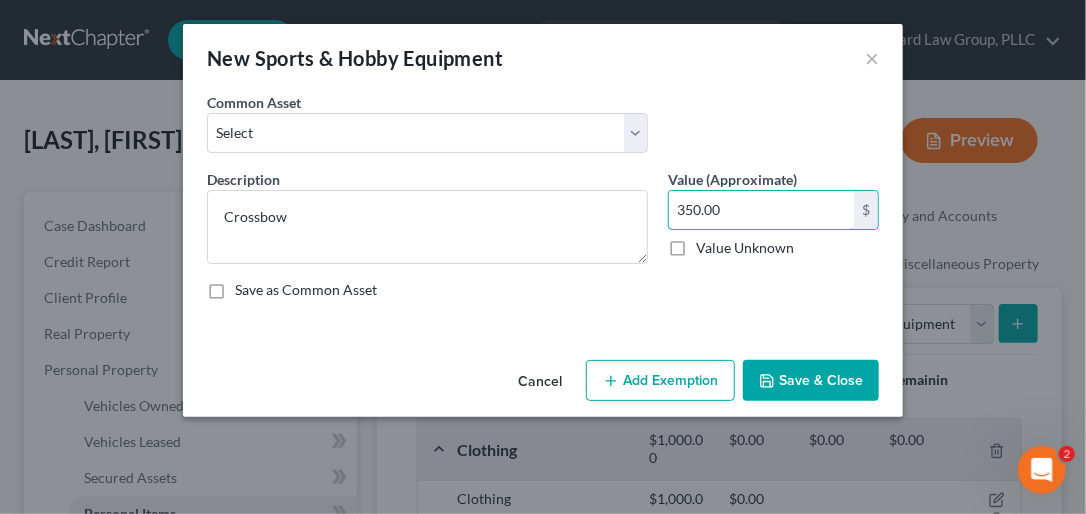 type on "350.00" 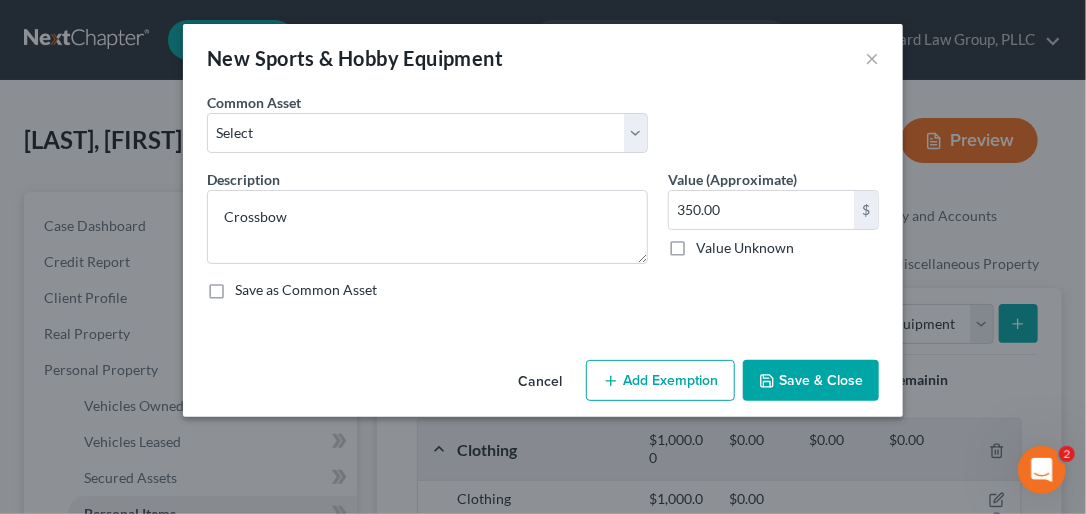 click on "Save & Close" at bounding box center (811, 381) 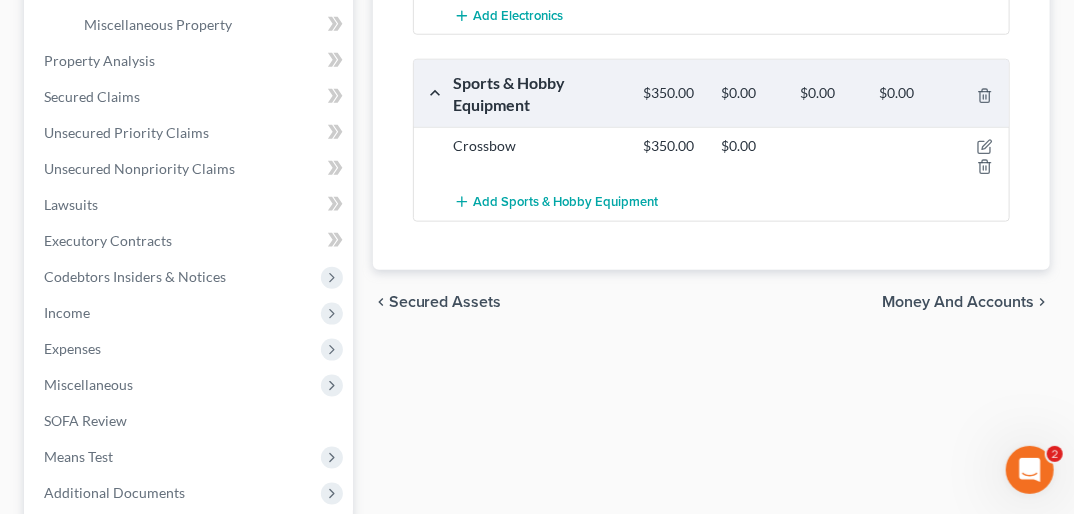 scroll, scrollTop: 712, scrollLeft: 0, axis: vertical 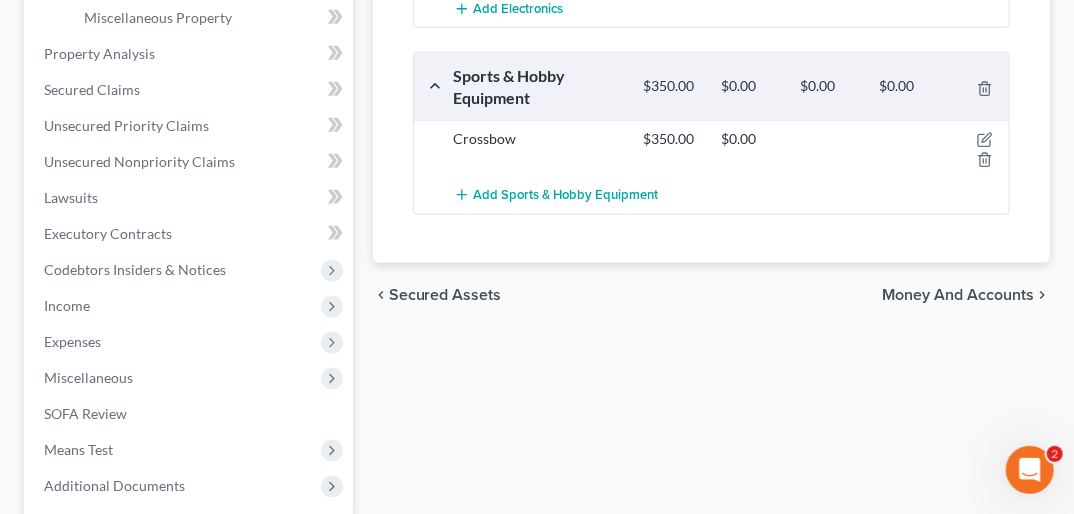 click on "Money and Accounts" at bounding box center (958, 295) 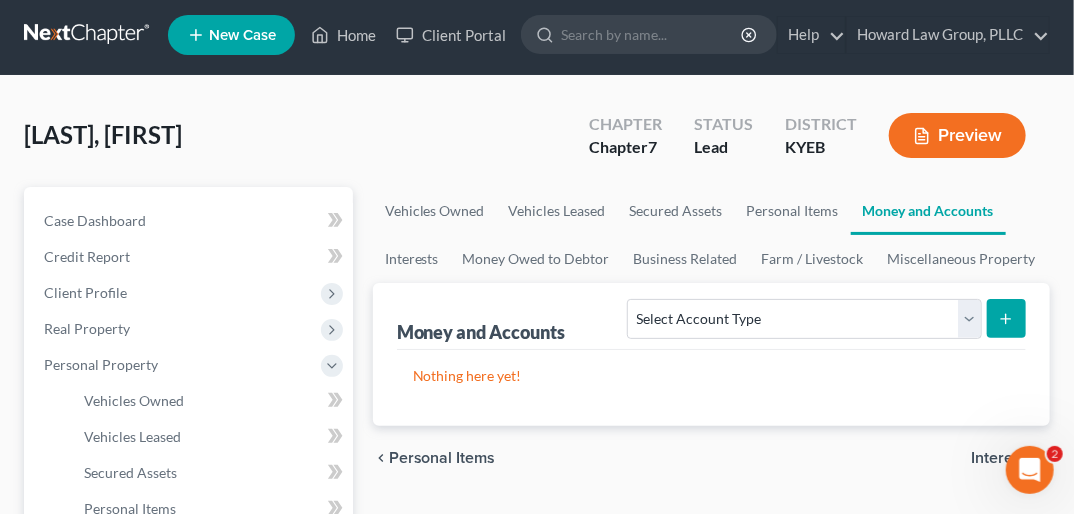 scroll, scrollTop: 0, scrollLeft: 0, axis: both 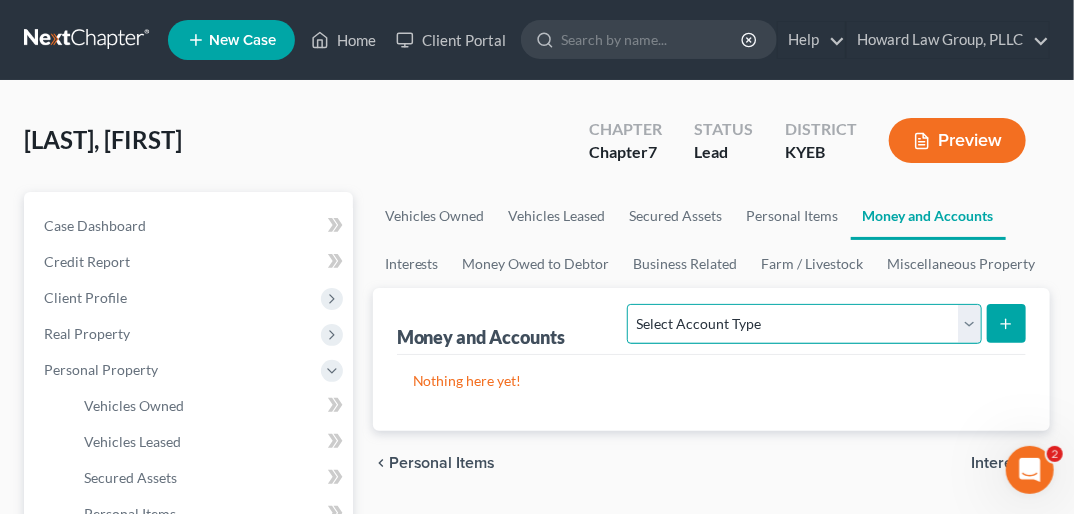 click on "Select Account Type Brokerage Cash on Hand Certificates of Deposit Checking Account Money Market Other (Credit Union, Health Savings Account, etc) Safe Deposit Box Savings Account Security Deposits or Prepayments" at bounding box center (804, 324) 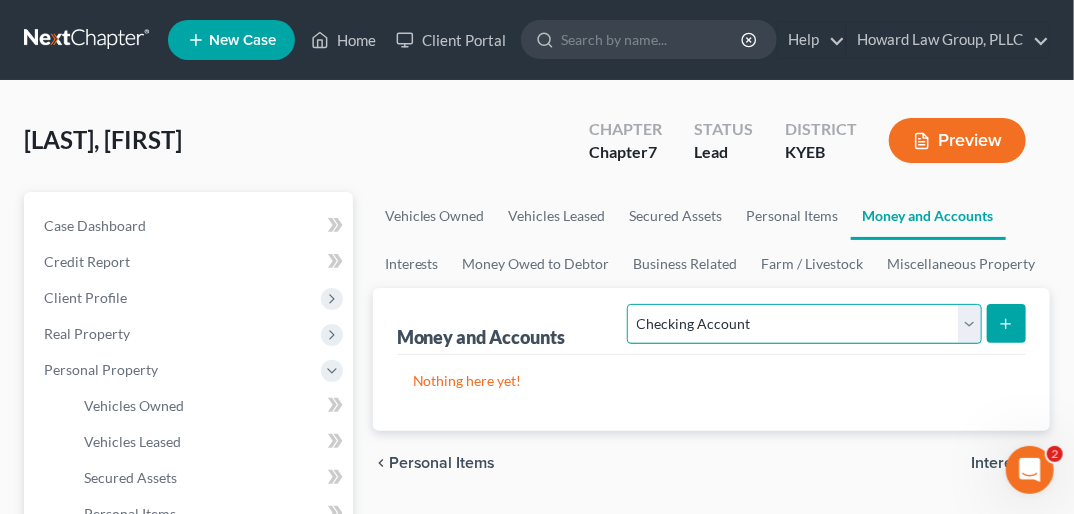 click on "Select Account Type Brokerage Cash on Hand Certificates of Deposit Checking Account Money Market Other (Credit Union, Health Savings Account, etc) Safe Deposit Box Savings Account Security Deposits or Prepayments" at bounding box center (804, 324) 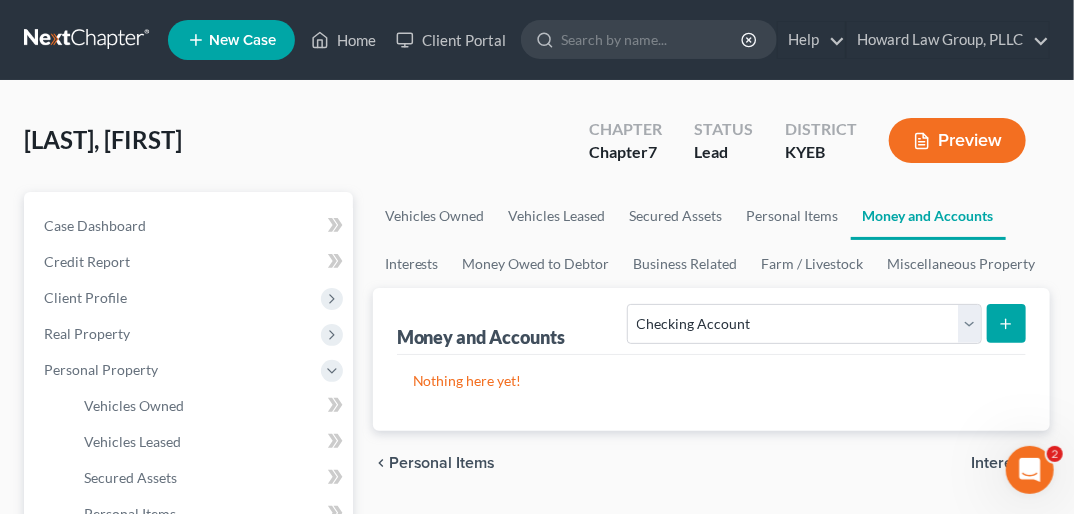 click 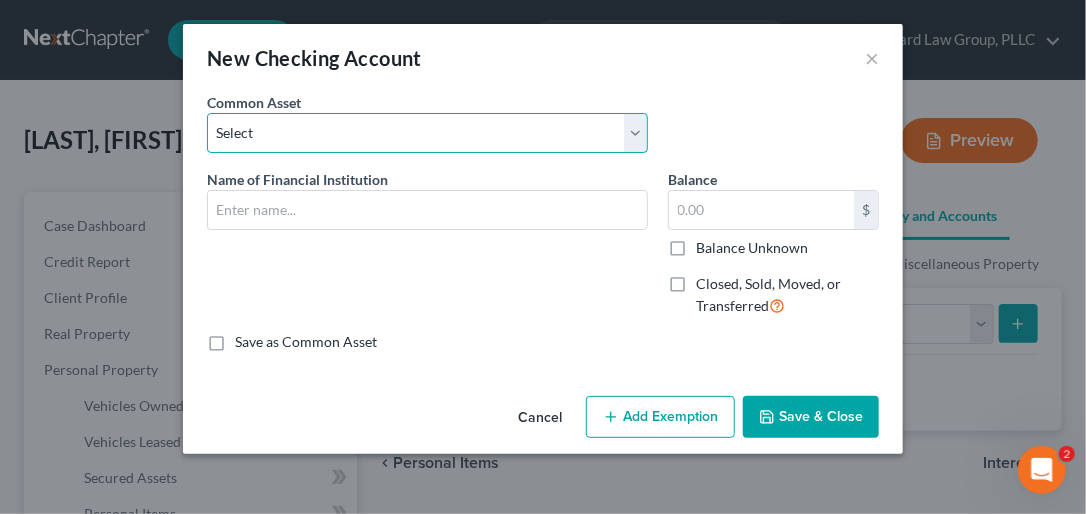 click on "Select CCU Wells Fargo PNC Bank Woodforest Bank First Financial Bank Expree Credit Union Fifth Third Chase Stock Yards Bank & Trust WesBanco Whitaker Bank Commonwealth Credit Union Independence Bank Town & Country Commonwealth Credit Union Commonwealth Credit Union Commonwealth Credit Union Commonwealth Credit Union Whitaker Bank Expree Credit Union Independence Bank Expree Credit Union Commonwealth Credit Union Central Bank L&N Federal Credit Union" at bounding box center (427, 133) 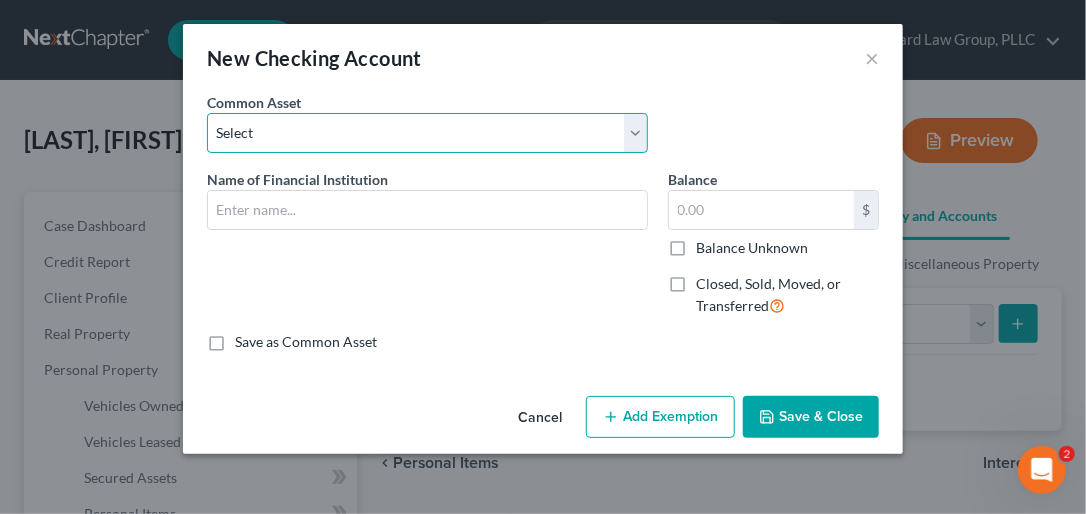 select on "5" 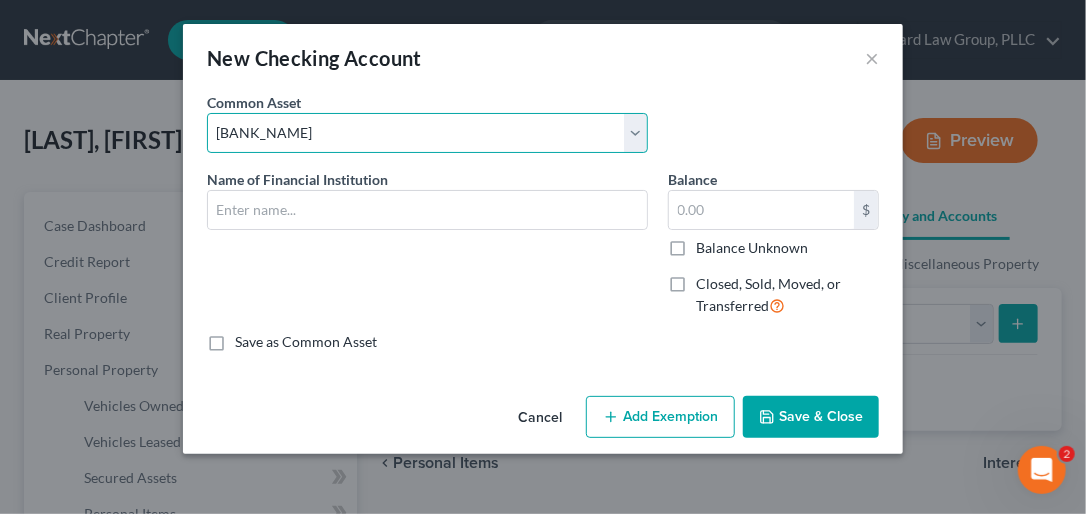click on "Select CCU Wells Fargo PNC Bank Woodforest Bank First Financial Bank Expree Credit Union Fifth Third Chase Stock Yards Bank & Trust WesBanco Whitaker Bank Commonwealth Credit Union Independence Bank Town & Country Commonwealth Credit Union Commonwealth Credit Union Commonwealth Credit Union Commonwealth Credit Union Whitaker Bank Expree Credit Union Independence Bank Expree Credit Union Commonwealth Credit Union Central Bank L&N Federal Credit Union" at bounding box center (427, 133) 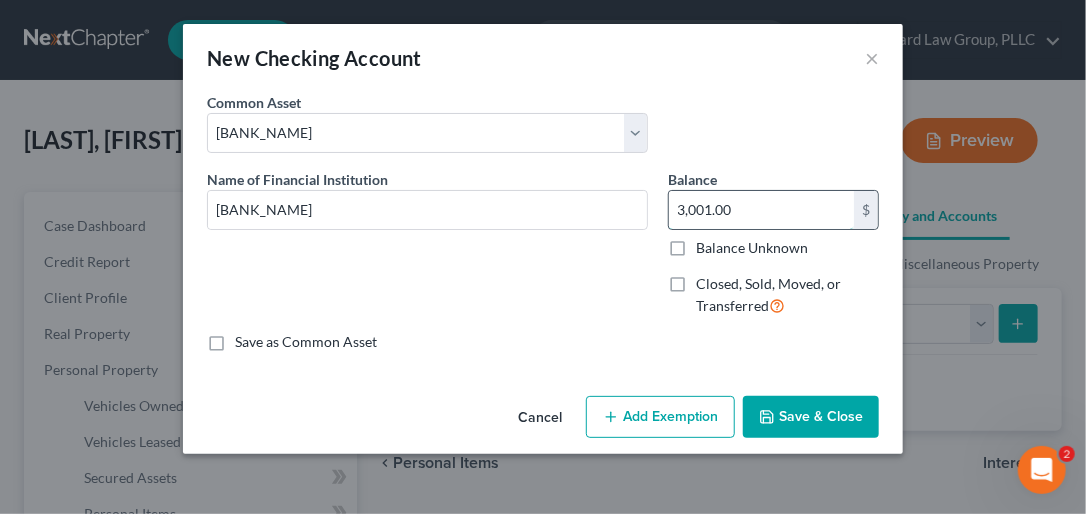 click on "3,001.00" at bounding box center (761, 210) 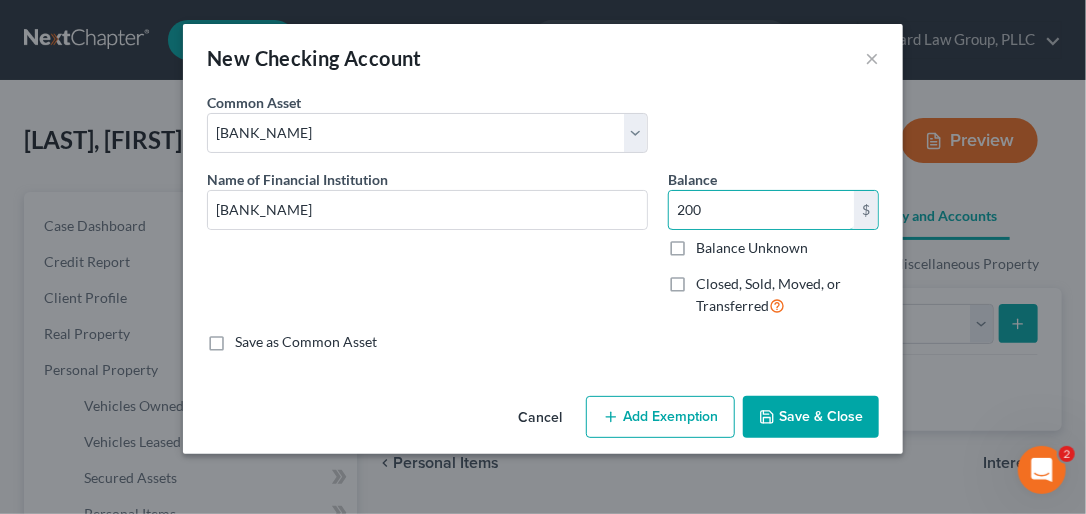 type on "200" 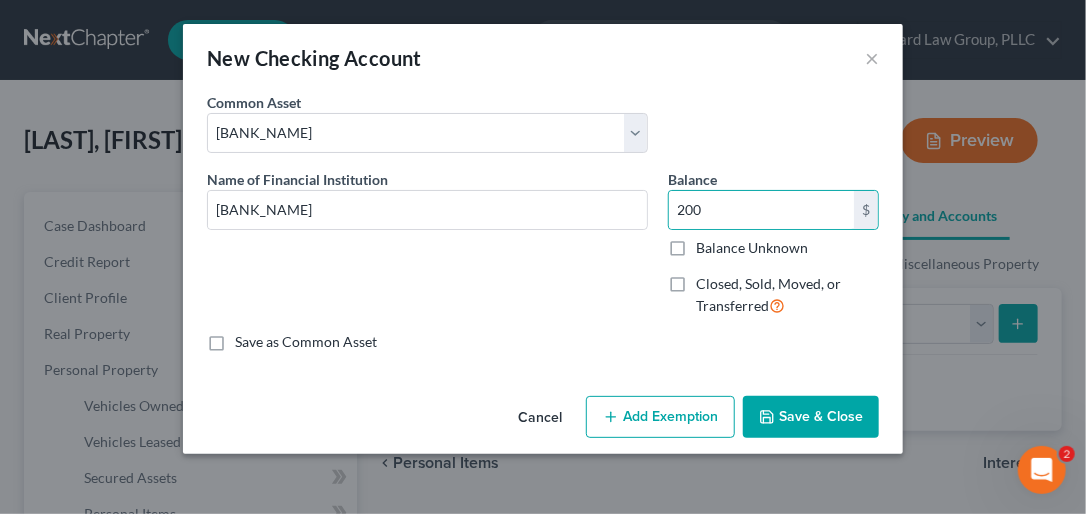 click on "Save & Close" at bounding box center [811, 417] 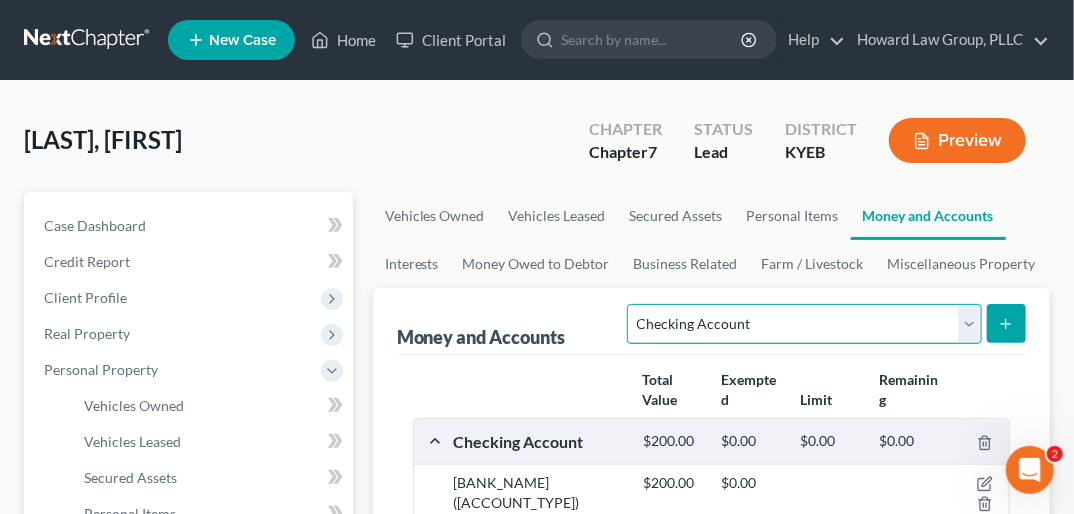 click on "Select Account Type Brokerage Cash on Hand Certificates of Deposit Checking Account Money Market Other (Credit Union, Health Savings Account, etc) Safe Deposit Box Savings Account Security Deposits or Prepayments" at bounding box center (804, 324) 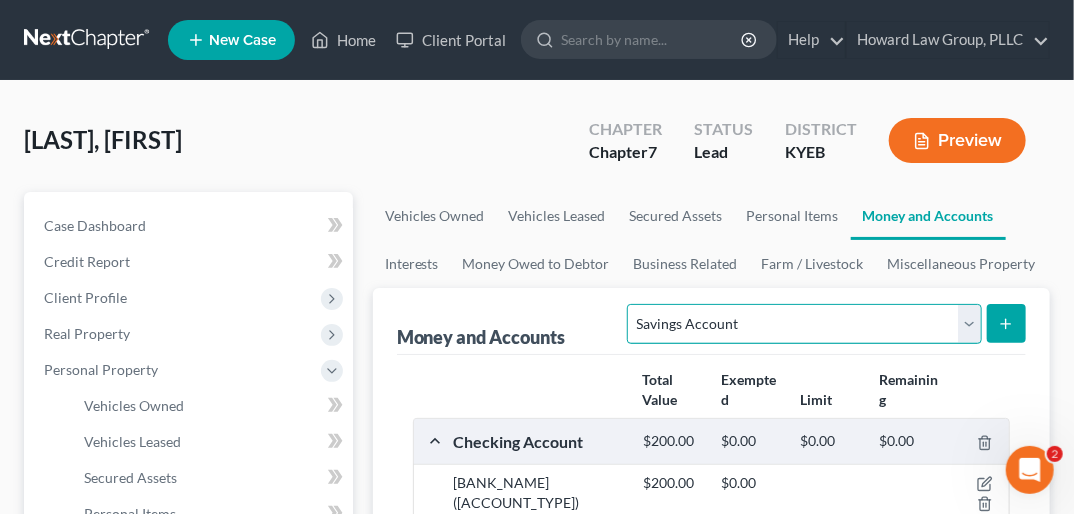 click on "Select Account Type Brokerage Cash on Hand Certificates of Deposit Checking Account Money Market Other (Credit Union, Health Savings Account, etc) Safe Deposit Box Savings Account Security Deposits or Prepayments" at bounding box center (804, 324) 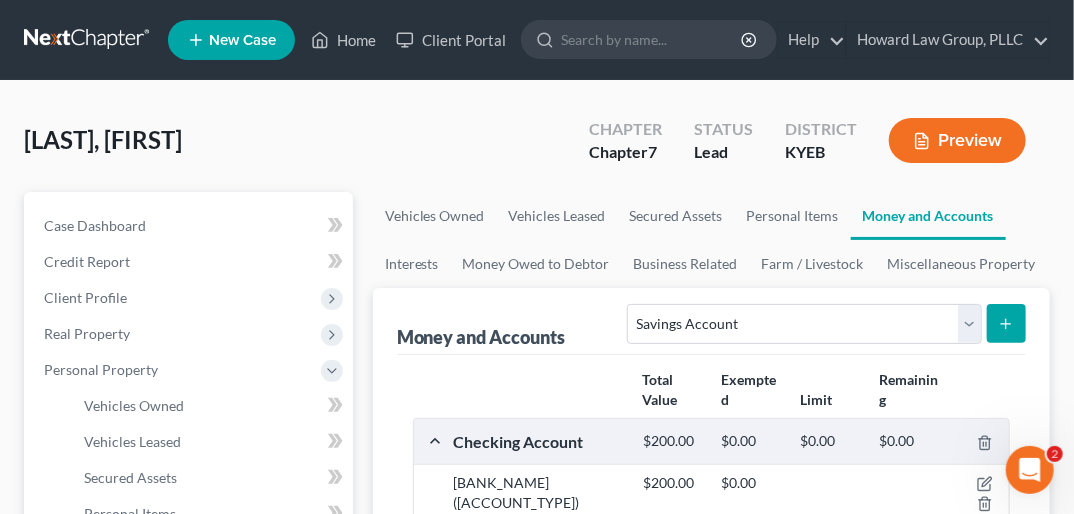 click 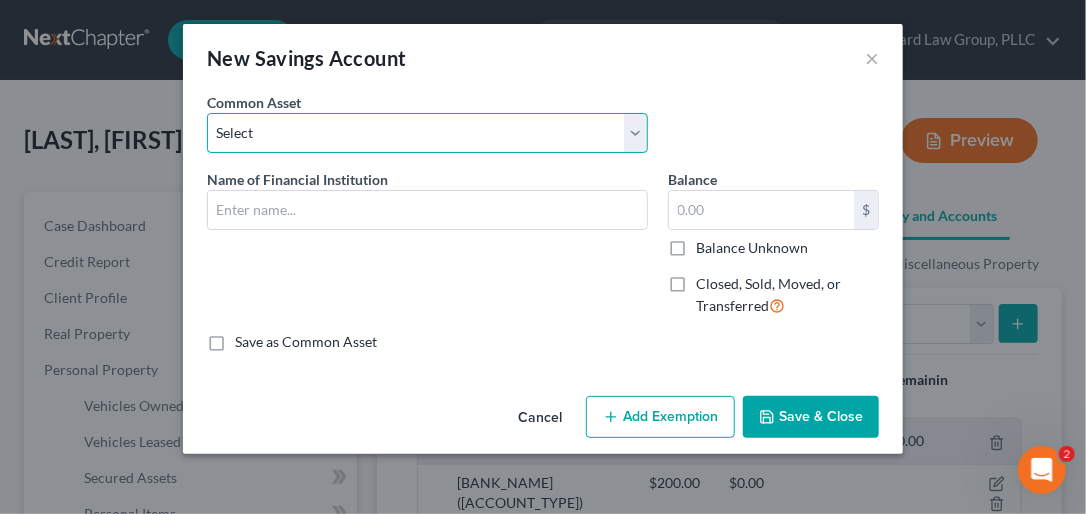 click on "Select PNC Bank CCU Stock Yards Bank & Trust Expree Credit Union UK Federal Credit Union Marcus Goldman Sachs L&N Federal Credit Union" at bounding box center (427, 133) 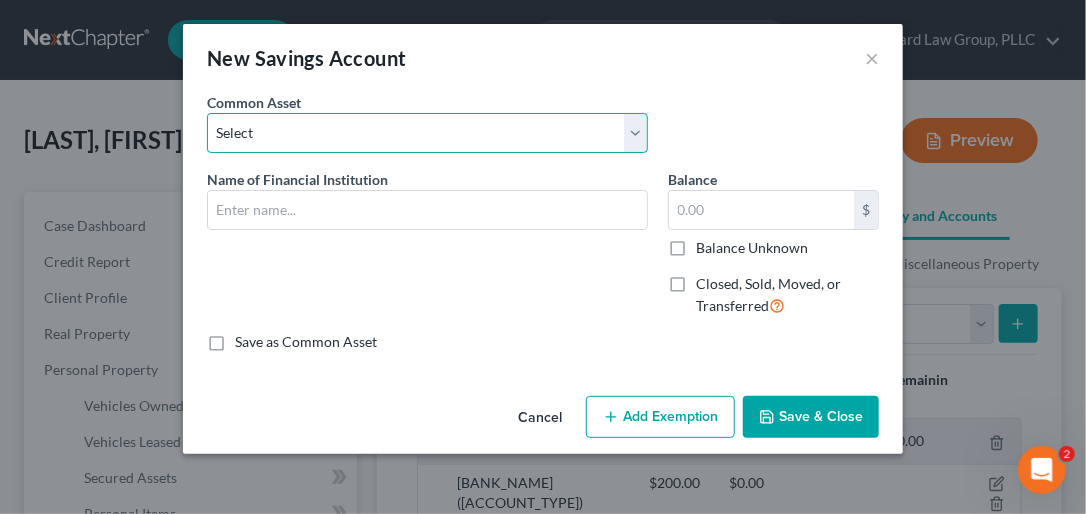 select on "3" 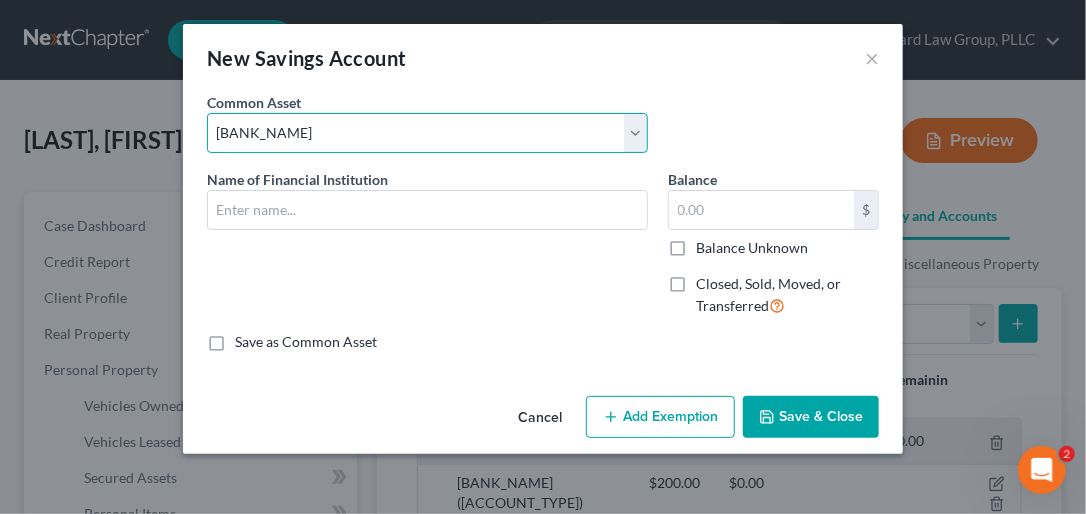 click on "Select PNC Bank CCU Stock Yards Bank & Trust Expree Credit Union UK Federal Credit Union Marcus Goldman Sachs L&N Federal Credit Union" at bounding box center (427, 133) 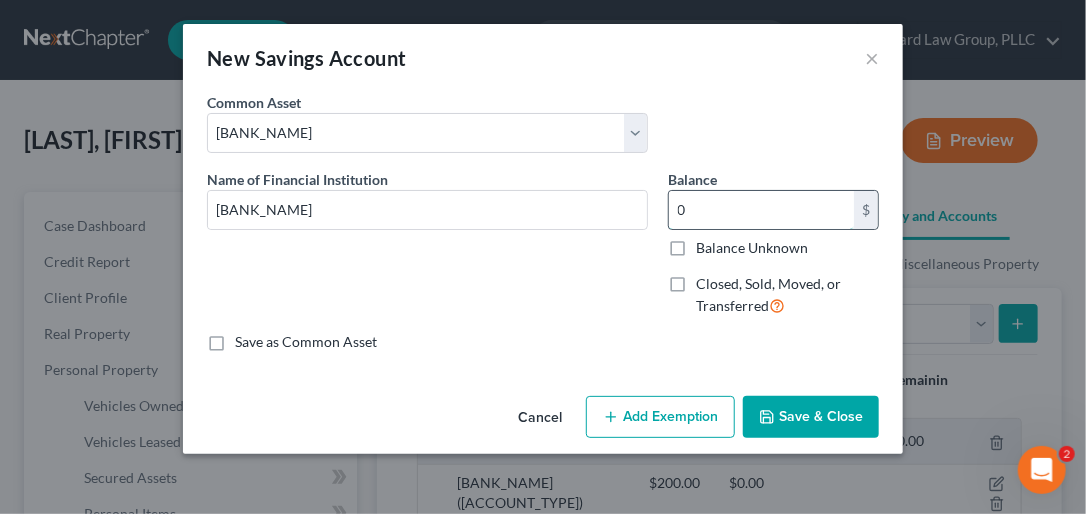 click on "0" at bounding box center [761, 210] 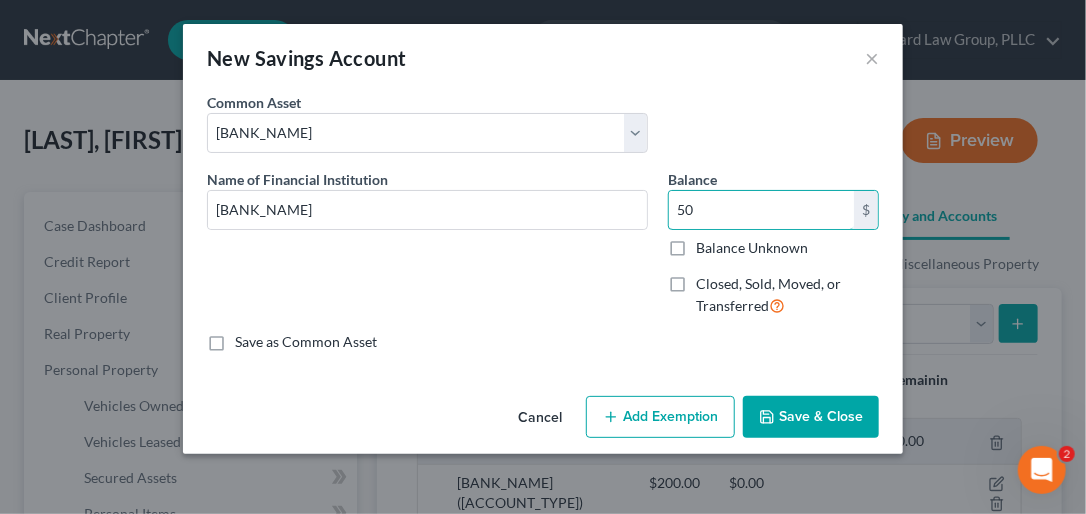 type on "50" 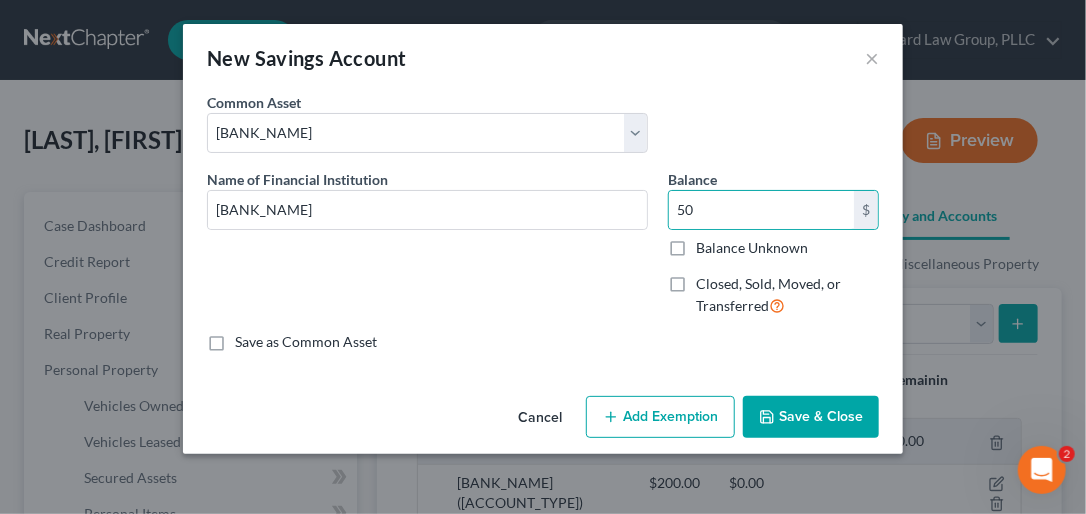 click on "Save & Close" at bounding box center (811, 417) 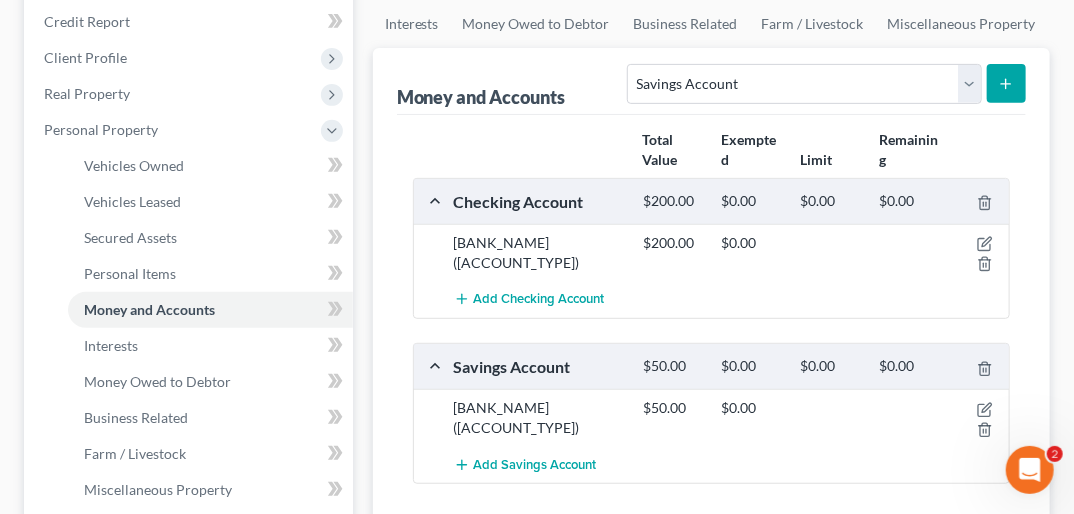 scroll, scrollTop: 257, scrollLeft: 0, axis: vertical 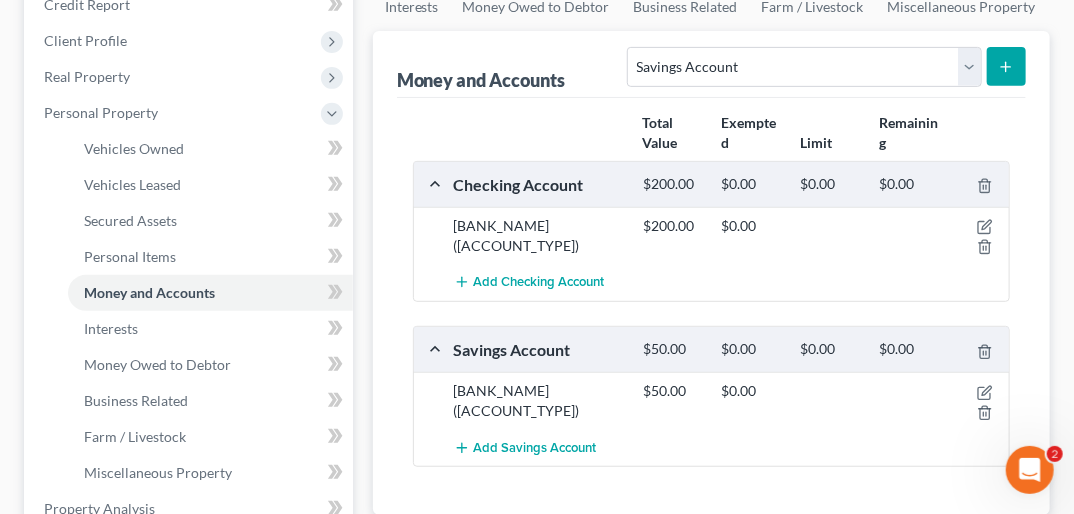 click 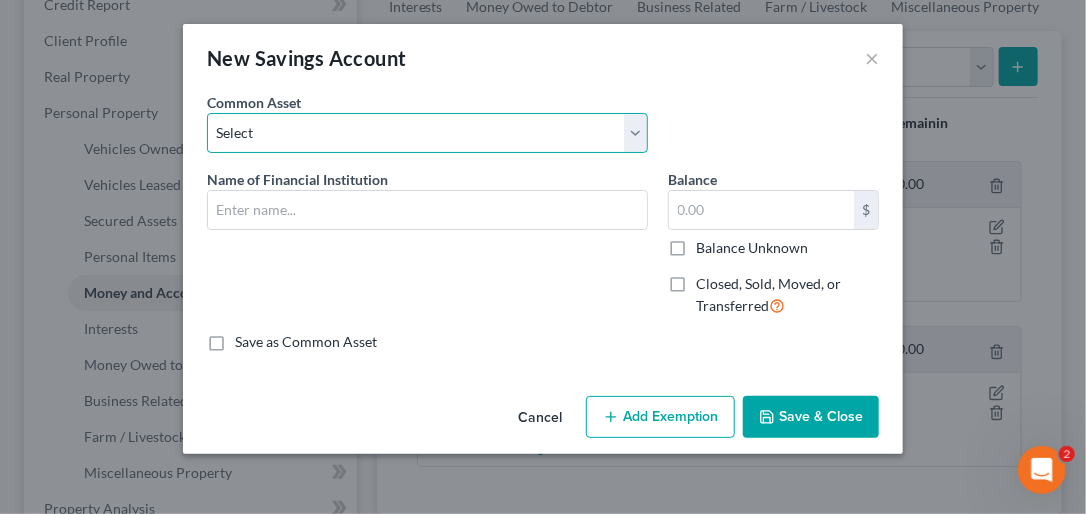 click on "Select PNC Bank CCU Stock Yards Bank & Trust Expree Credit Union UK Federal Credit Union Marcus Goldman Sachs L&N Federal Credit Union" at bounding box center (427, 133) 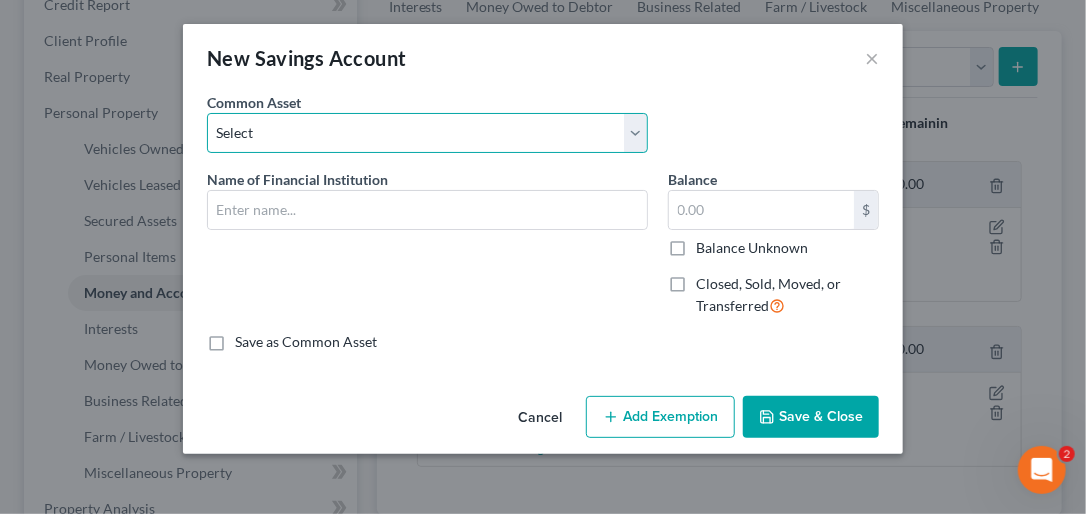 select on "3" 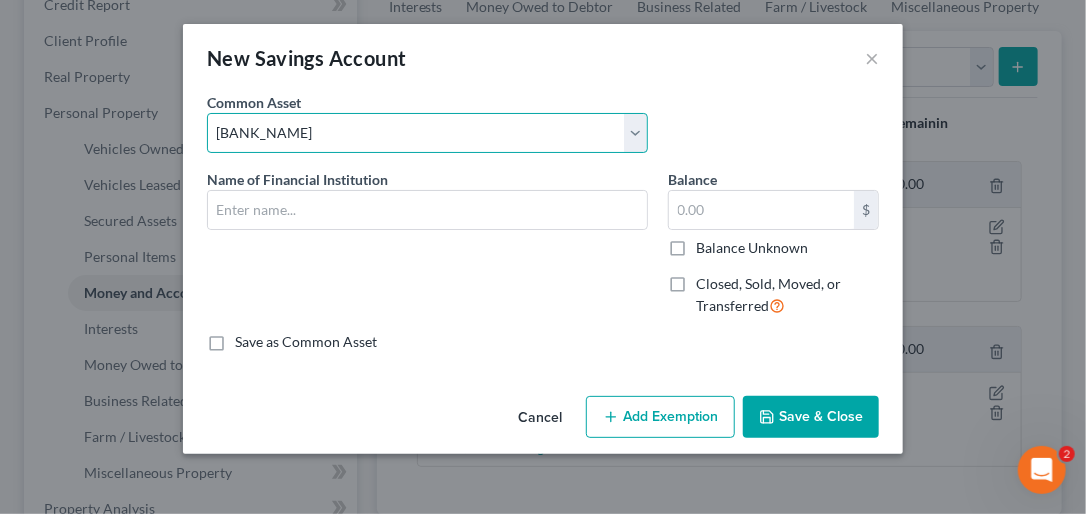 click on "Select PNC Bank CCU Stock Yards Bank & Trust Expree Credit Union UK Federal Credit Union Marcus Goldman Sachs L&N Federal Credit Union" at bounding box center (427, 133) 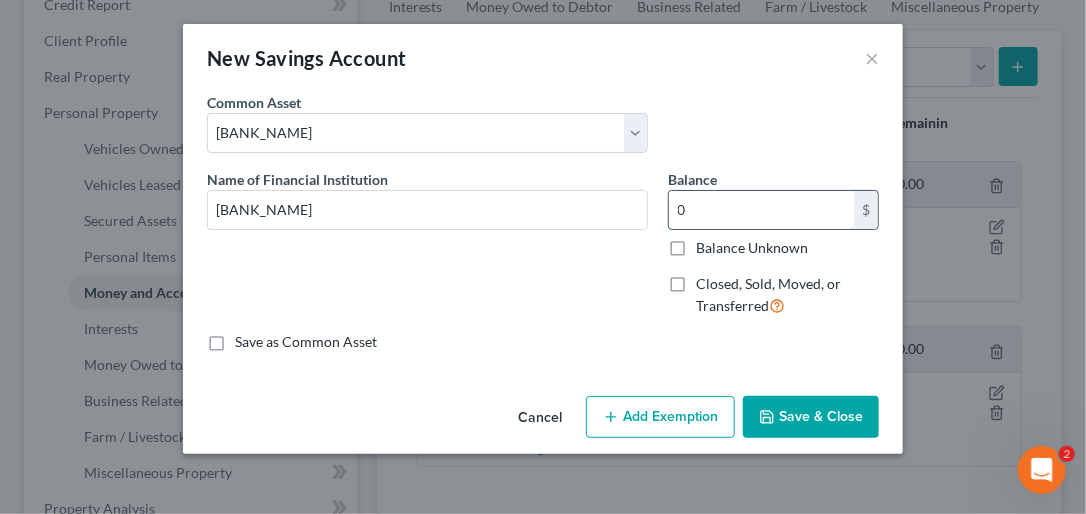 click on "0" at bounding box center [761, 210] 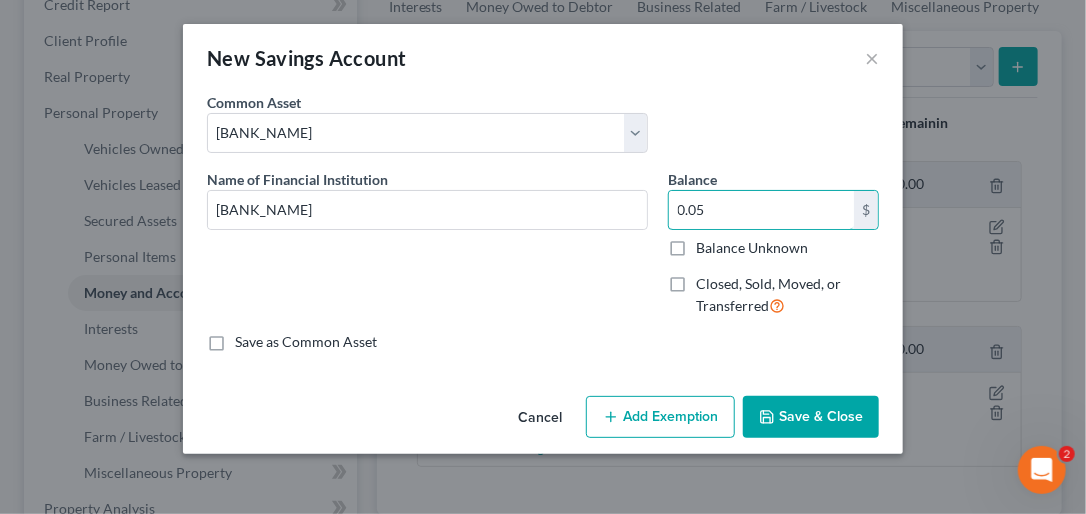 type on "0.05" 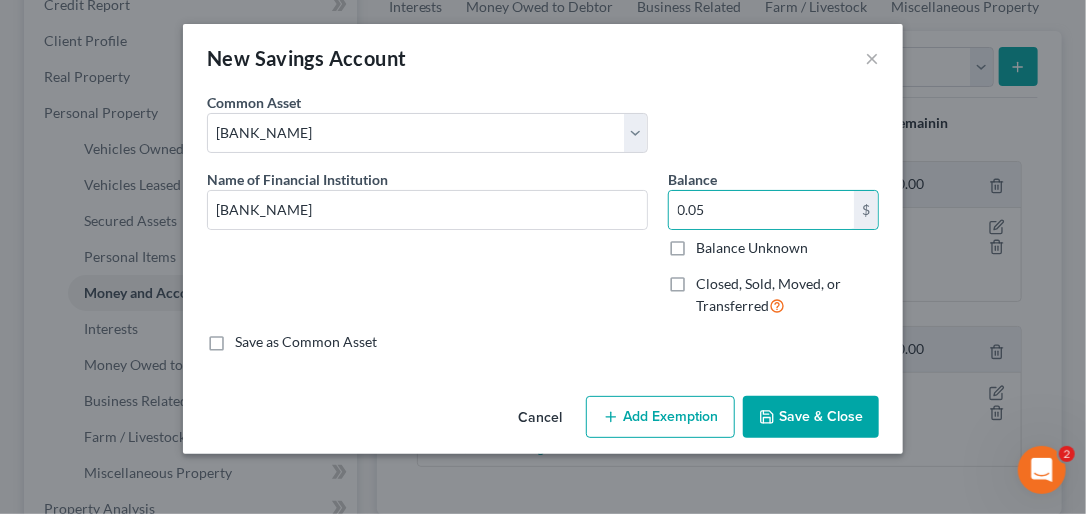 click on "Save & Close" at bounding box center (811, 417) 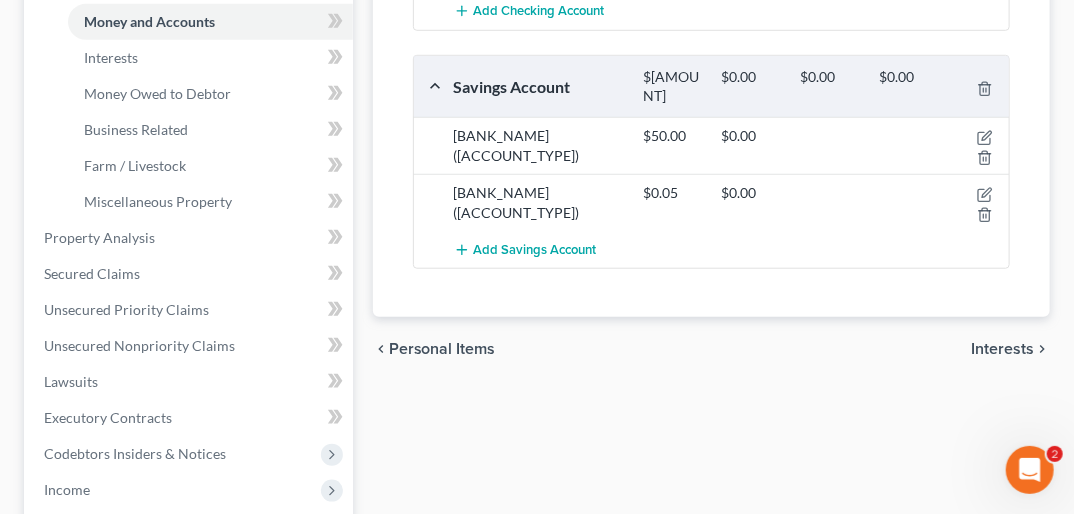 scroll, scrollTop: 540, scrollLeft: 0, axis: vertical 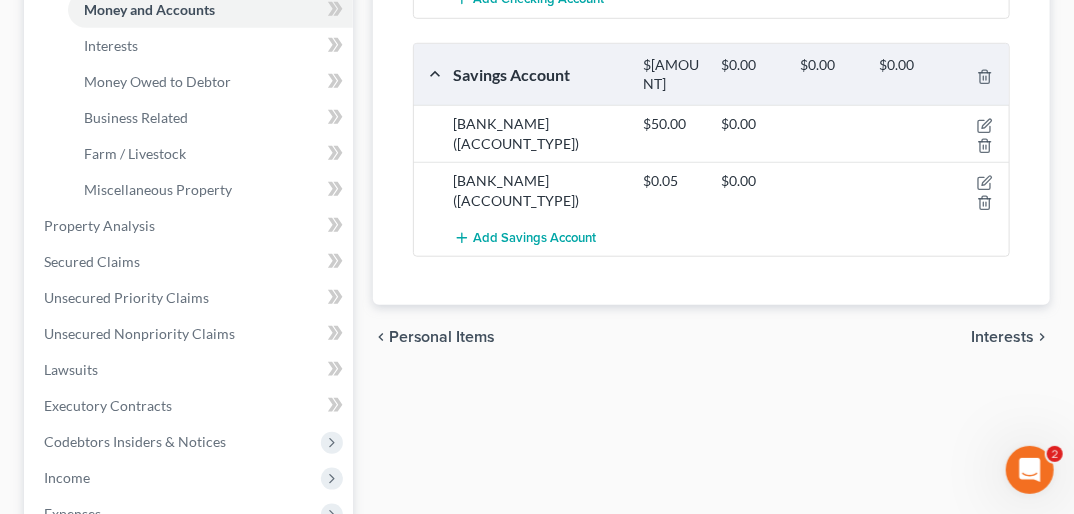 click on "Interests" at bounding box center [1002, 337] 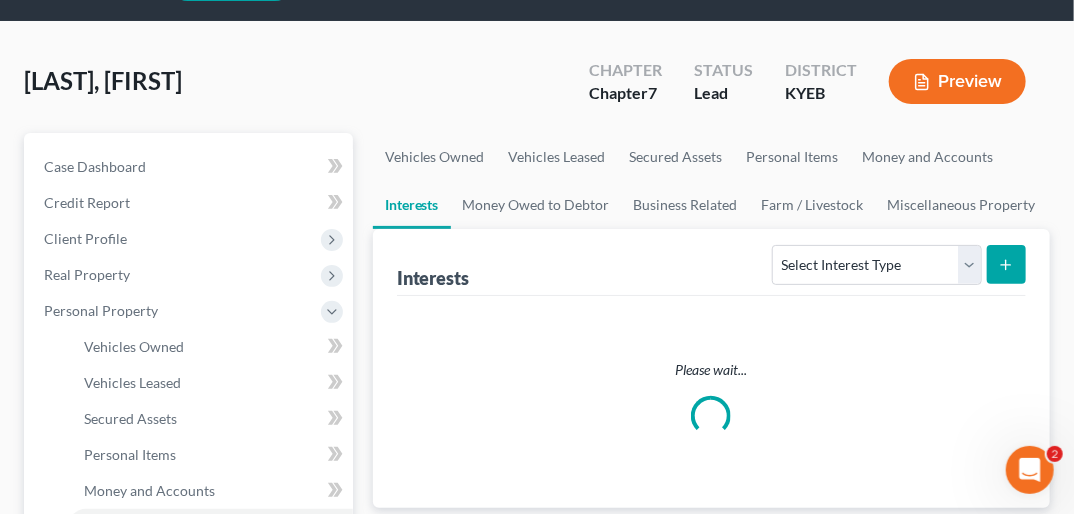 scroll, scrollTop: 0, scrollLeft: 0, axis: both 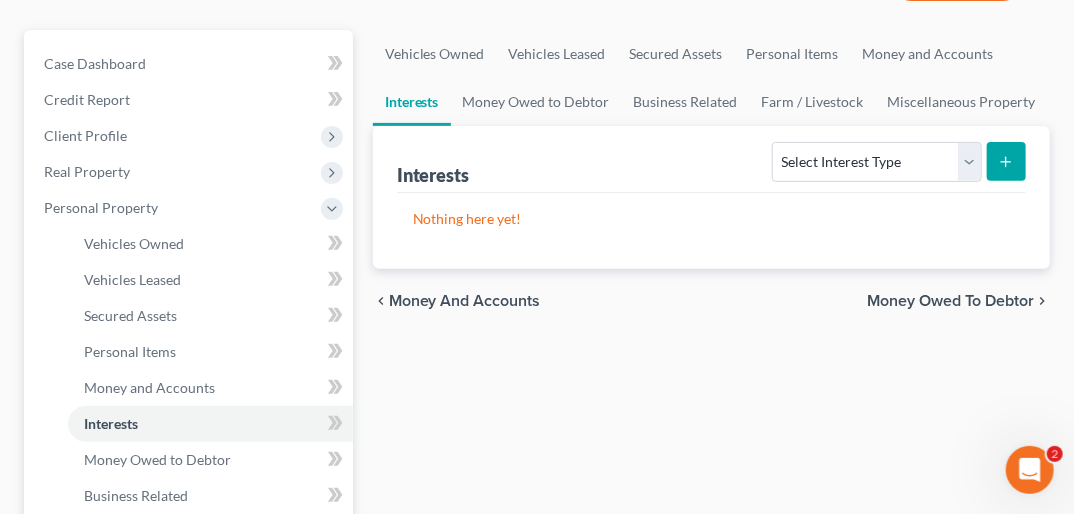 click on "Money Owed to Debtor" at bounding box center (950, 301) 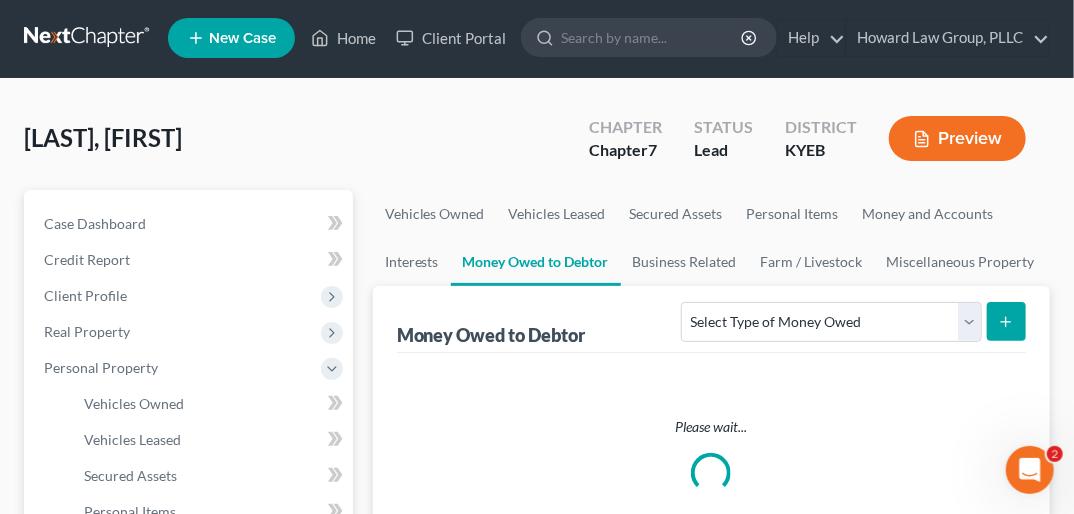 scroll, scrollTop: 0, scrollLeft: 0, axis: both 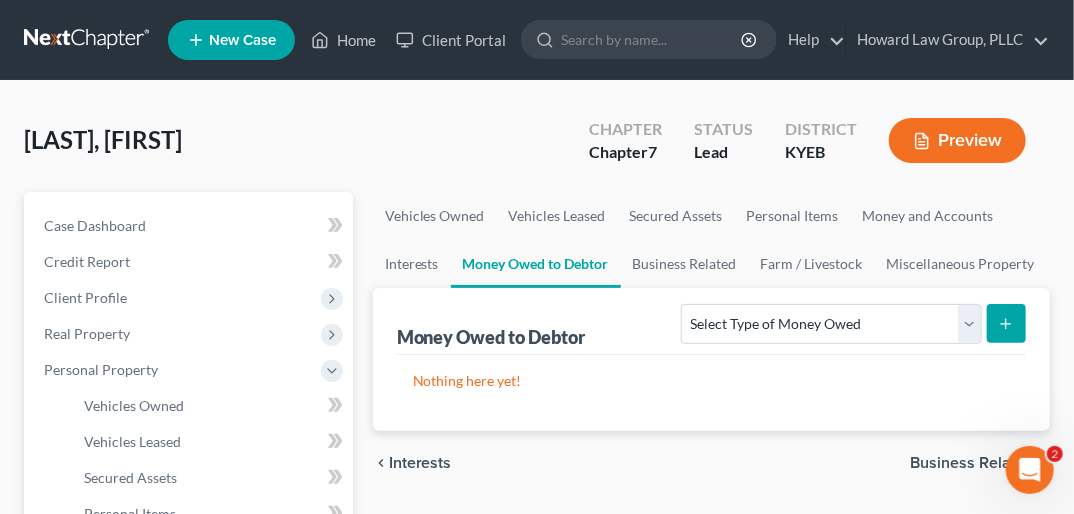 click on "Business Related" at bounding box center (972, 463) 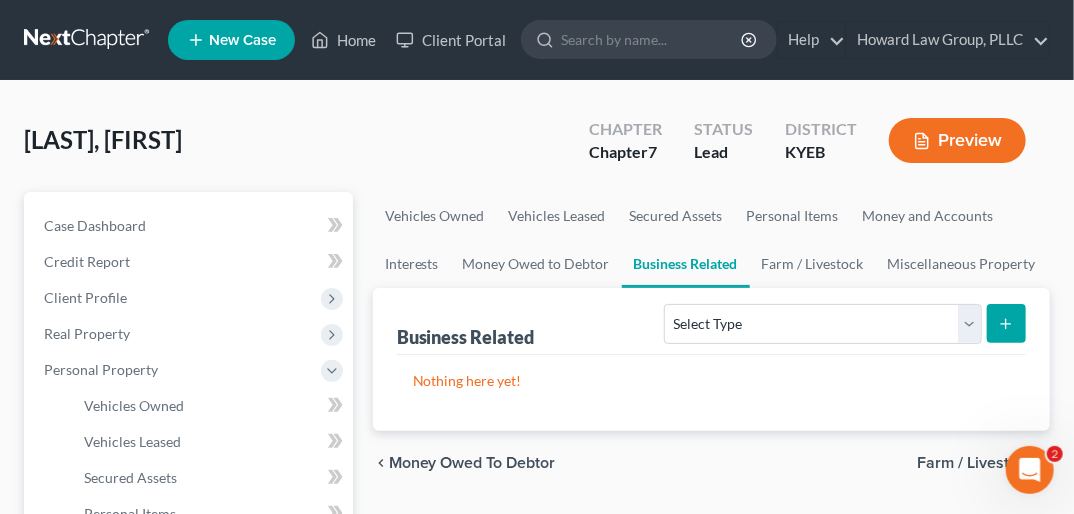 click on "Farm / Livestock" at bounding box center [975, 463] 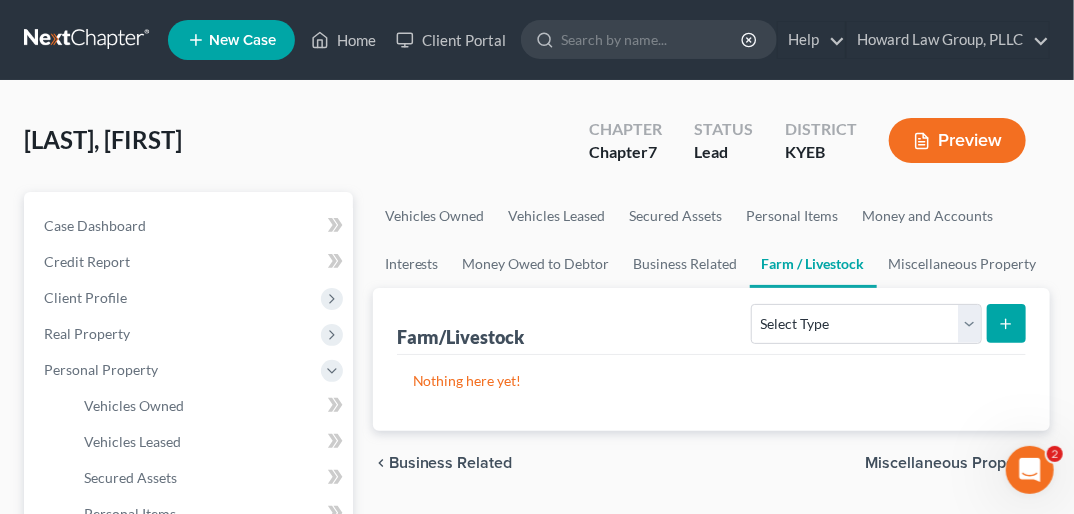 scroll, scrollTop: 133, scrollLeft: 0, axis: vertical 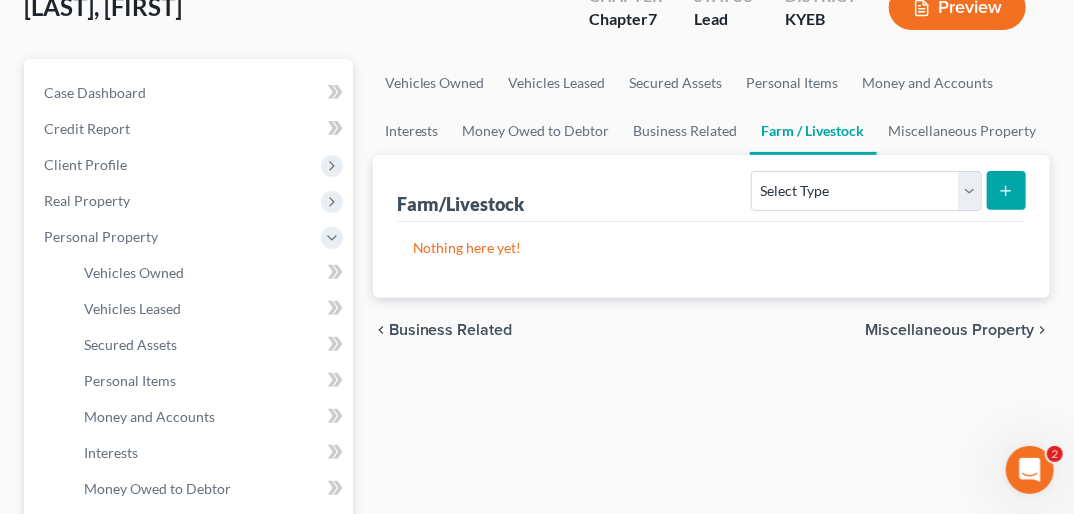 click on "Miscellaneous Property" at bounding box center (949, 330) 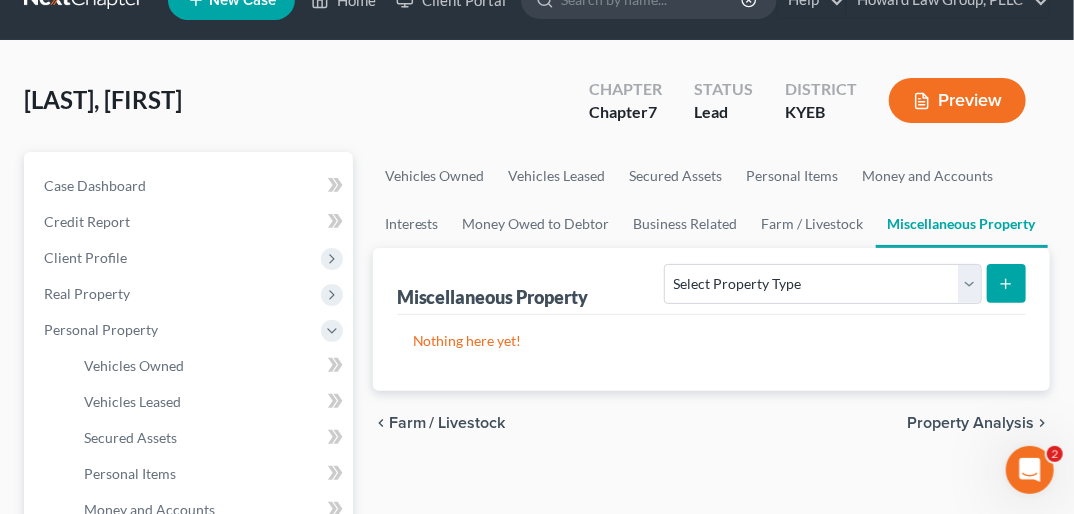 scroll, scrollTop: 0, scrollLeft: 0, axis: both 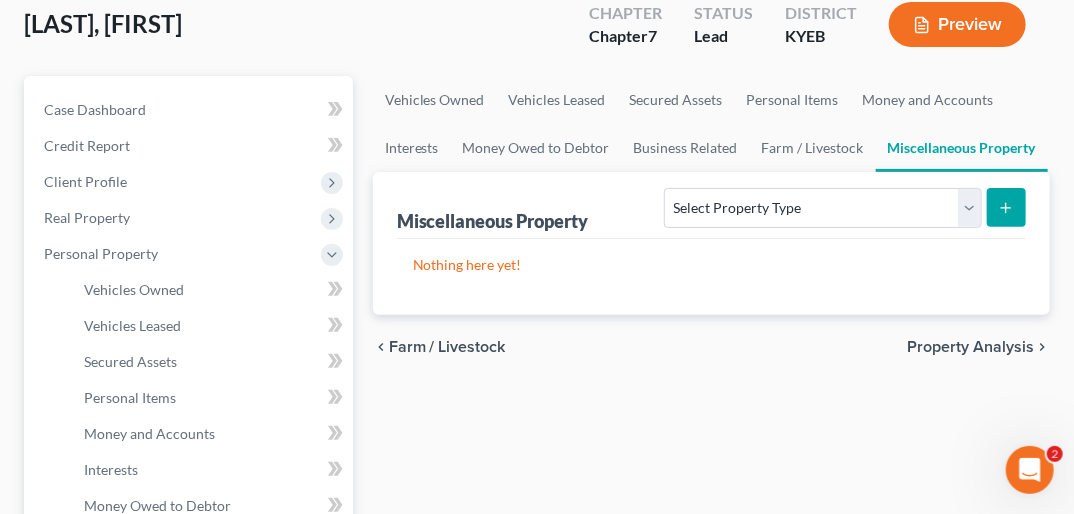 click on "Property Analysis" at bounding box center [970, 347] 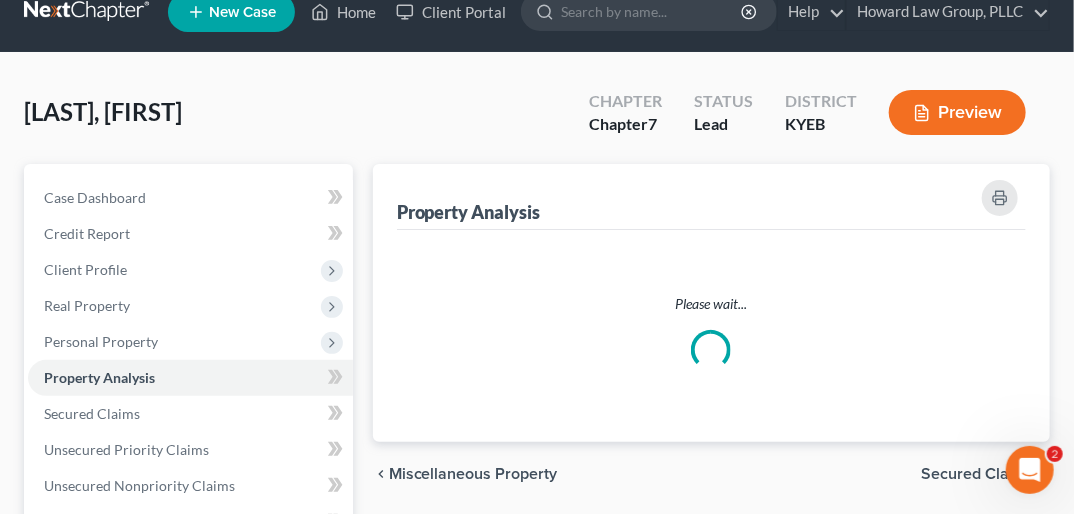 scroll, scrollTop: 0, scrollLeft: 0, axis: both 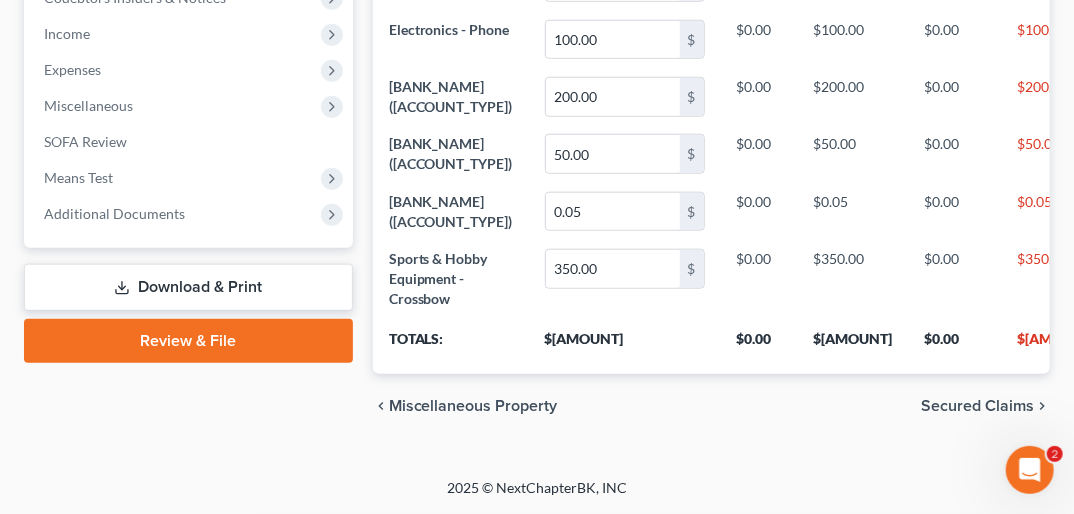 click on "Secured Claims" at bounding box center [977, 406] 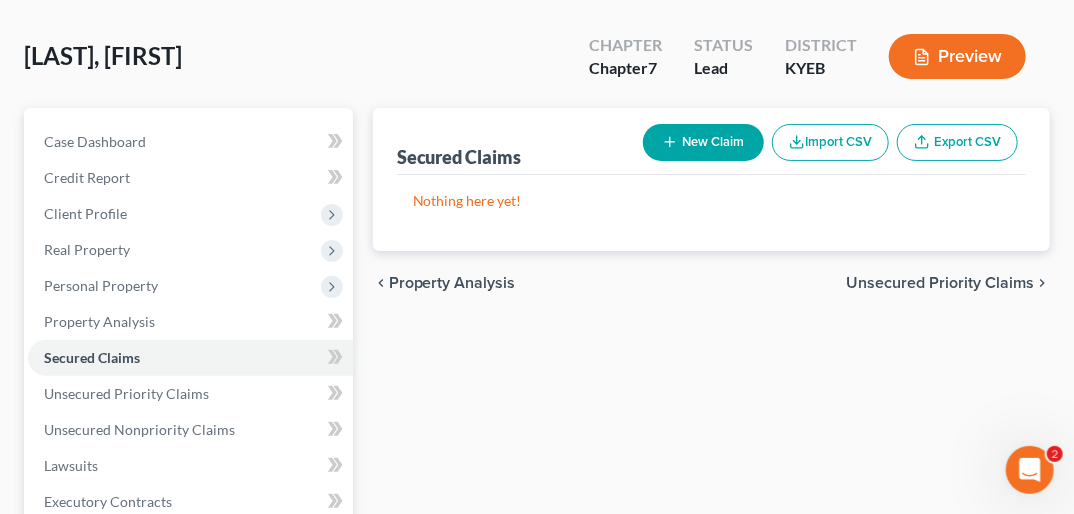 scroll, scrollTop: 0, scrollLeft: 0, axis: both 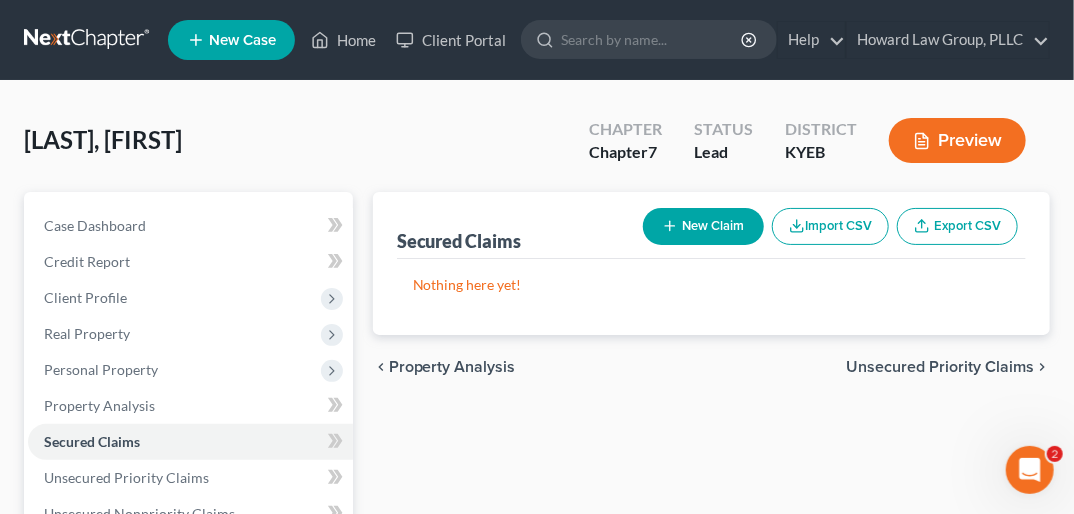 click on "Unsecured Priority Claims" at bounding box center (940, 367) 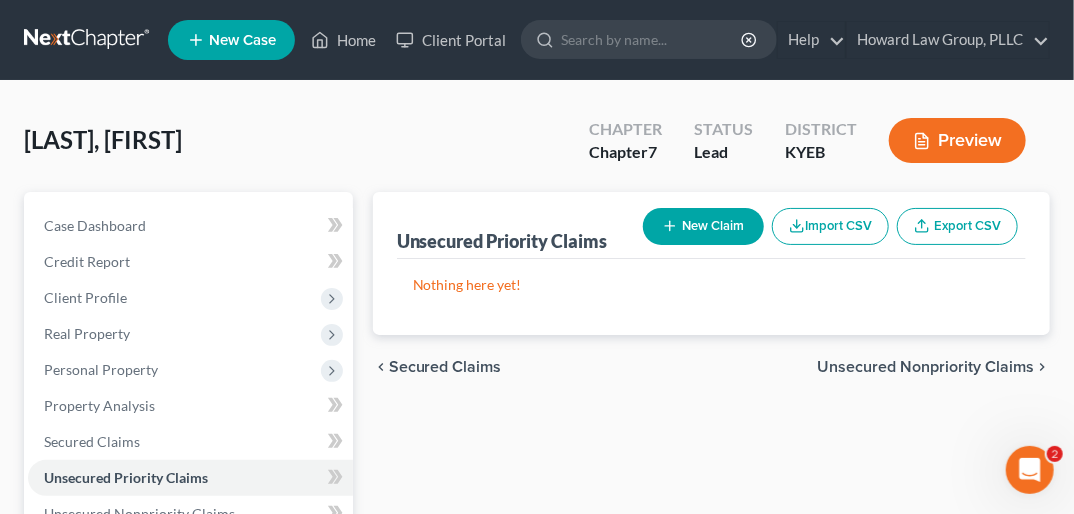 click on "Unsecured Nonpriority Claims" at bounding box center (925, 367) 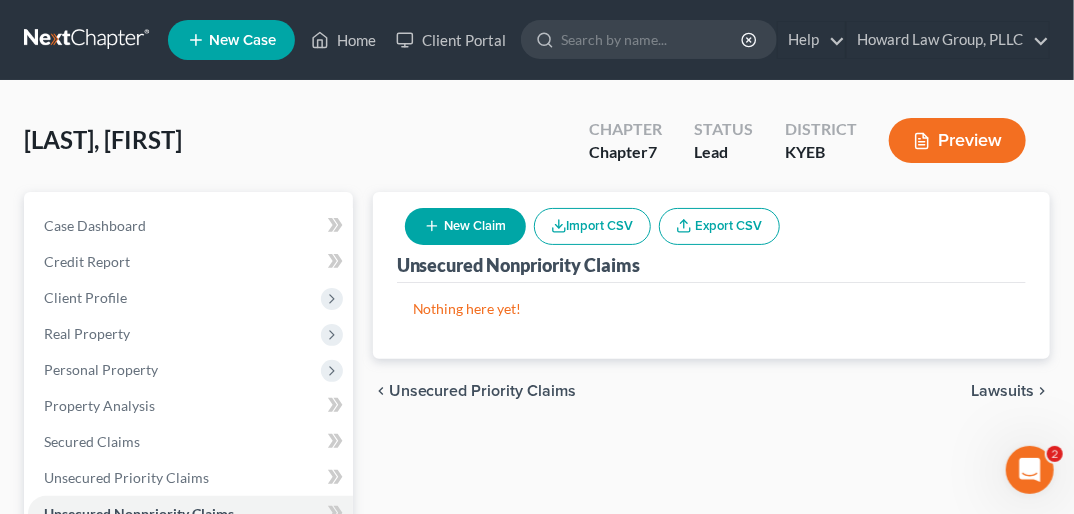 click on "Lawsuits" at bounding box center [1002, 391] 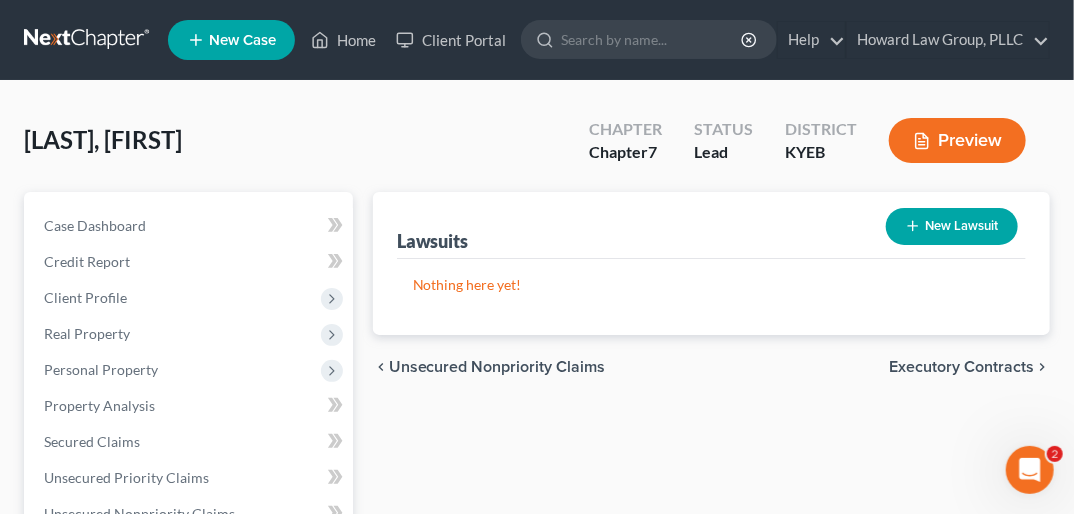 click on "Executory Contracts" at bounding box center [961, 367] 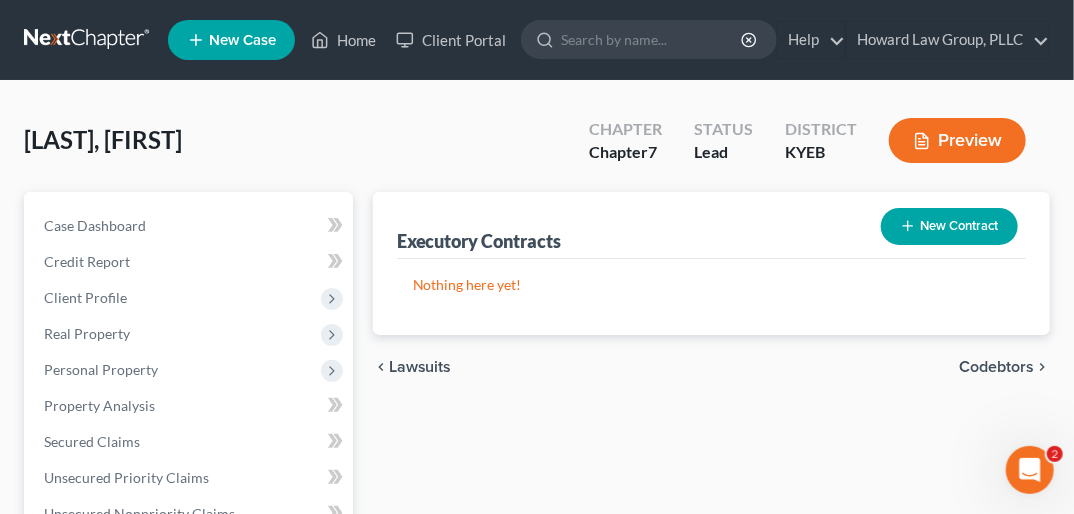 click on "Codebtors" at bounding box center (996, 367) 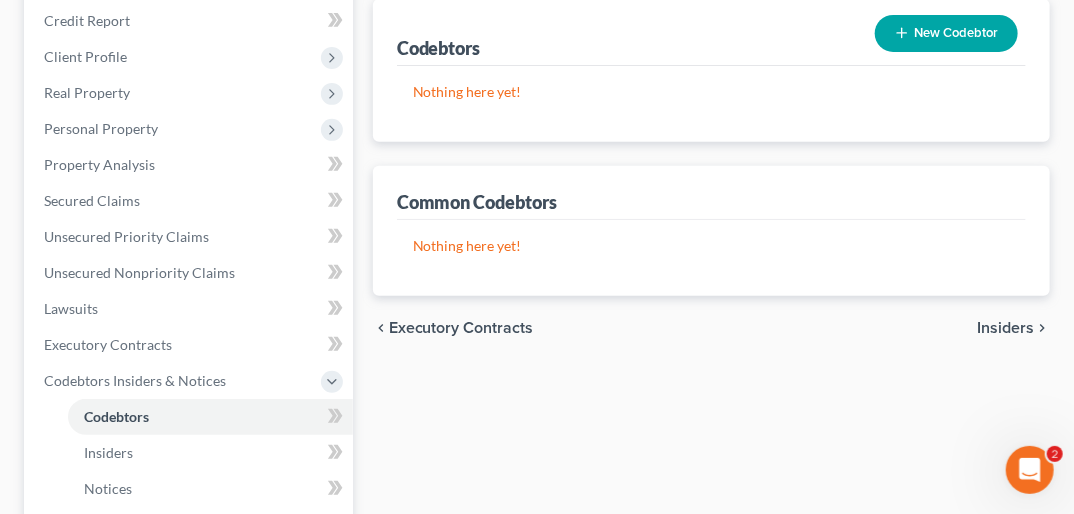 scroll, scrollTop: 267, scrollLeft: 0, axis: vertical 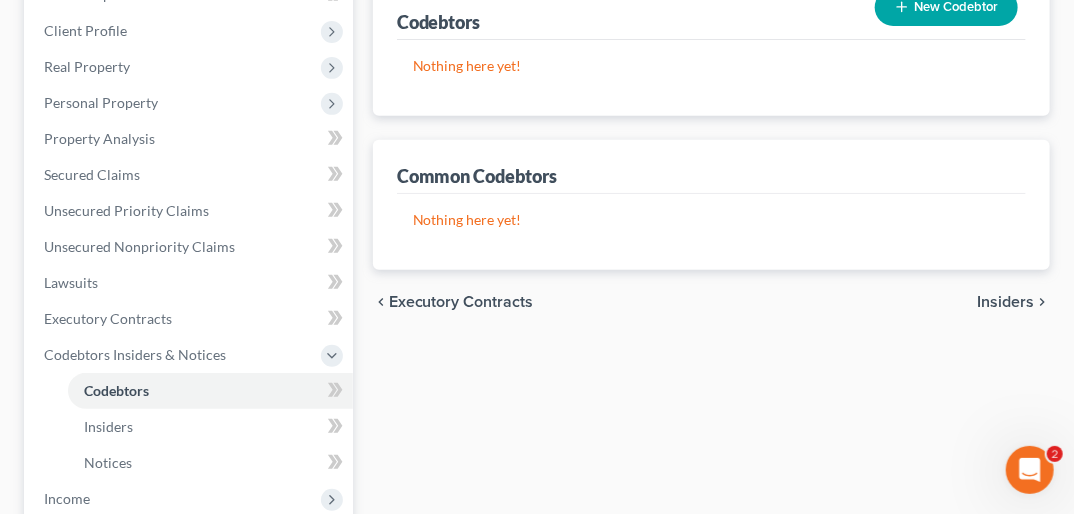 click on "Insiders" at bounding box center [1005, 302] 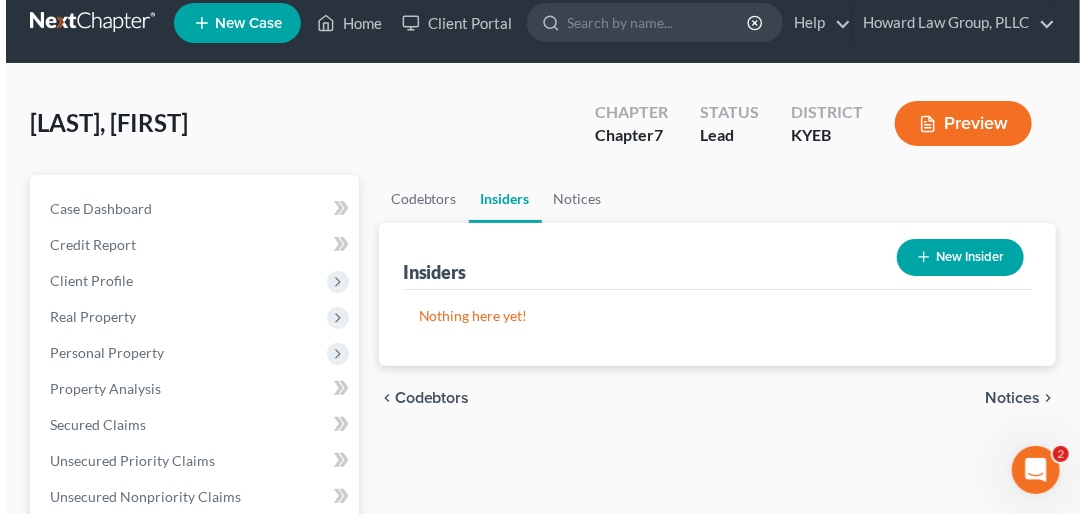 scroll, scrollTop: 0, scrollLeft: 0, axis: both 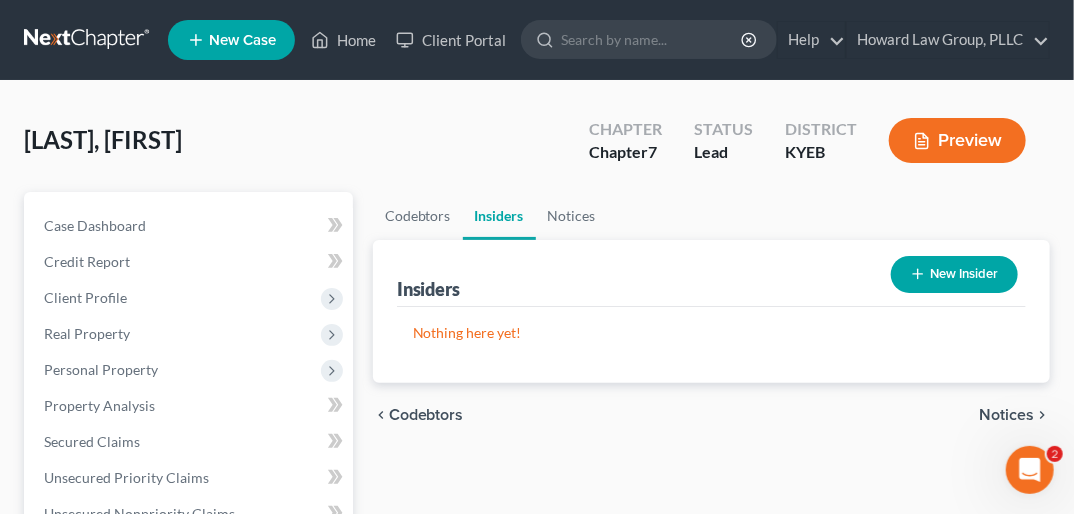 click on "Notices" at bounding box center (1006, 415) 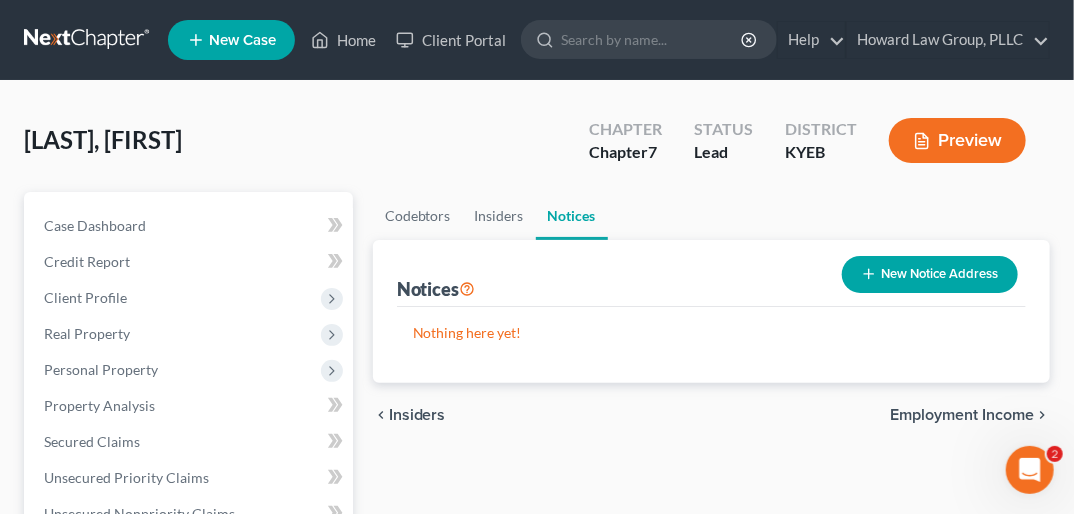 click on "Employment Income" at bounding box center [962, 415] 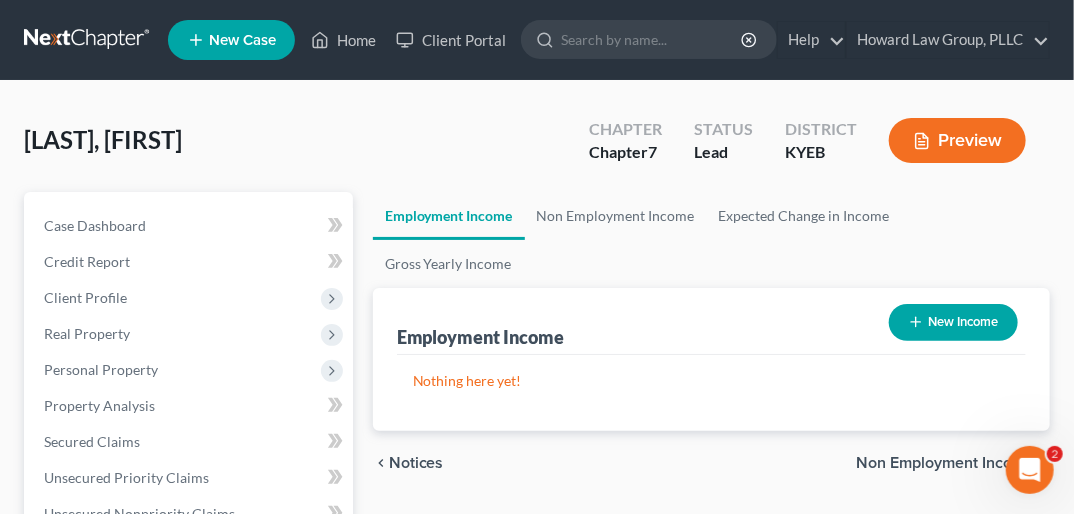 click on "New Income" at bounding box center (953, 322) 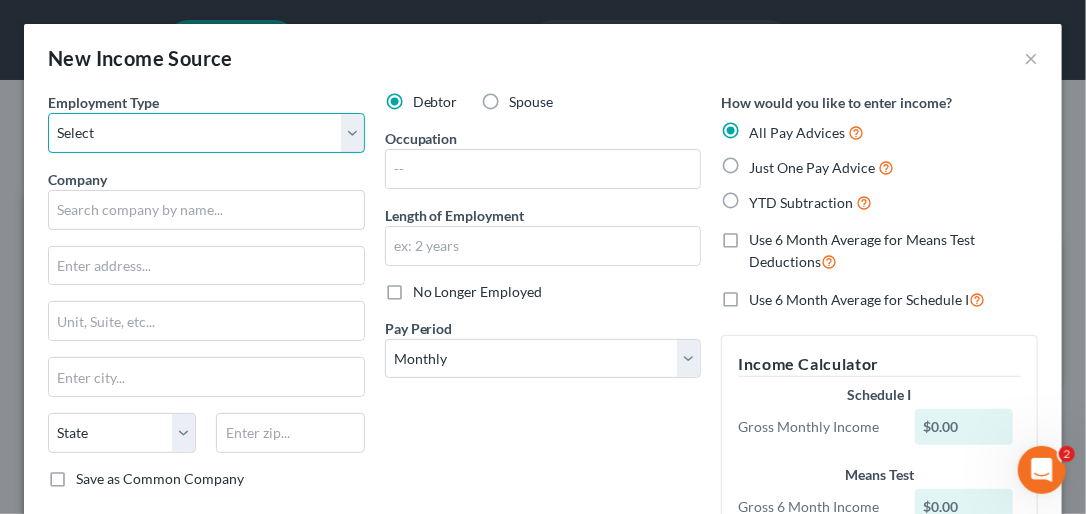 click on "Select Full or Part Time Employment Self Employment" at bounding box center (206, 133) 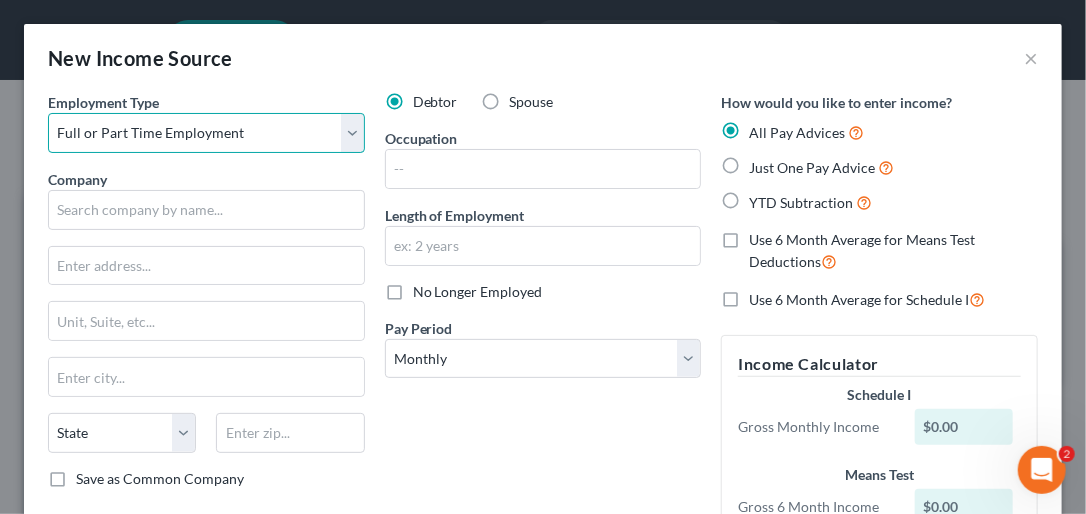 click on "Select Full or Part Time Employment Self Employment" at bounding box center (206, 133) 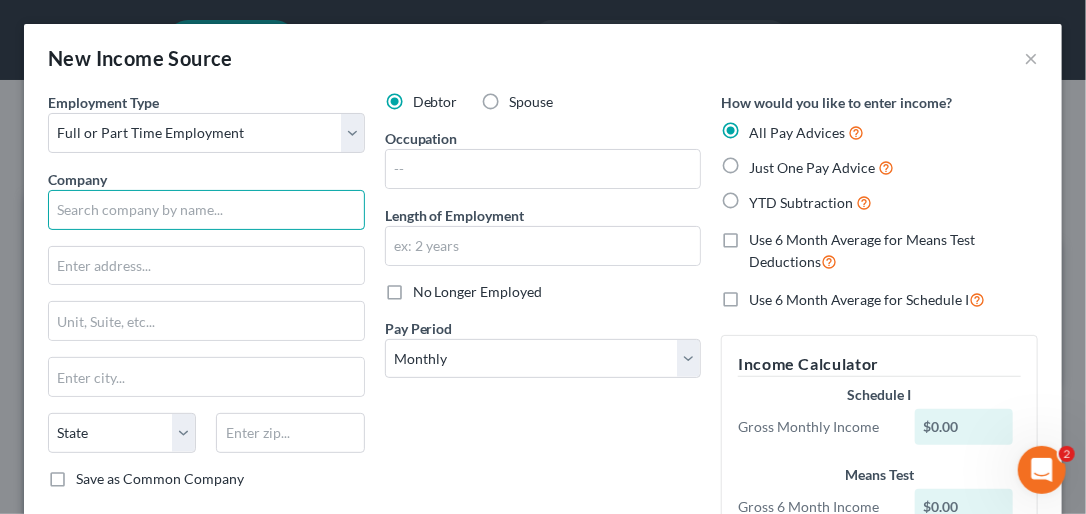 click at bounding box center (206, 210) 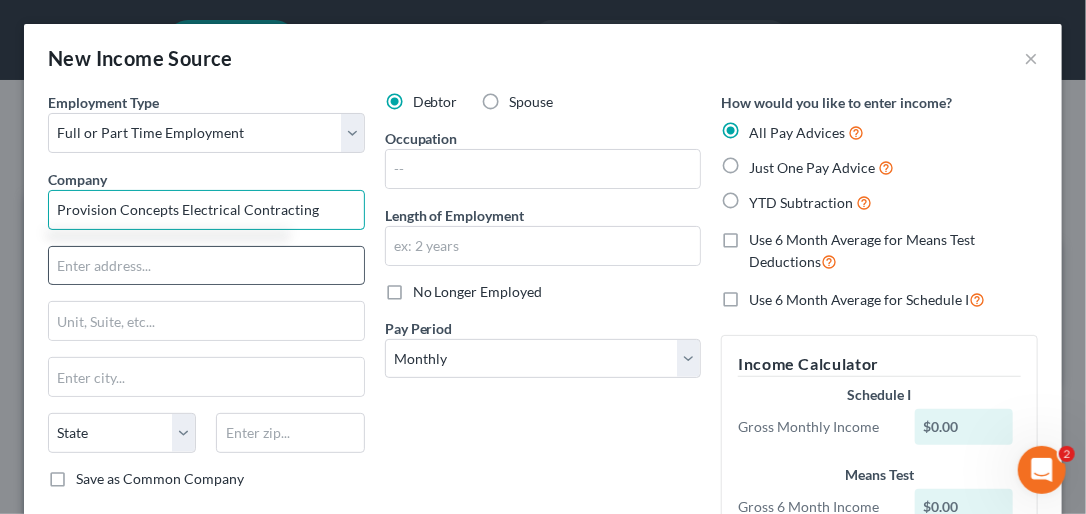 type on "Provision Concepts Electrical Contracting" 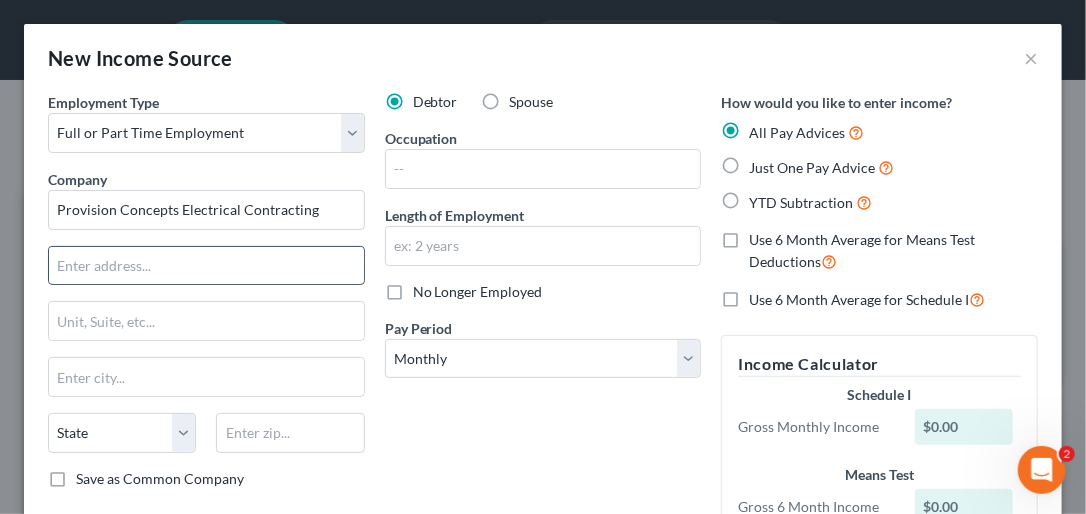 click at bounding box center (206, 266) 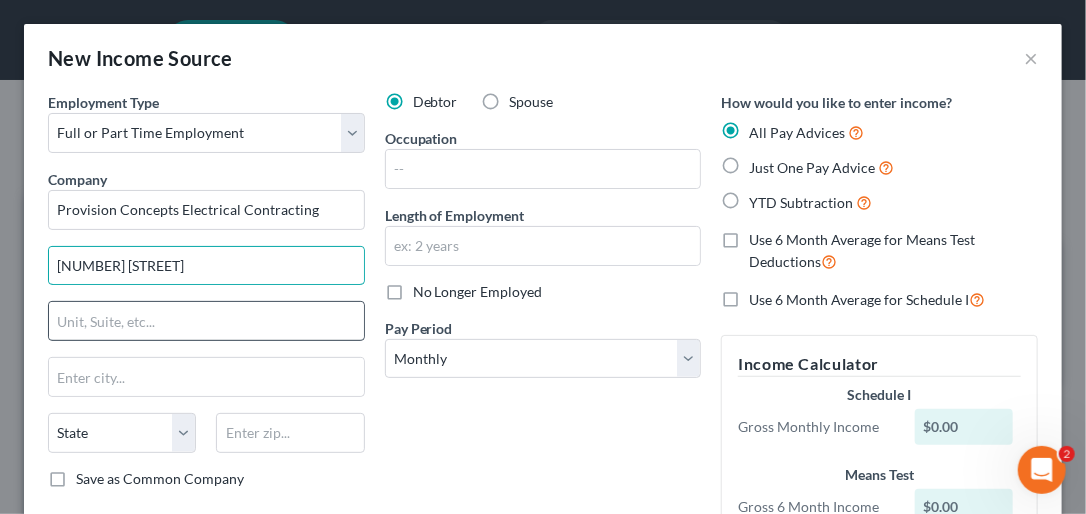type on "[NUMBER] [STREET]" 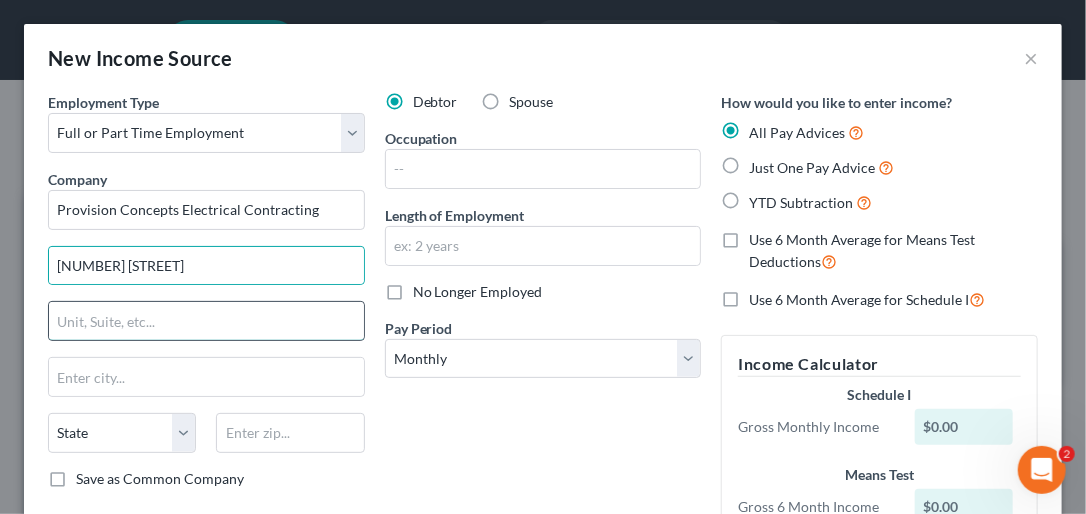 click at bounding box center (206, 321) 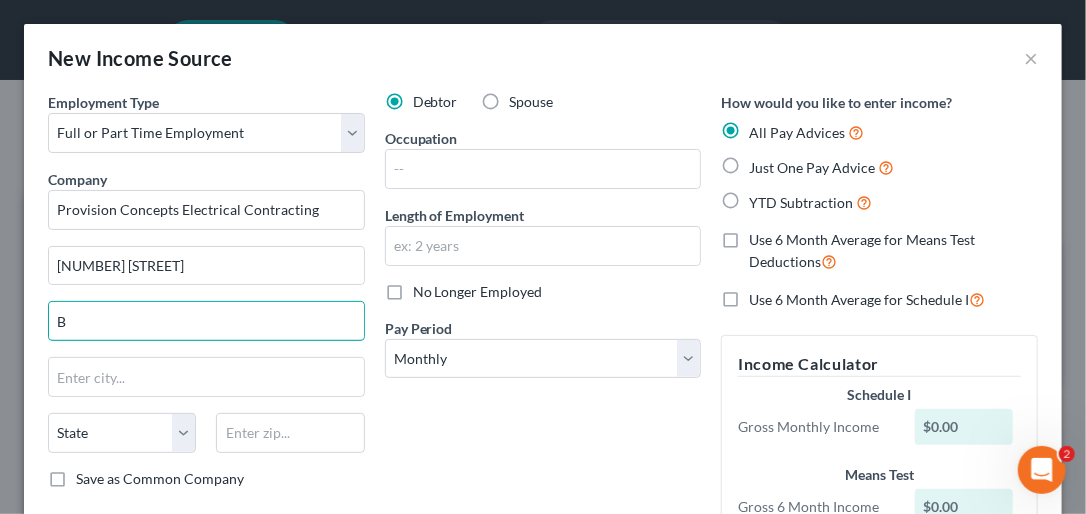 type on "B" 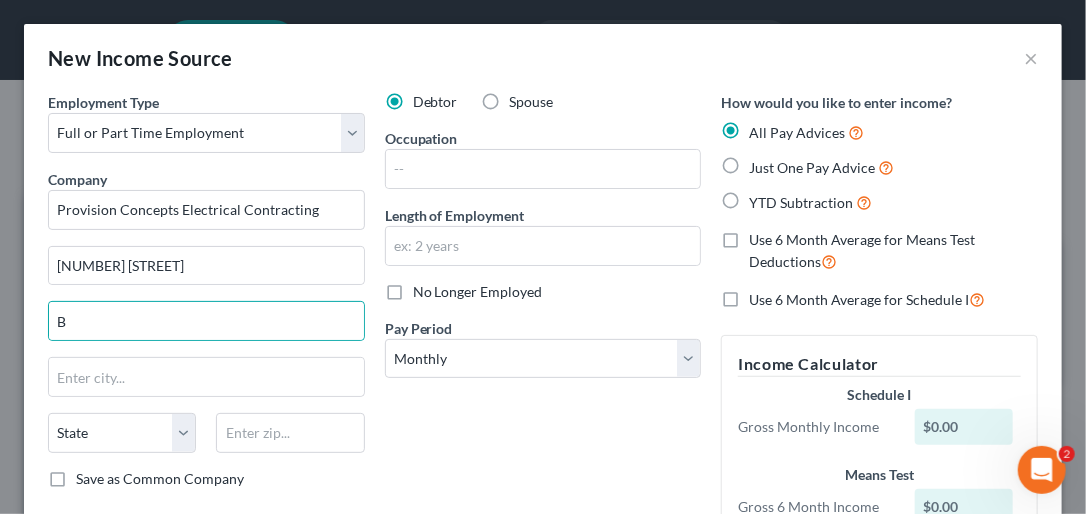 click on "Debtor Spouse Occupation Length of Employment No Longer Employed
Pay Period
*
Select Monthly Twice Monthly Every Other Week Weekly" at bounding box center (543, 347) 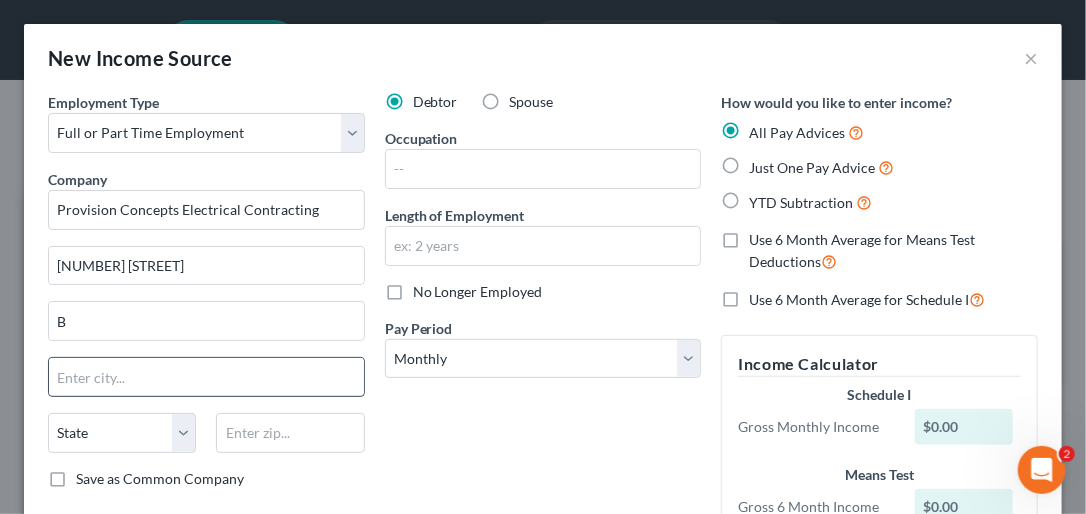 click at bounding box center [206, 377] 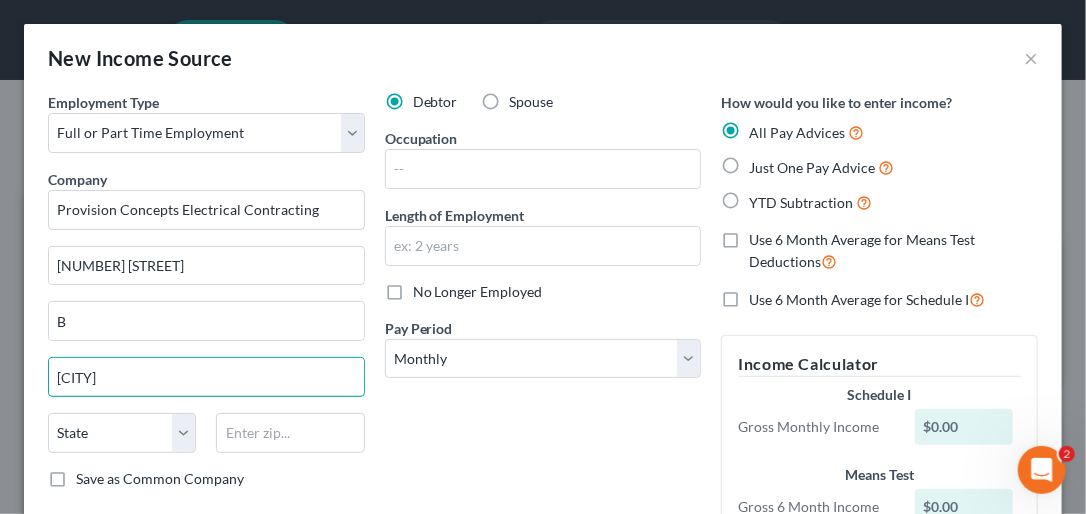 type on "[CITY]" 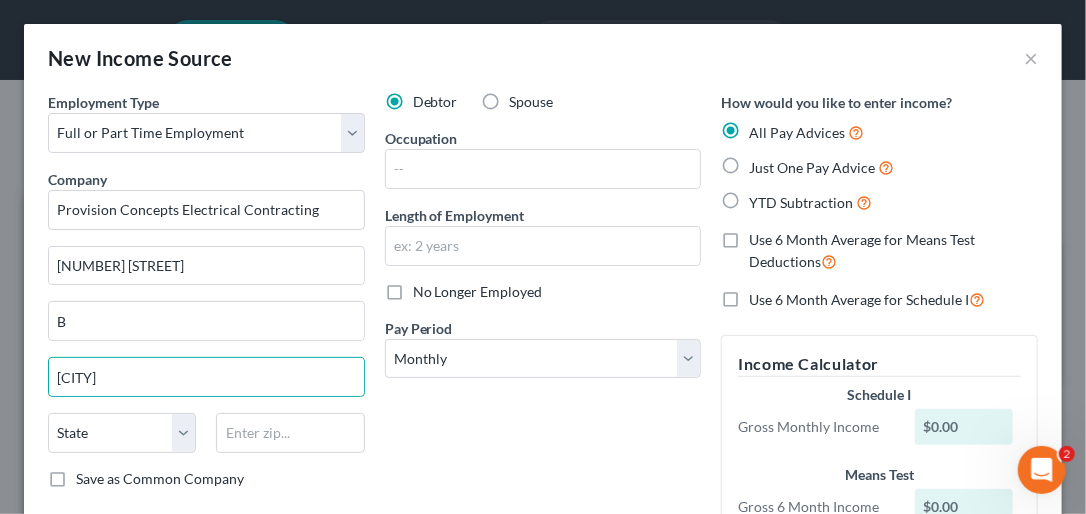 click on "Debtor Spouse Occupation Length of Employment No Longer Employed
Pay Period
*
Select Monthly Twice Monthly Every Other Week Weekly" at bounding box center (543, 347) 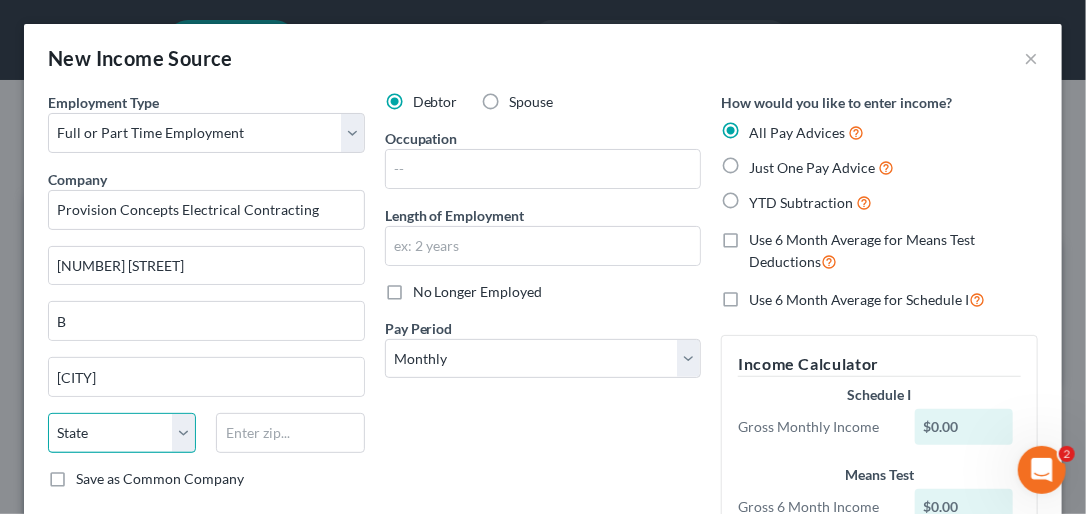 click on "State AL AK AR AZ CA CO CT DE DC FL GA GU HI ID IL IN IA KS KY LA ME MD MA MI MN MS MO MT NC ND NE NV NH NJ NM NY OH OK OR PA PR RI SC SD TN TX UT VI VA VT WA WV WI WY" at bounding box center [122, 433] 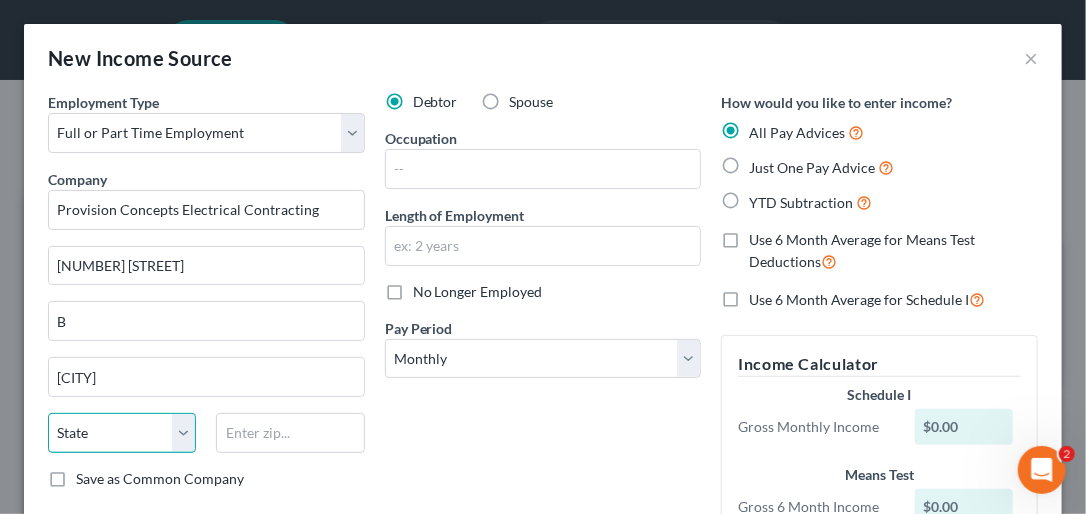 select on "18" 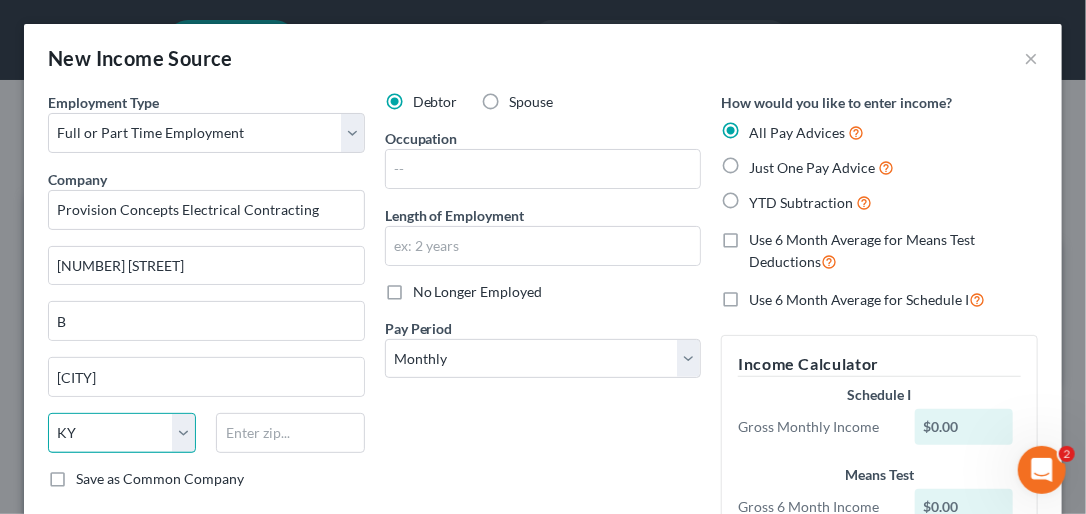 click on "State AL AK AR AZ CA CO CT DE DC FL GA GU HI ID IL IN IA KS KY LA ME MD MA MI MN MS MO MT NC ND NE NV NH NJ NM NY OH OK OR PA PR RI SC SD TN TX UT VI VA VT WA WV WI WY" at bounding box center (122, 433) 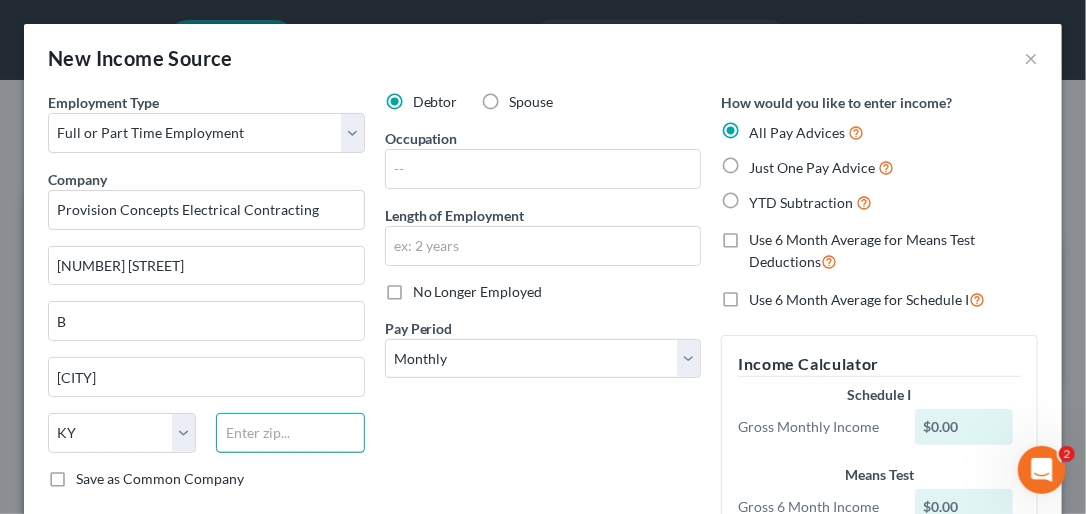 click at bounding box center [290, 433] 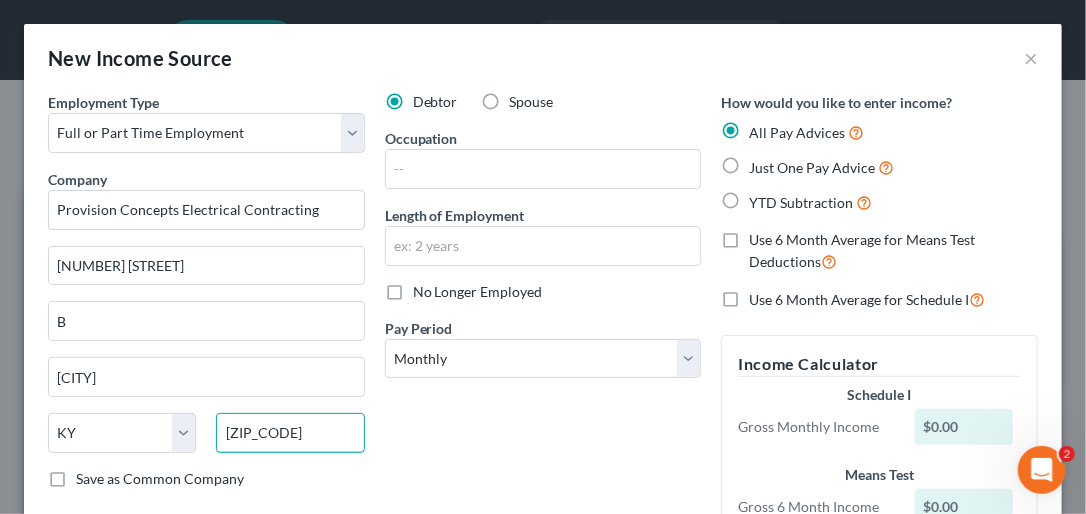 type on "[ZIP_CODE]" 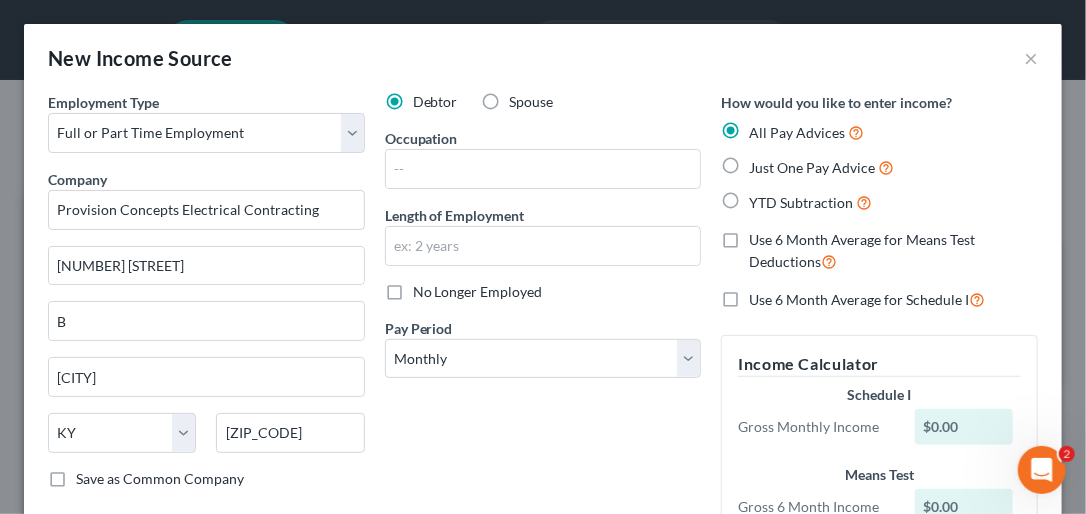 click on "Save as Common Company" at bounding box center (160, 479) 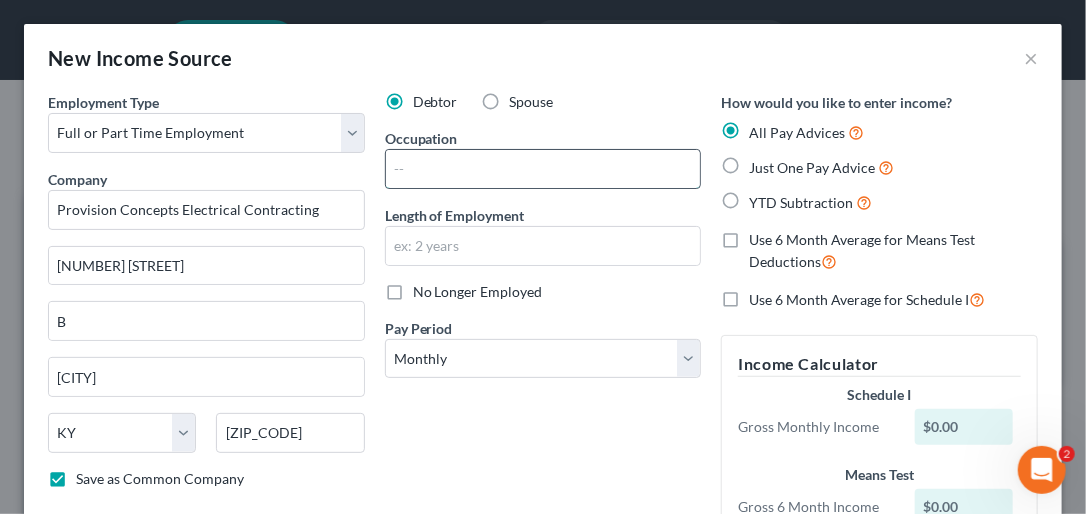 click at bounding box center (543, 169) 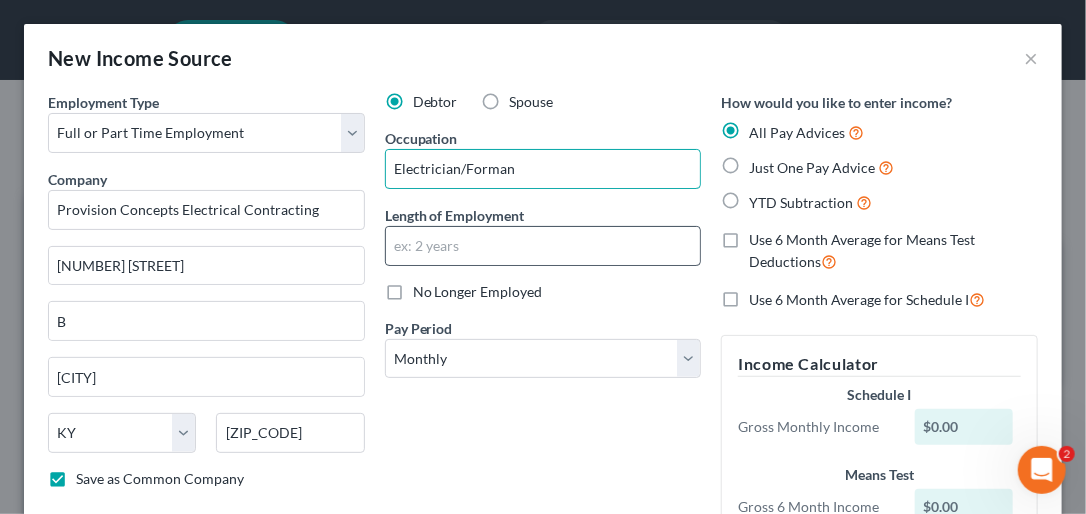 type on "Electrician/Forman" 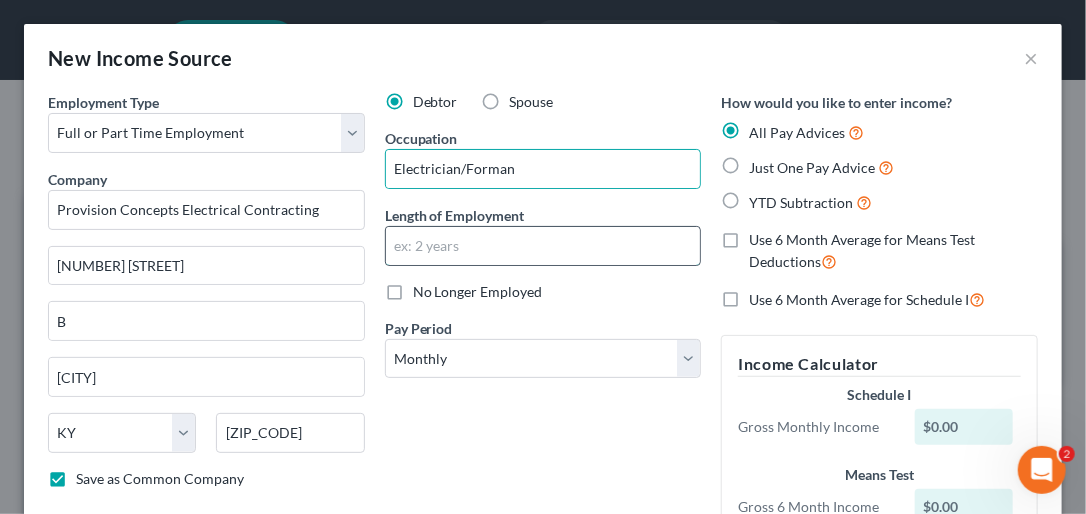 click at bounding box center [543, 246] 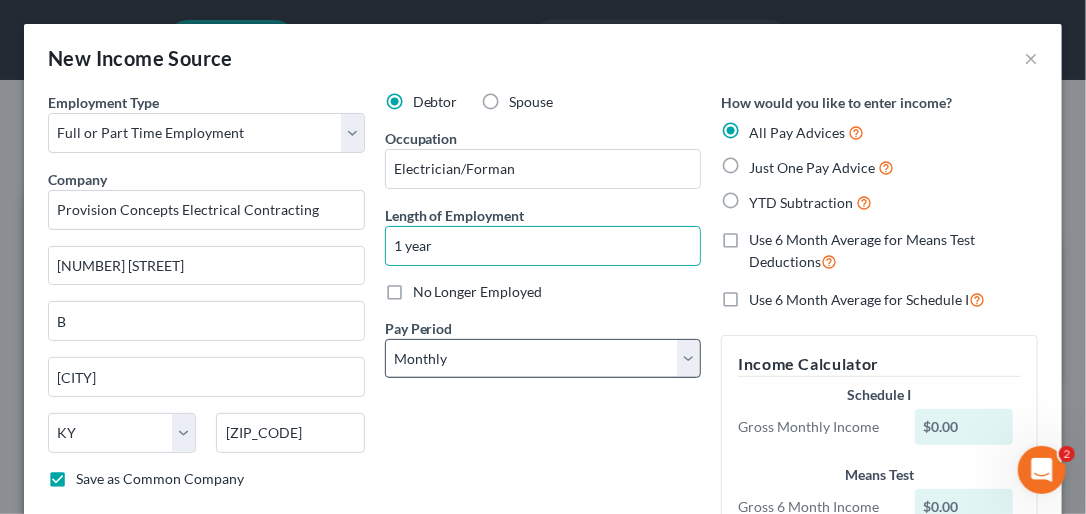 type on "1 year" 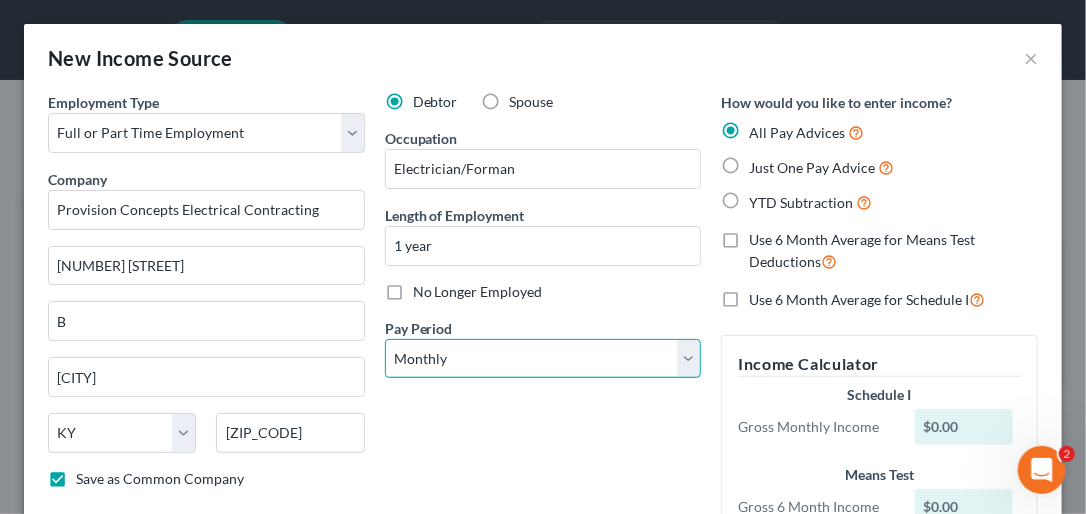 click on "Select Monthly Twice Monthly Every Other Week Weekly" at bounding box center [543, 359] 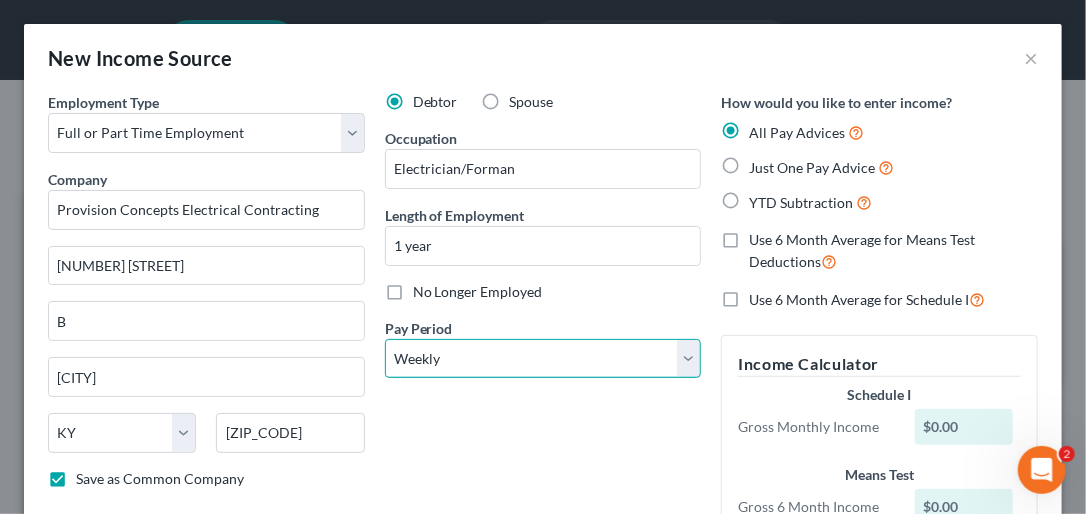 click on "Select Monthly Twice Monthly Every Other Week Weekly" at bounding box center (543, 359) 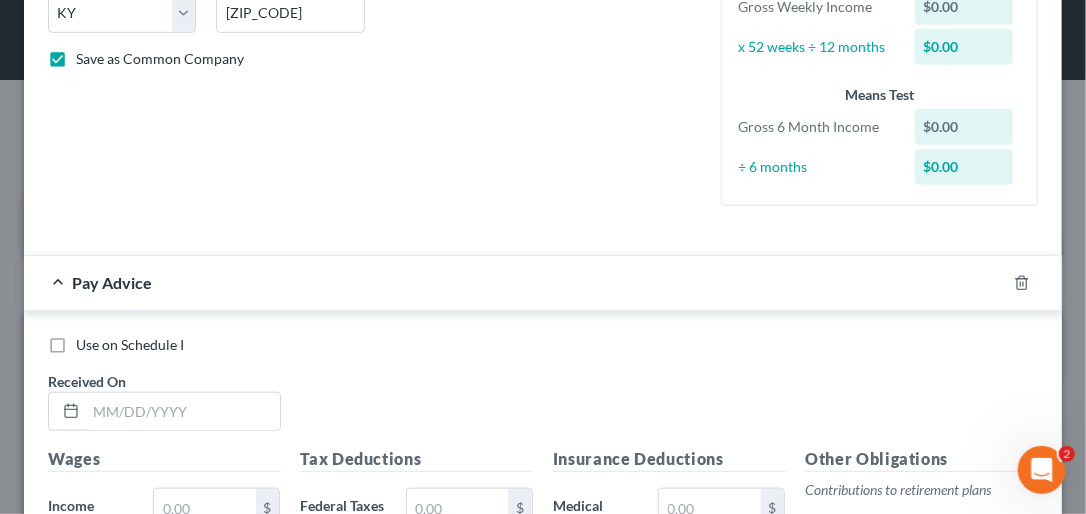 scroll, scrollTop: 440, scrollLeft: 0, axis: vertical 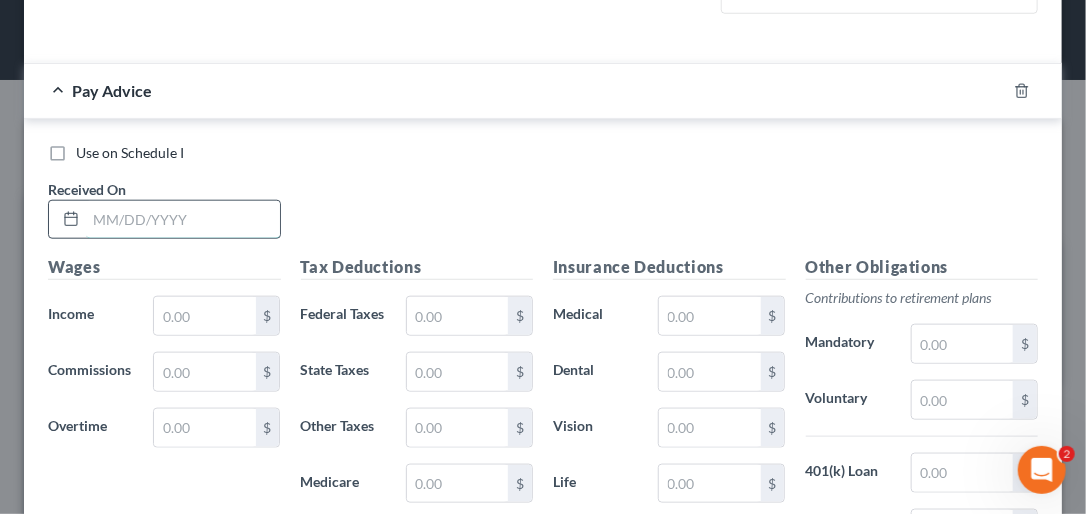 click at bounding box center (183, 220) 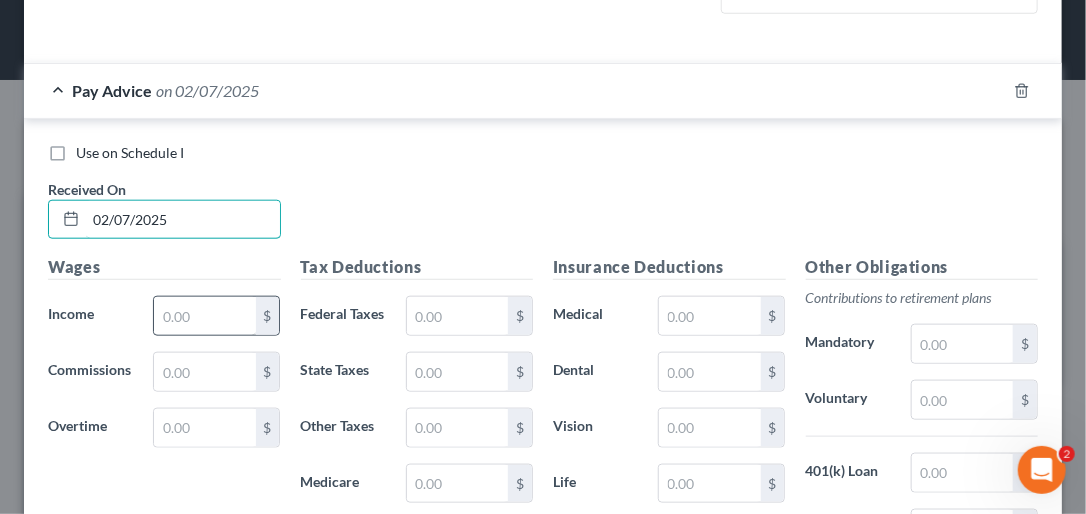 type on "02/07/2025" 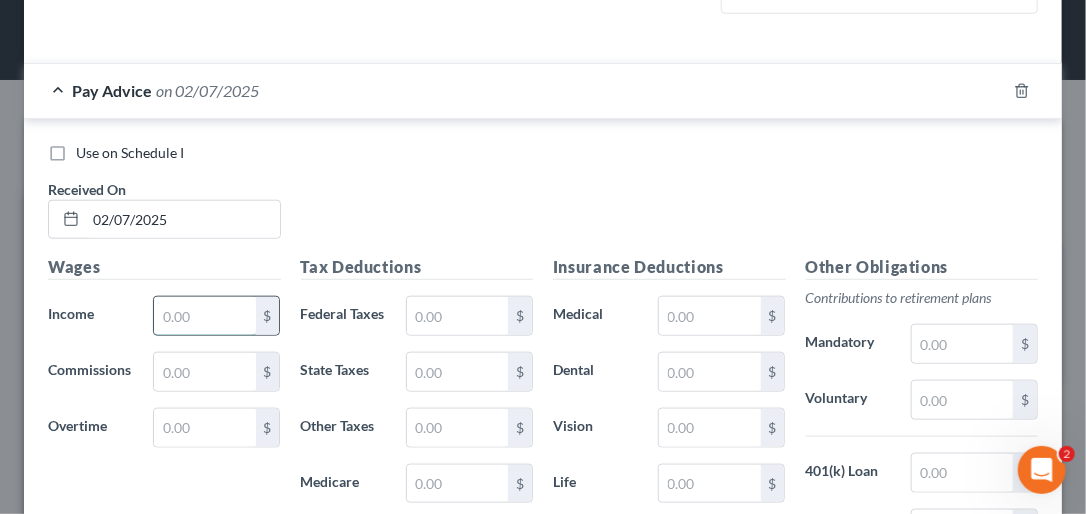 click at bounding box center (204, 316) 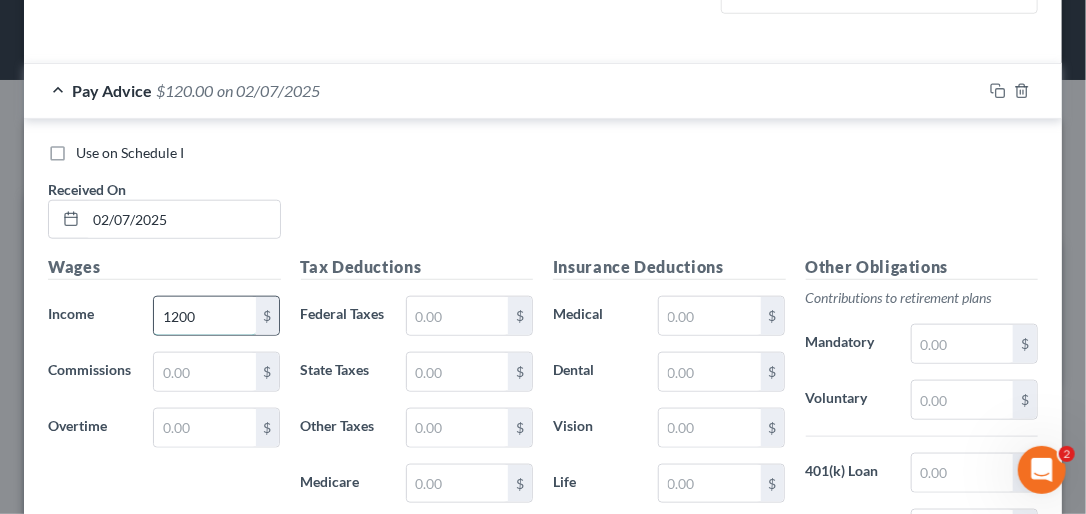 type on "1,200" 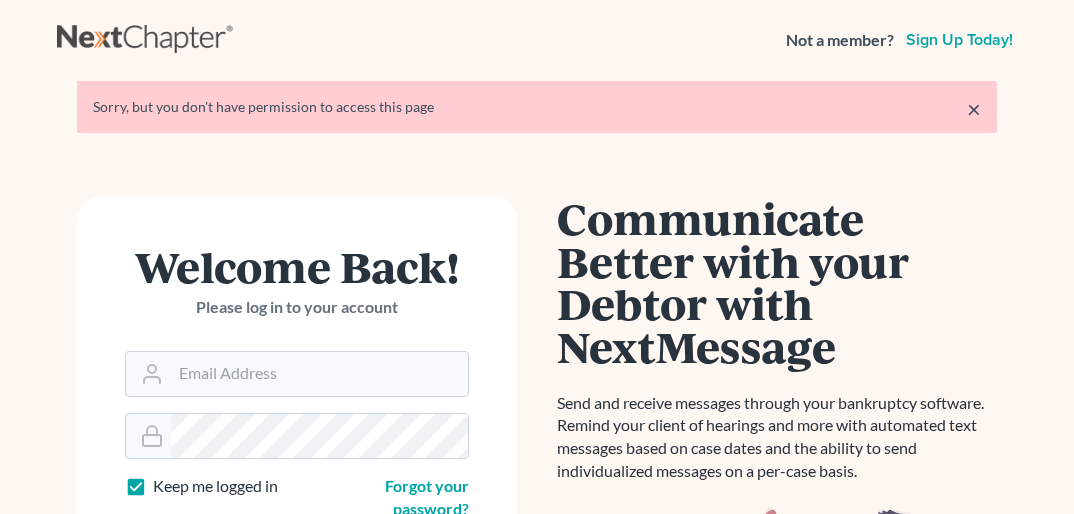 scroll, scrollTop: 0, scrollLeft: 0, axis: both 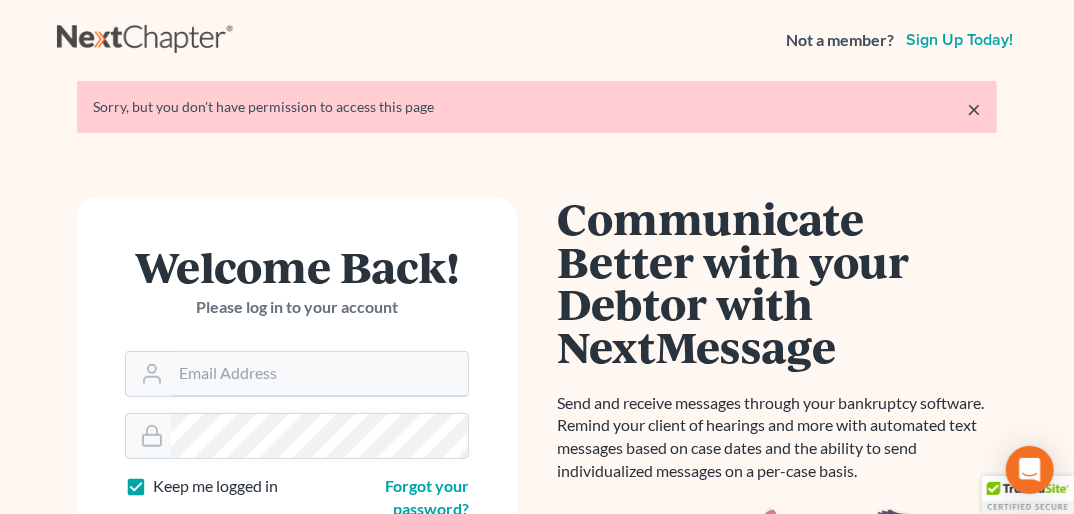 type on "[EMAIL]" 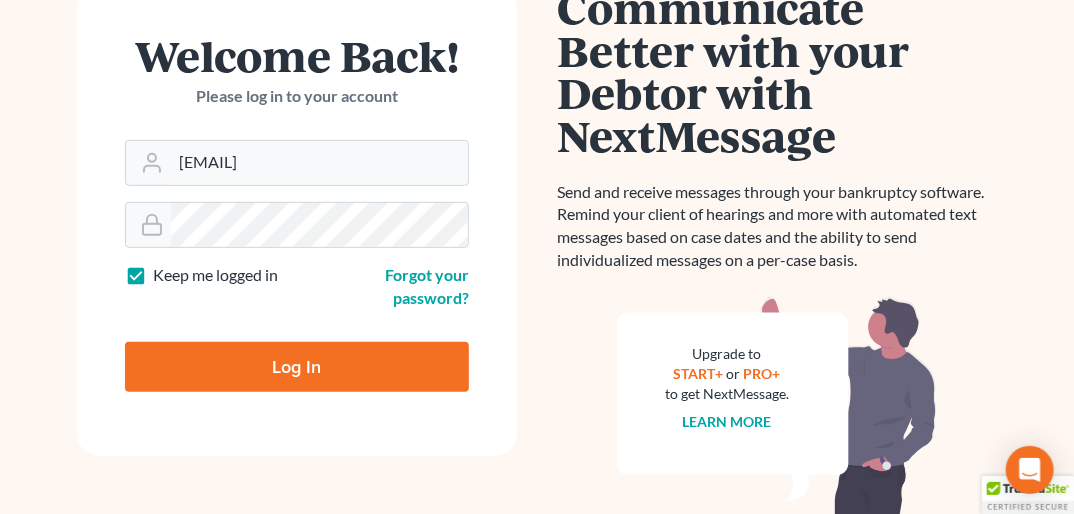 scroll, scrollTop: 214, scrollLeft: 0, axis: vertical 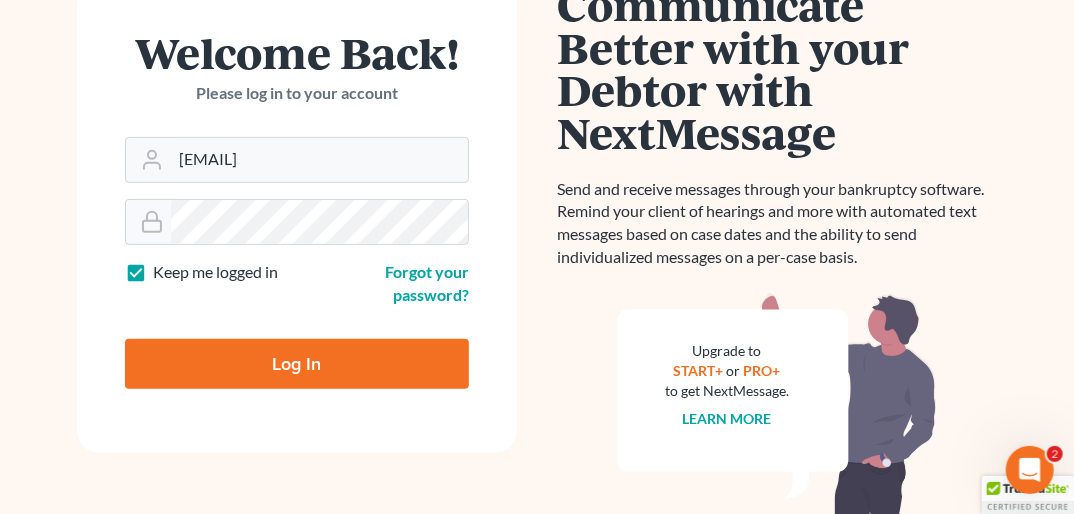 click on "Log In" at bounding box center (297, 364) 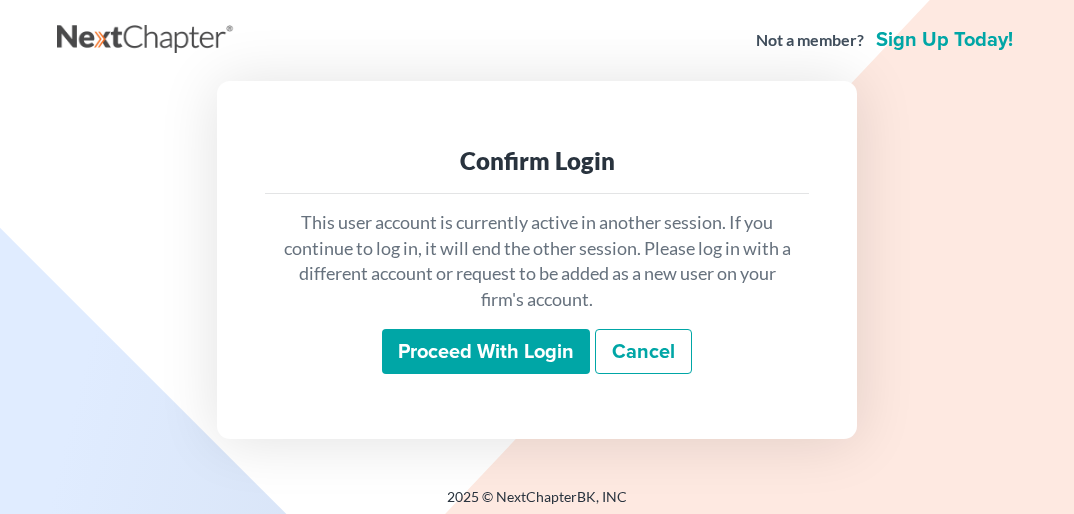 scroll, scrollTop: 0, scrollLeft: 0, axis: both 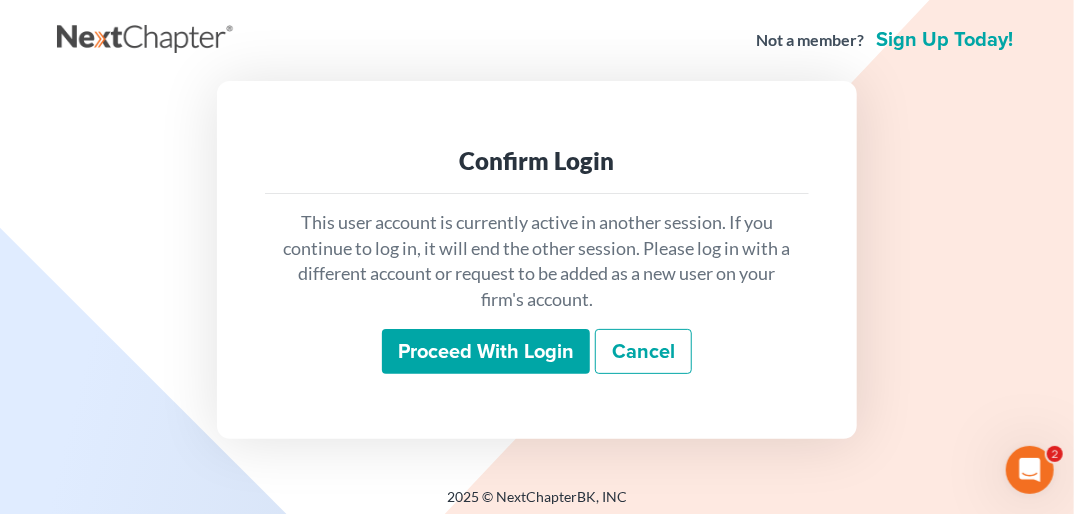 click on "Proceed with login" at bounding box center [486, 352] 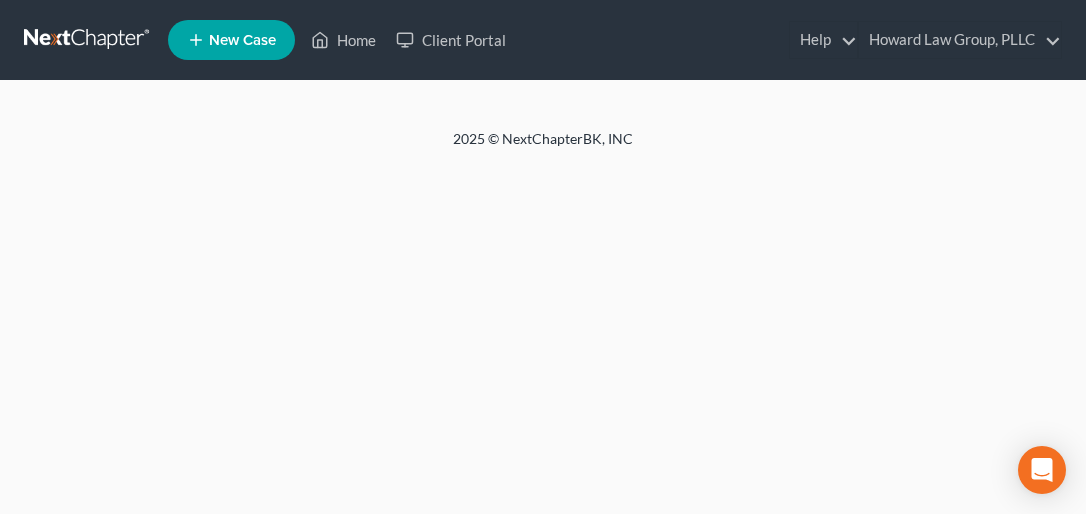 scroll, scrollTop: 0, scrollLeft: 0, axis: both 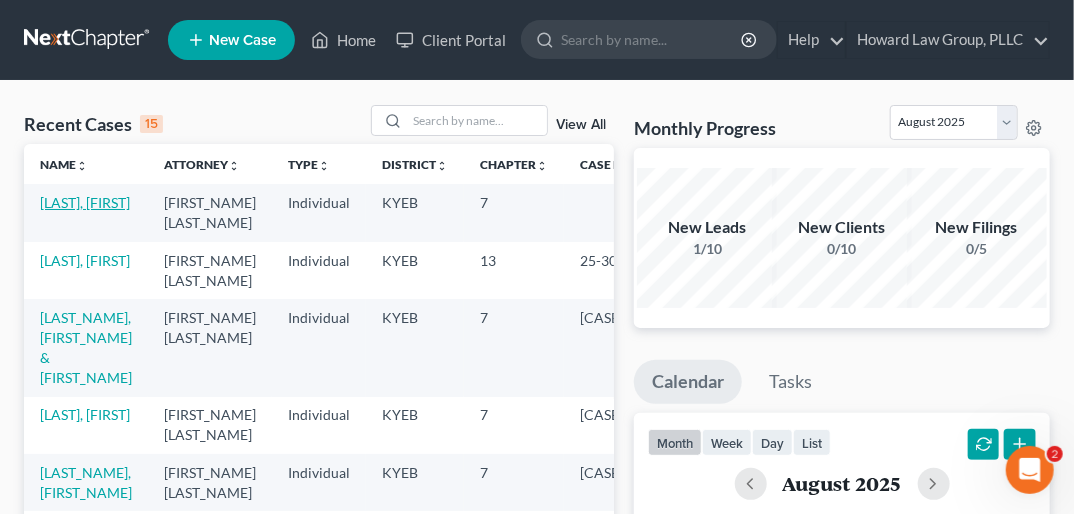 click on "[LAST], [FIRST]" at bounding box center [85, 202] 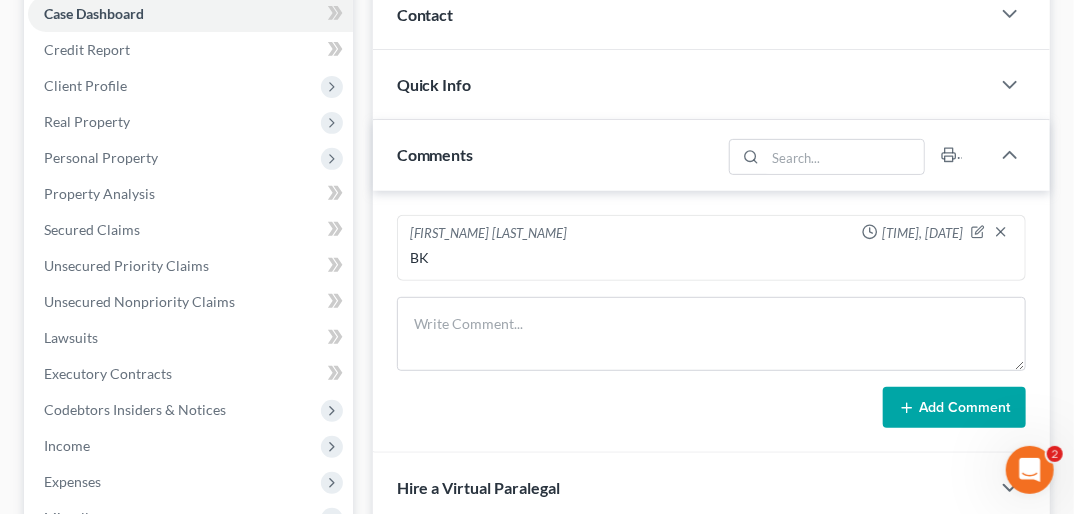 scroll, scrollTop: 231, scrollLeft: 0, axis: vertical 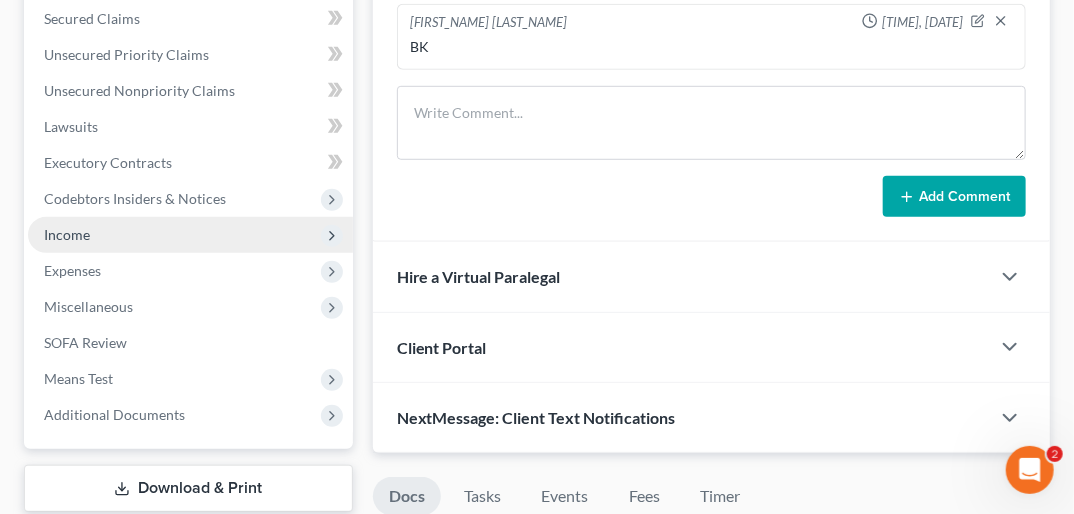 click on "Income" at bounding box center [67, 234] 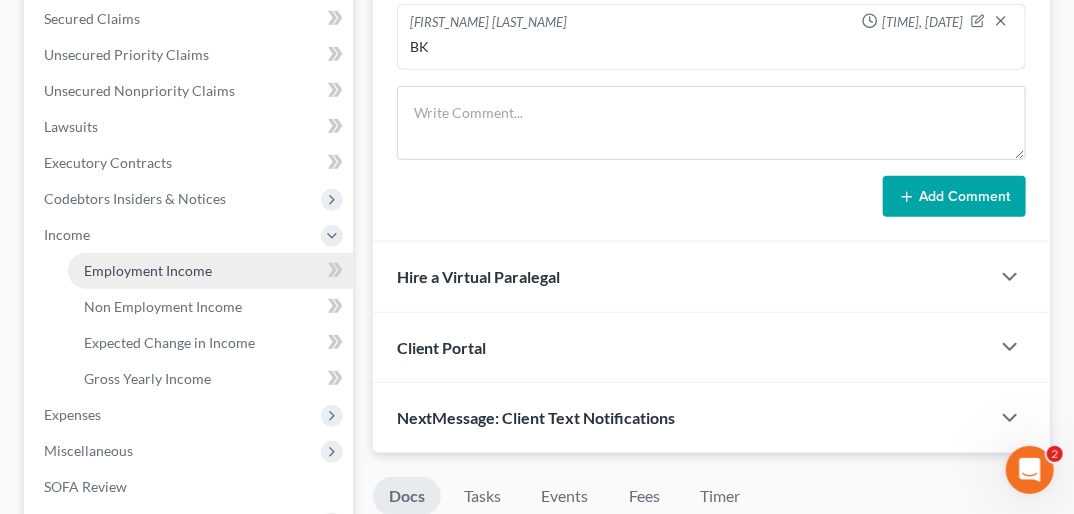 click on "Employment Income" at bounding box center (148, 270) 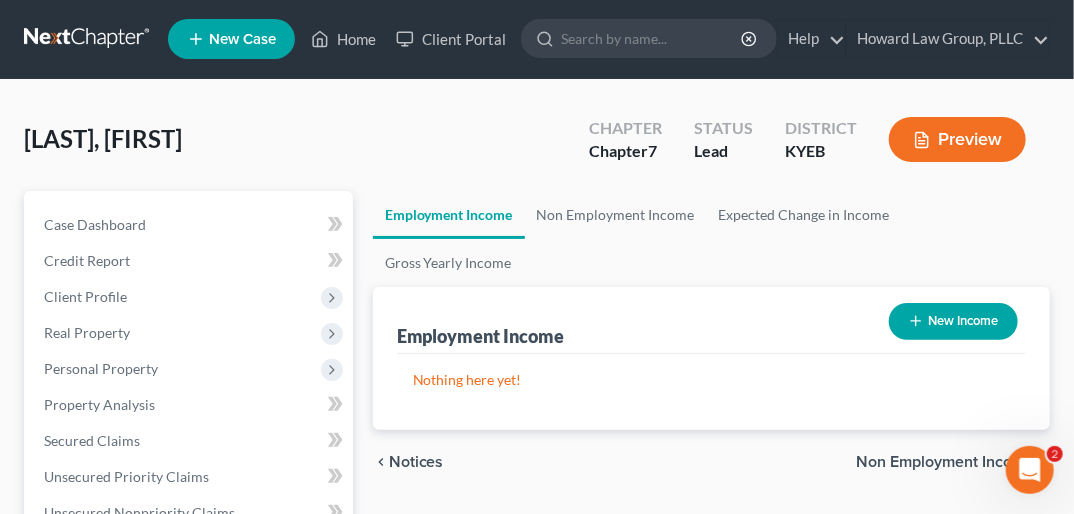 scroll, scrollTop: 0, scrollLeft: 0, axis: both 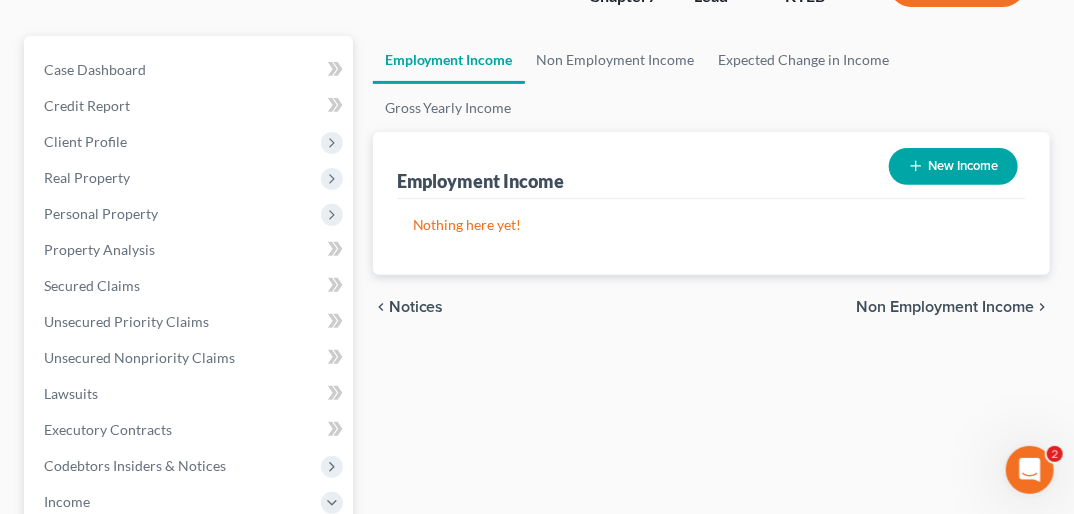 click on "New Income" at bounding box center [953, 166] 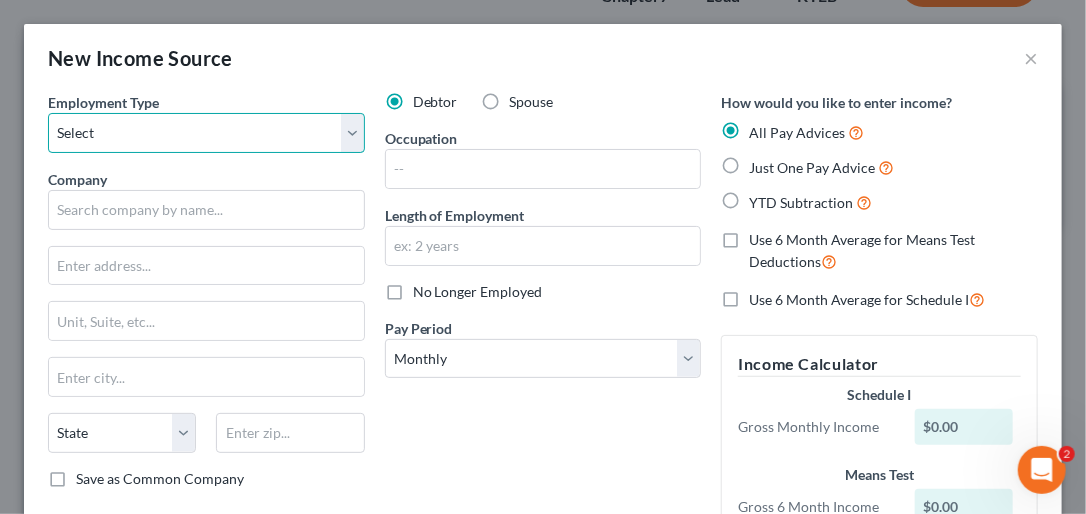click on "Select Full or Part Time Employment Self Employment" at bounding box center [206, 133] 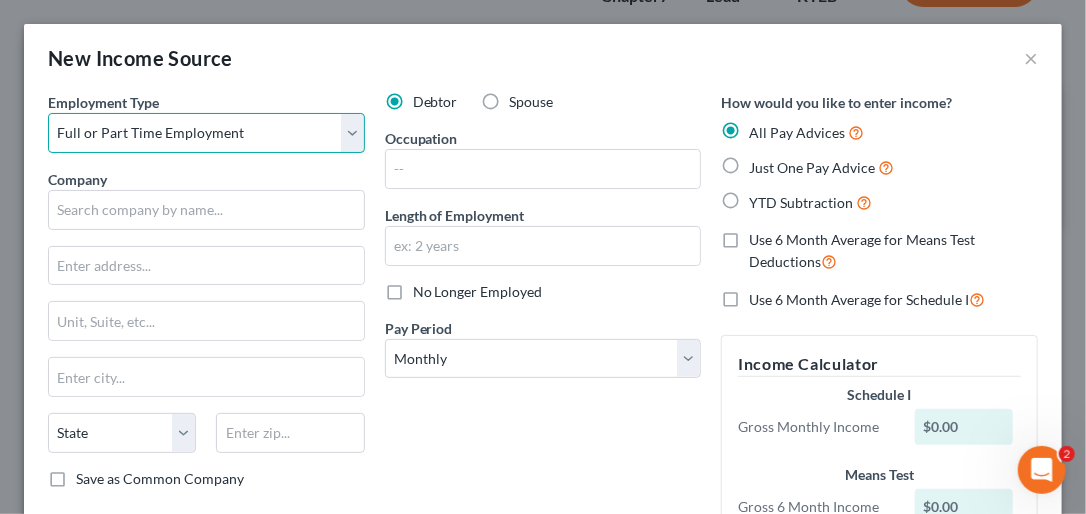click on "Select Full or Part Time Employment Self Employment" at bounding box center (206, 133) 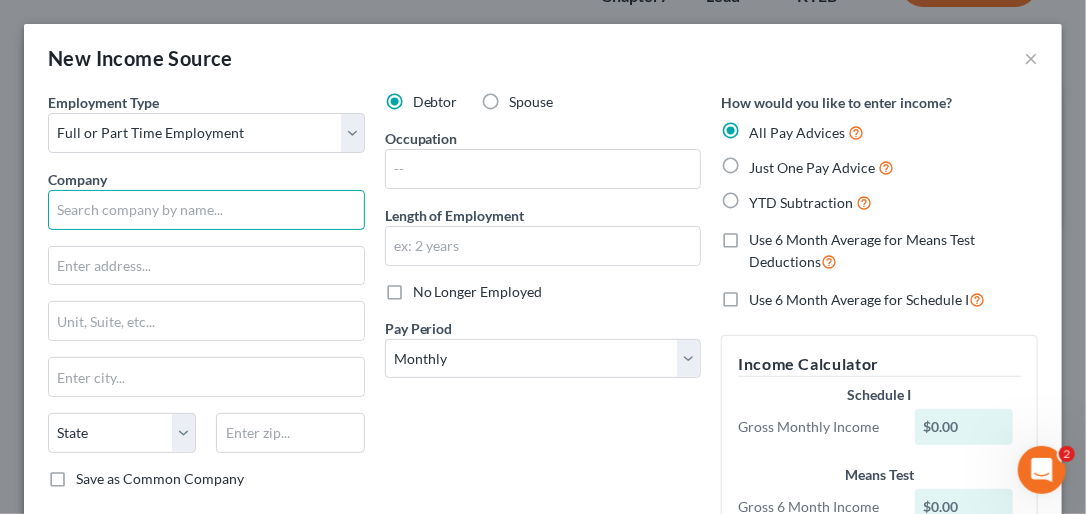 click at bounding box center (206, 210) 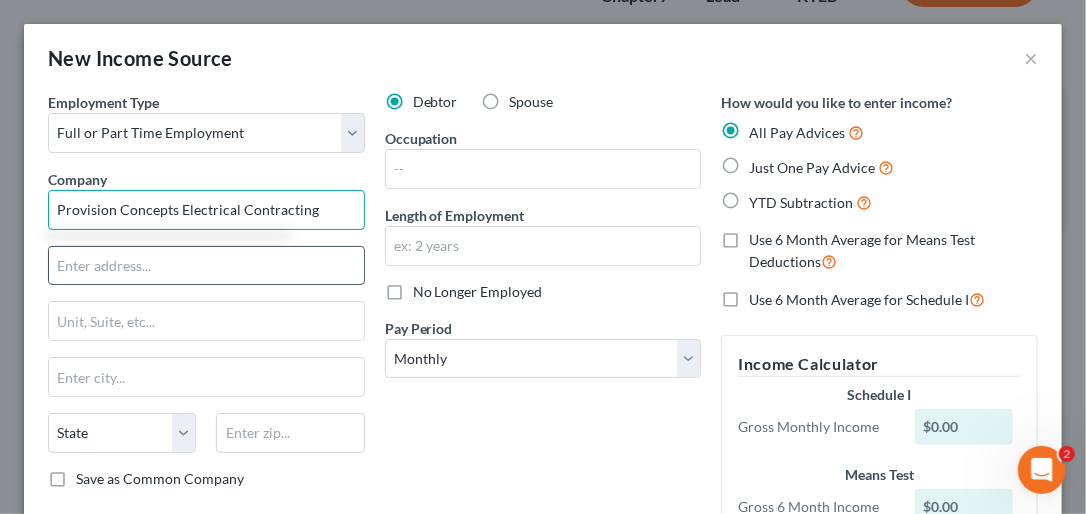 type on "Provision Concepts Electrical Contracting" 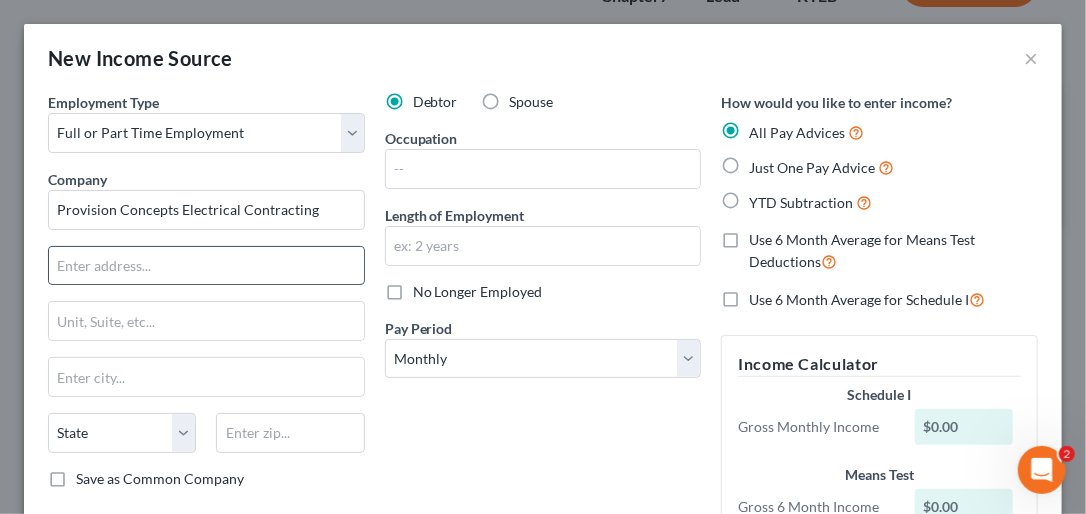 click at bounding box center (206, 266) 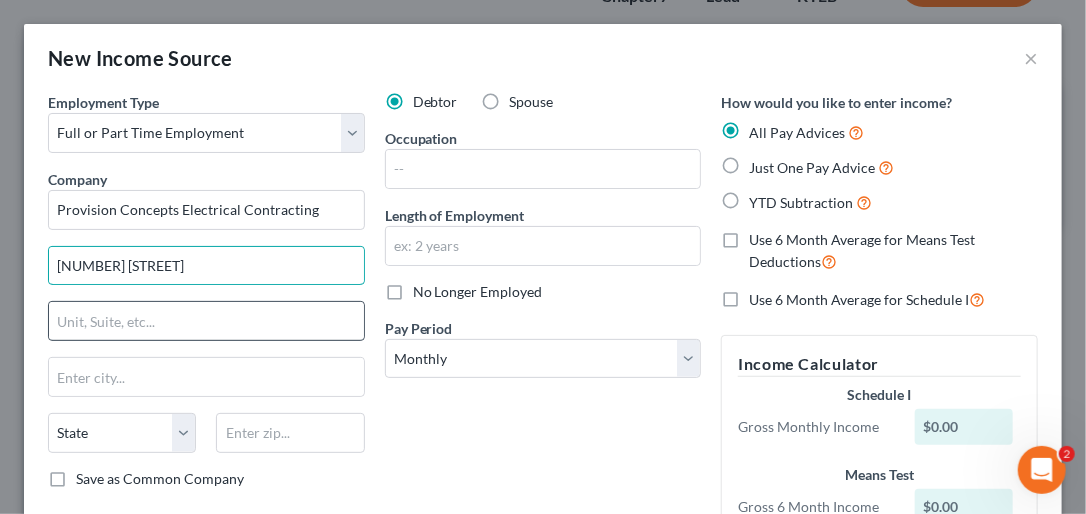 type on "[NUMBER] [STREET]" 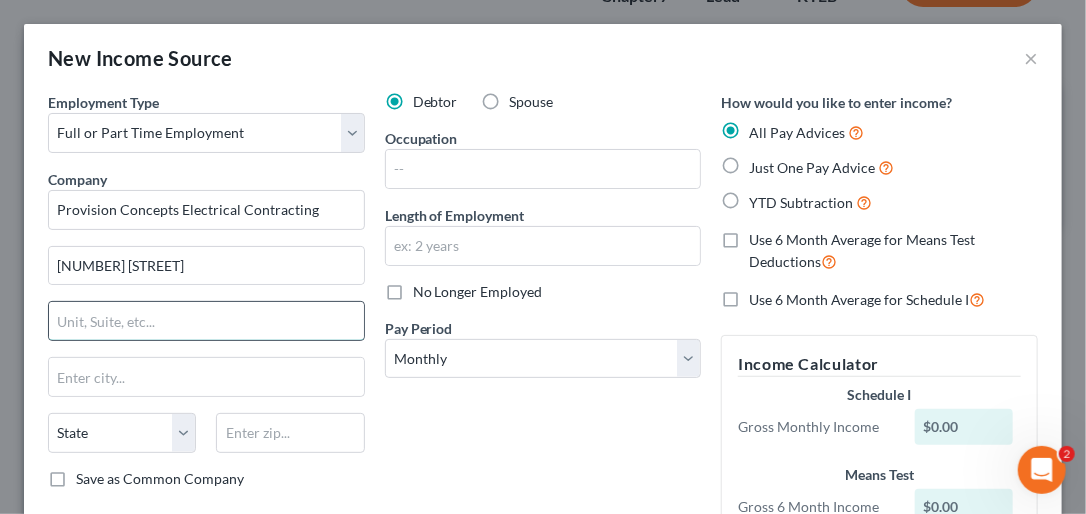 click at bounding box center [206, 321] 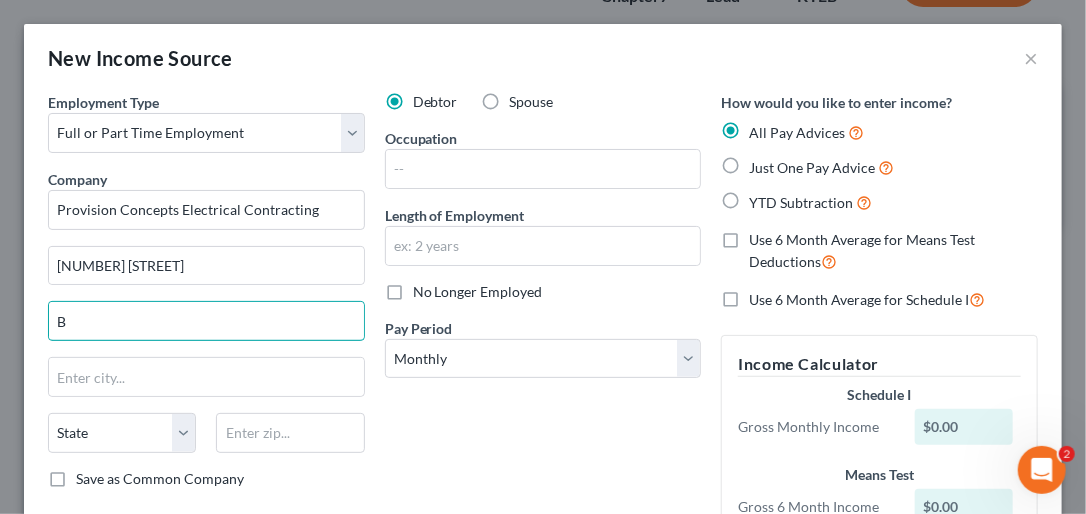type on "B" 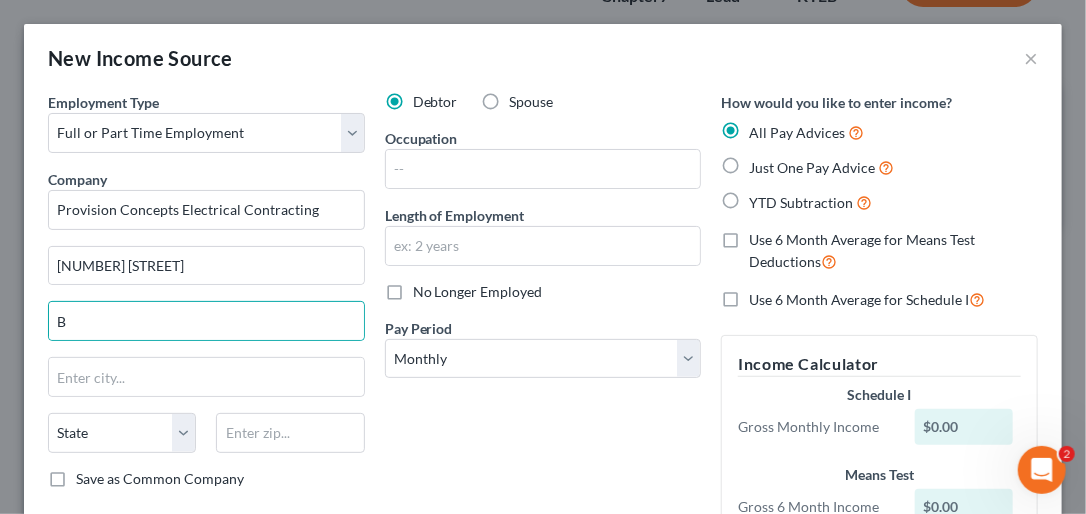 click on "Debtor Spouse Occupation Length of Employment No Longer Employed
Pay Period
*
Select Monthly Twice Monthly Every Other Week Weekly" at bounding box center (543, 347) 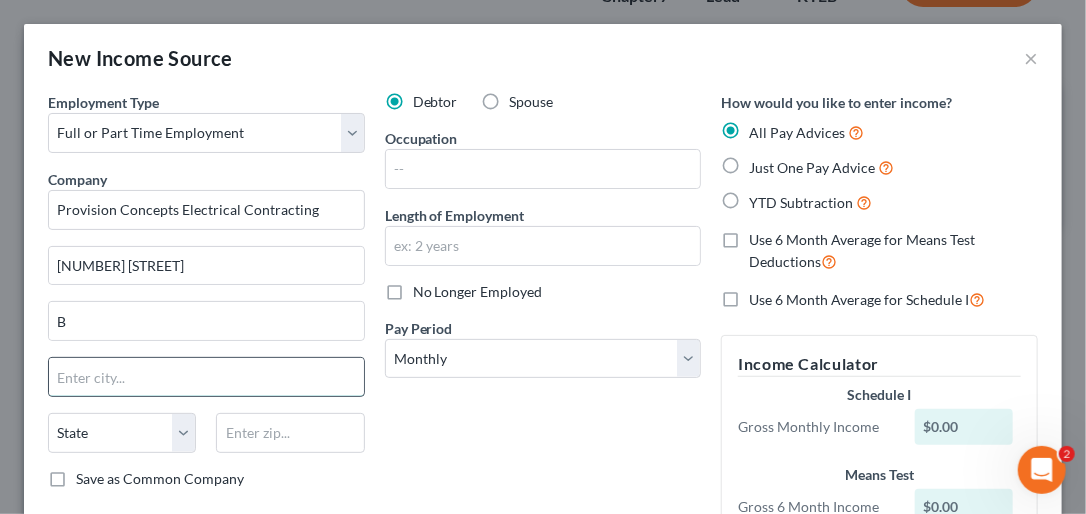 click at bounding box center [206, 377] 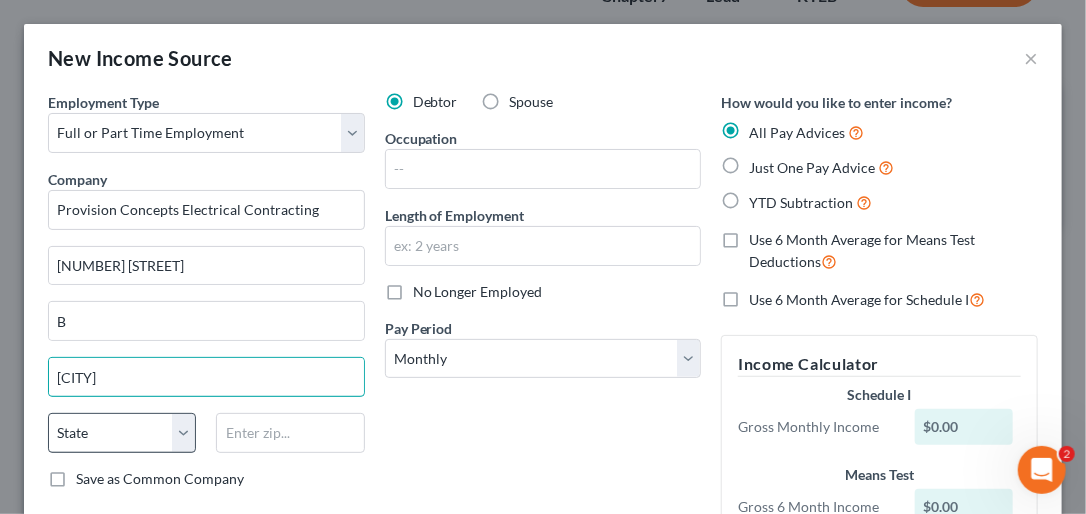 type on "[CITY]" 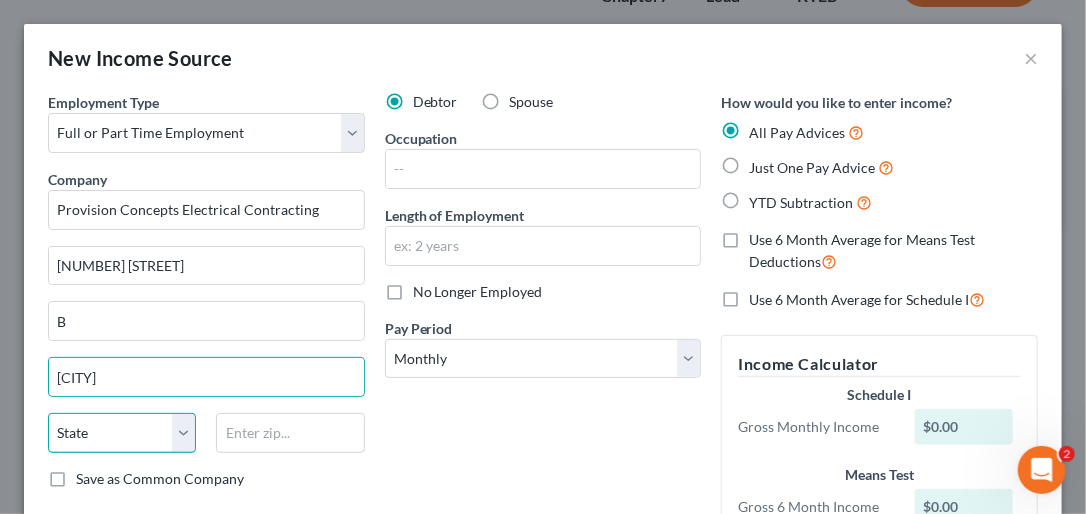click on "State AL AK AR AZ CA CO CT DE DC FL GA GU HI ID IL IN IA KS KY LA ME MD MA MI MN MS MO MT NC ND NE NV NH NJ NM NY OH OK OR PA PR RI SC SD TN TX UT VI VA VT WA WV WI WY" at bounding box center (122, 433) 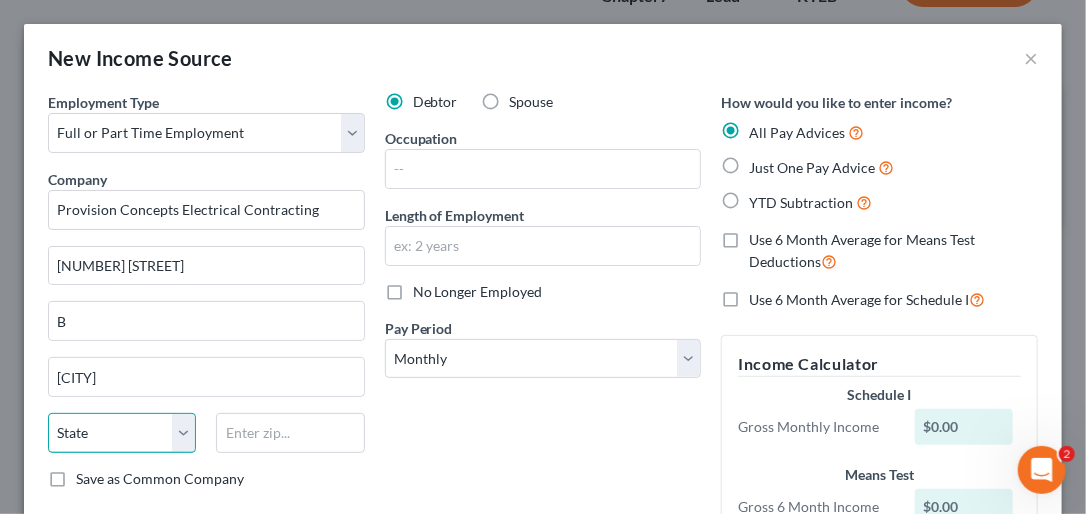 select on "18" 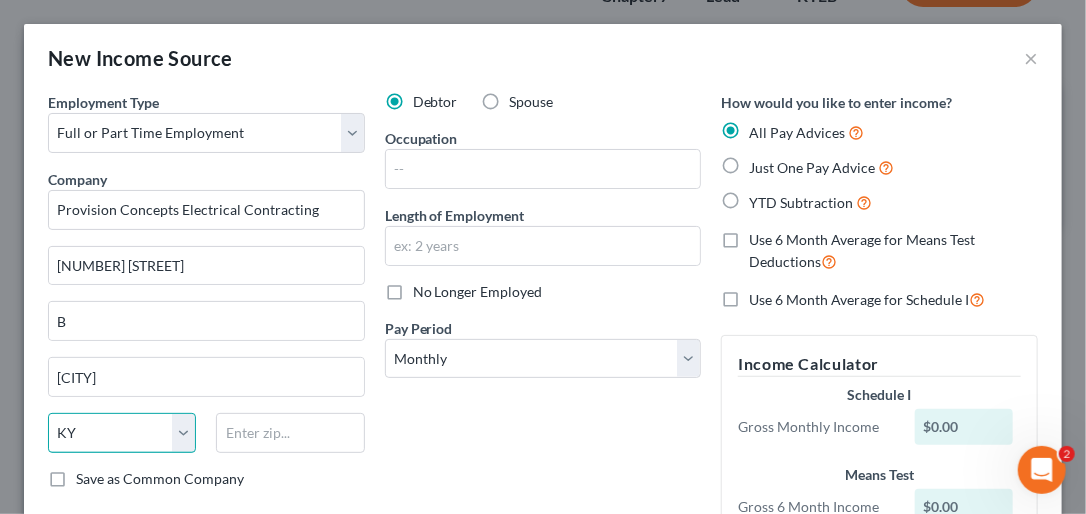 click on "State AL AK AR AZ CA CO CT DE DC FL GA GU HI ID IL IN IA KS KY LA ME MD MA MI MN MS MO MT NC ND NE NV NH NJ NM NY OH OK OR PA PR RI SC SD TN TX UT VI VA VT WA WV WI WY" at bounding box center [122, 433] 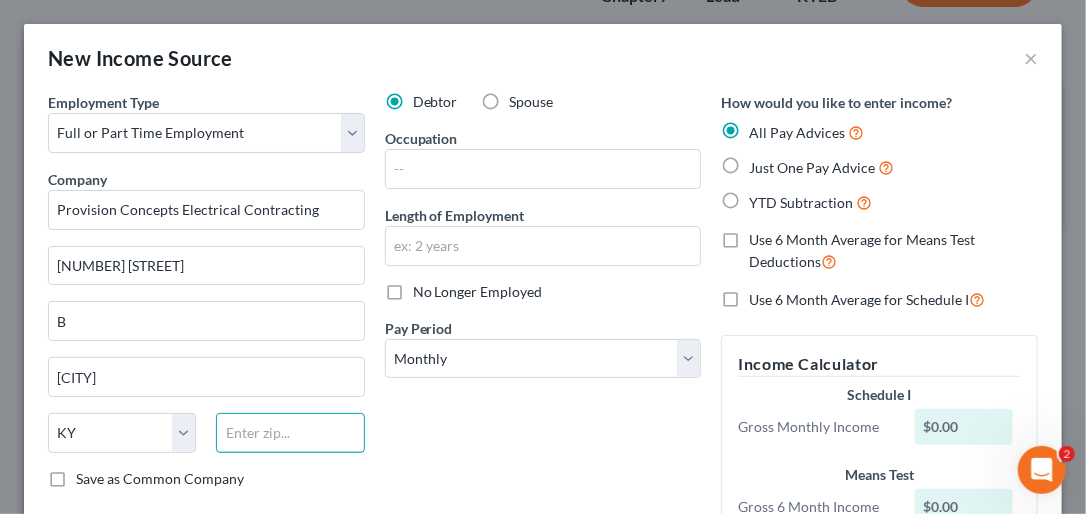 click at bounding box center [290, 433] 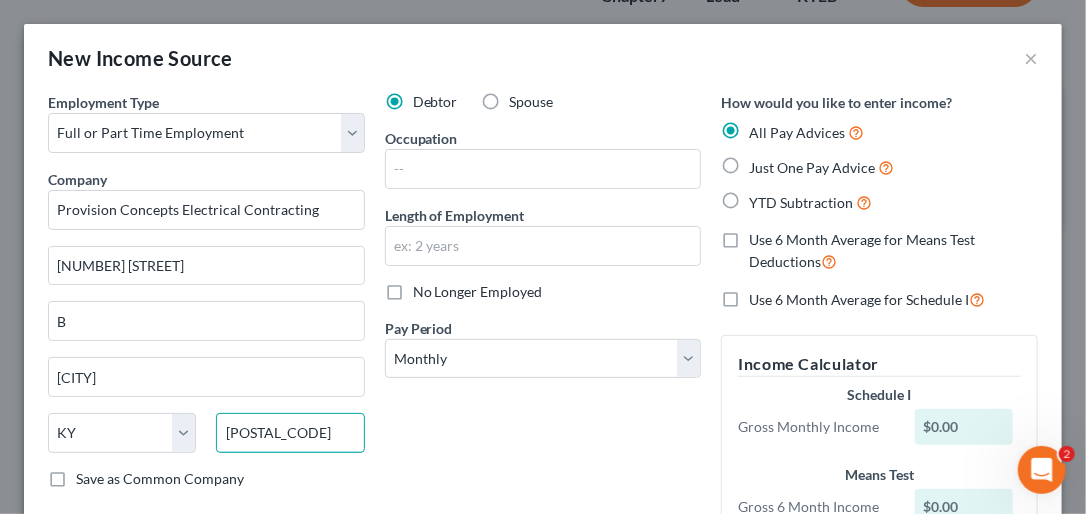 type on "[ZIP_CODE]" 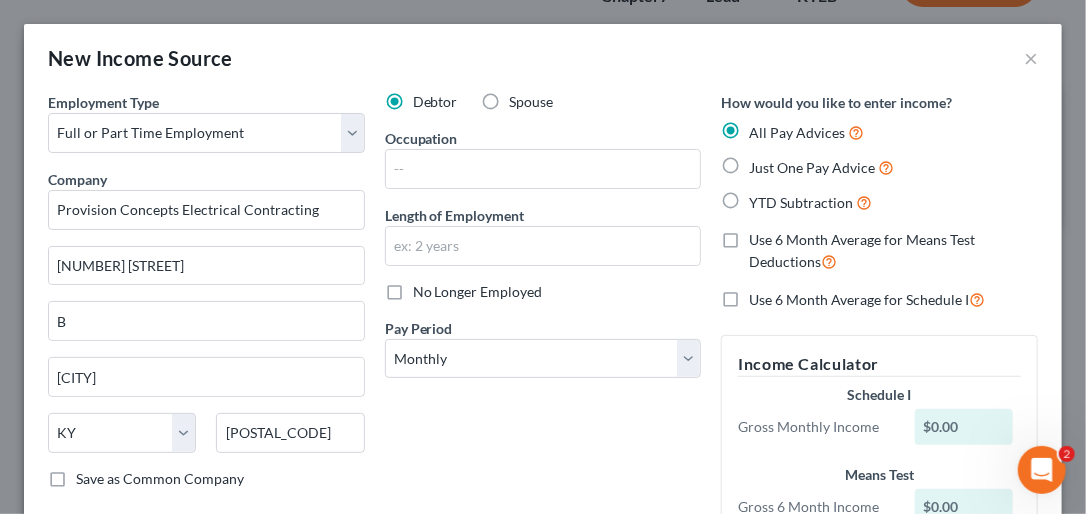 click on "Save as Common Company" at bounding box center (160, 479) 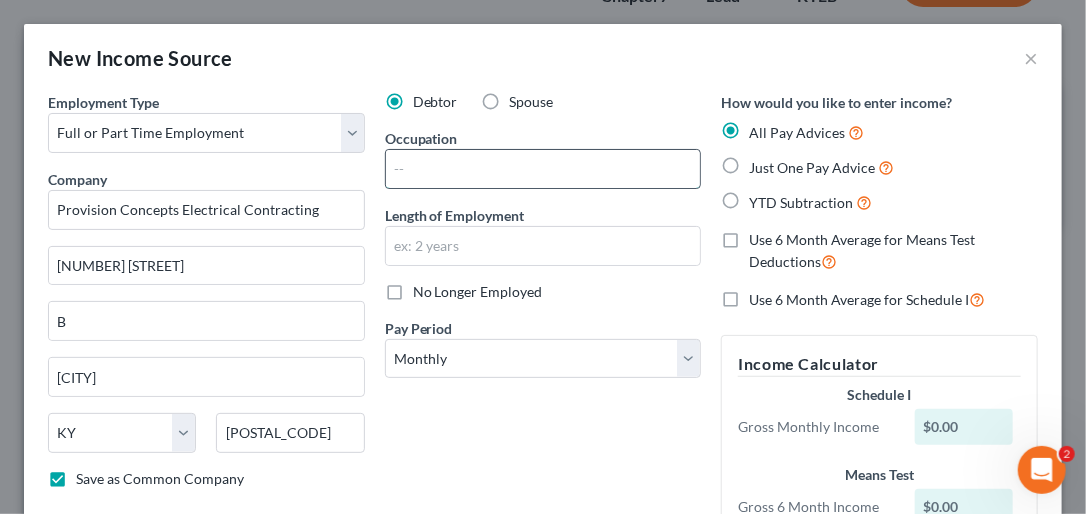 click at bounding box center (543, 169) 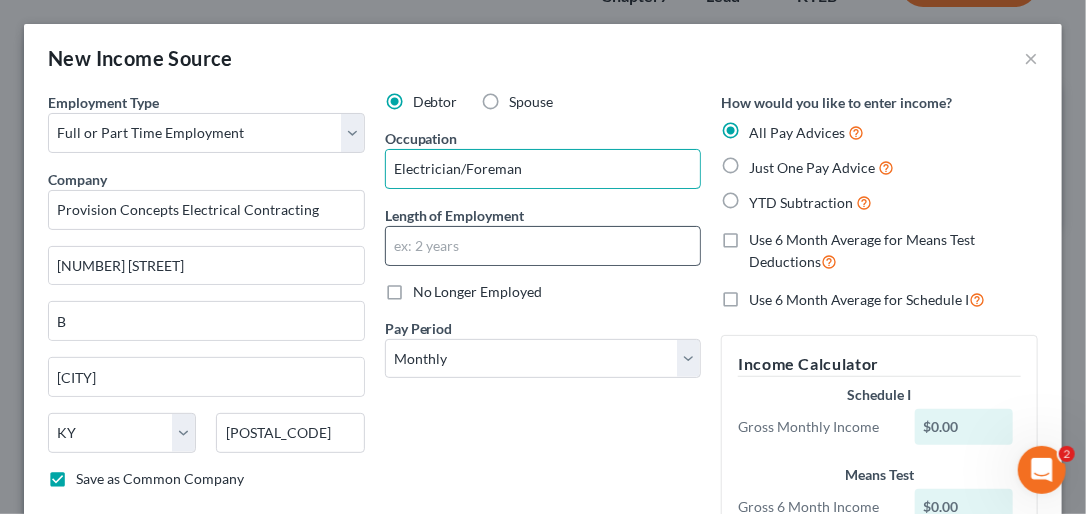 type on "Electrician/Foreman" 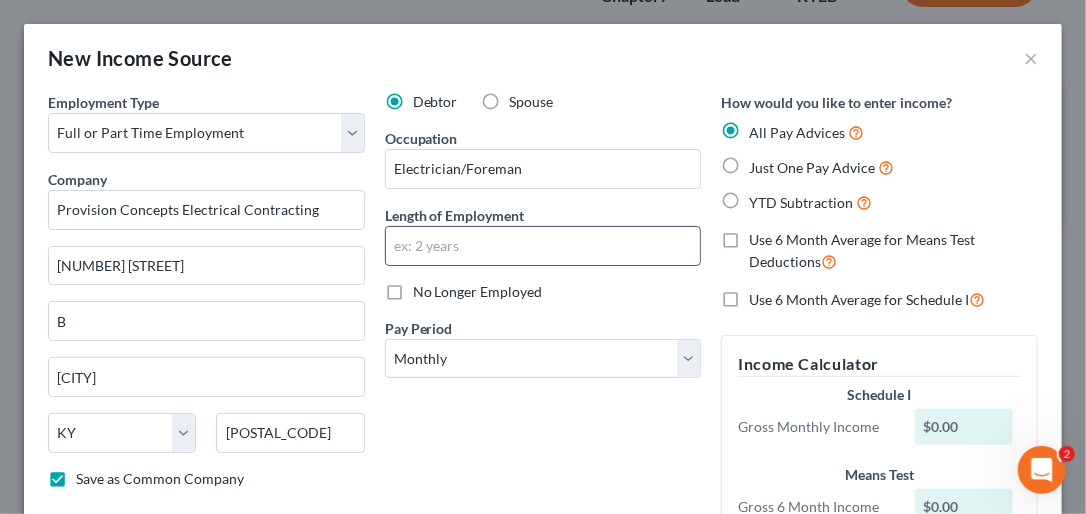 click at bounding box center [543, 246] 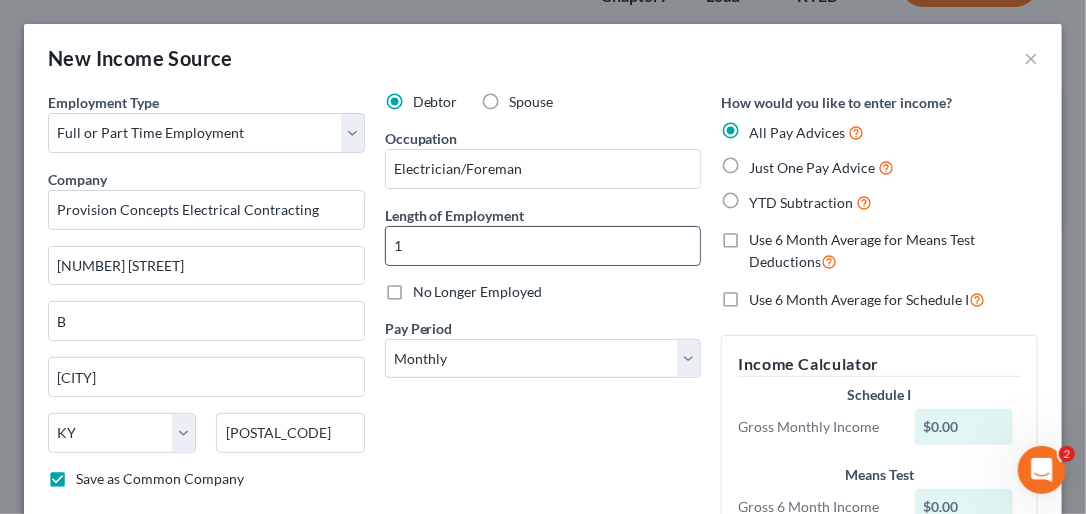 type on "1 year" 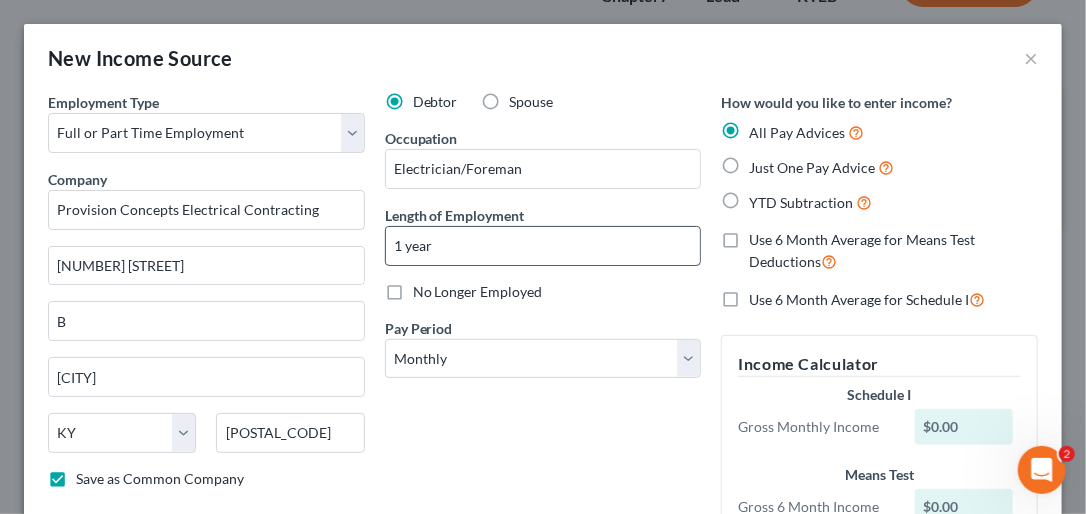 type on "02/07/2025" 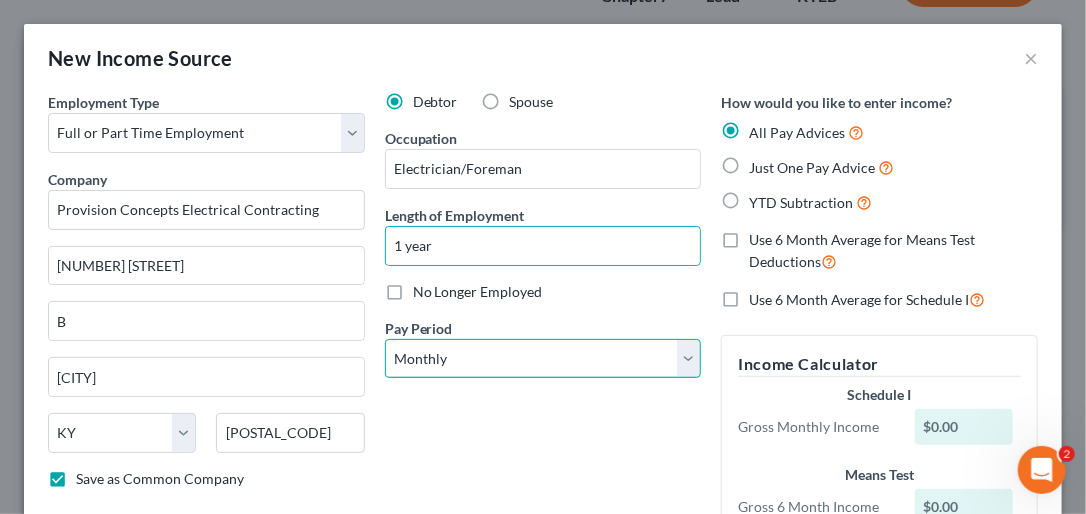 click on "Select Monthly Twice Monthly Every Other Week Weekly" at bounding box center [543, 359] 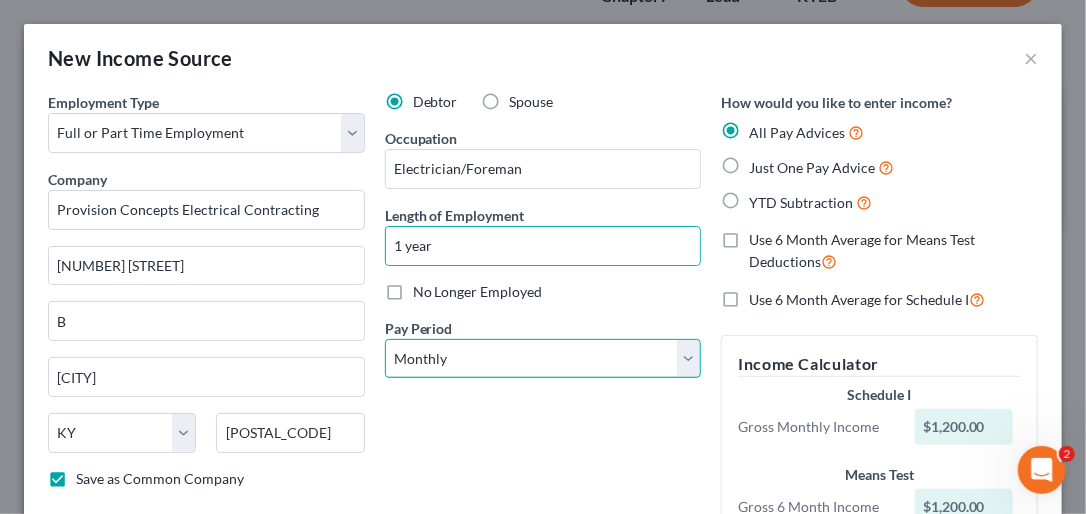 select on "3" 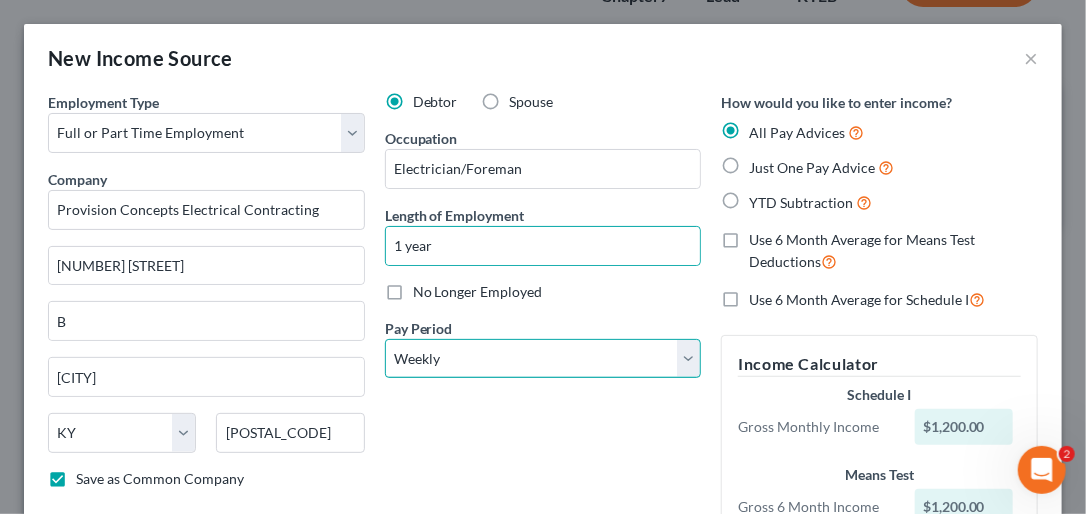 click on "Select Monthly Twice Monthly Every Other Week Weekly" at bounding box center [543, 359] 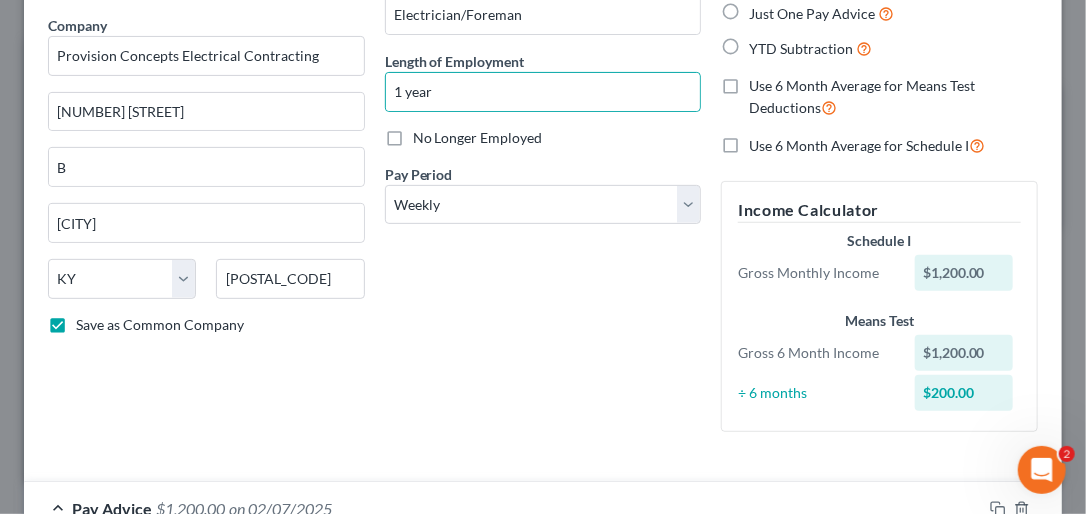 scroll, scrollTop: 234, scrollLeft: 0, axis: vertical 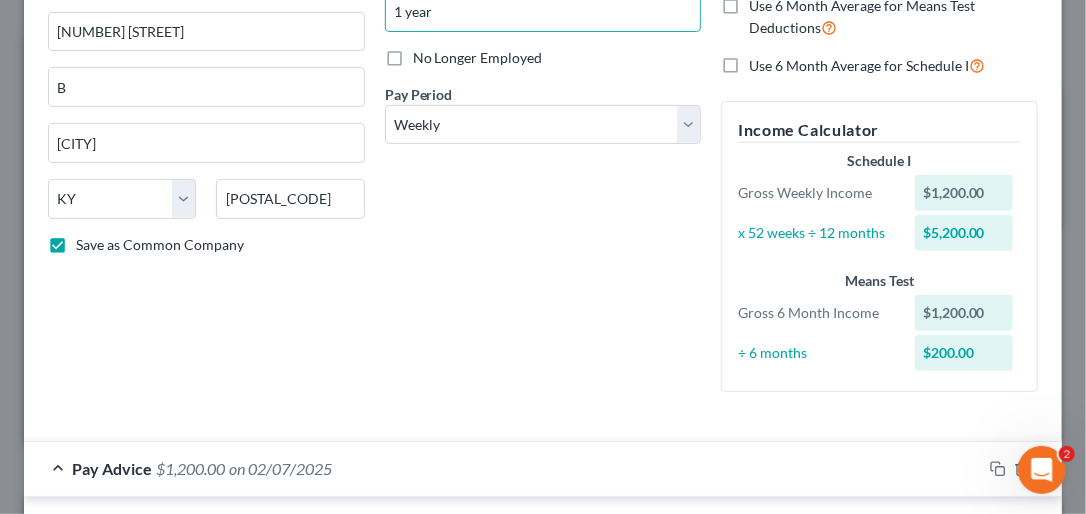 click on "$1,200.00" at bounding box center (190, 468) 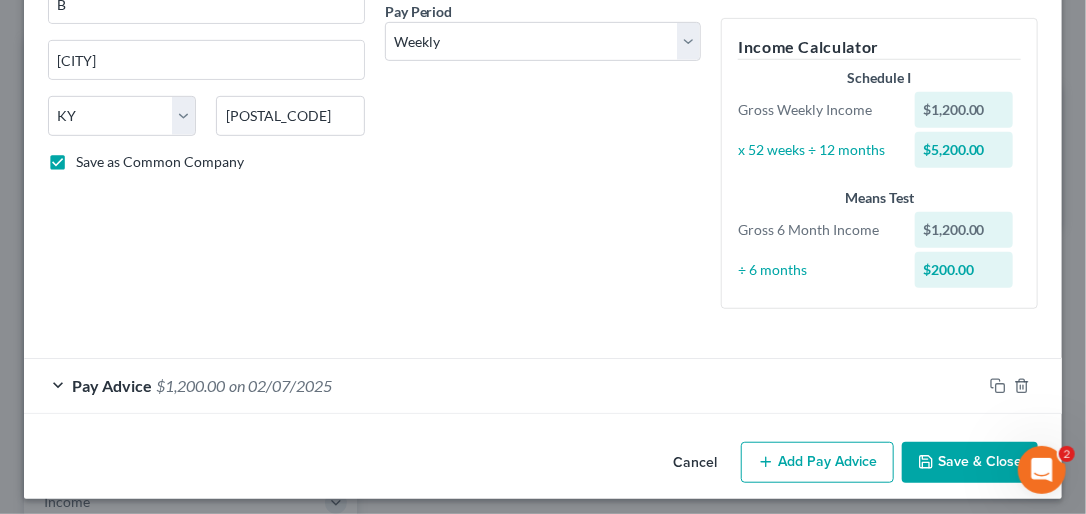 scroll, scrollTop: 325, scrollLeft: 0, axis: vertical 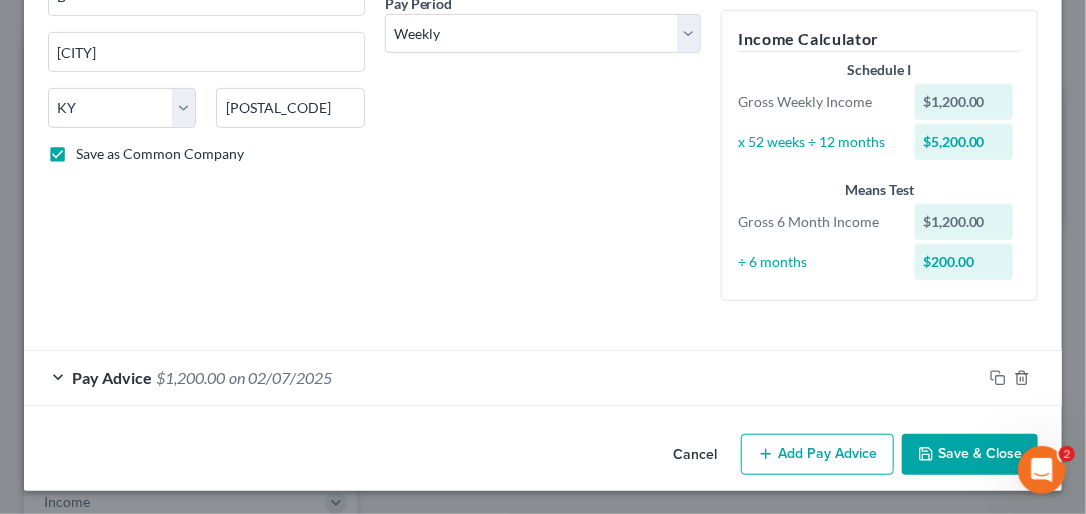 click on "on 02/07/2025" at bounding box center [280, 377] 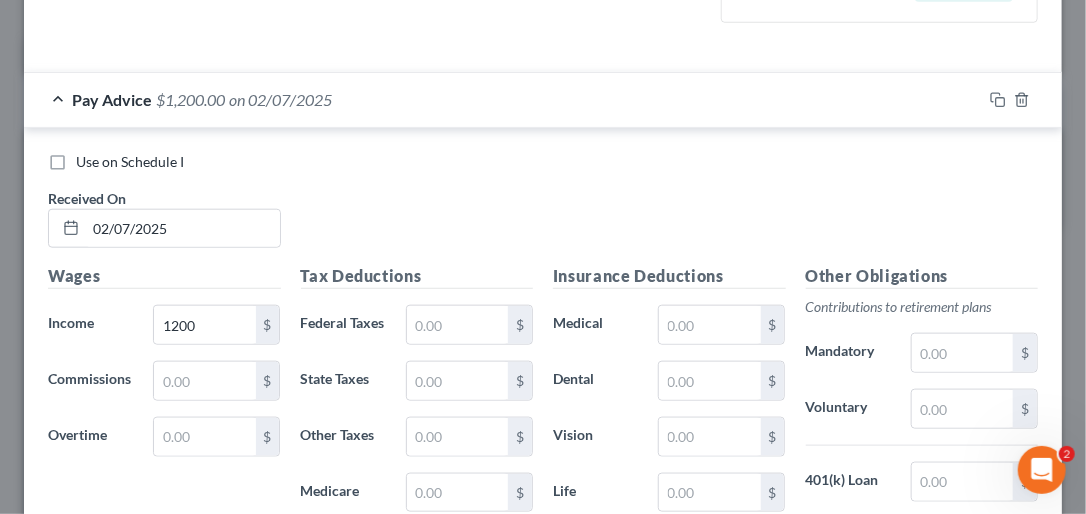 scroll, scrollTop: 650, scrollLeft: 0, axis: vertical 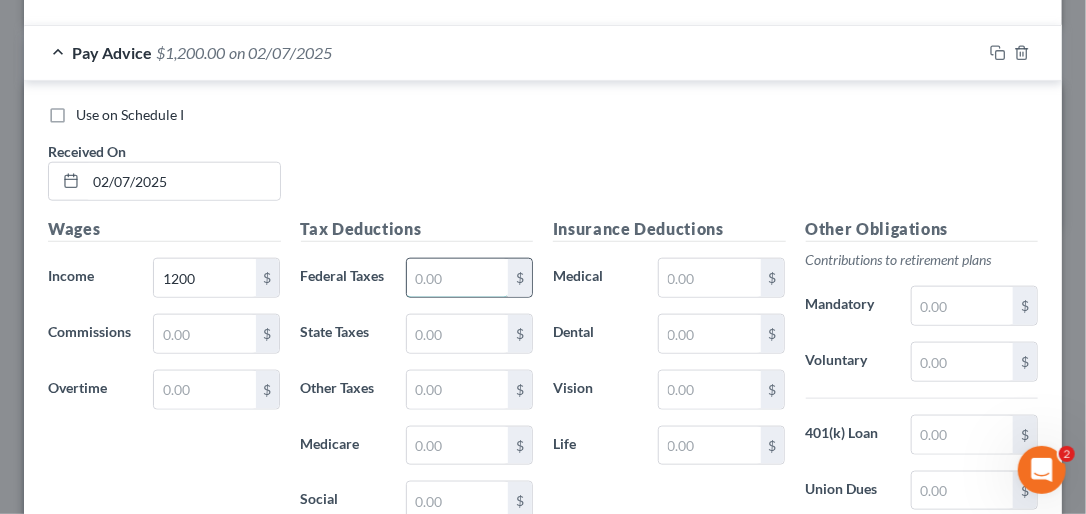 click at bounding box center [457, 278] 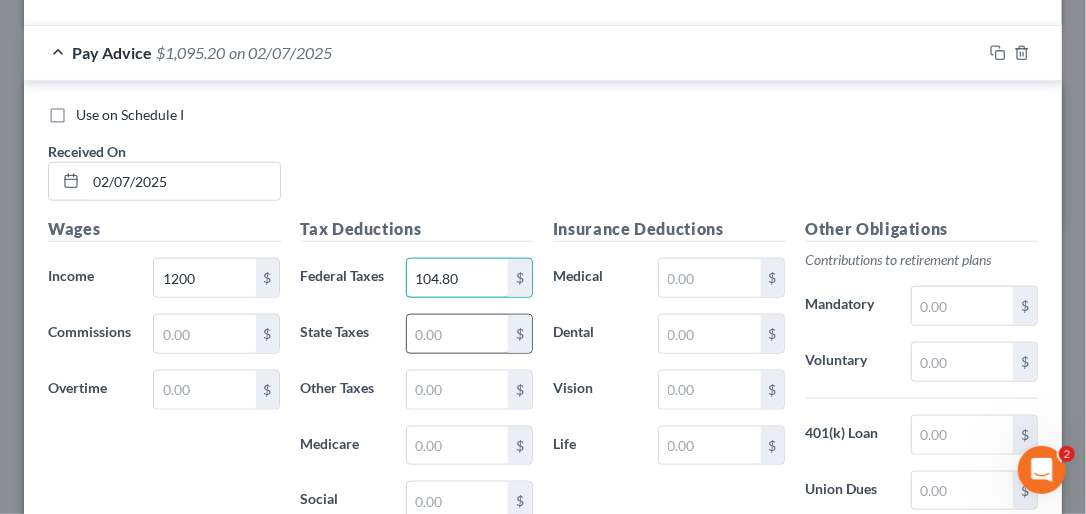 type on "104.80" 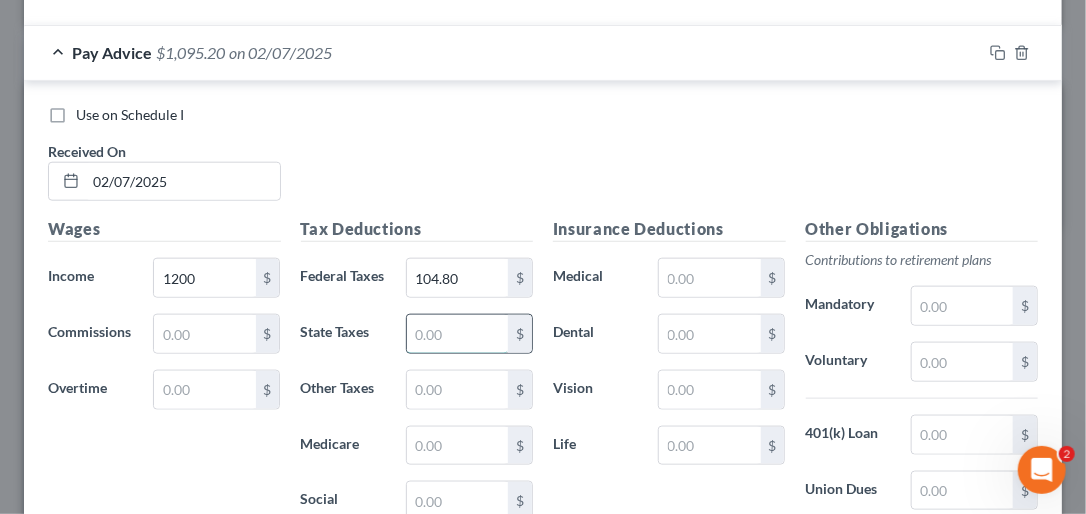 click at bounding box center [457, 334] 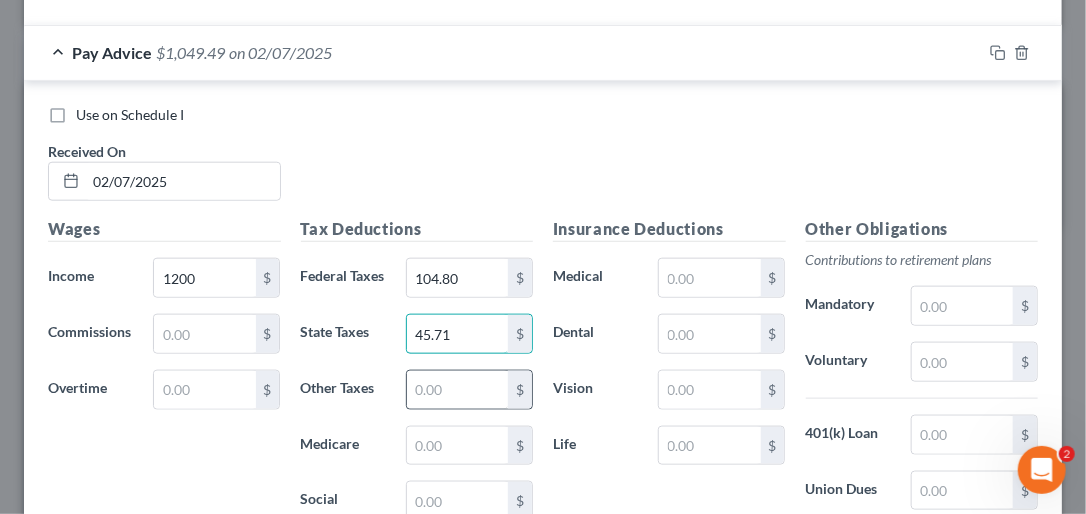 type on "45.71" 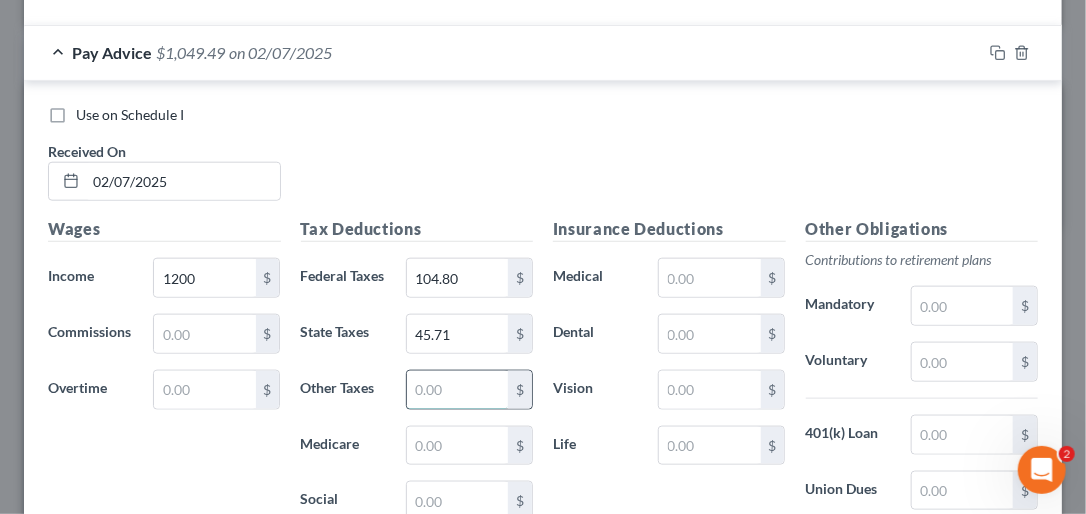 click at bounding box center (457, 390) 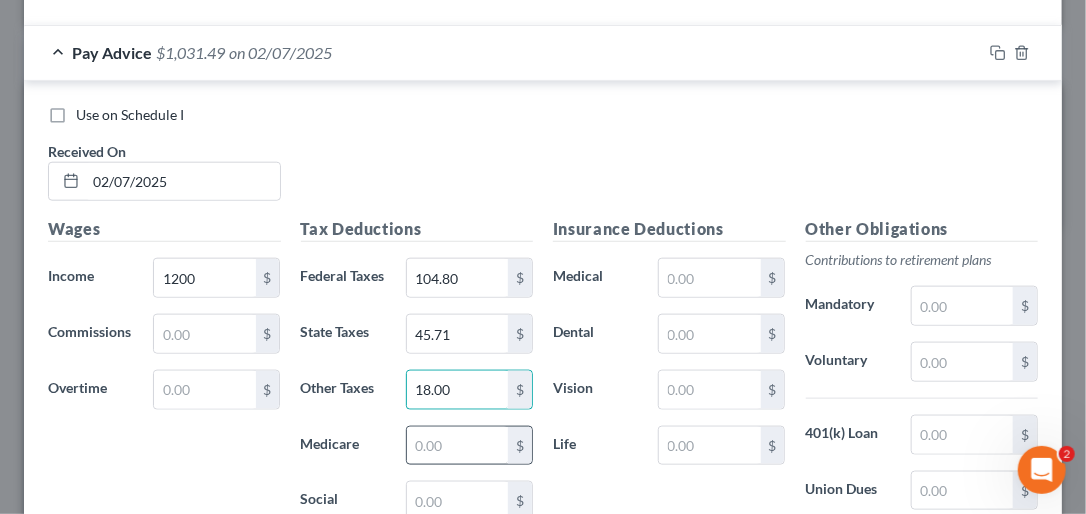 type on "18.00" 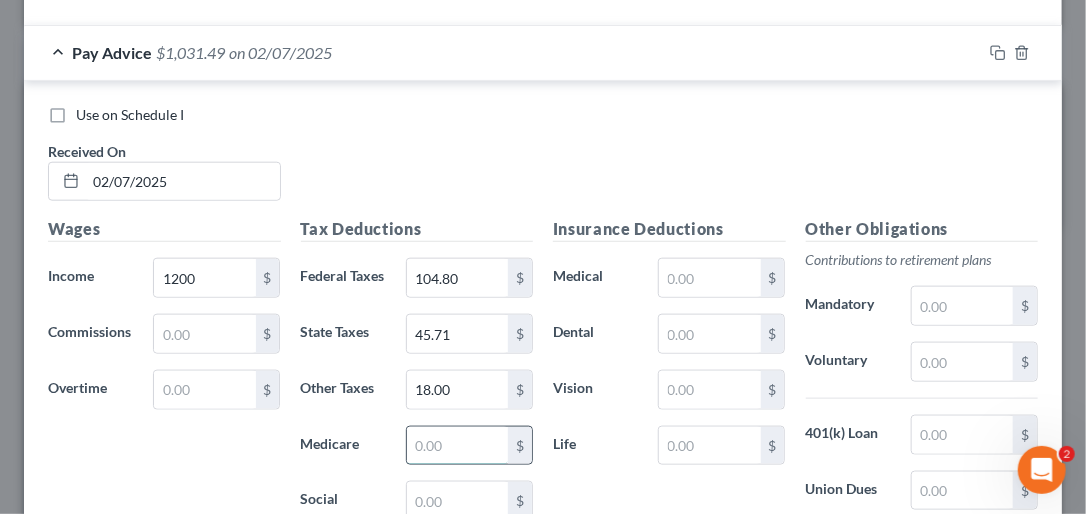 click at bounding box center [457, 446] 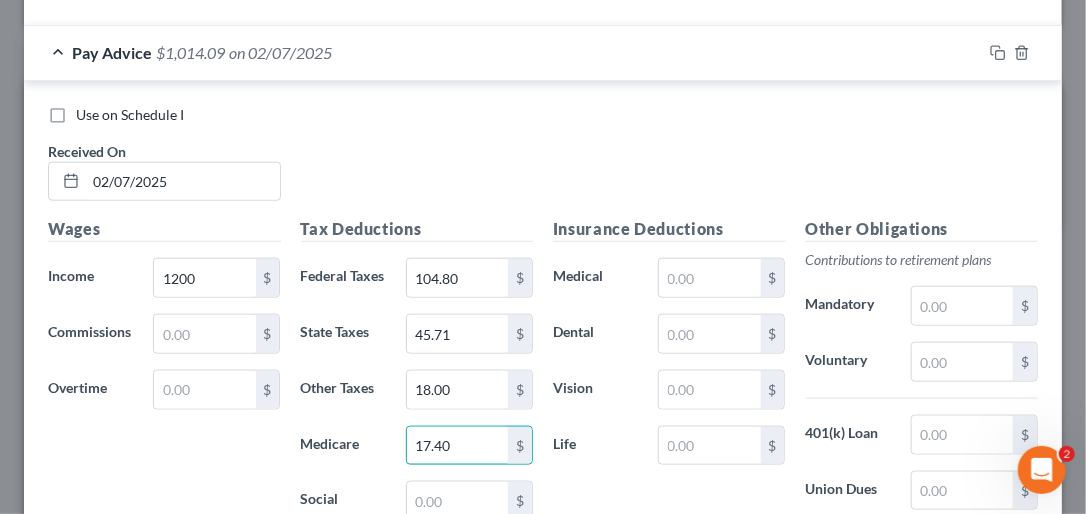 type on "17.40" 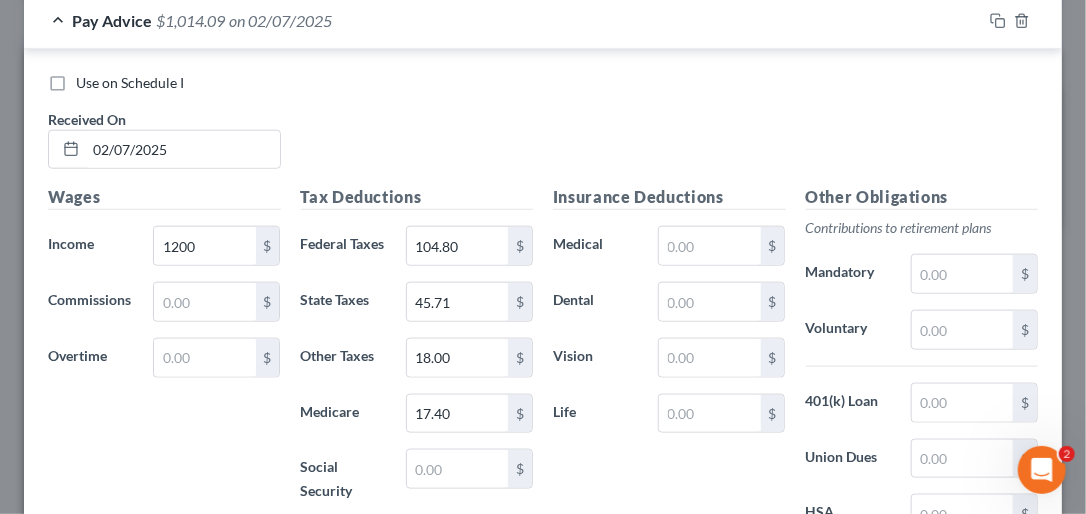 scroll, scrollTop: 800, scrollLeft: 0, axis: vertical 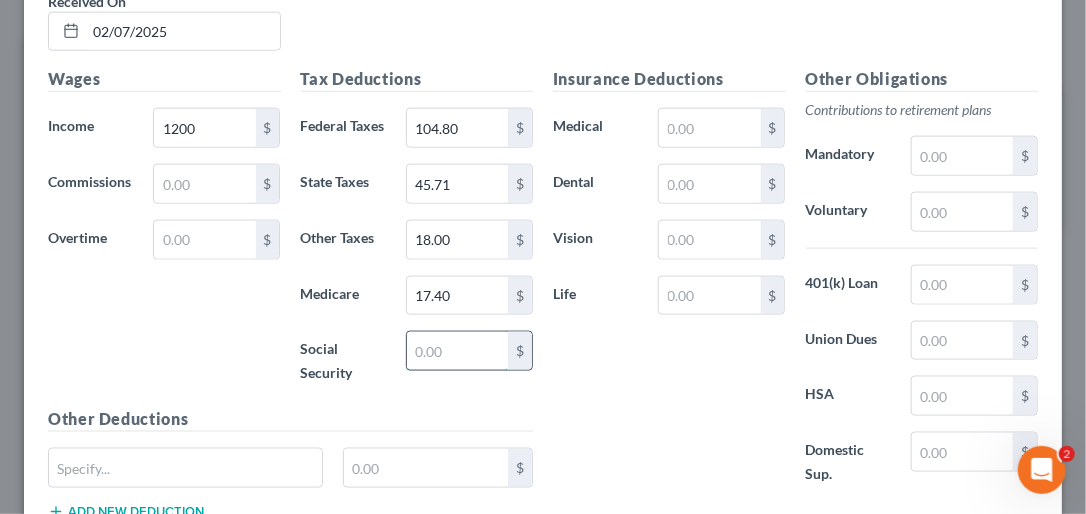 click at bounding box center [457, 351] 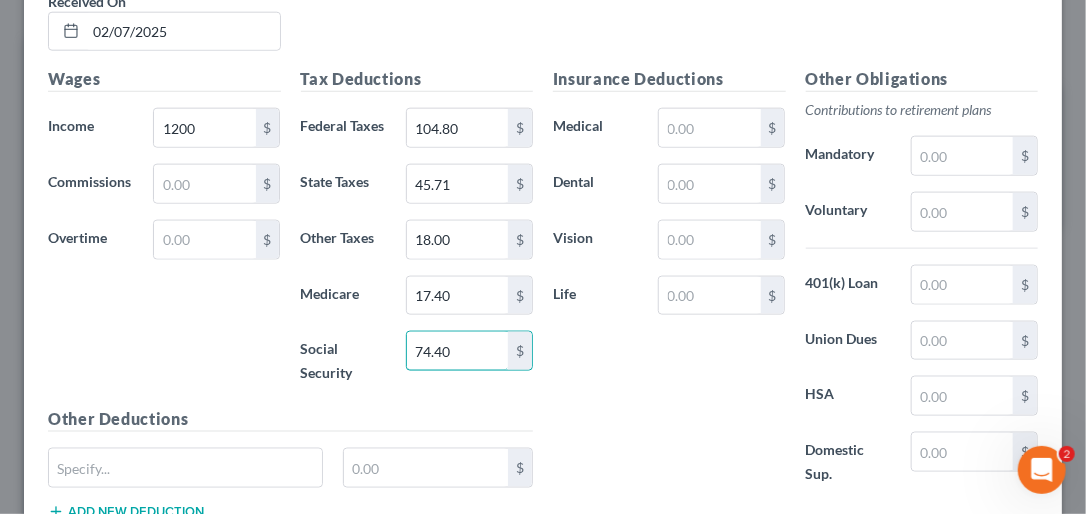type on "74.40" 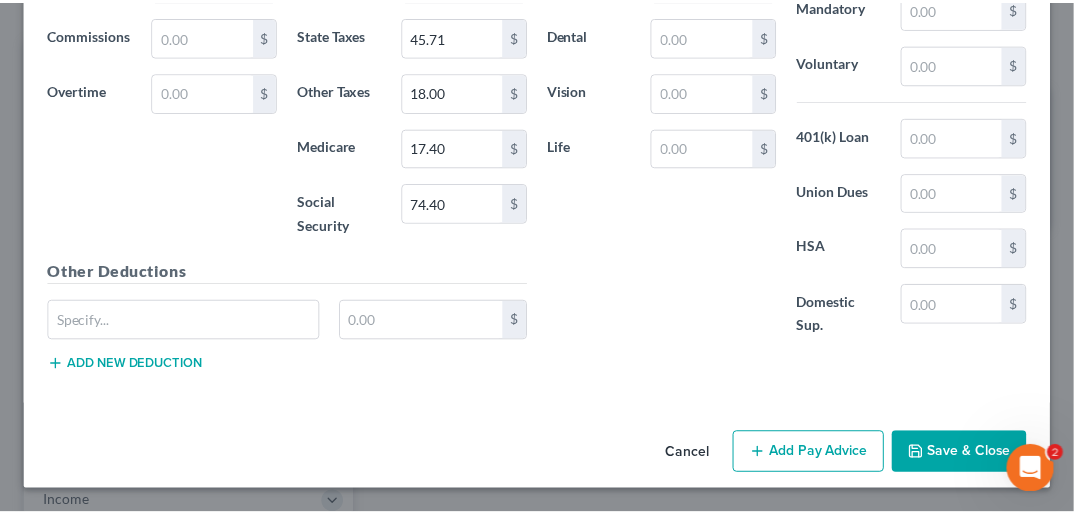 scroll, scrollTop: 964, scrollLeft: 0, axis: vertical 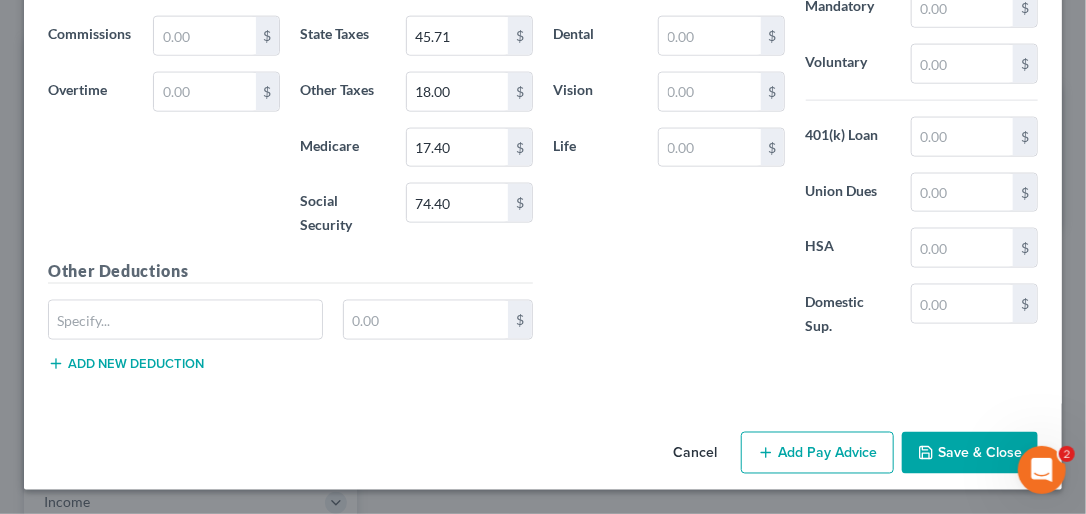 click on "Save & Close" at bounding box center (970, 453) 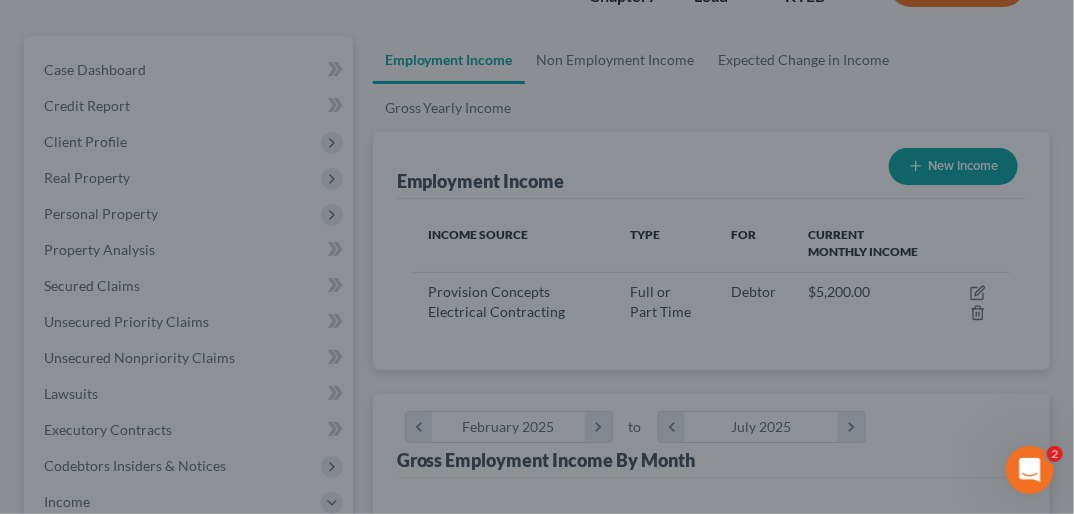 scroll, scrollTop: 299, scrollLeft: 637, axis: both 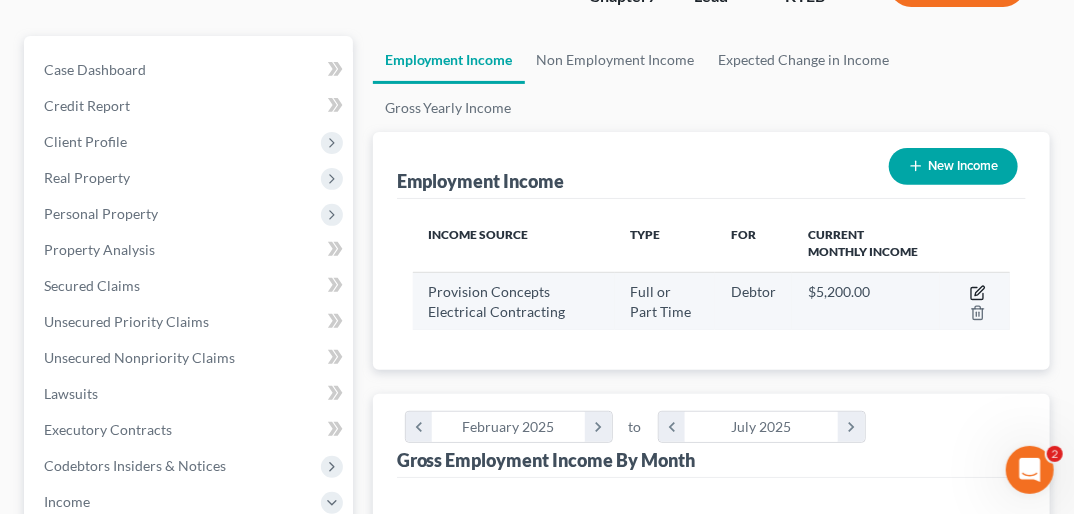 click 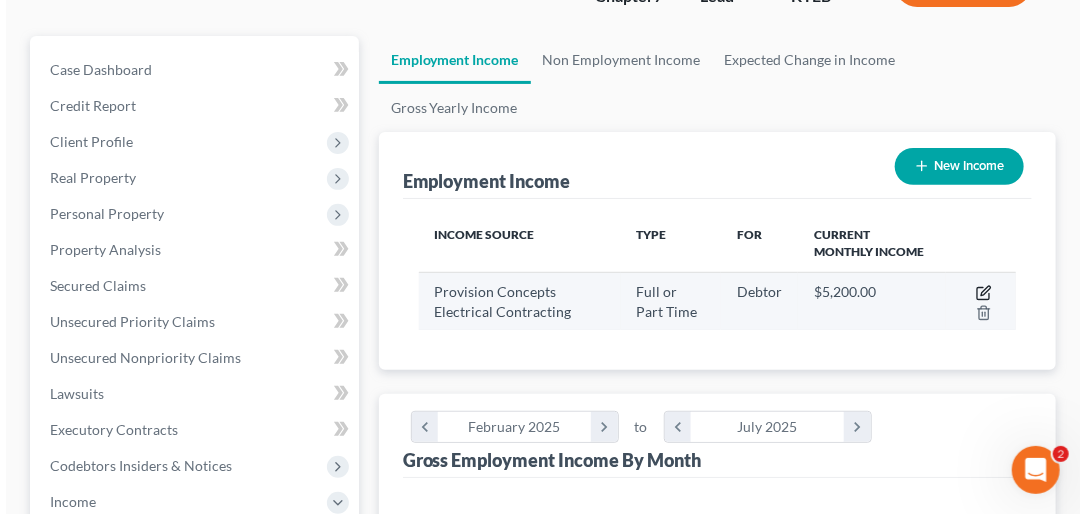 scroll, scrollTop: 999696, scrollLeft: 999354, axis: both 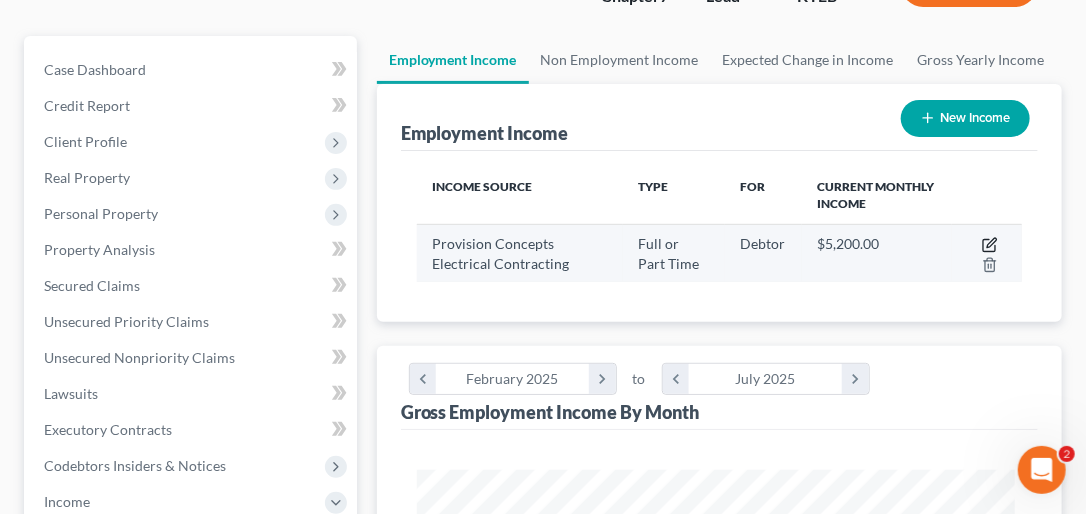 select on "0" 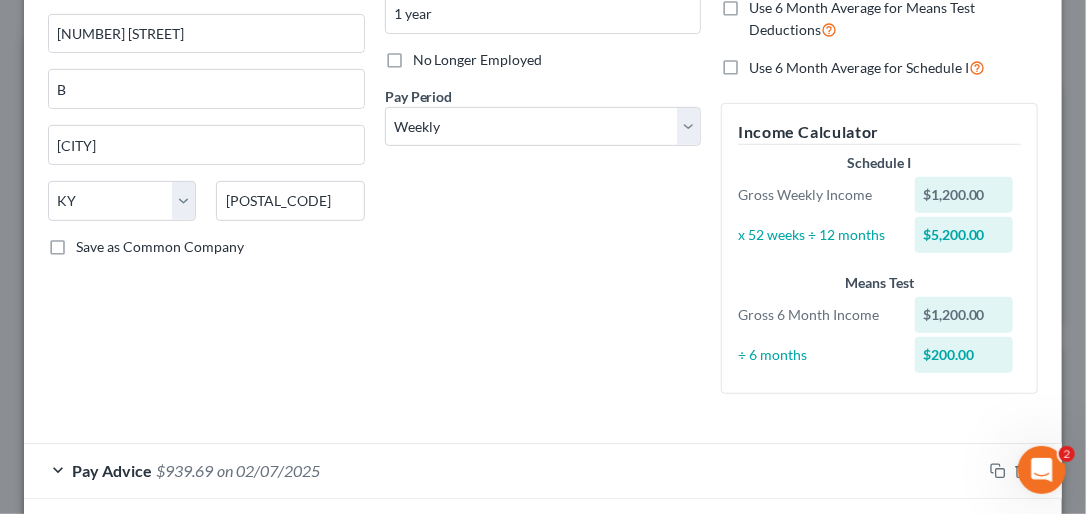 scroll, scrollTop: 325, scrollLeft: 0, axis: vertical 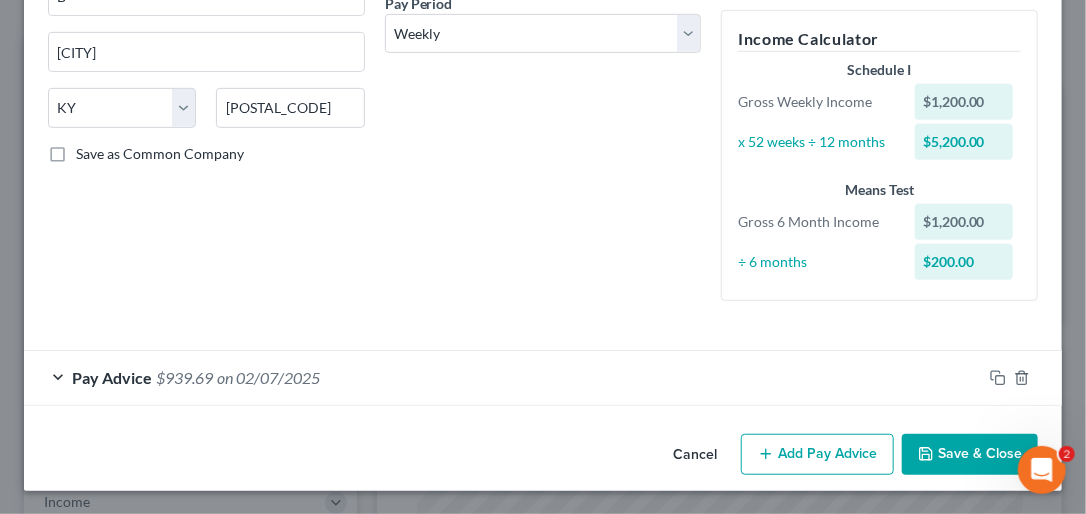 click on "Add Pay Advice" at bounding box center [817, 455] 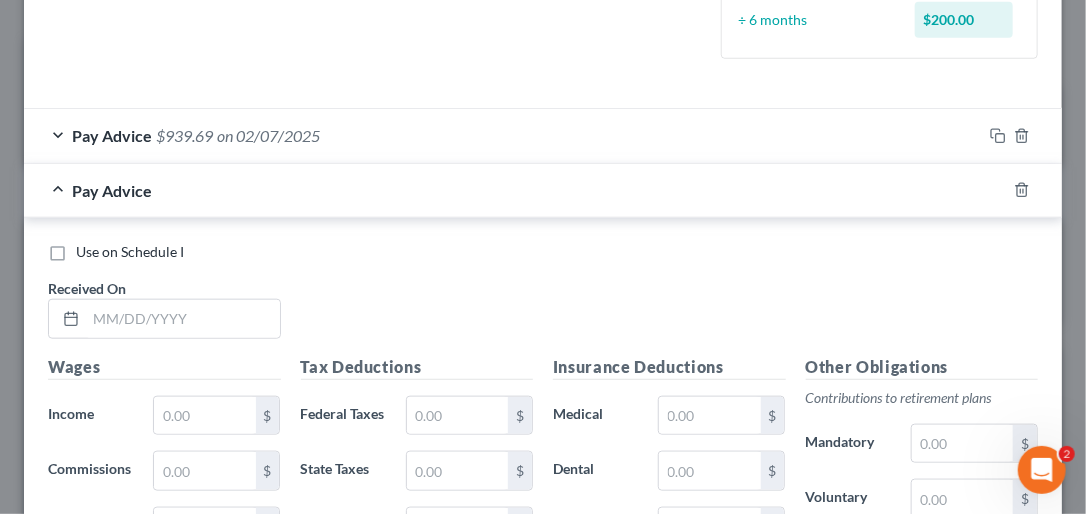scroll, scrollTop: 580, scrollLeft: 0, axis: vertical 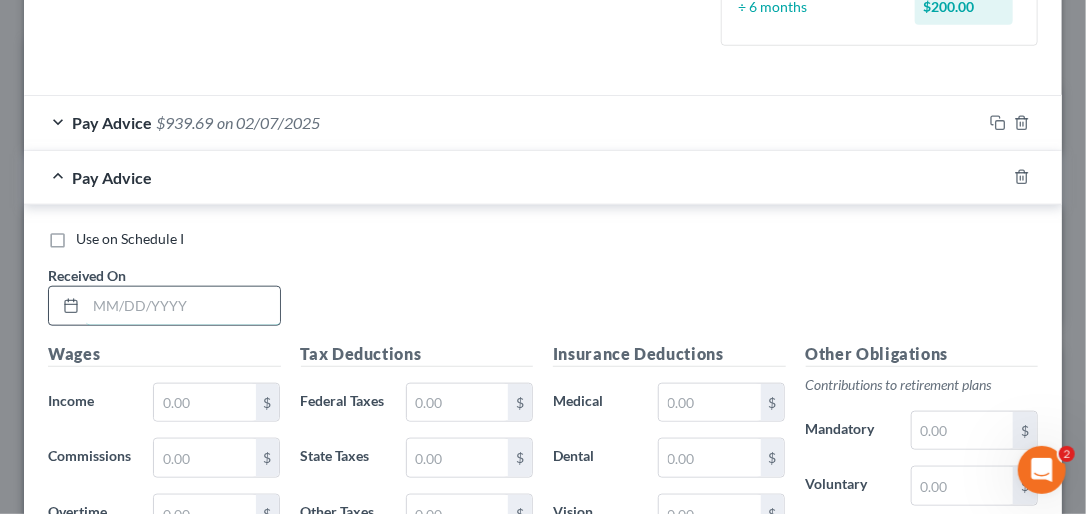 click at bounding box center [183, 306] 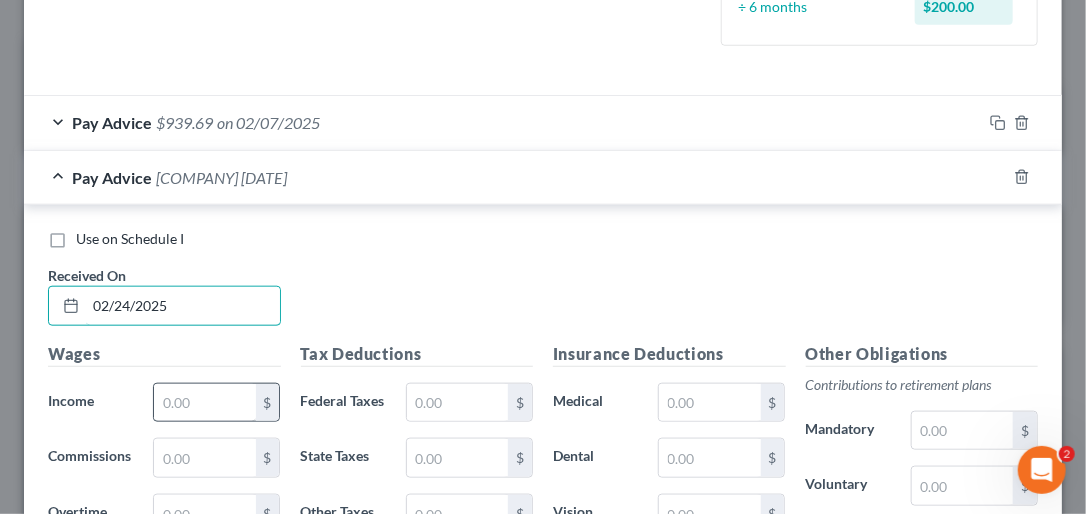 type on "02/24/2025" 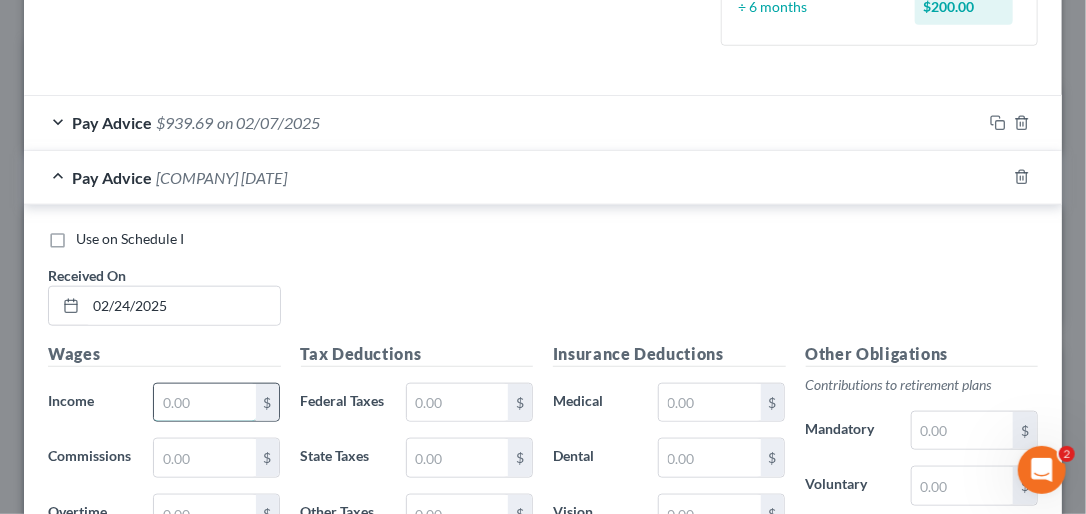 click at bounding box center [204, 403] 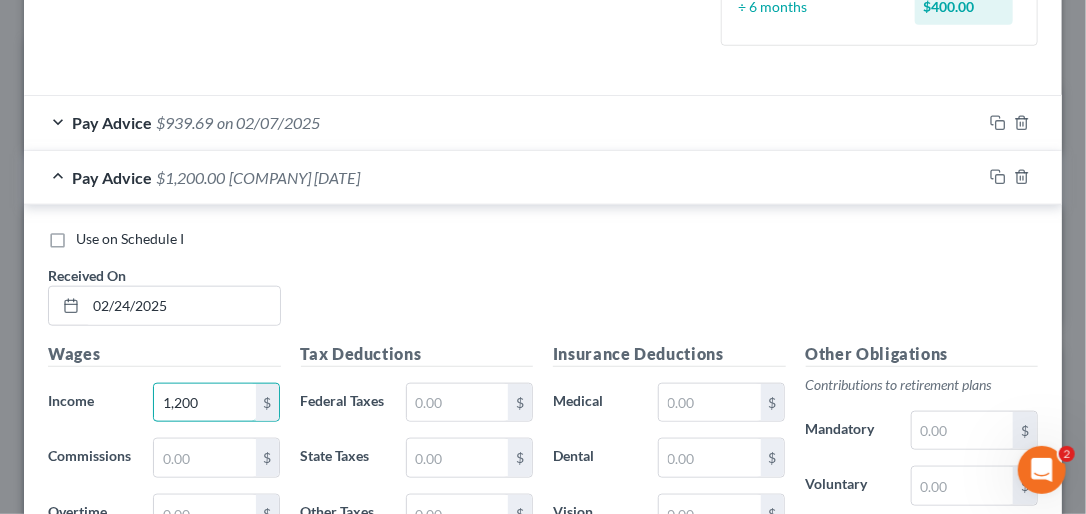 type on "1,200" 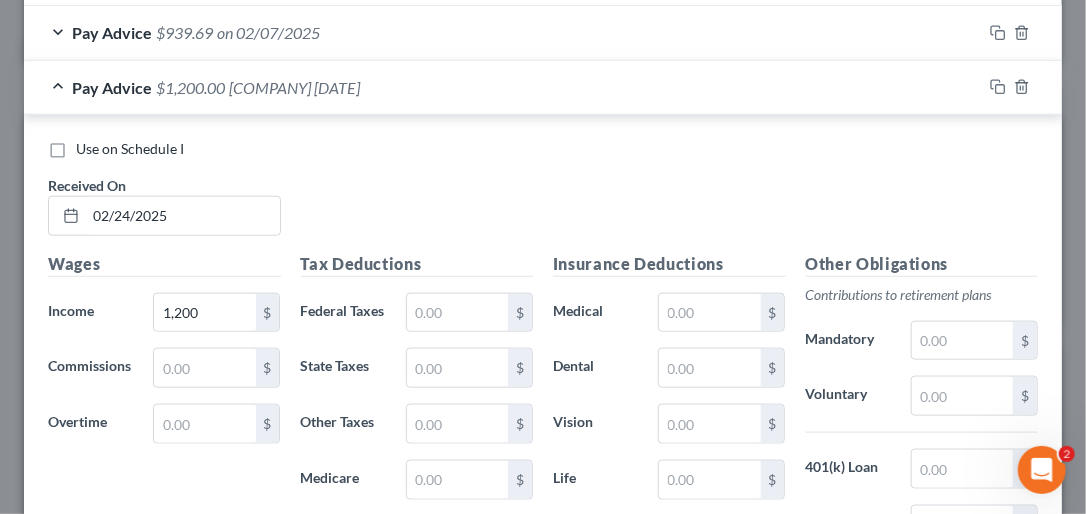 scroll, scrollTop: 706, scrollLeft: 0, axis: vertical 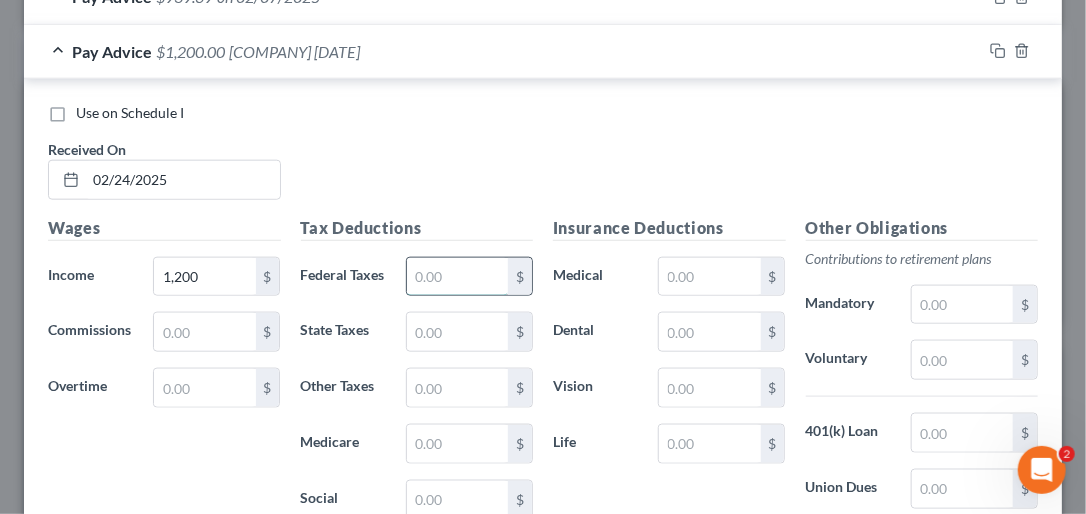 click at bounding box center [457, 277] 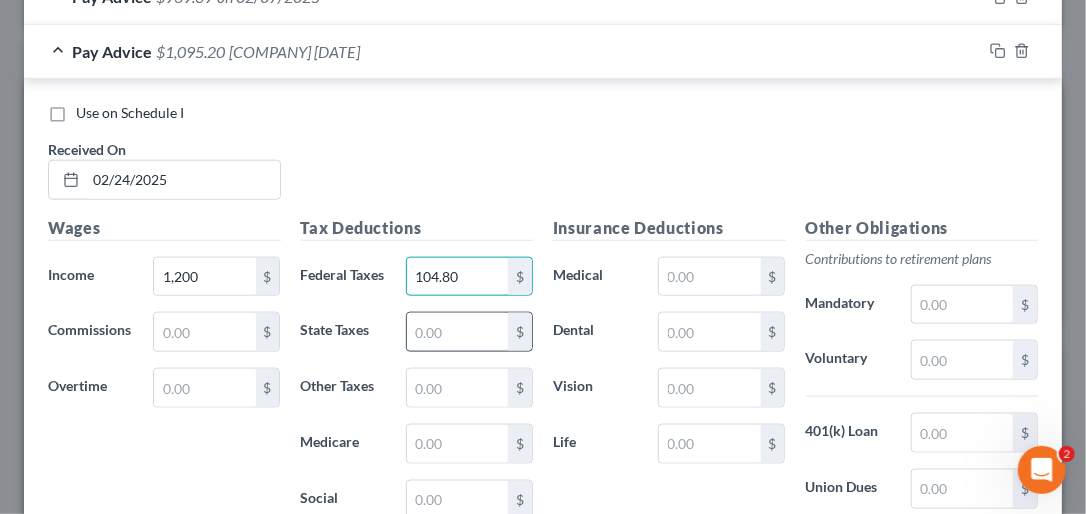 type on "104.80" 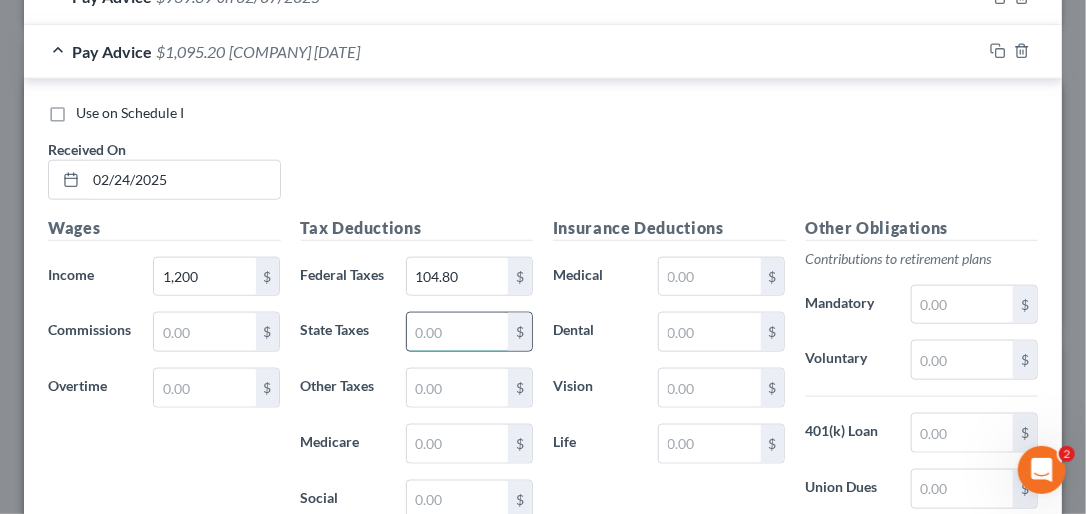 click at bounding box center [457, 332] 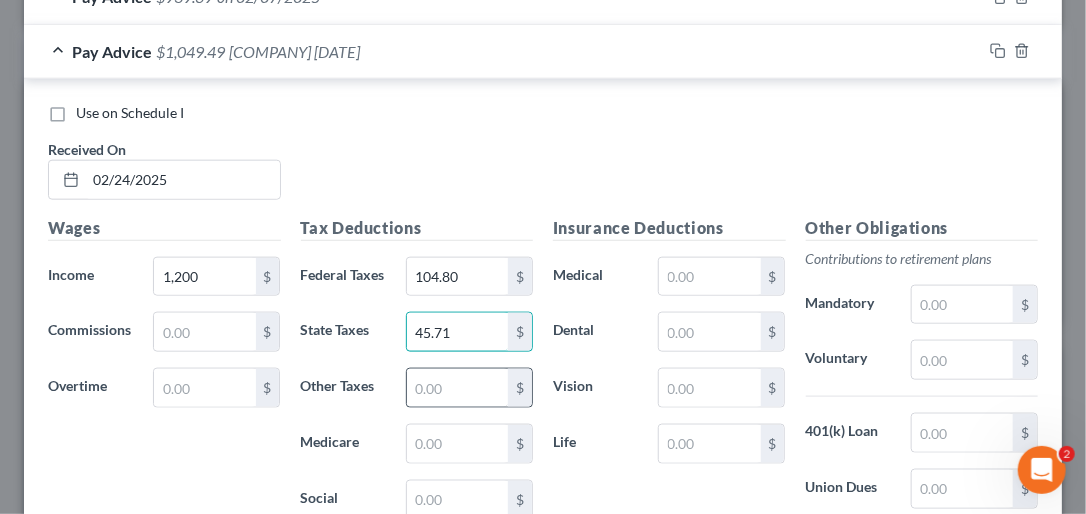 type on "45.71" 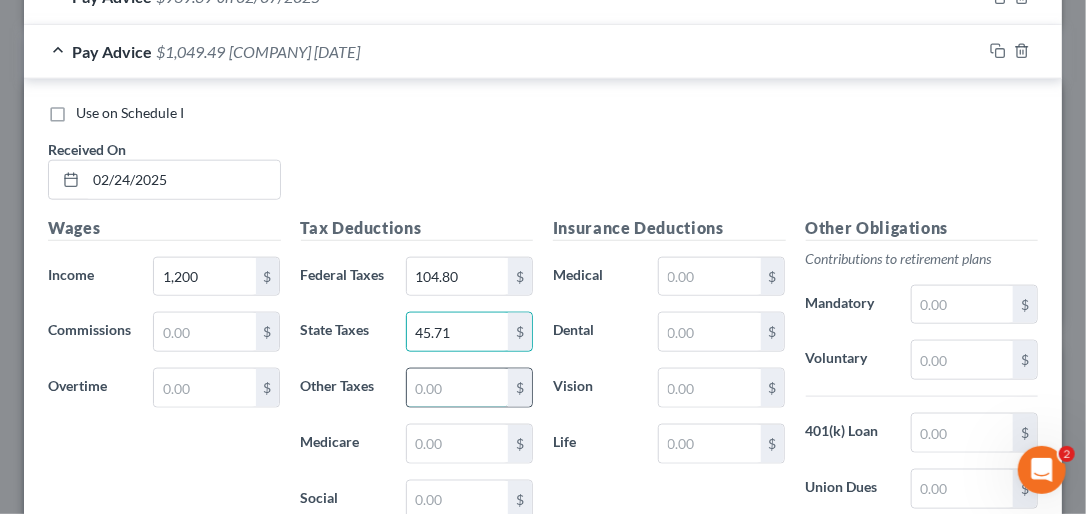 click at bounding box center [457, 388] 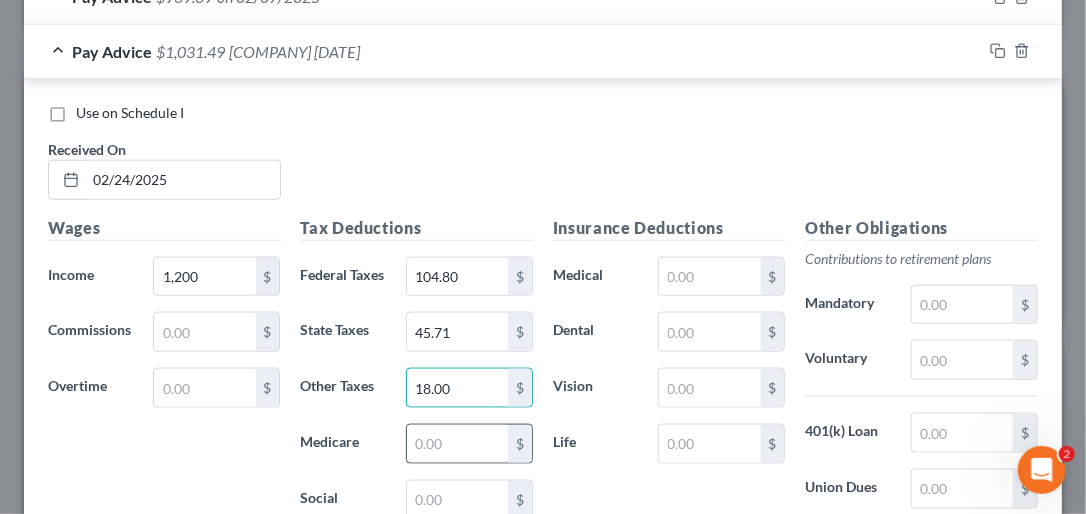 type on "18.00" 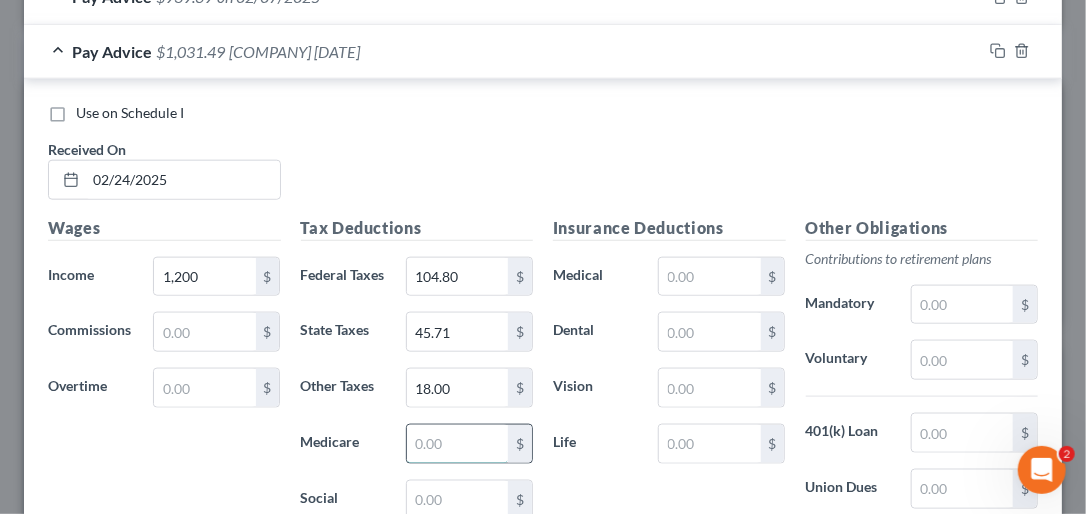 click at bounding box center (457, 444) 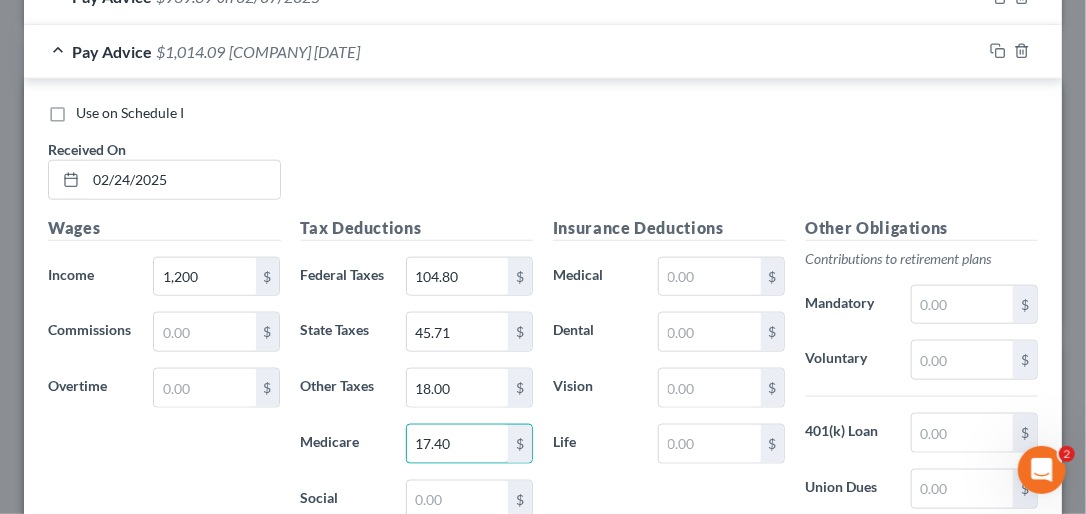 type on "17.40" 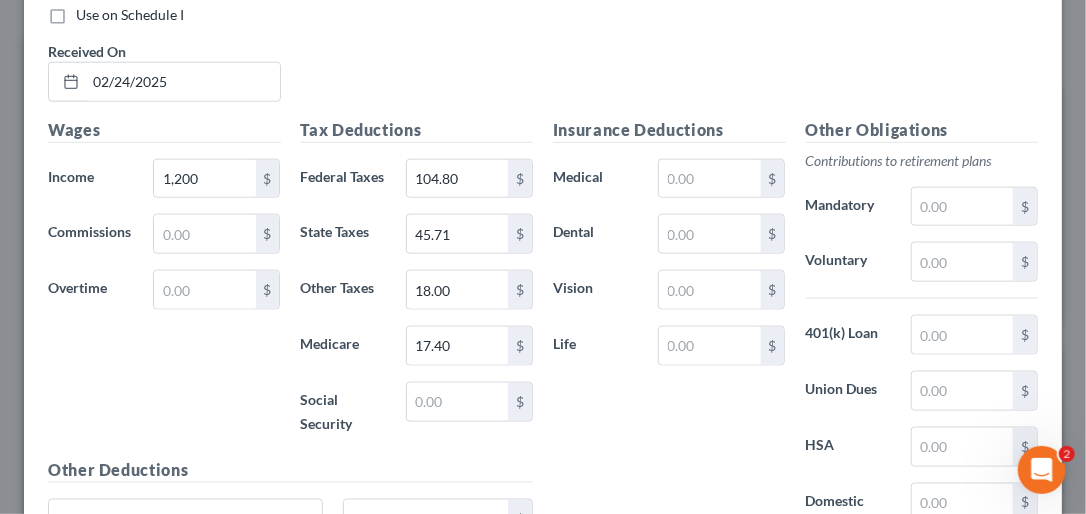 scroll, scrollTop: 812, scrollLeft: 0, axis: vertical 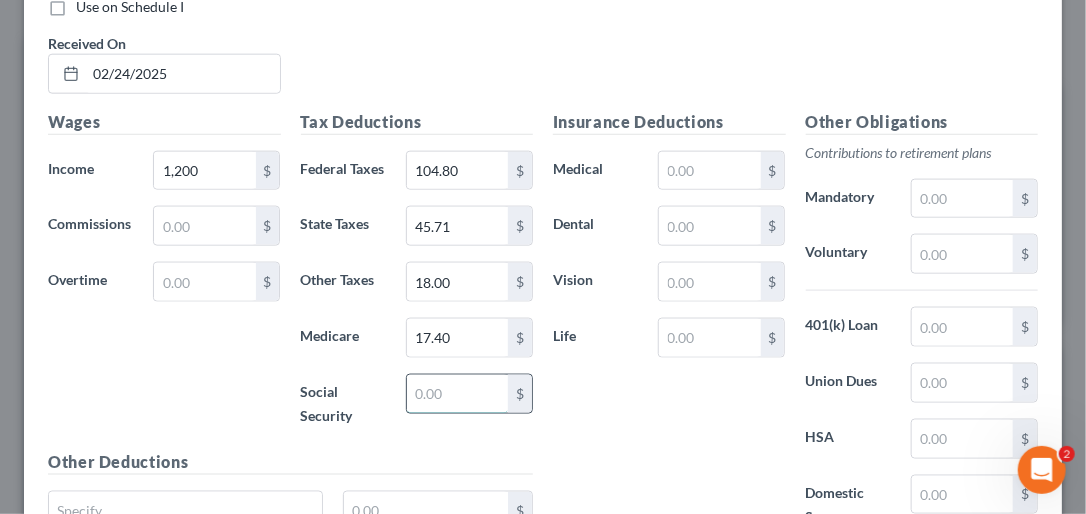 click at bounding box center (457, 394) 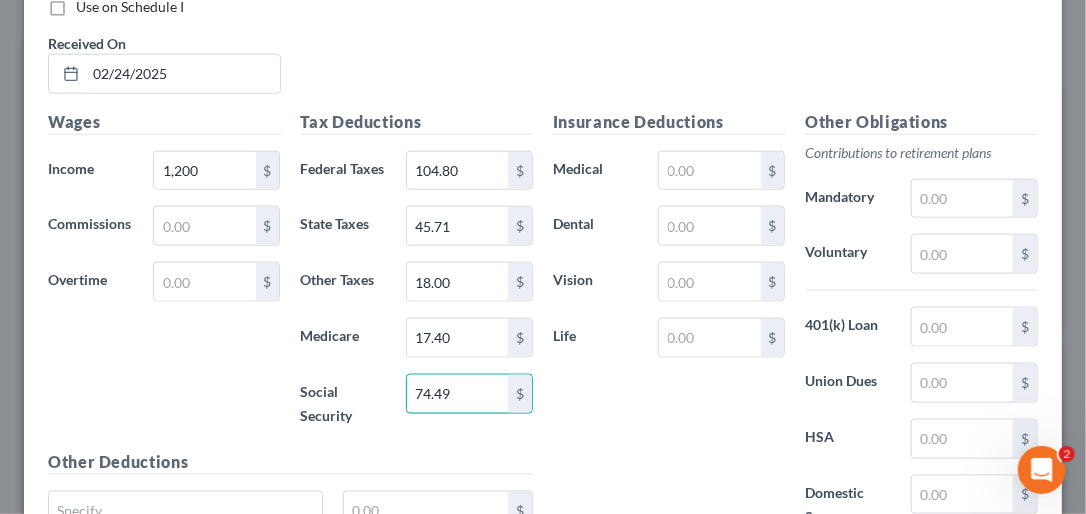 type on "74.49" 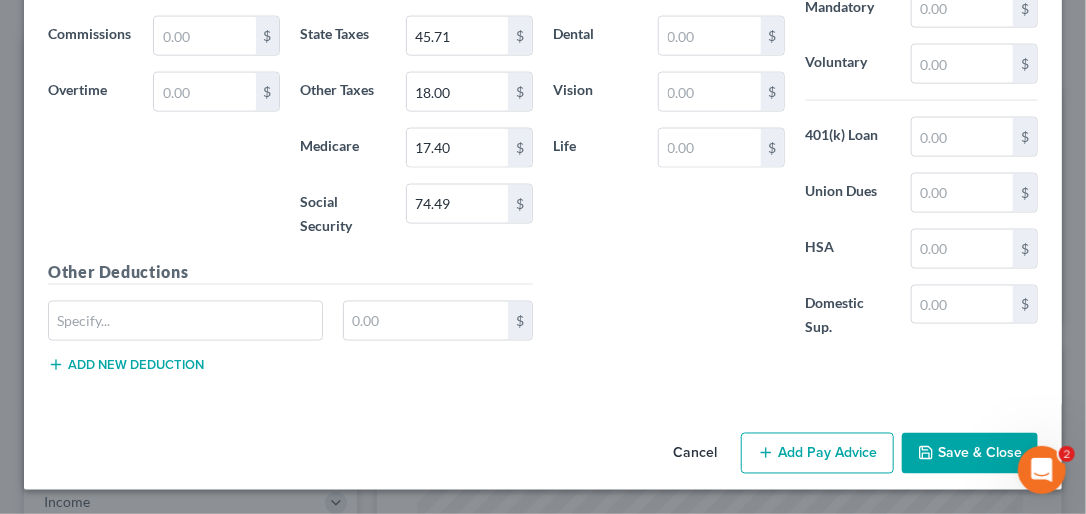scroll, scrollTop: 1019, scrollLeft: 0, axis: vertical 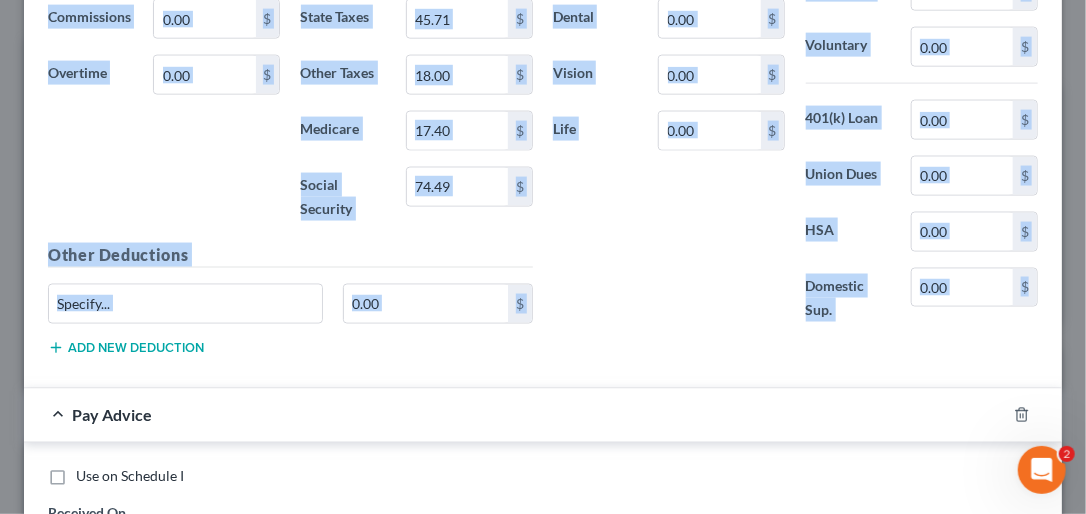 drag, startPoint x: 1072, startPoint y: 266, endPoint x: 1087, endPoint y: 292, distance: 30.016663 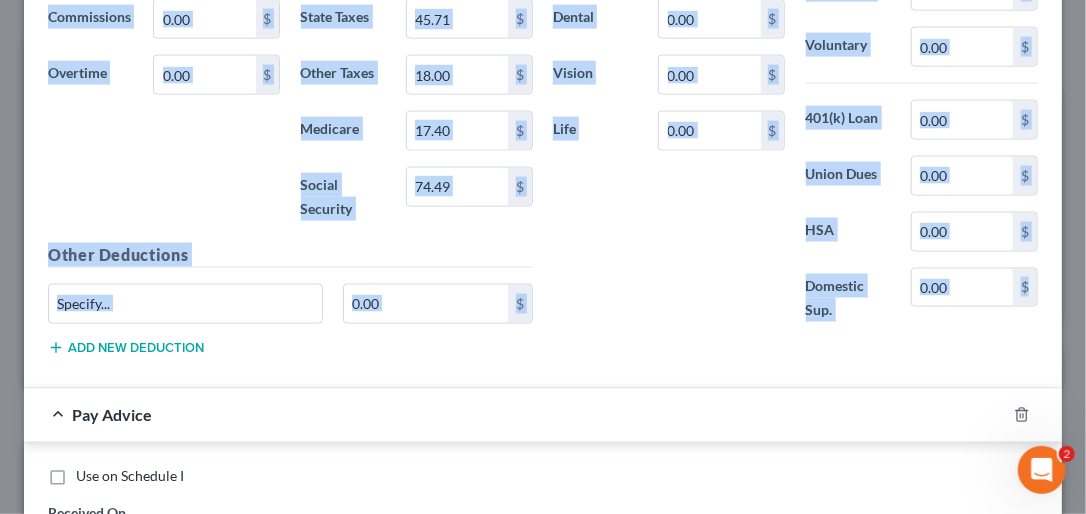 click on "Insurance Deductions Medical $ Dental $ Vision $ Life $ Other Obligations Contributions to retirement plans Mandatory $ Voluntary $ 401(k) Loan $ Union Dues $ HSA $ Domestic Sup. $" at bounding box center (795, 137) 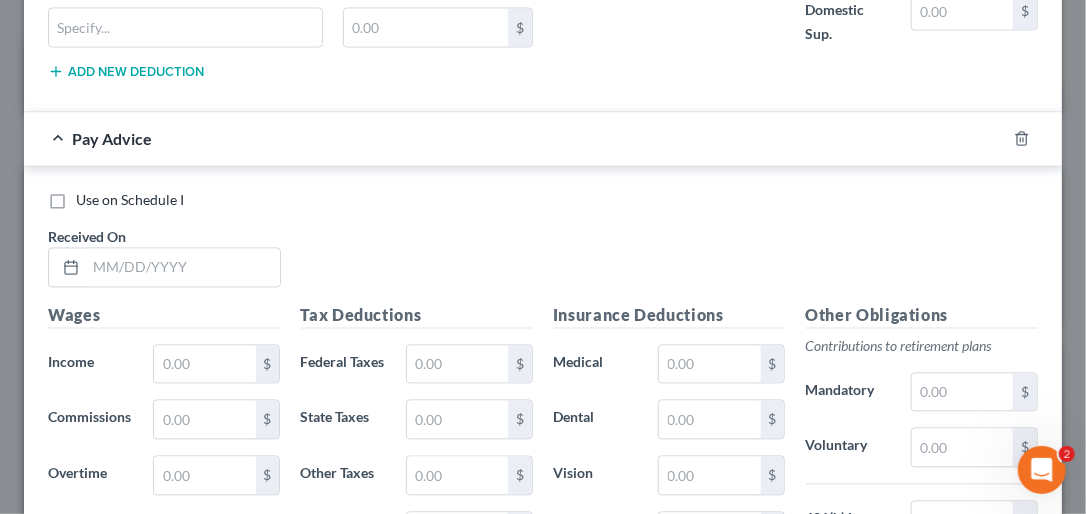 scroll, scrollTop: 1392, scrollLeft: 0, axis: vertical 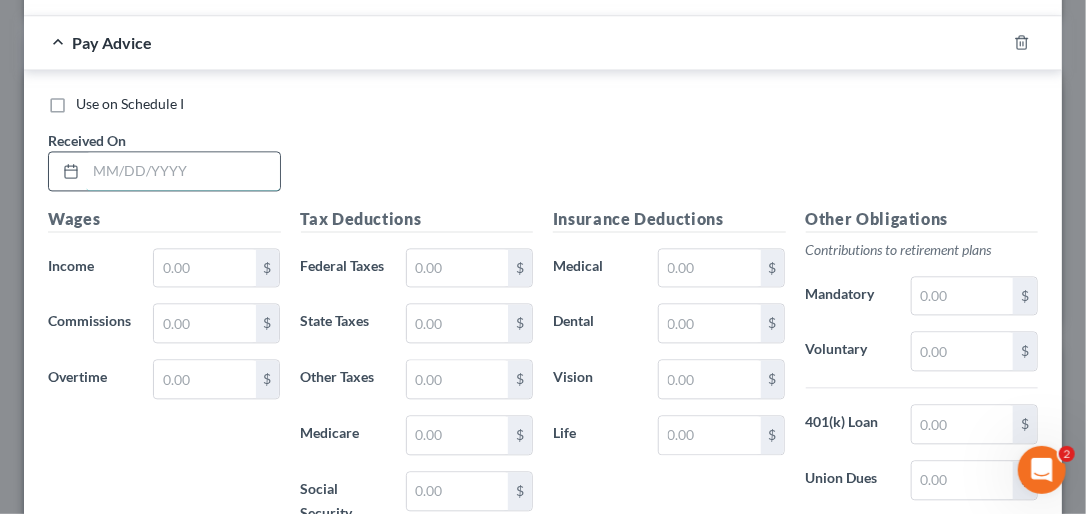 click at bounding box center [183, 171] 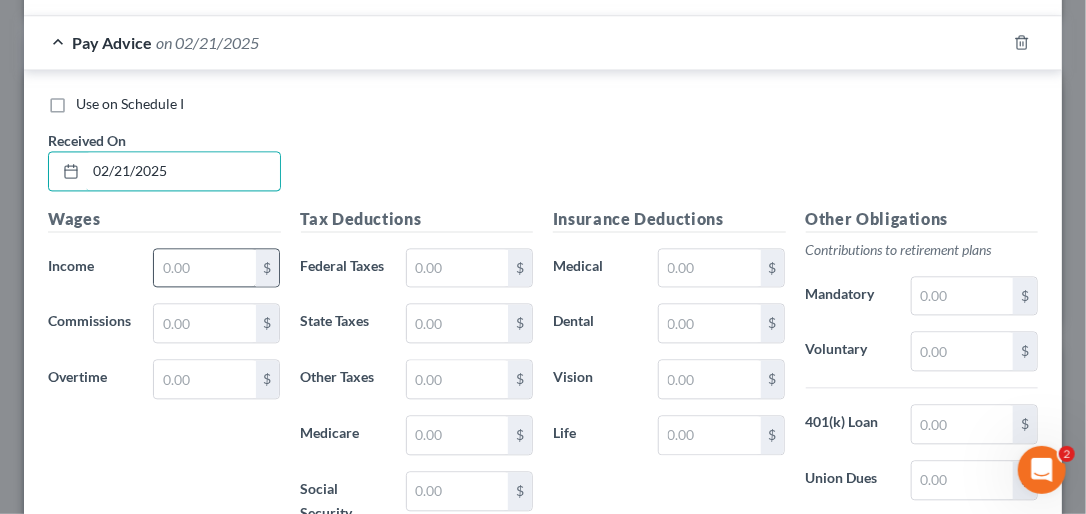 type on "02/21/2025" 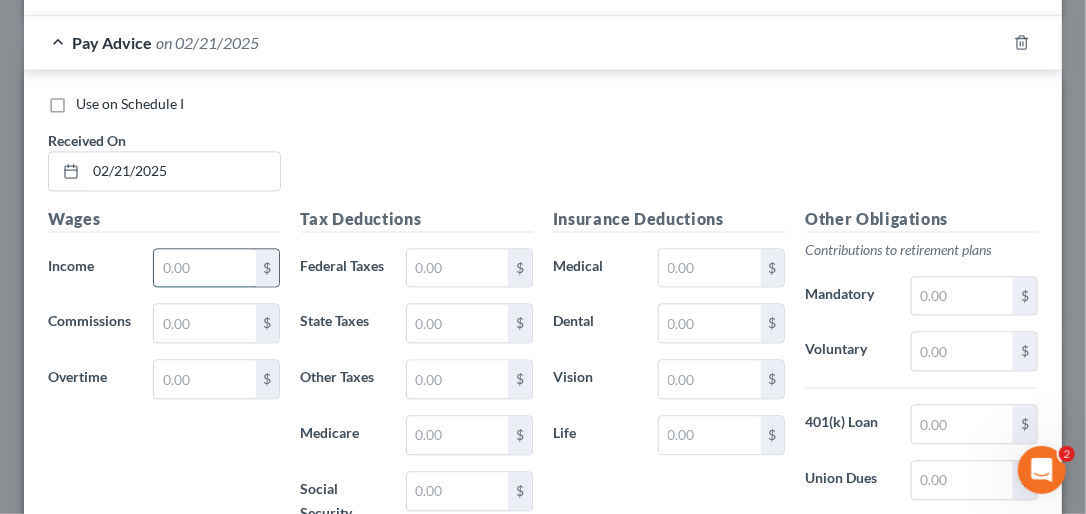 click at bounding box center (204, 268) 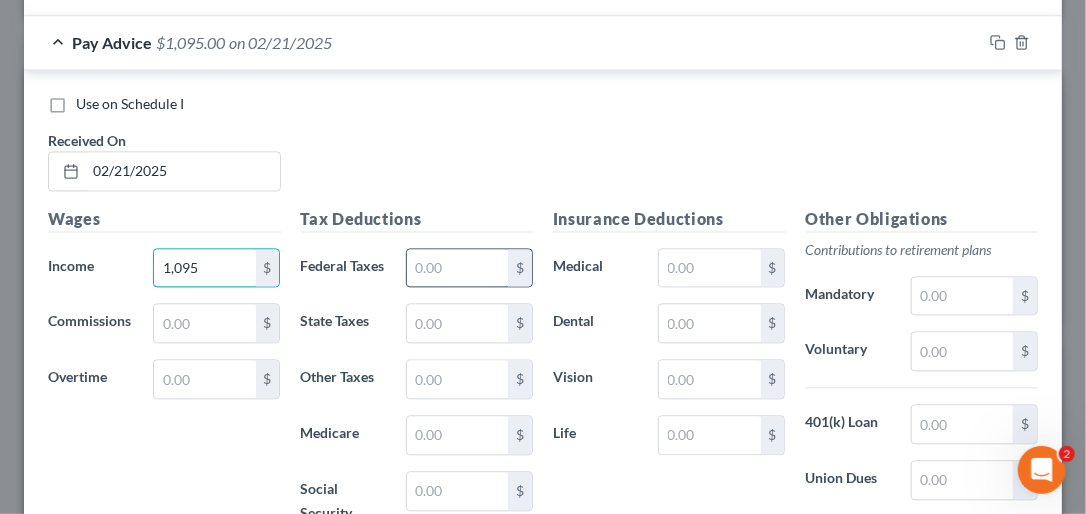 type on "1,095" 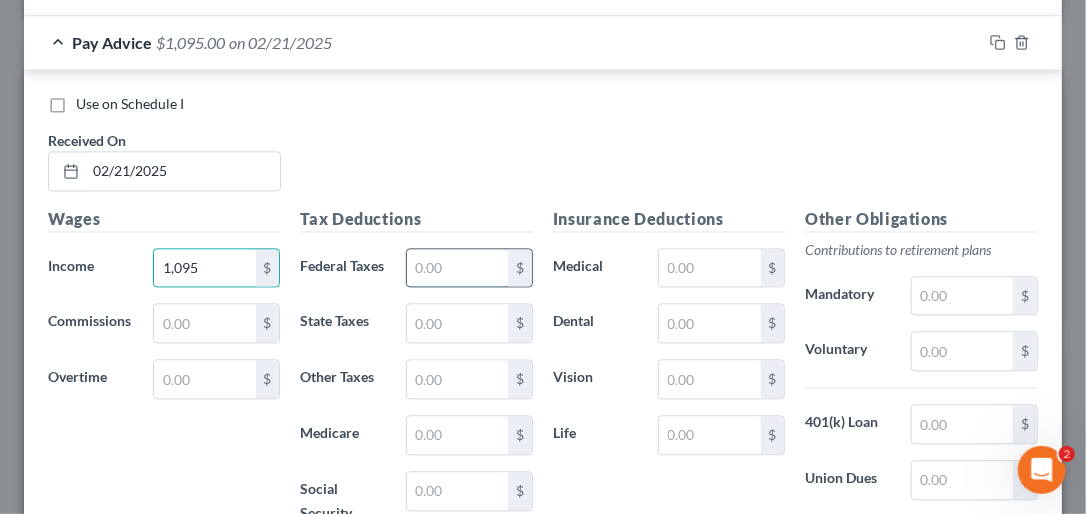 click at bounding box center [457, 268] 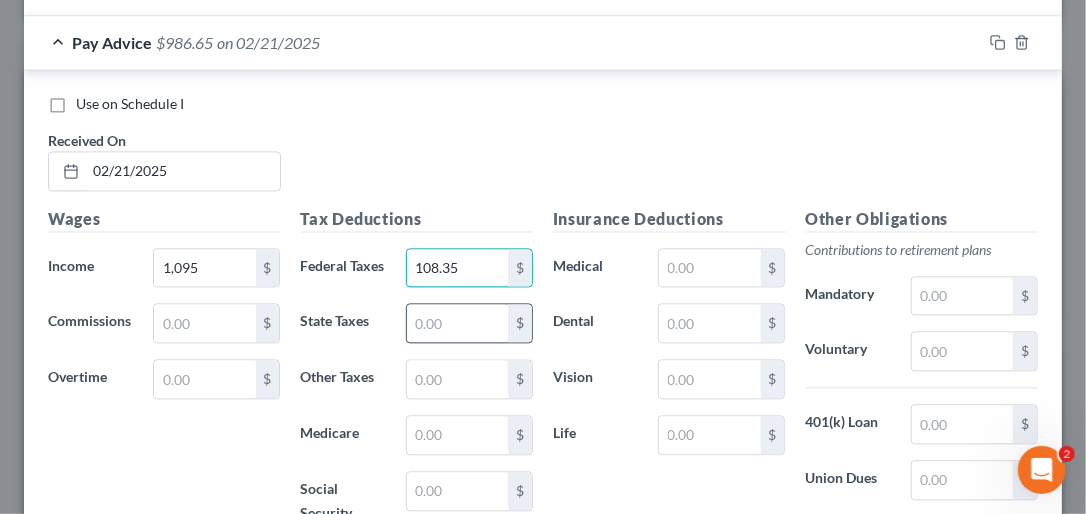type on "108.35" 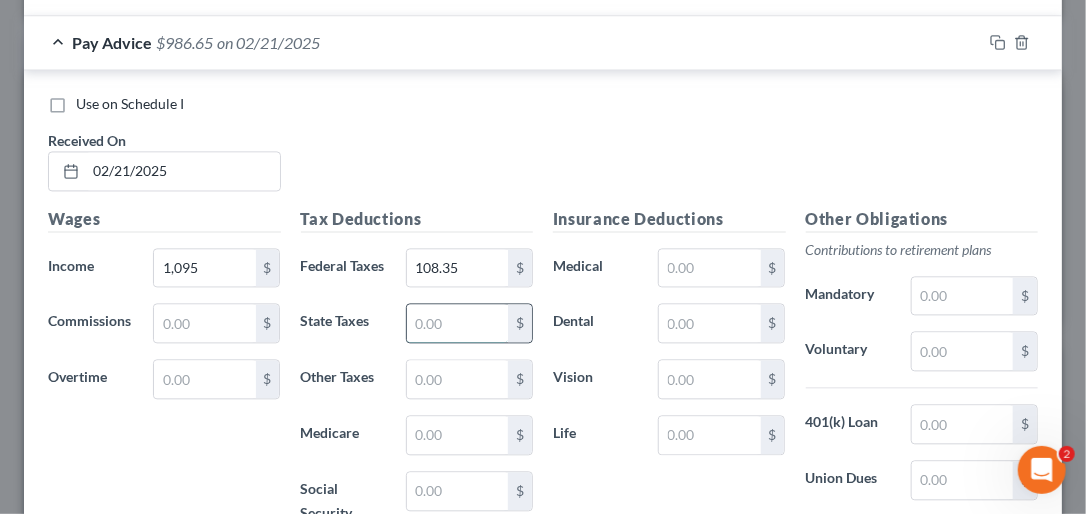 click at bounding box center [457, 323] 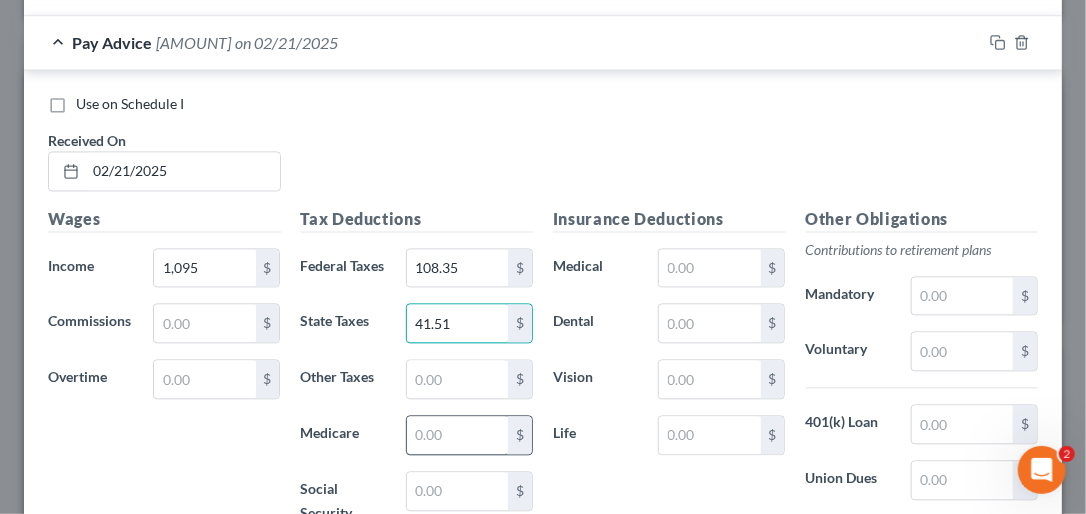 type on "41.51" 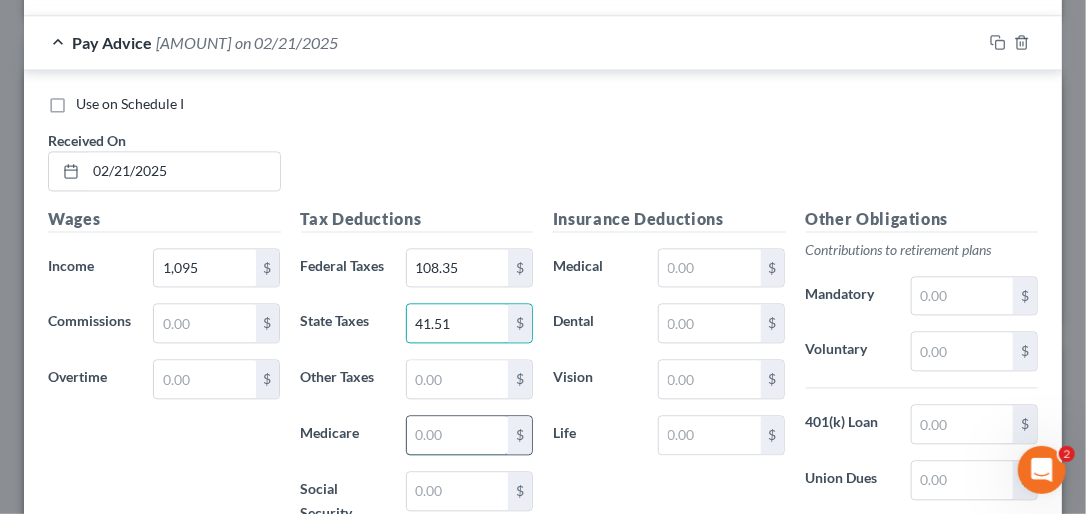 click at bounding box center [457, 435] 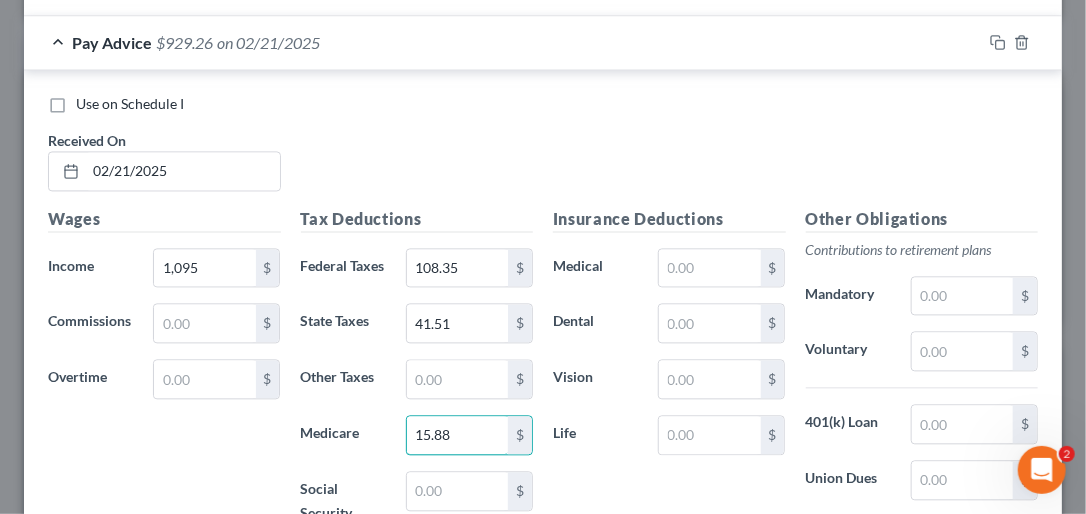 type on "15.88" 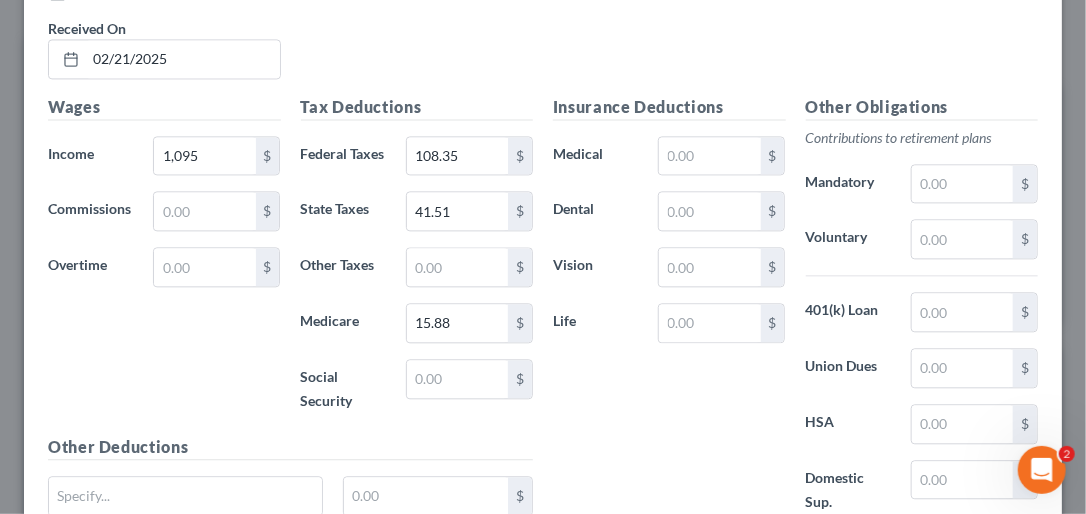 scroll, scrollTop: 1508, scrollLeft: 0, axis: vertical 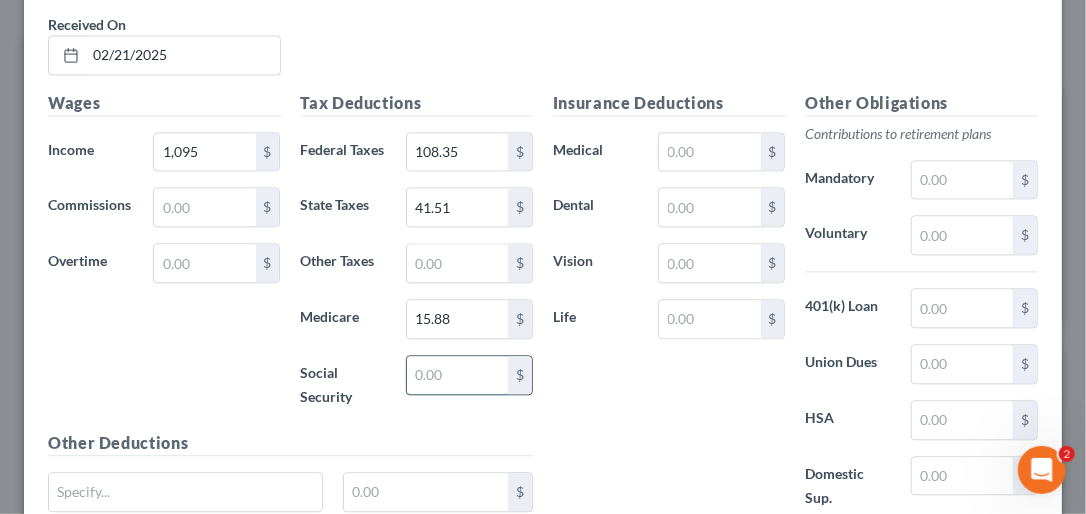 click at bounding box center [457, 375] 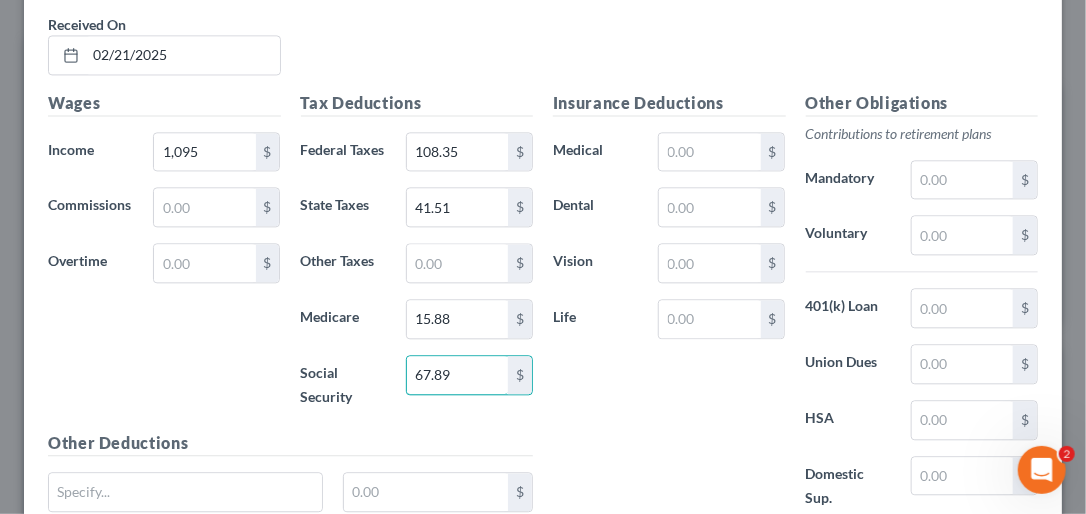 type on "67.89" 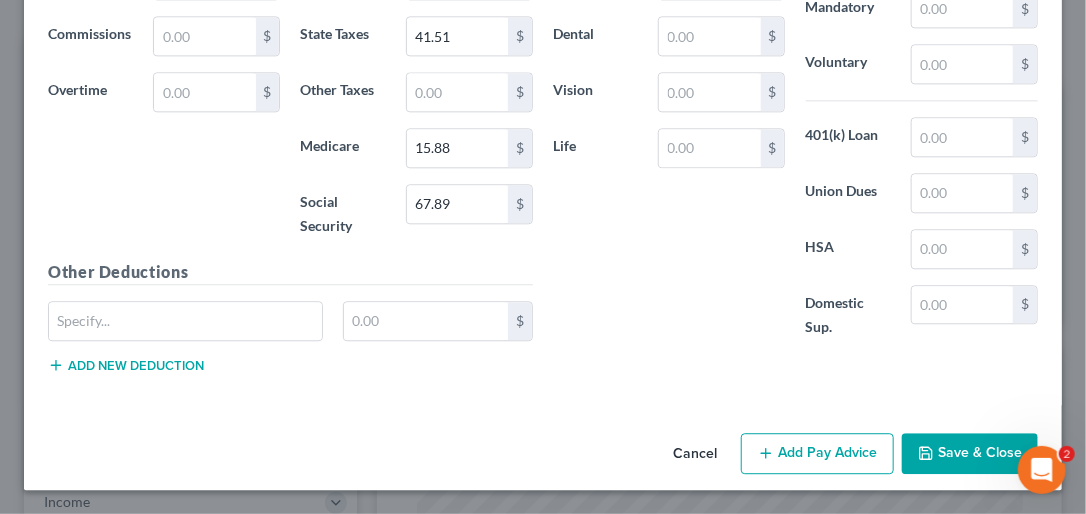 scroll, scrollTop: 1713, scrollLeft: 0, axis: vertical 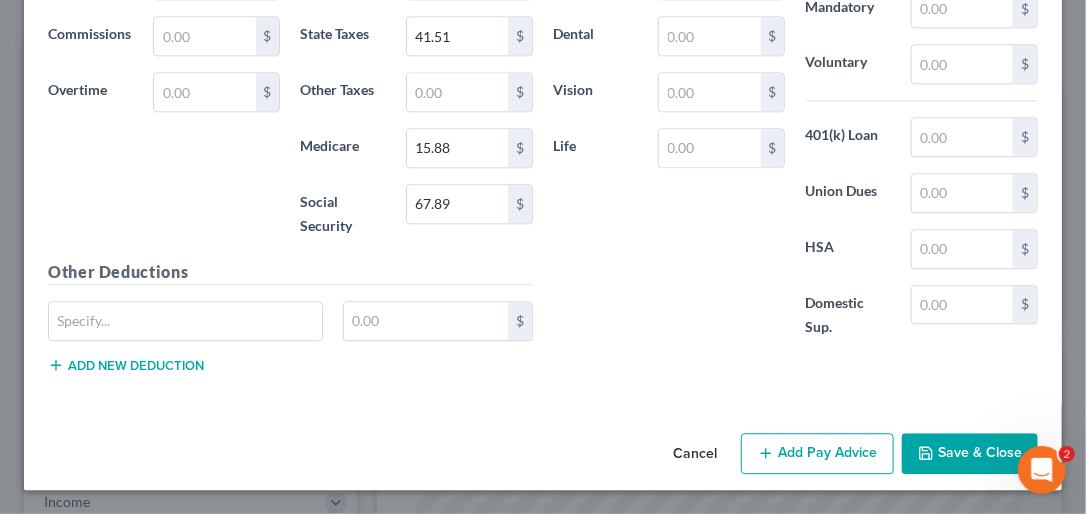 click on "Add Pay Advice" at bounding box center (817, 454) 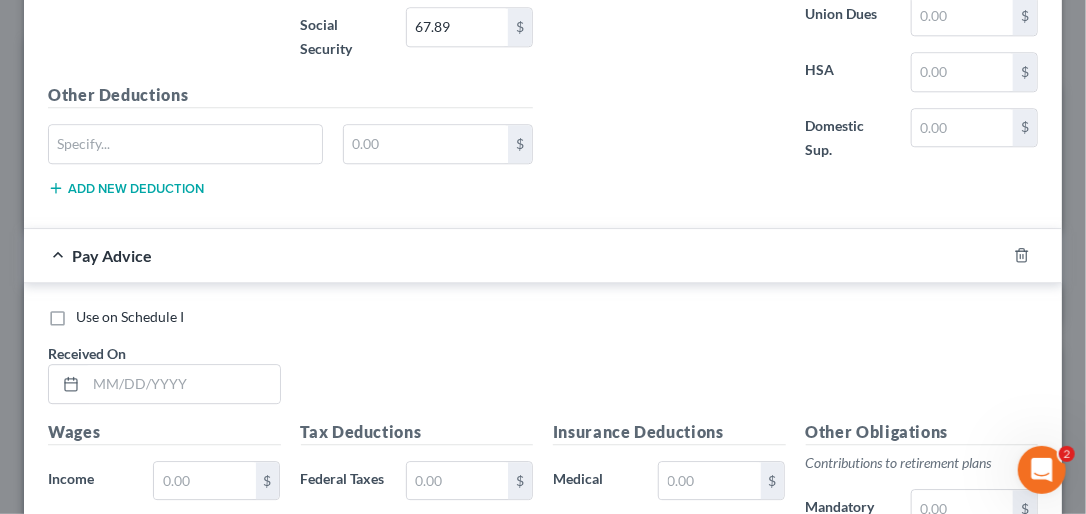 scroll, scrollTop: 1929, scrollLeft: 0, axis: vertical 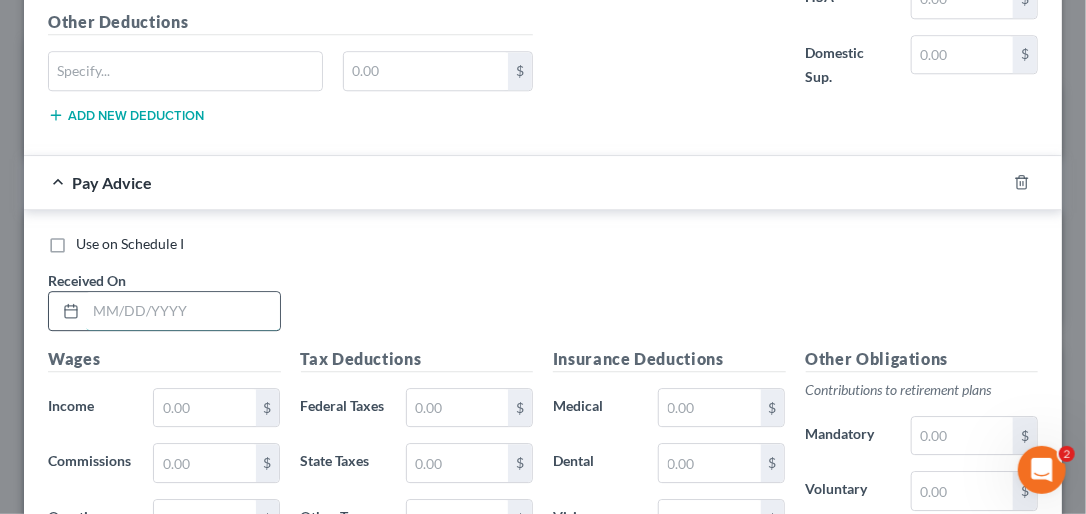 click at bounding box center (183, 311) 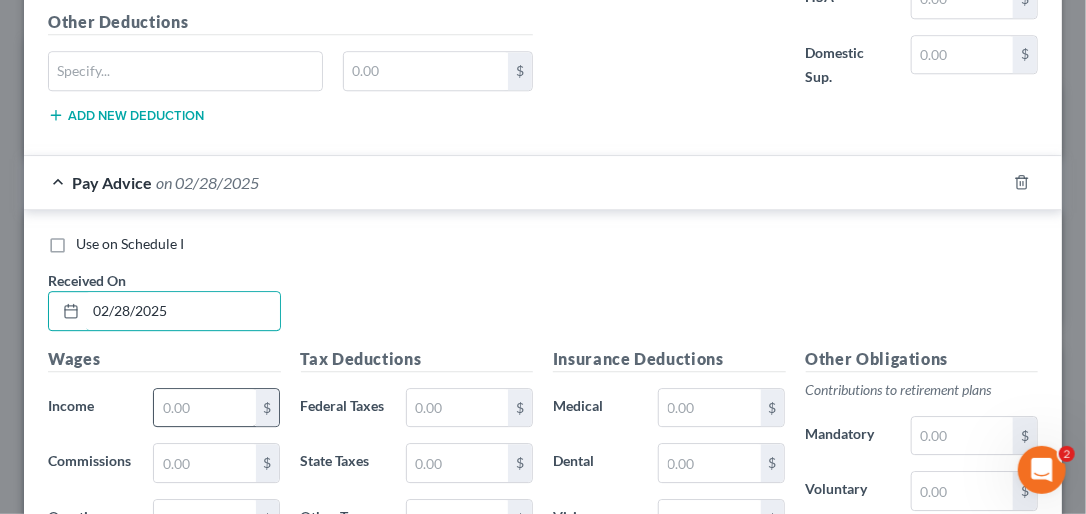 type on "02/28/2025" 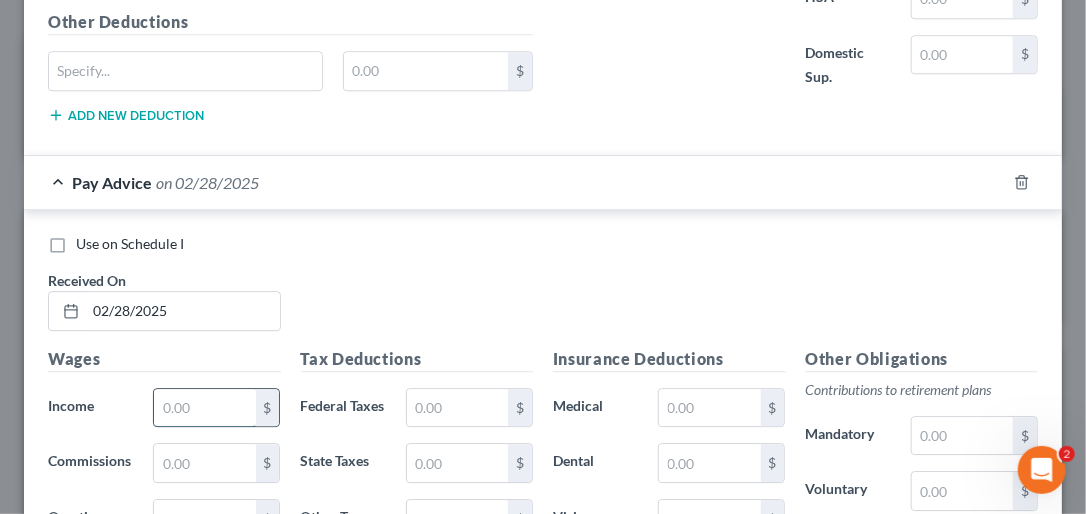 click at bounding box center [204, 408] 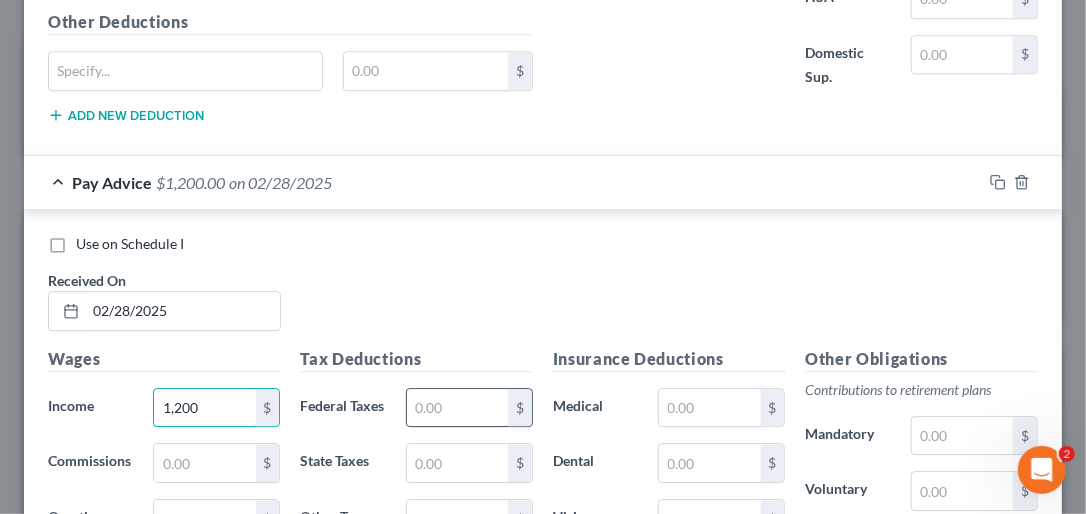 type on "1,200" 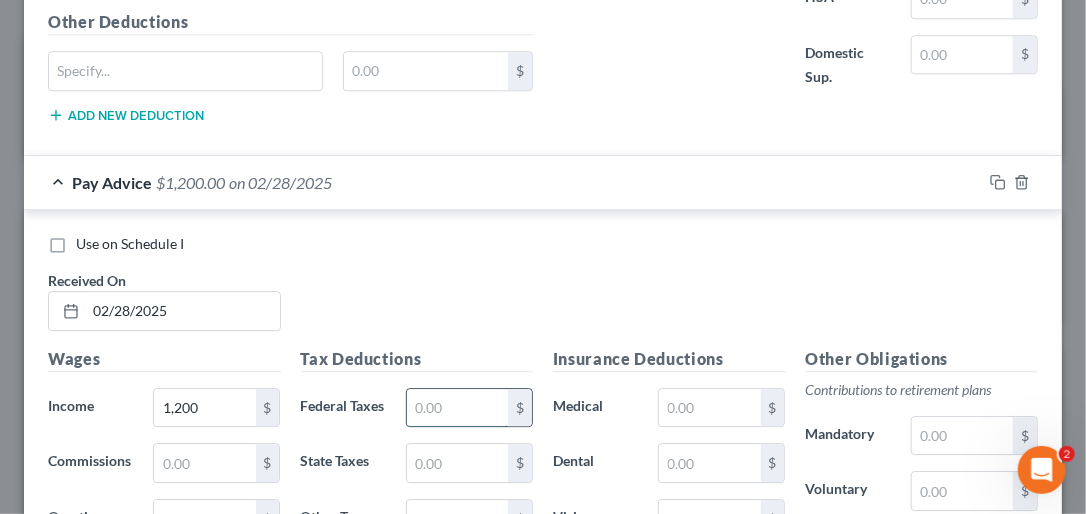 click at bounding box center (457, 408) 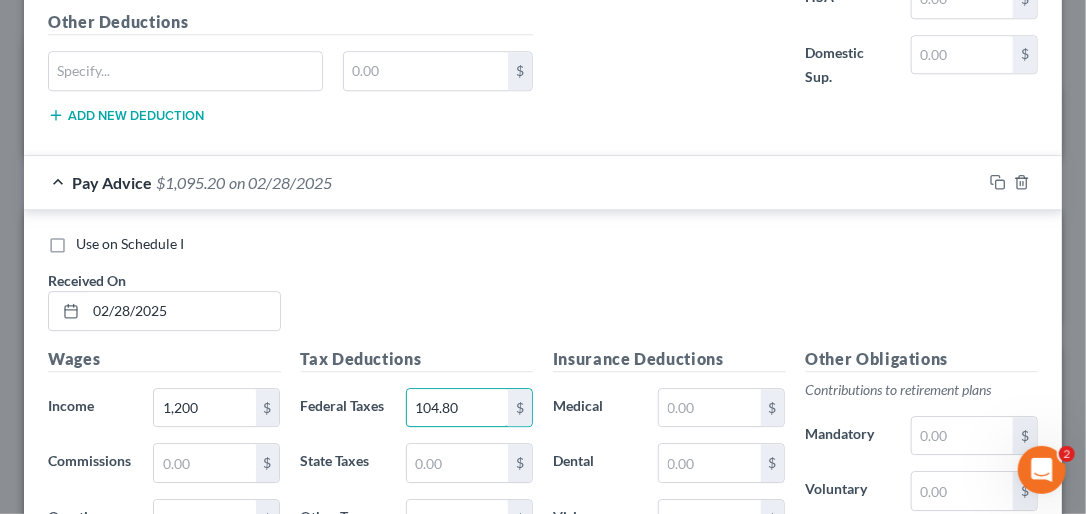 type on "104.80" 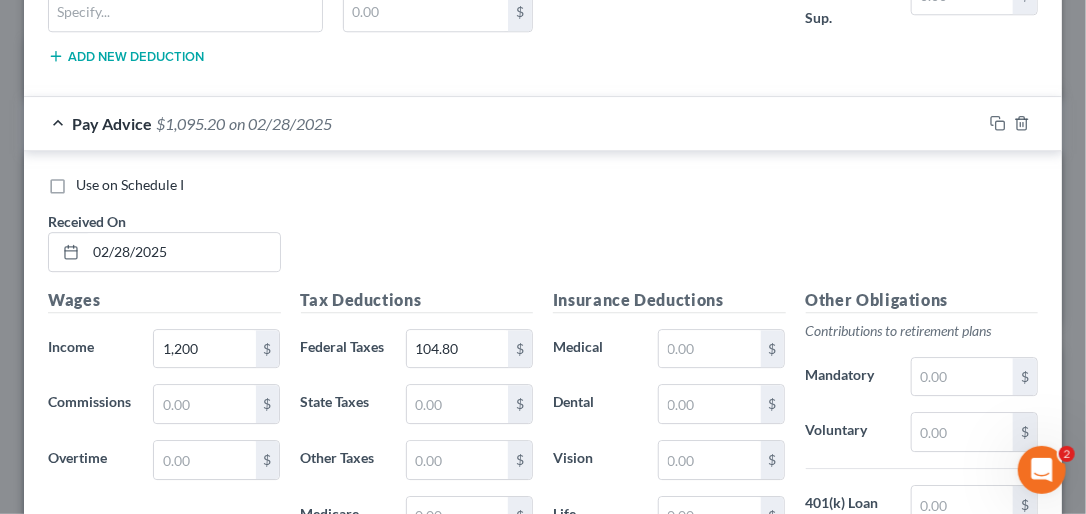 scroll, scrollTop: 2056, scrollLeft: 0, axis: vertical 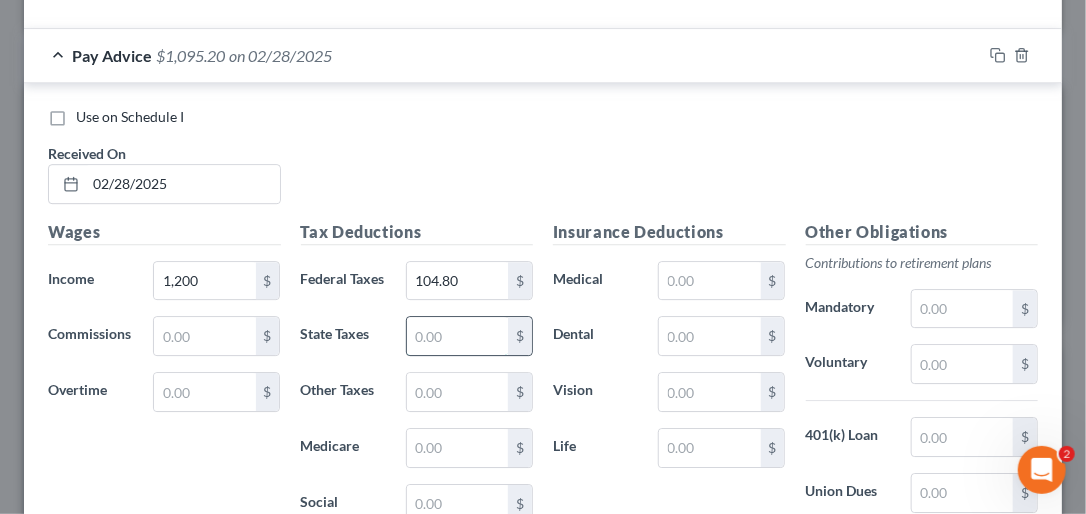 click at bounding box center [457, 336] 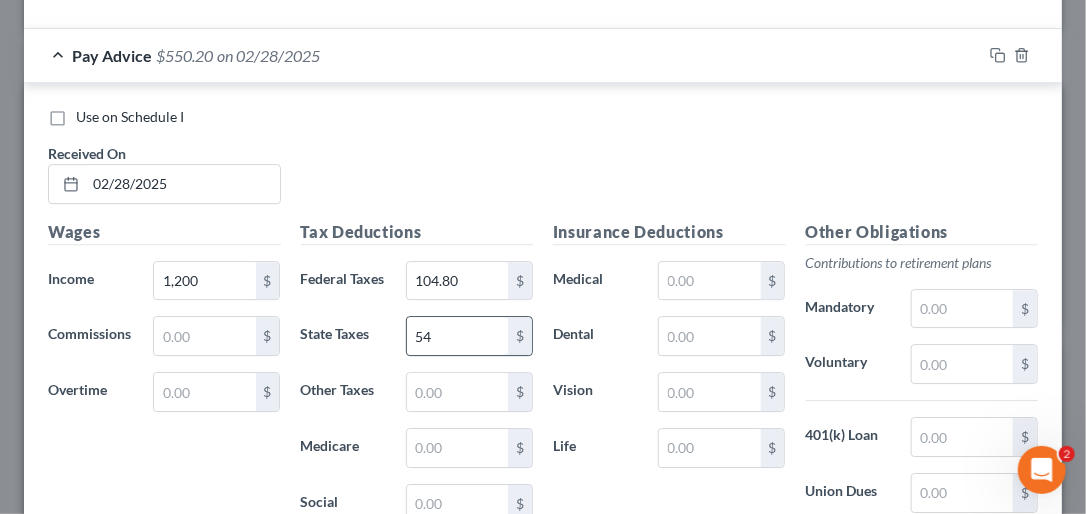 type on "5" 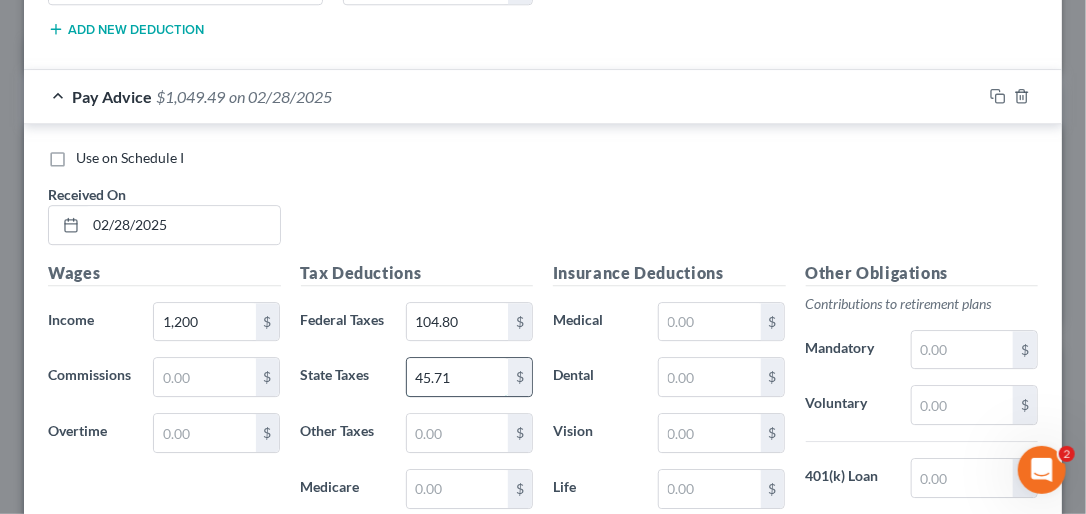 scroll, scrollTop: 1976, scrollLeft: 0, axis: vertical 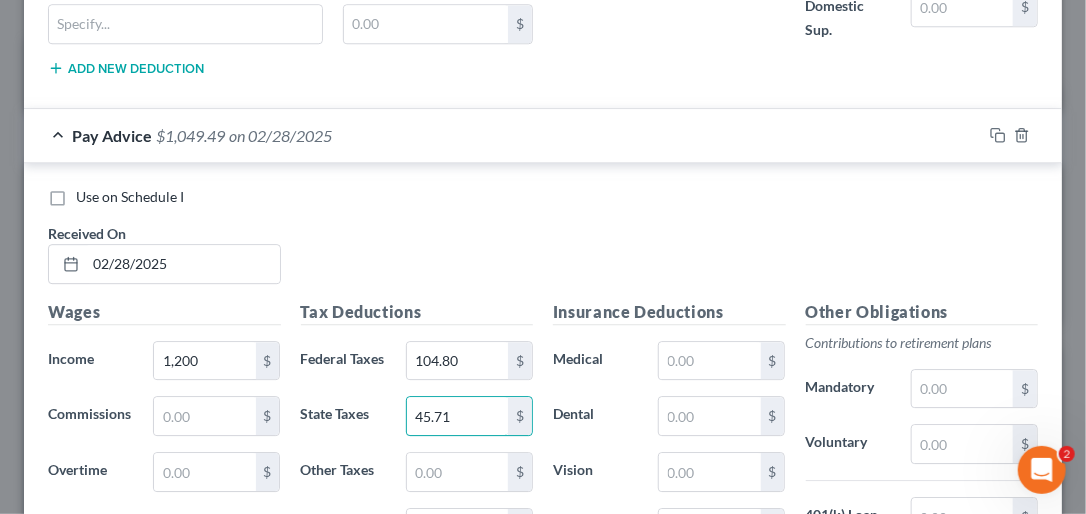 type on "45.71" 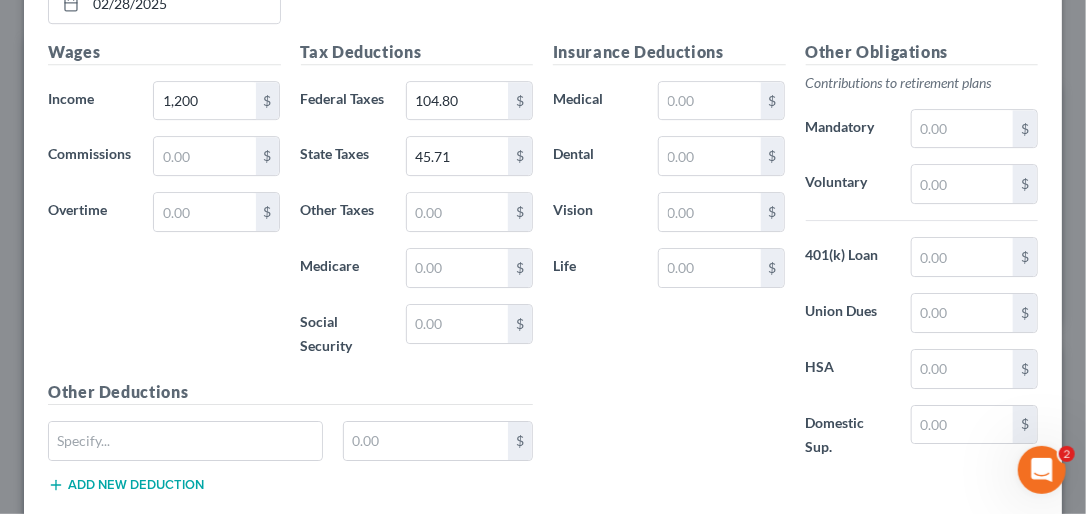 scroll, scrollTop: 2276, scrollLeft: 0, axis: vertical 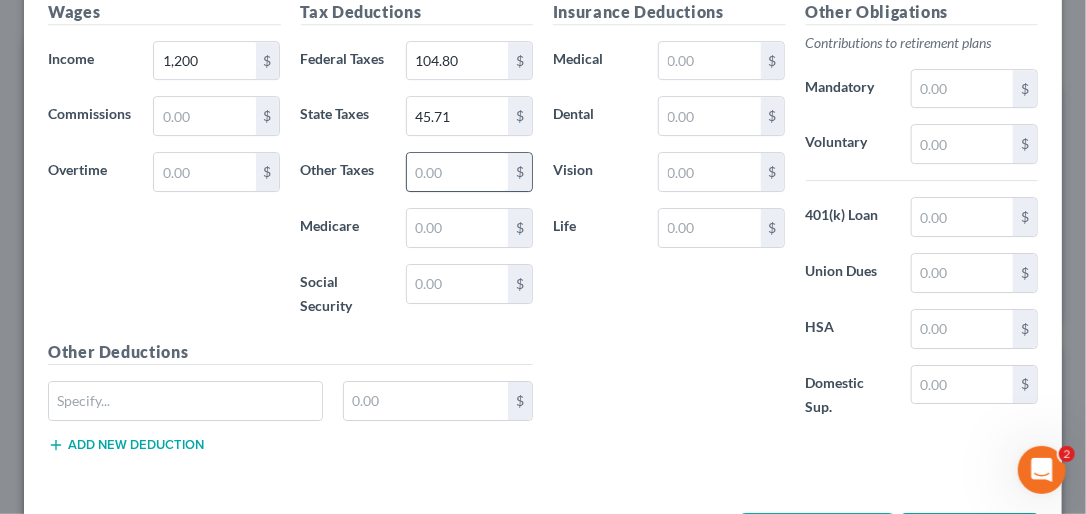 click at bounding box center [457, 172] 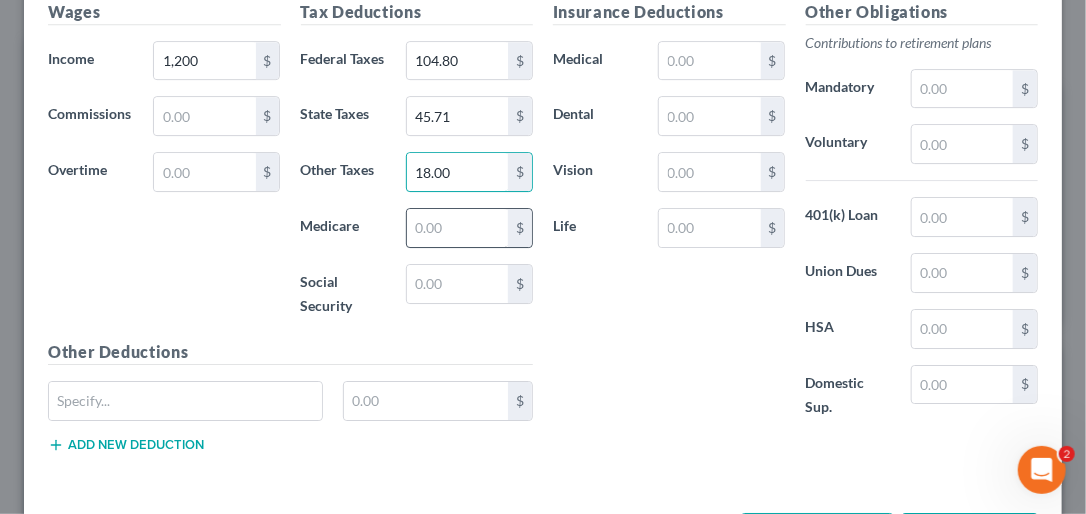 type on "18.00" 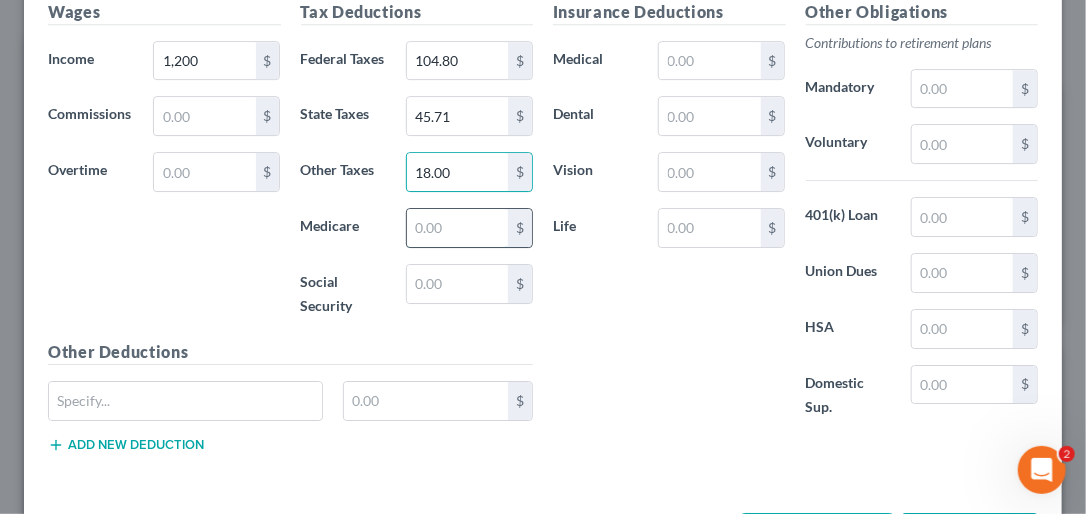 click at bounding box center [457, 228] 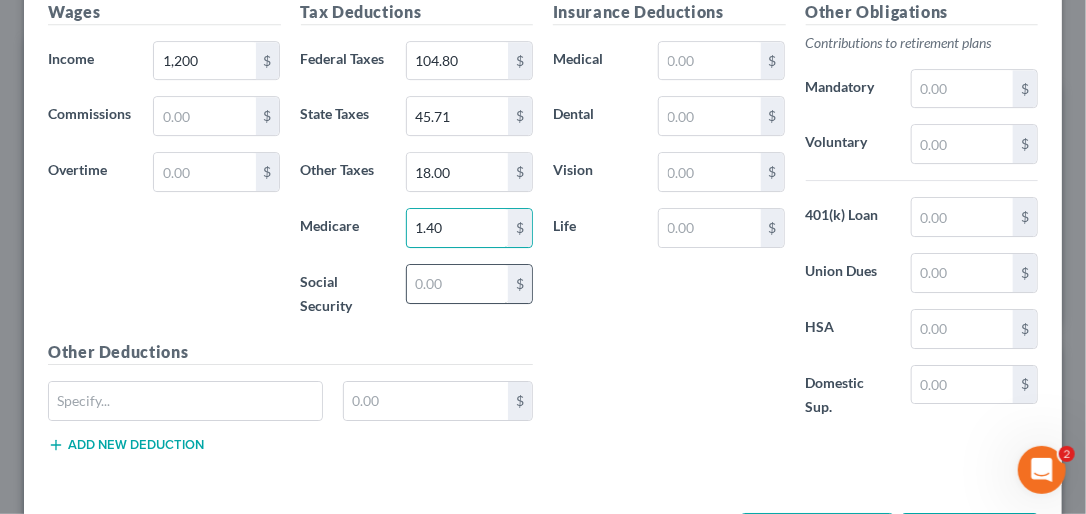 type on "1.40" 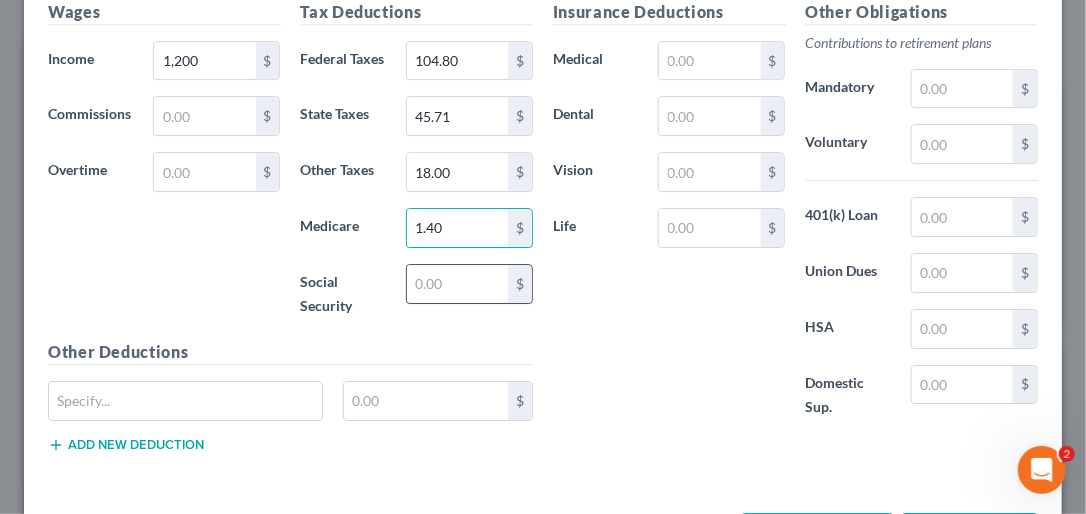 click at bounding box center [457, 284] 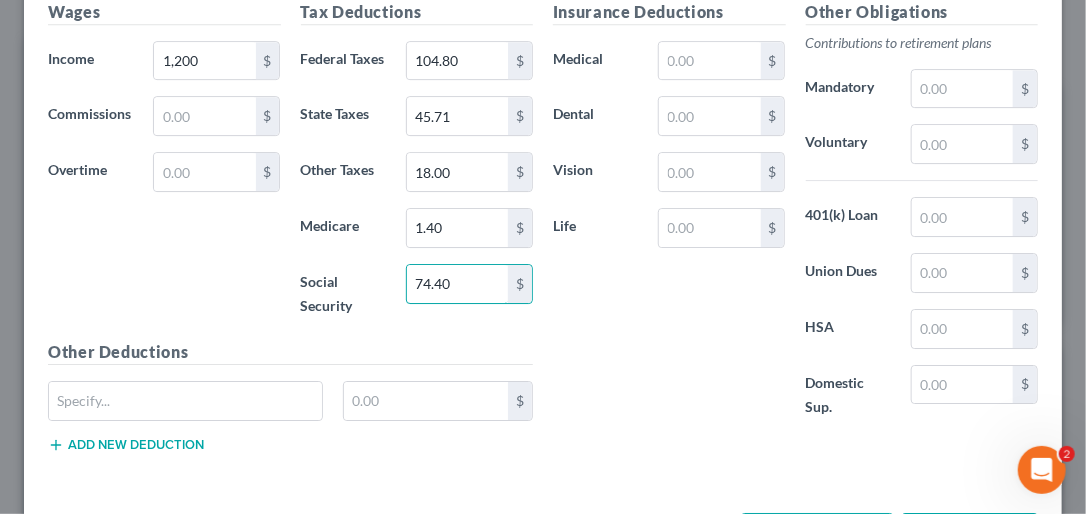 type on "74.40" 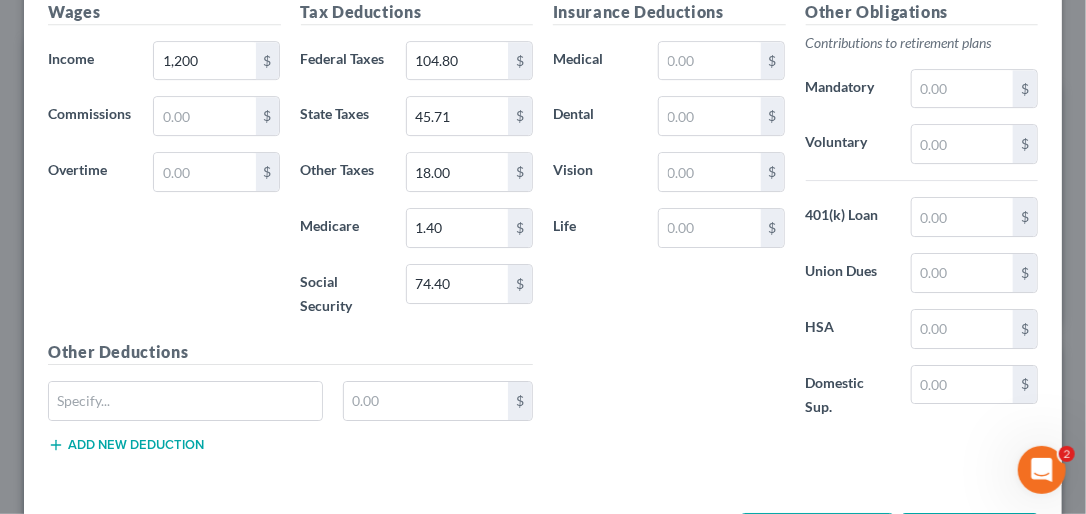 scroll, scrollTop: 2408, scrollLeft: 0, axis: vertical 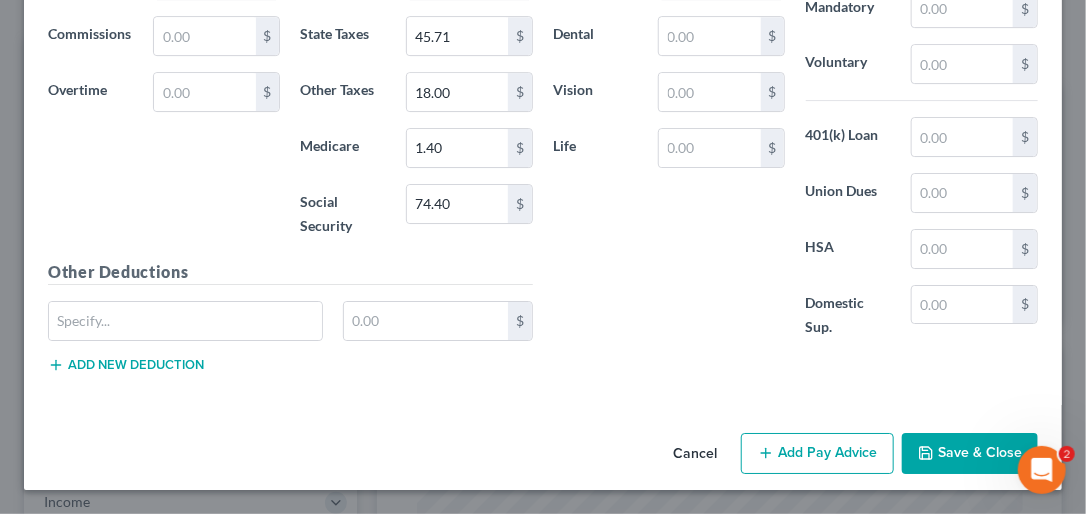 click on "Add Pay Advice" at bounding box center [817, 454] 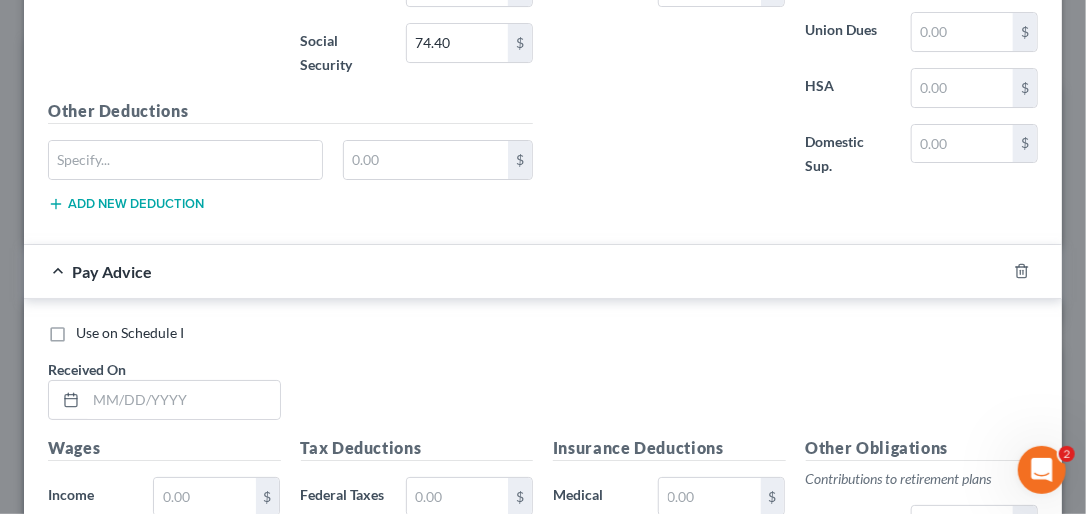 scroll, scrollTop: 2560, scrollLeft: 0, axis: vertical 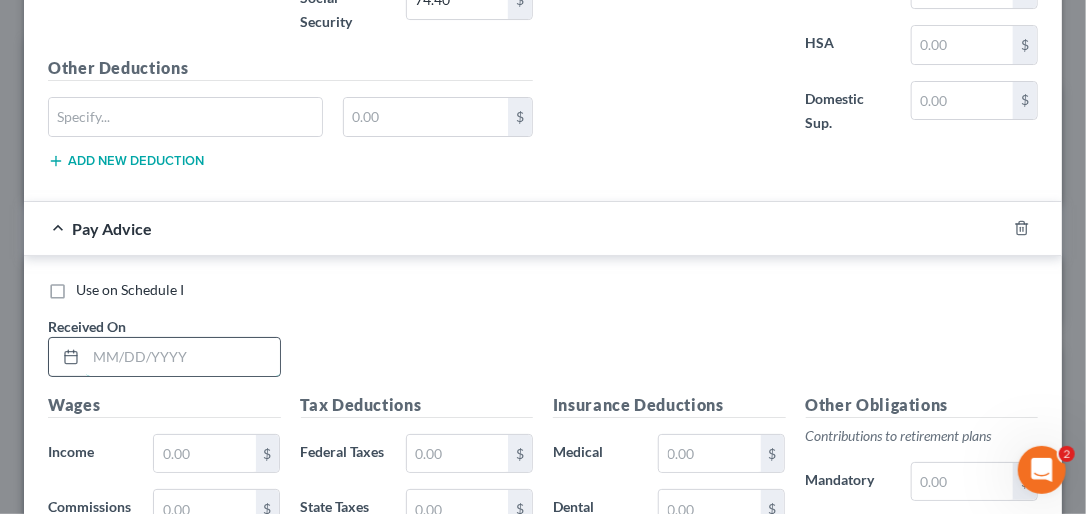 click at bounding box center [183, 357] 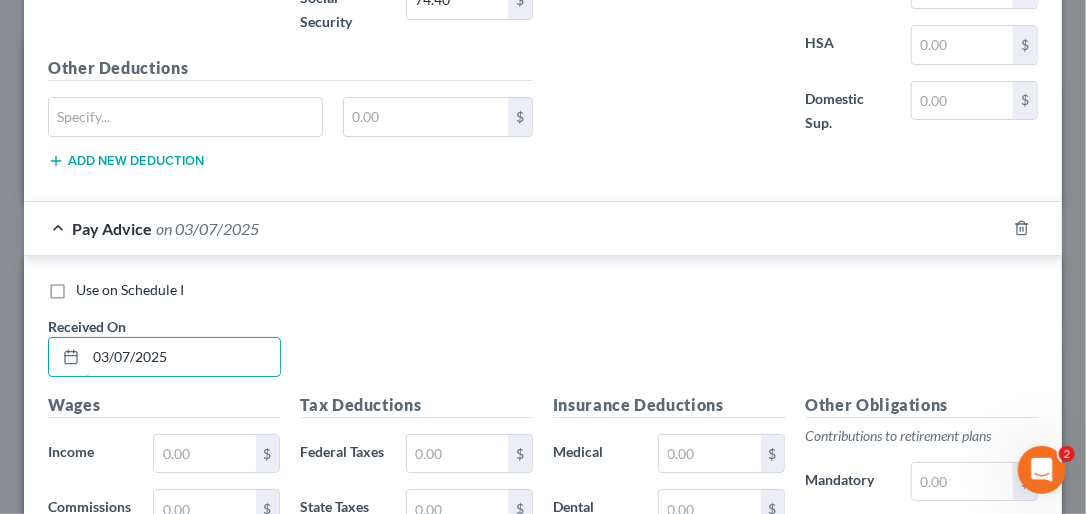 type on "03/07/2025" 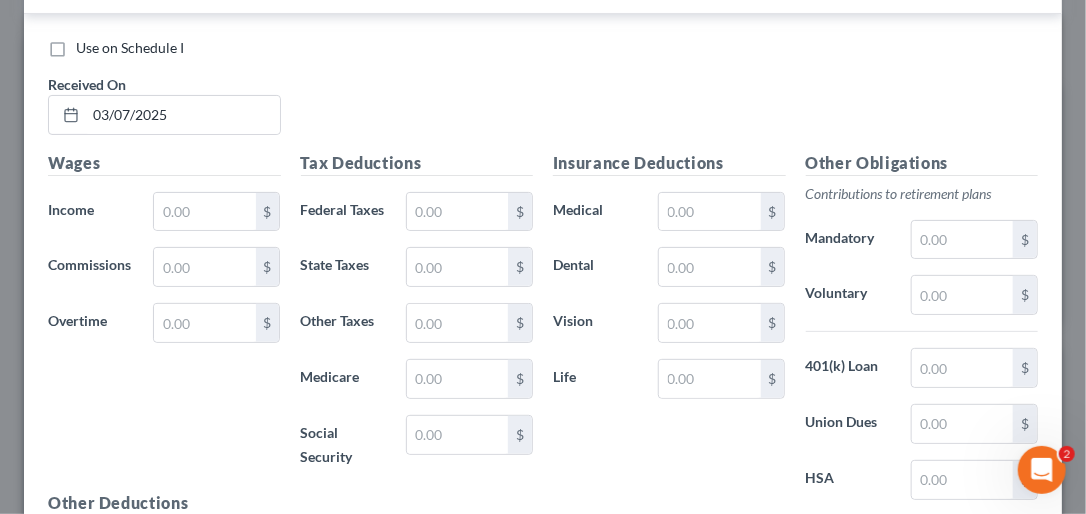 scroll, scrollTop: 2808, scrollLeft: 0, axis: vertical 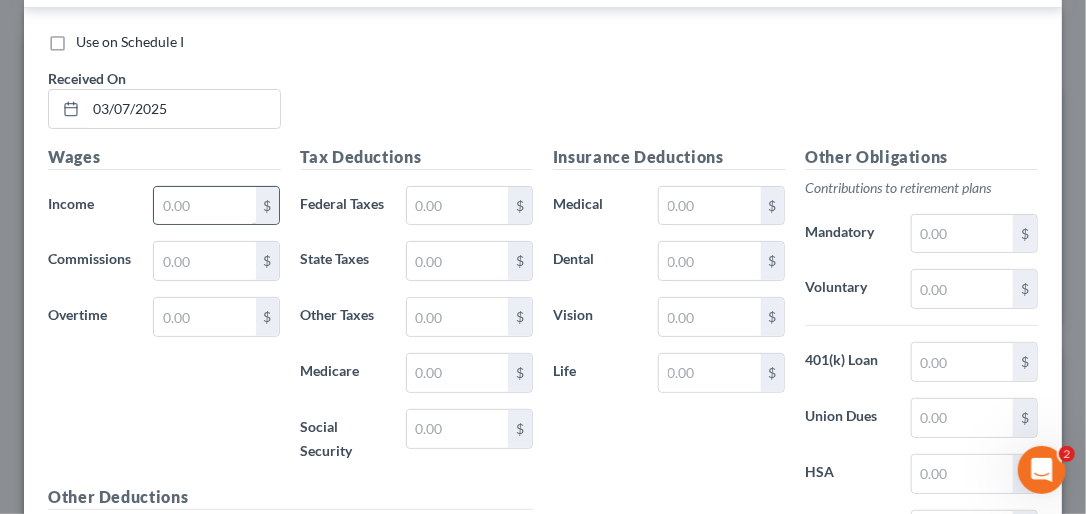 click at bounding box center [204, 206] 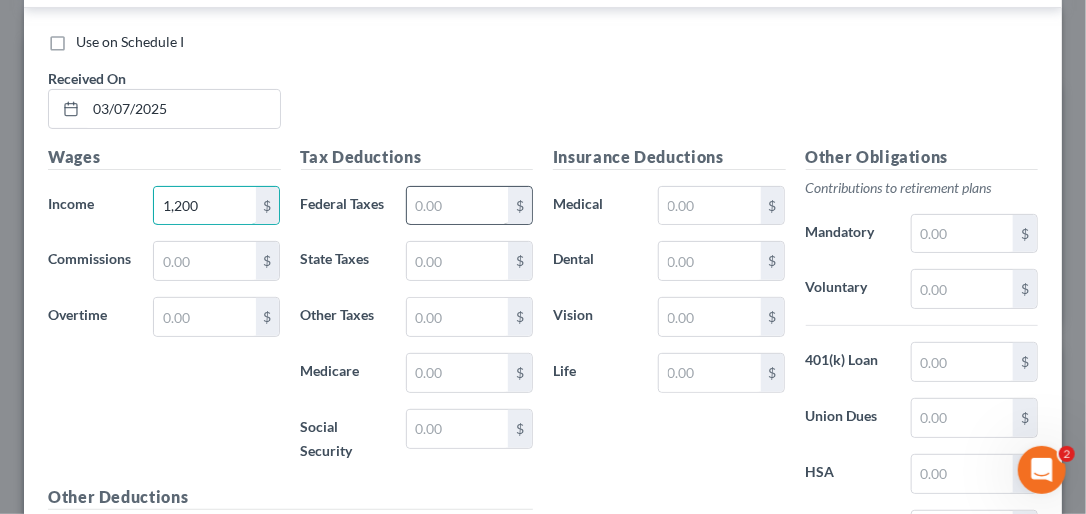 type on "1,200" 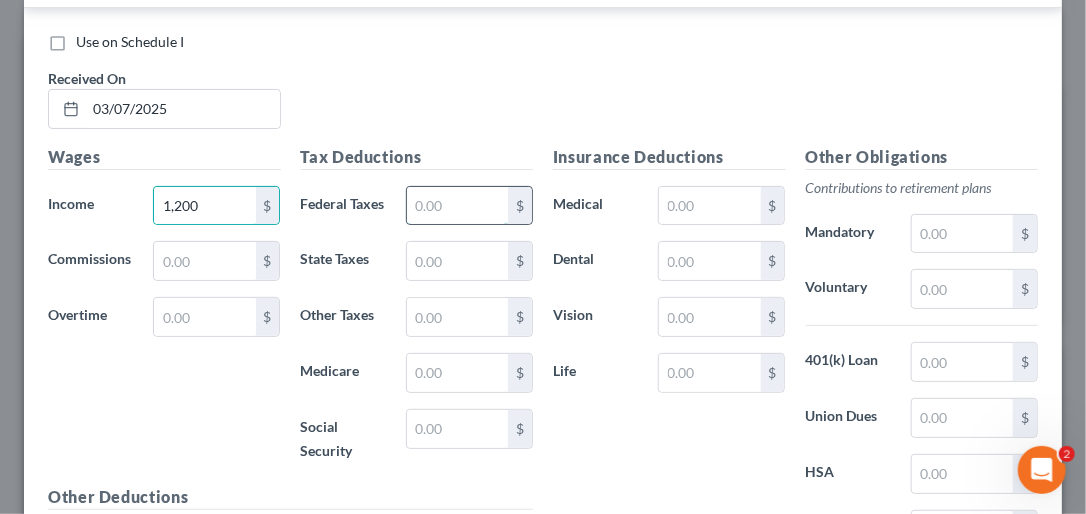 click at bounding box center [457, 206] 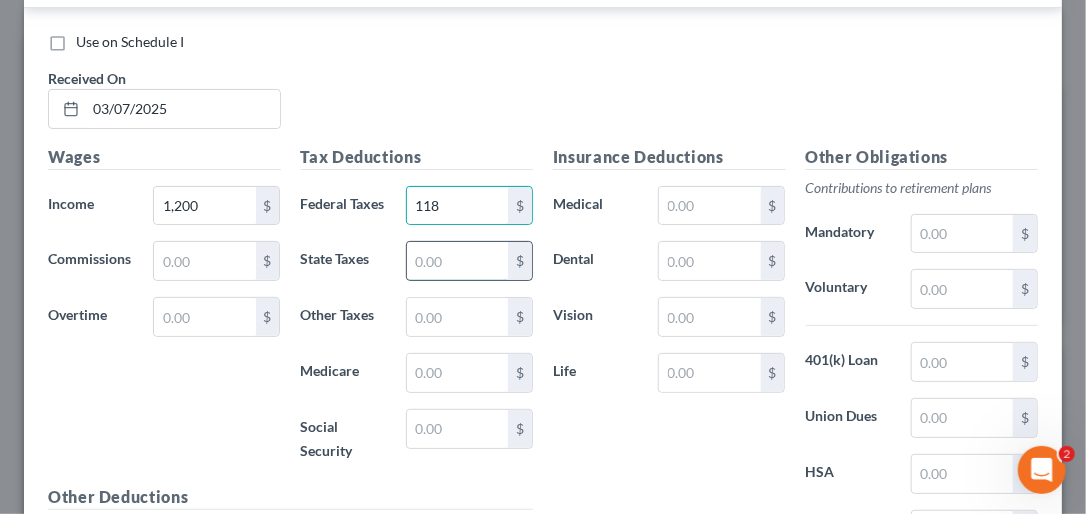 click at bounding box center (457, 261) 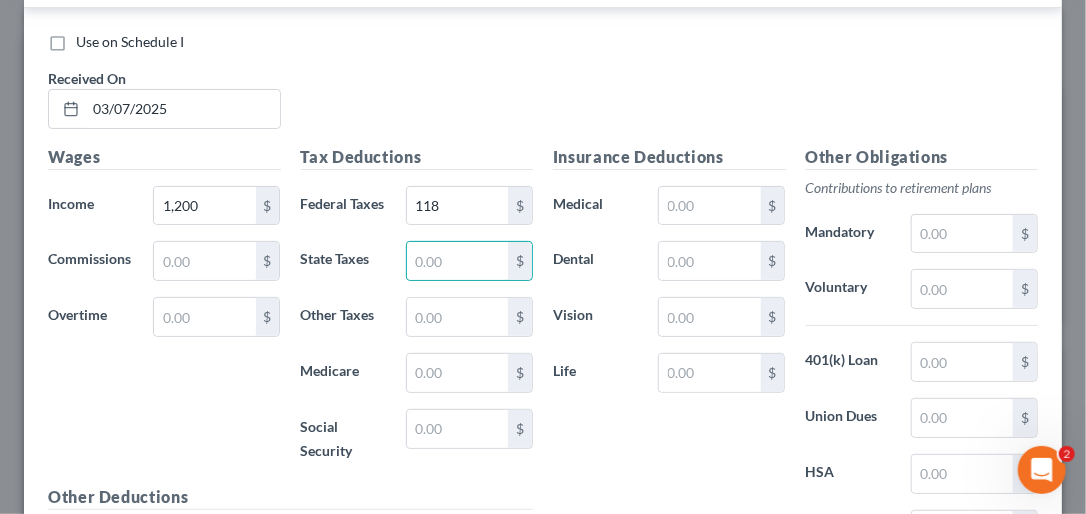 click on "Use on Schedule I
Received On
*
03/07/2025" at bounding box center (543, 88) 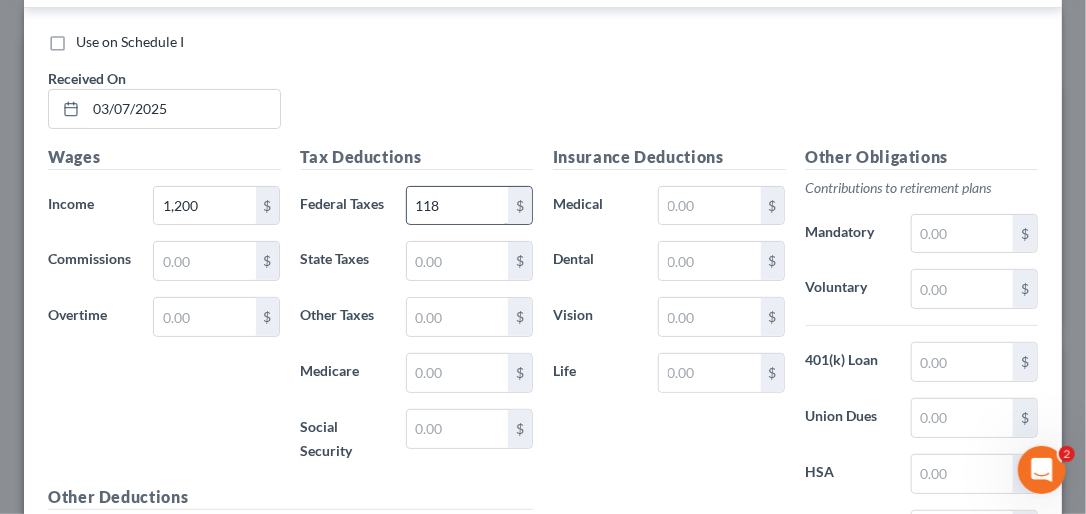 click on "118" at bounding box center (457, 206) 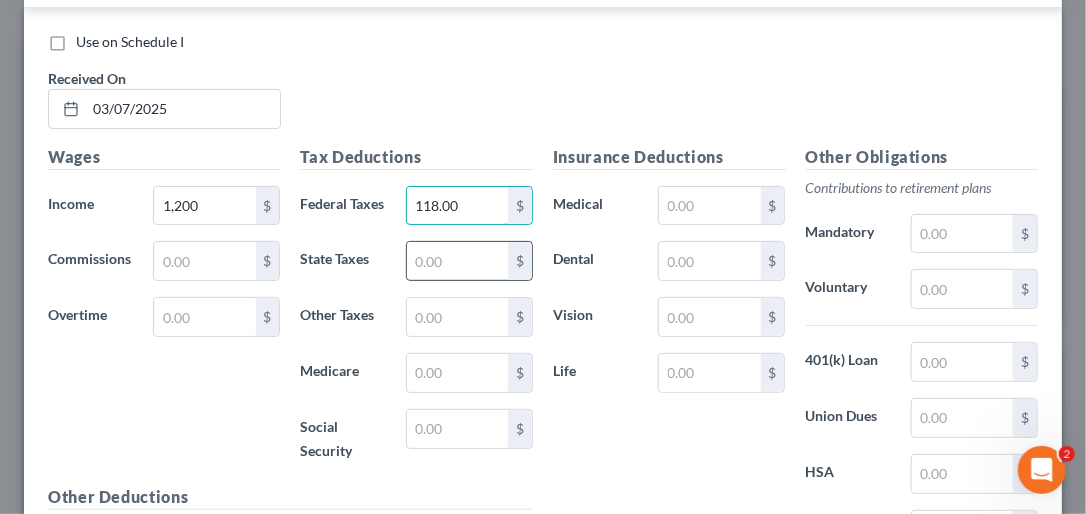 type on "118.00" 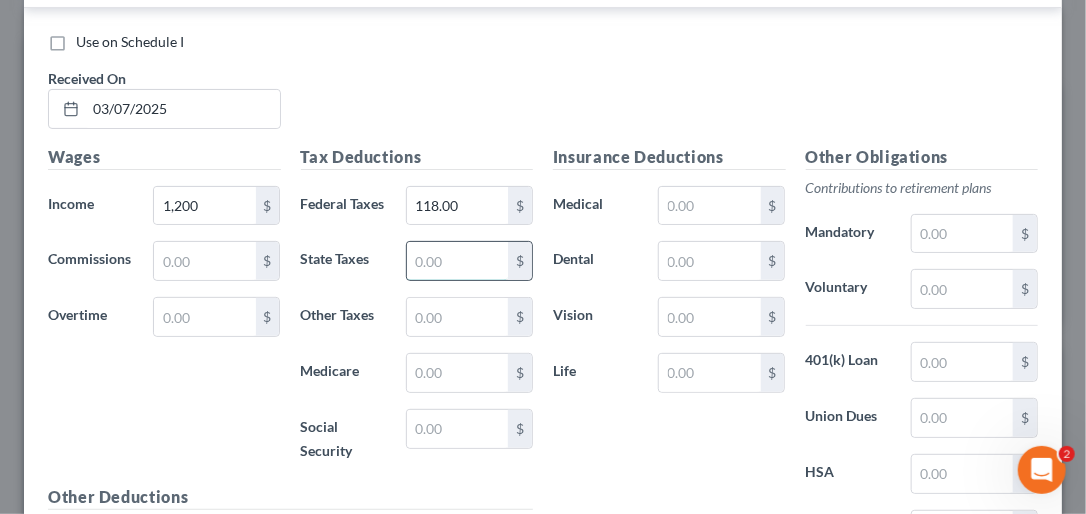 click at bounding box center [457, 261] 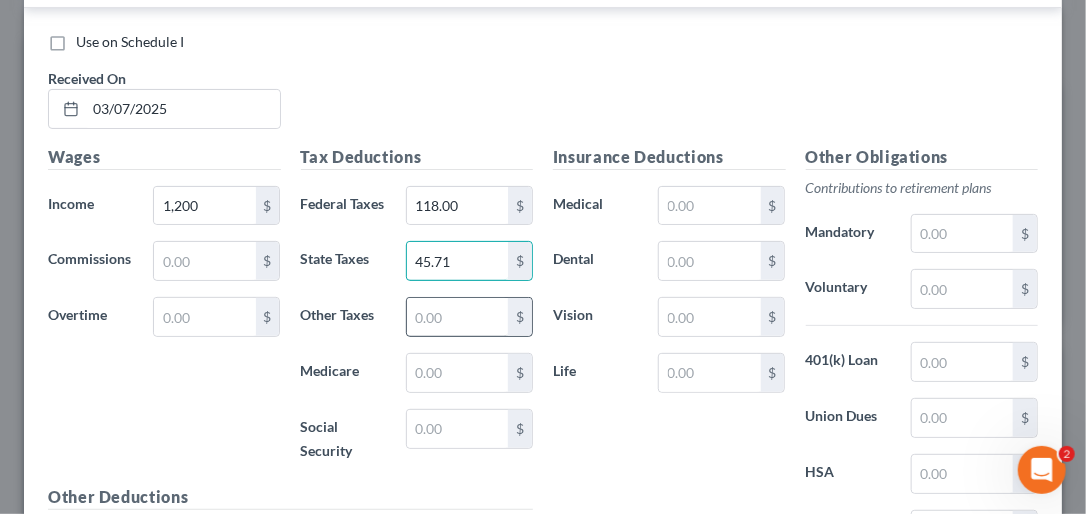 type on "45.71" 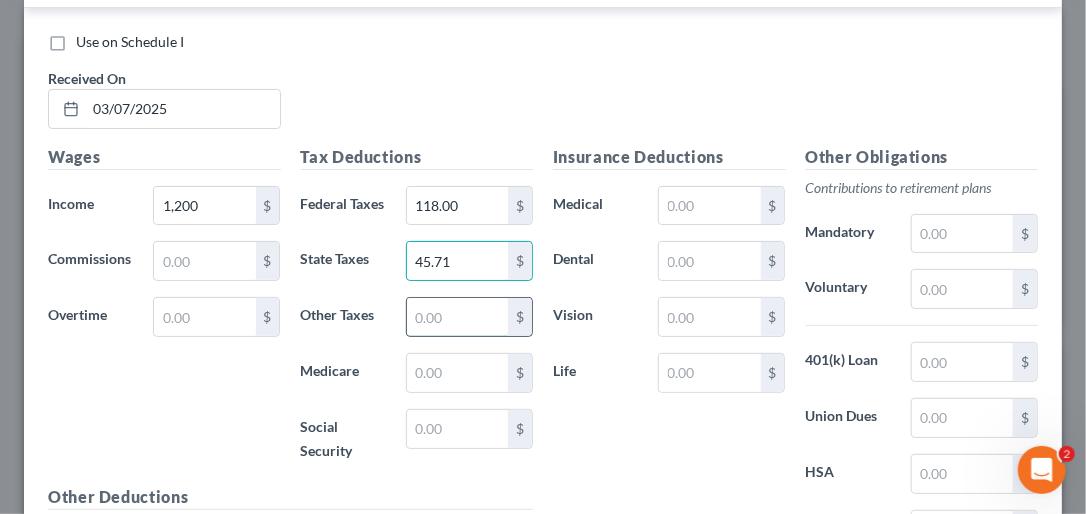 click at bounding box center (457, 317) 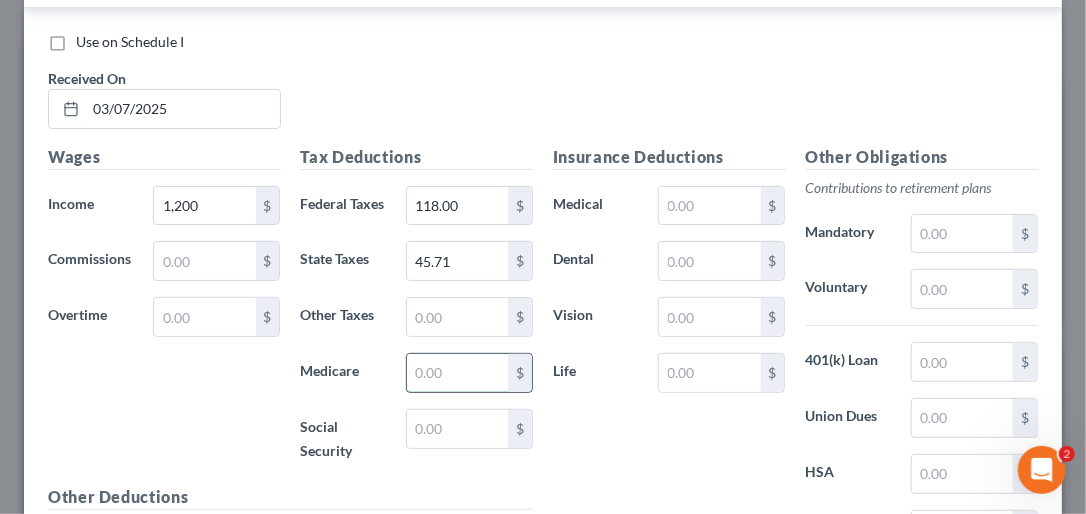 click at bounding box center (457, 373) 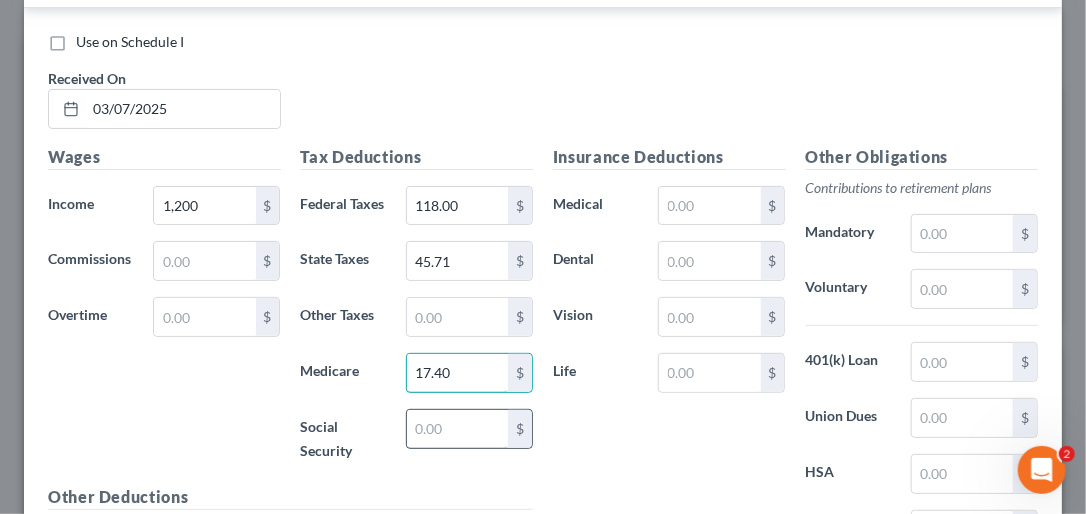 type on "17.40" 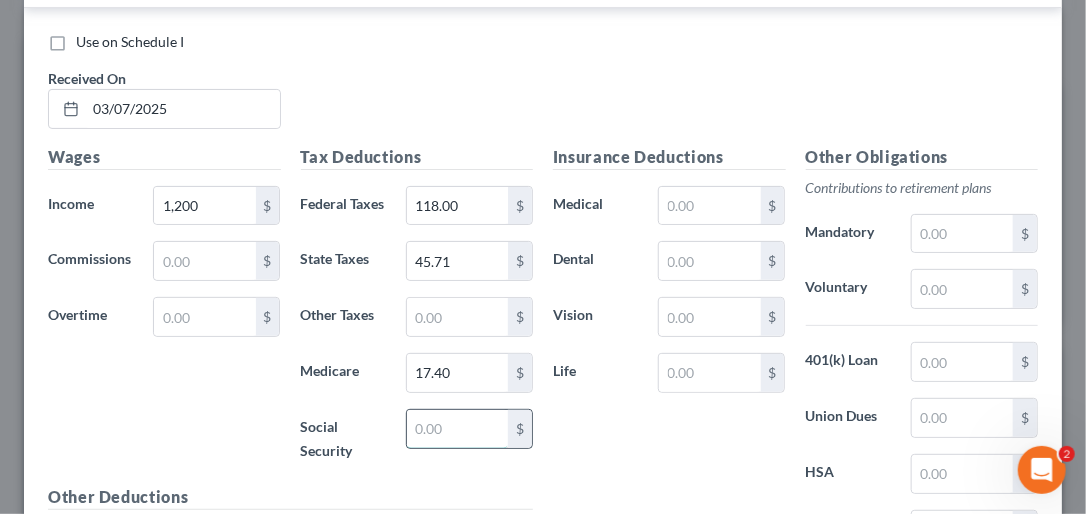 click at bounding box center (457, 429) 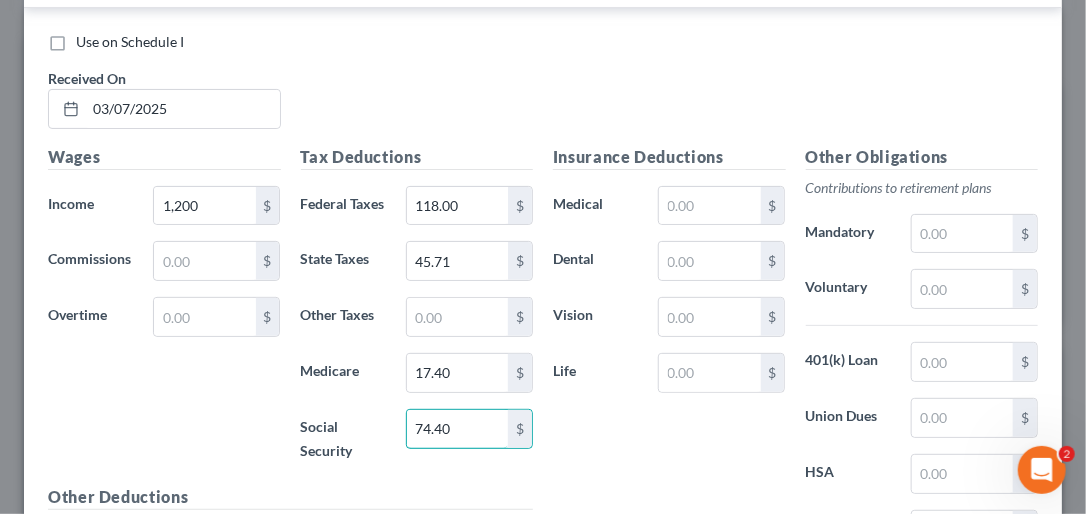type on "74.40" 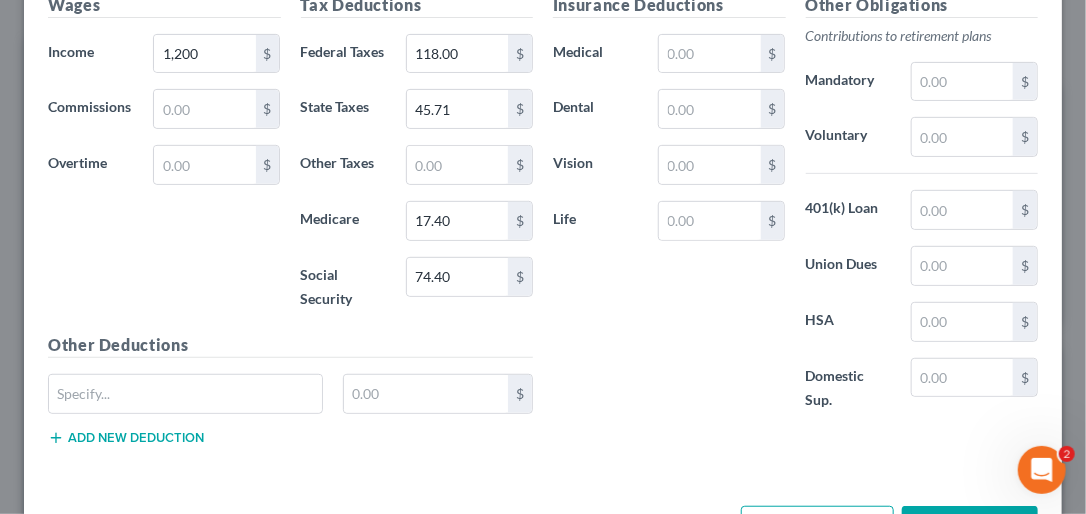 scroll, scrollTop: 2984, scrollLeft: 0, axis: vertical 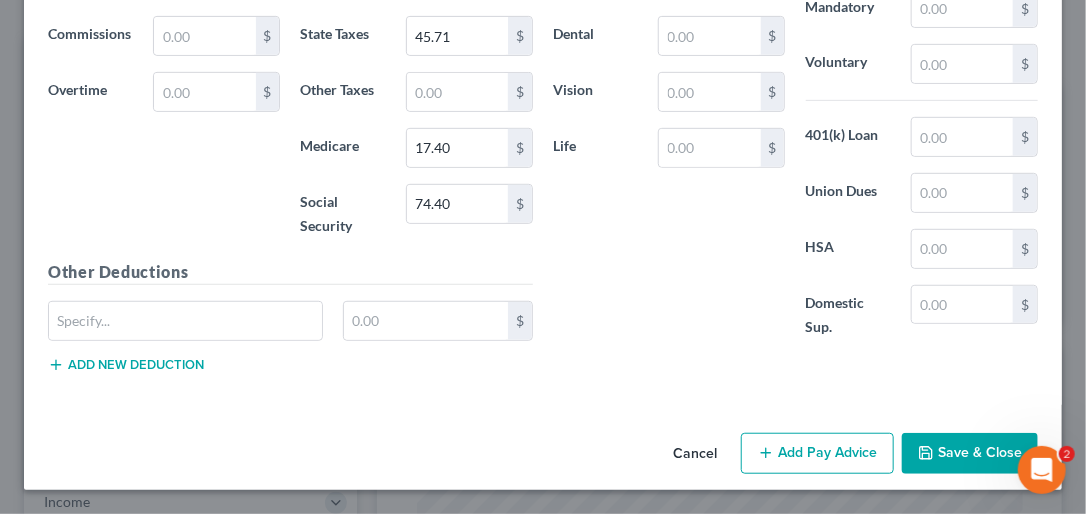 click on "Add Pay Advice" at bounding box center [817, 454] 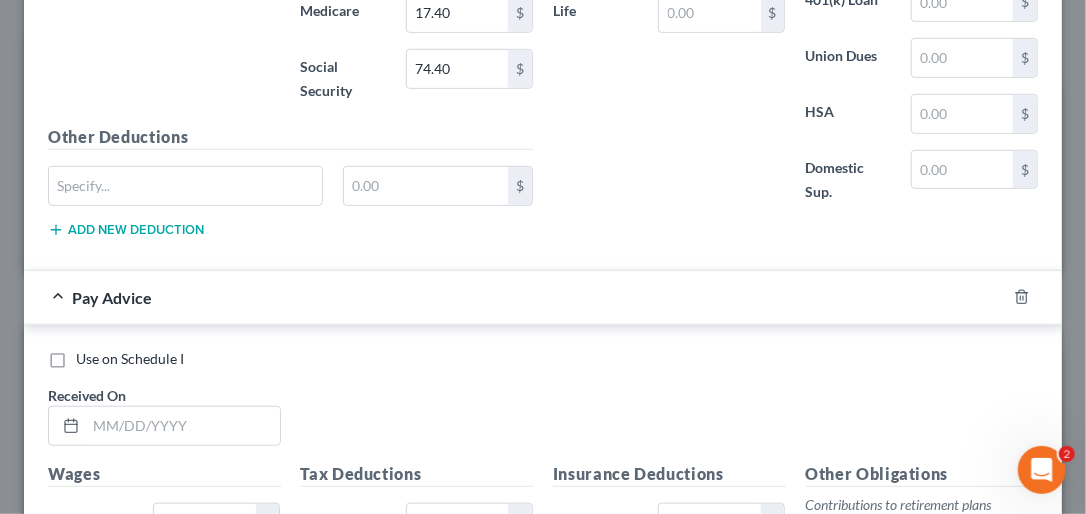 scroll, scrollTop: 3276, scrollLeft: 0, axis: vertical 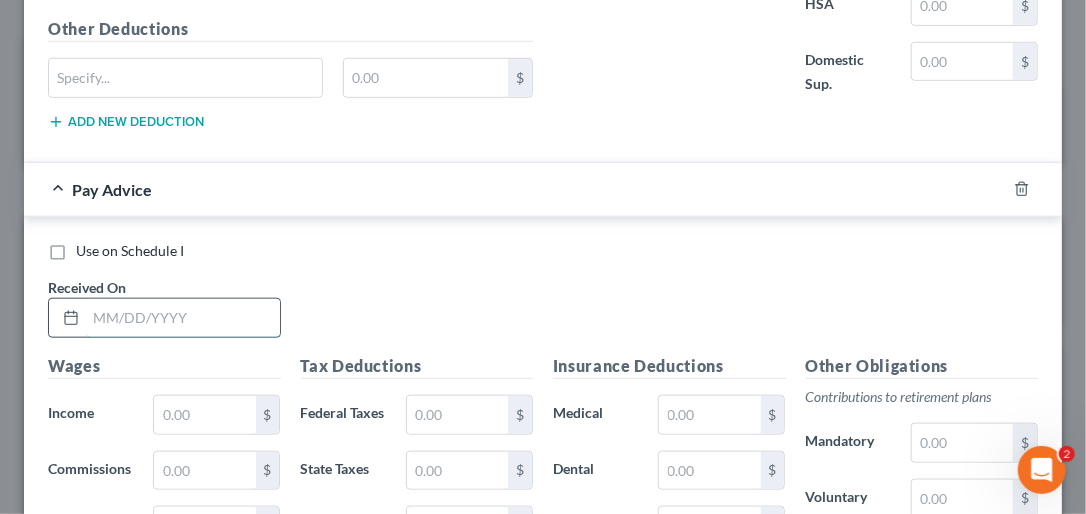 click at bounding box center (183, 318) 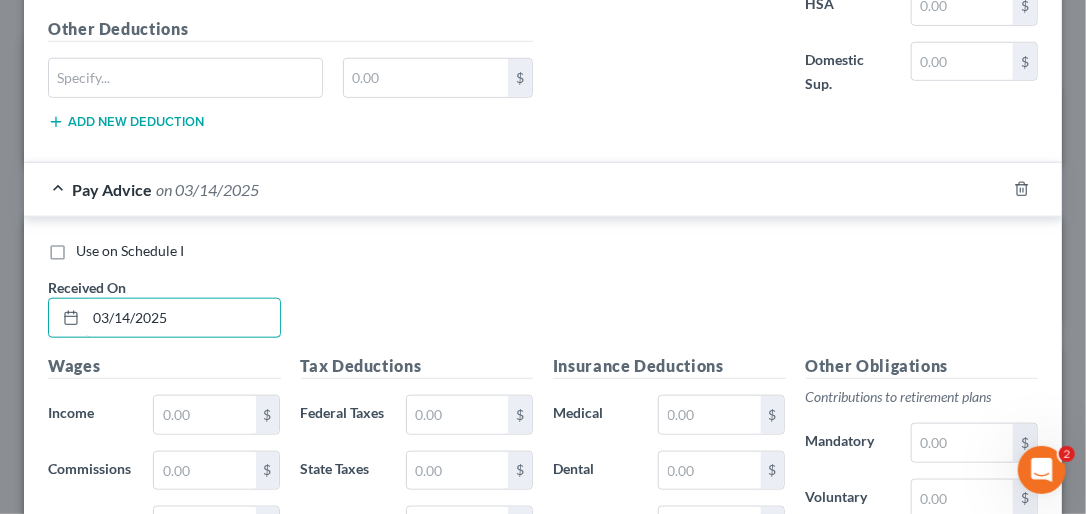 type on "03/14/2025" 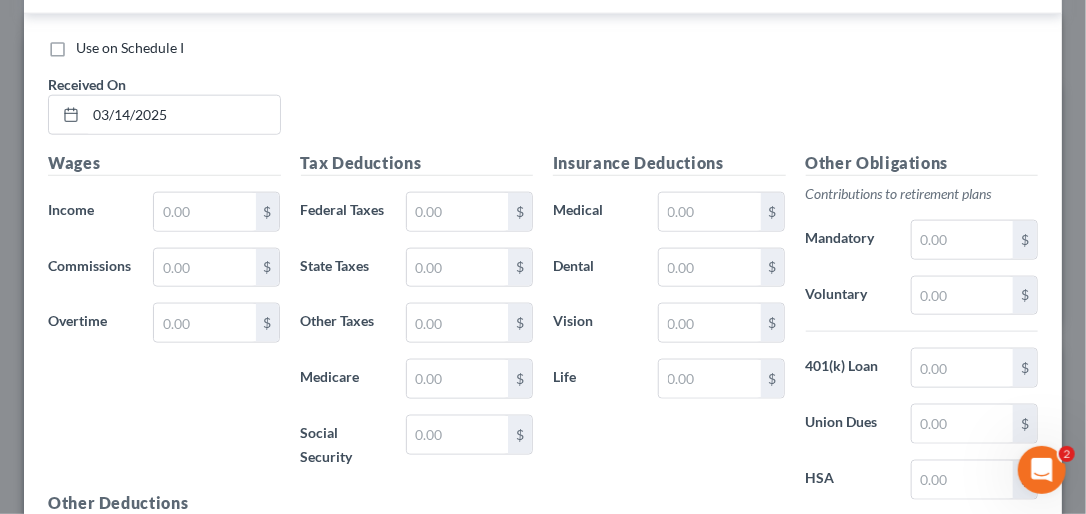 scroll, scrollTop: 3493, scrollLeft: 0, axis: vertical 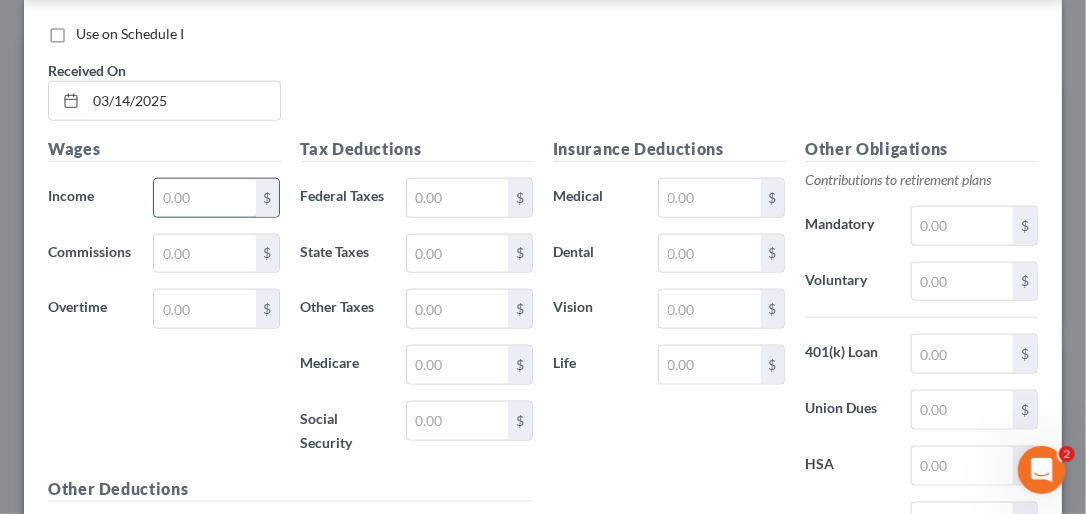 click at bounding box center [204, 198] 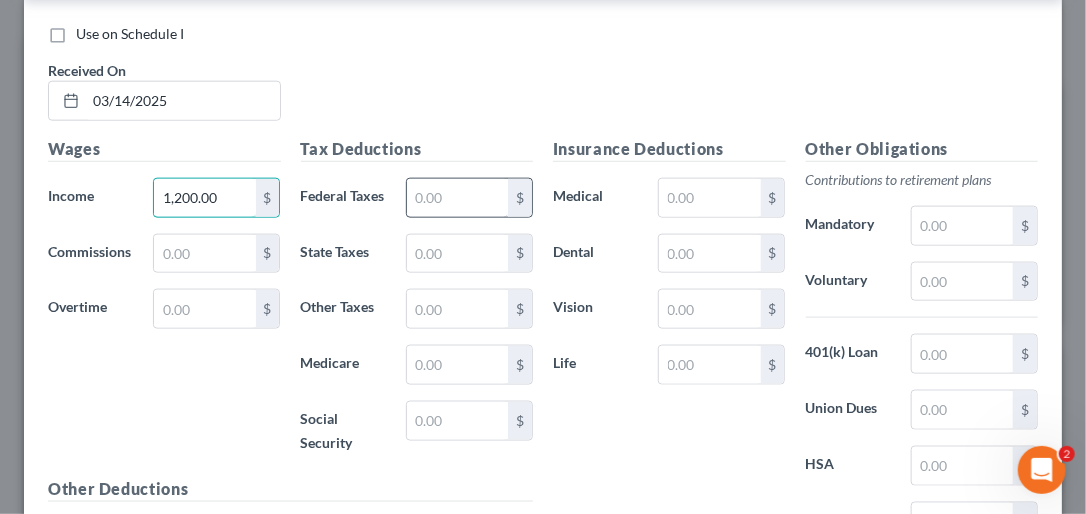 type on "1,200.00" 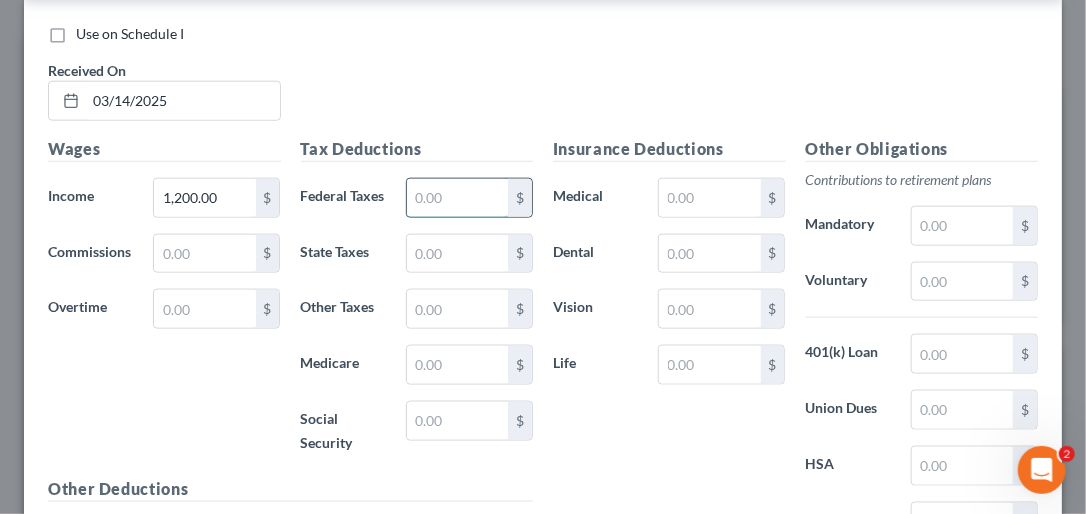 click at bounding box center (457, 198) 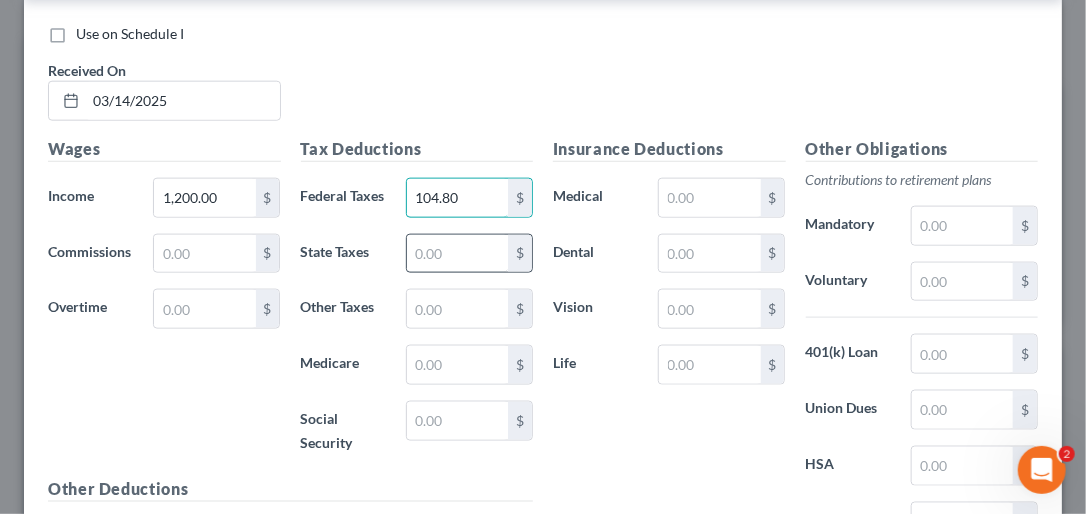 type on "104.80" 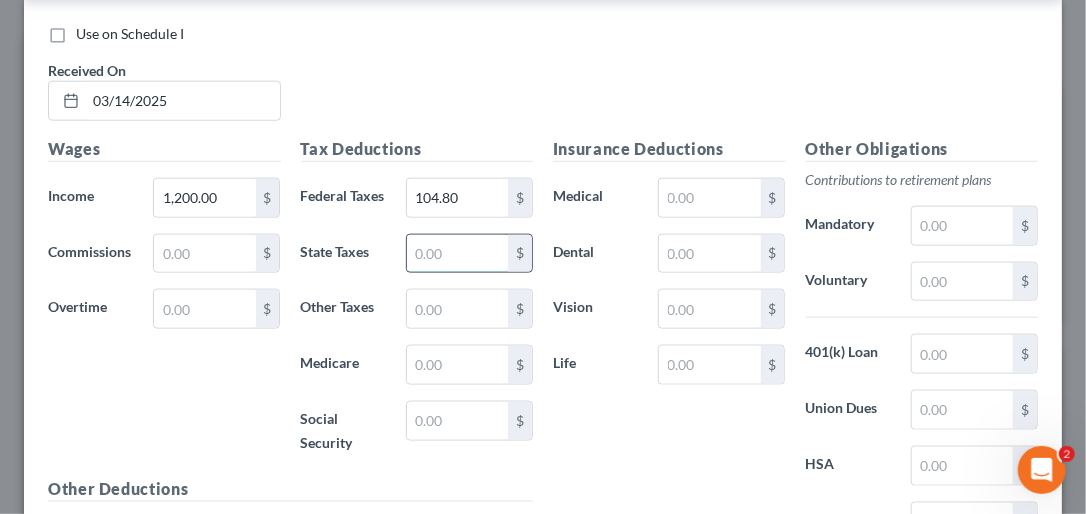 click at bounding box center [457, 254] 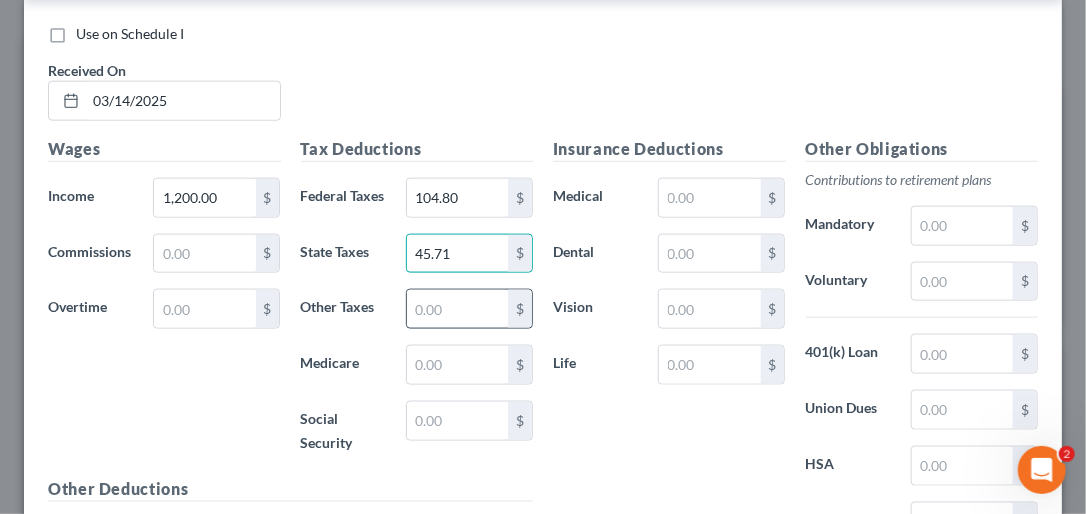 type on "45.71" 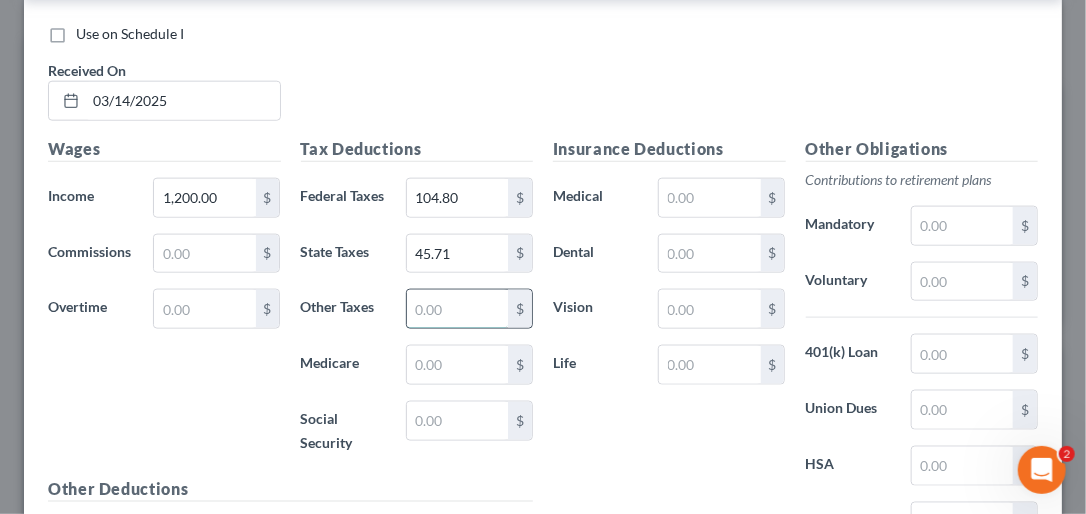 click at bounding box center (457, 309) 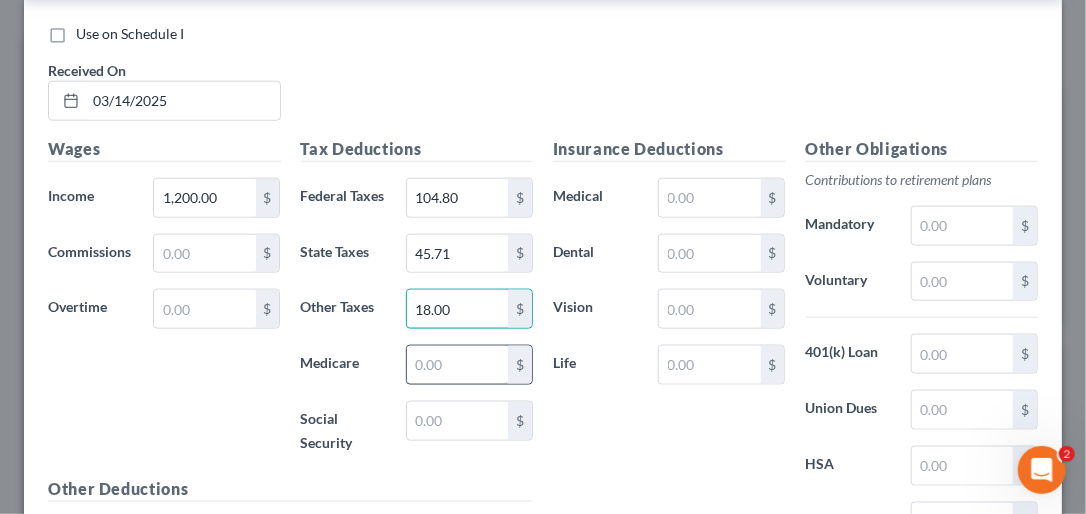 type on "18.00" 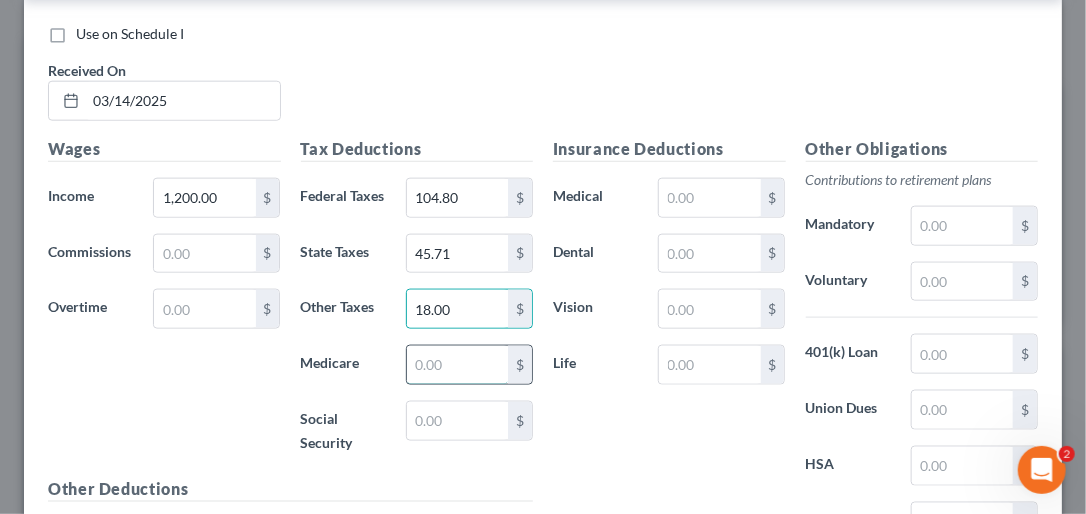click at bounding box center [457, 365] 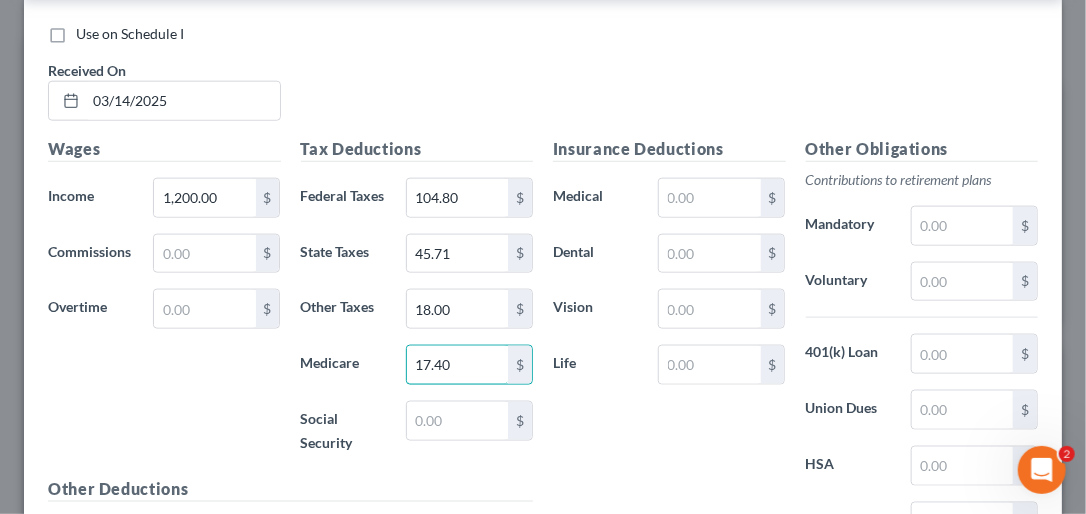 type on "17.40" 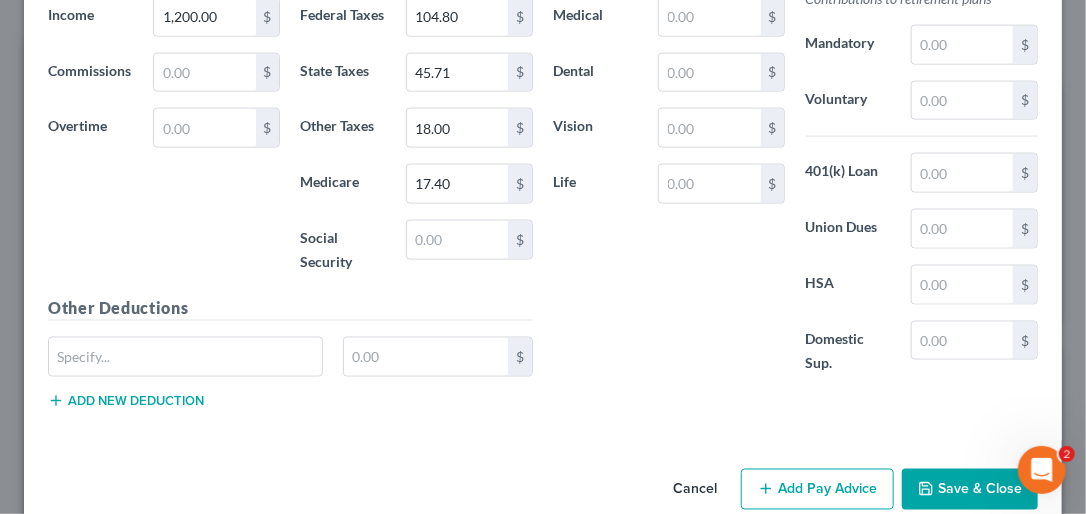 scroll, scrollTop: 3688, scrollLeft: 0, axis: vertical 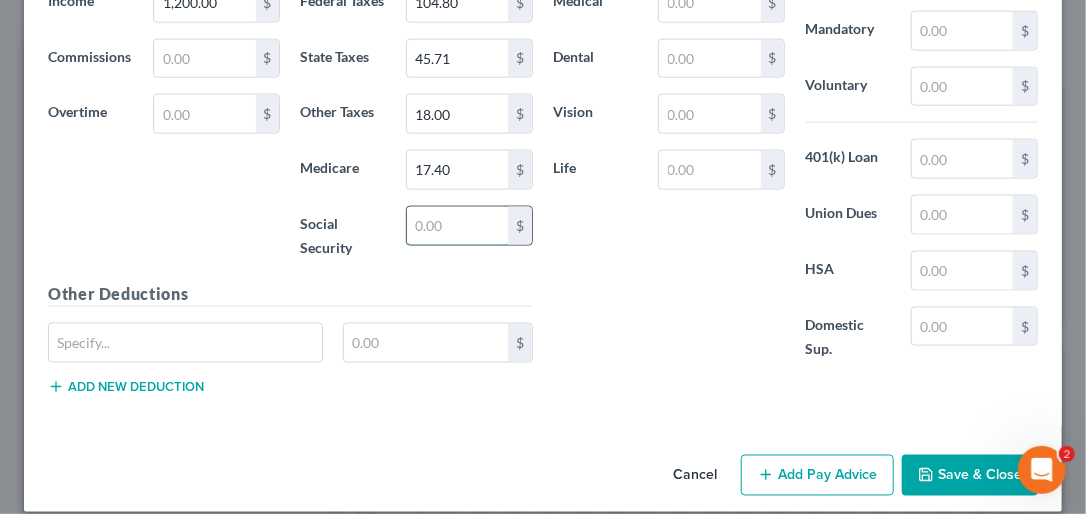 click at bounding box center [457, 226] 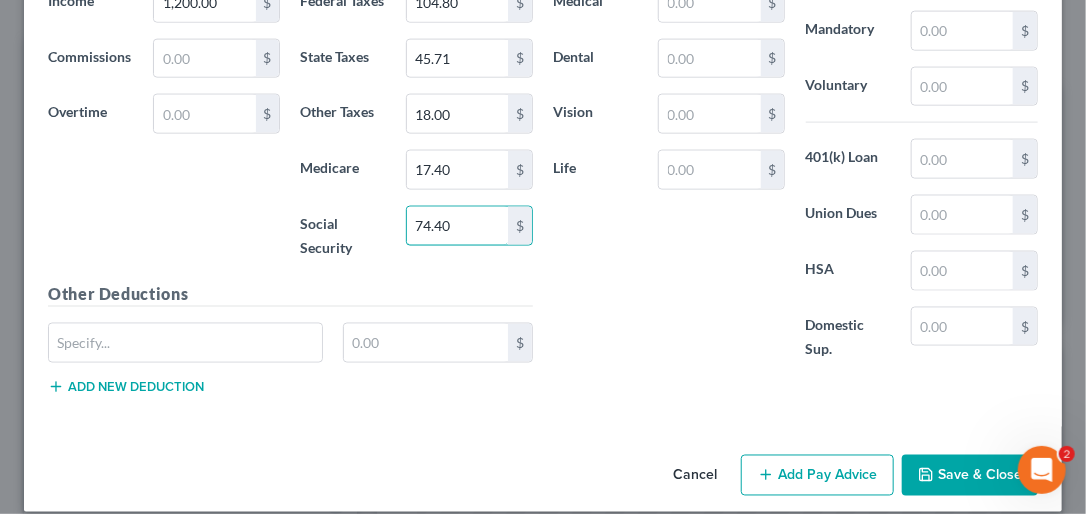 type on "74.40" 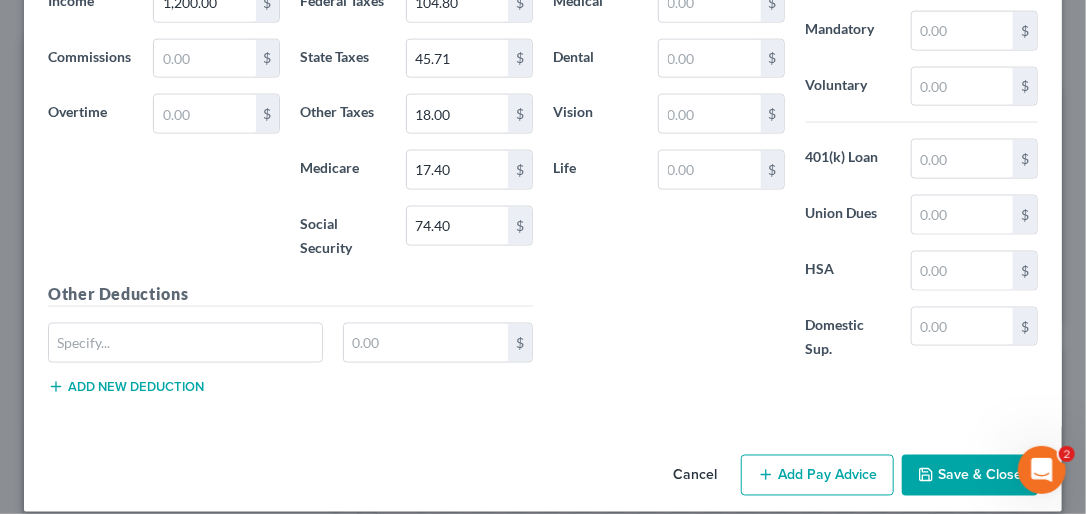 scroll, scrollTop: 3797, scrollLeft: 0, axis: vertical 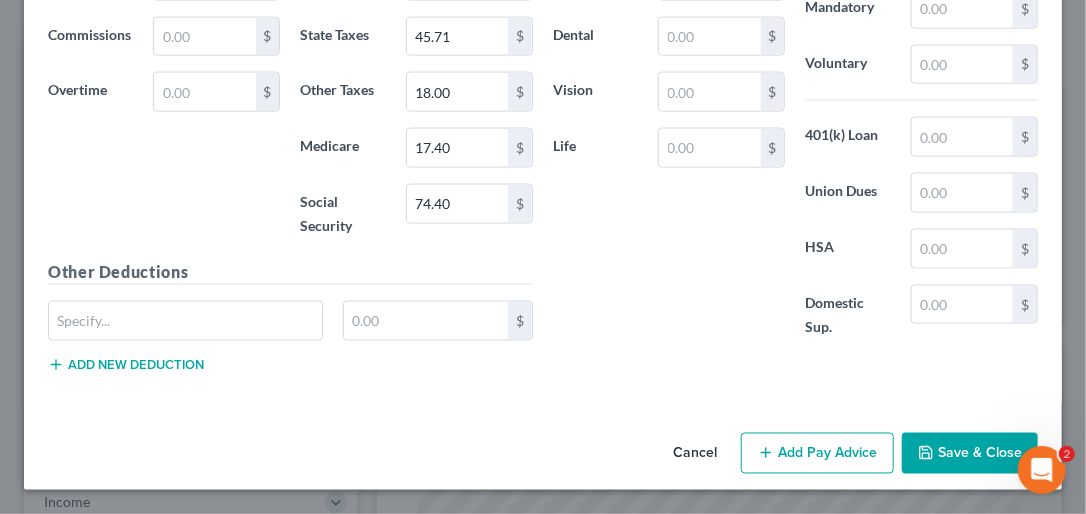 click on "Add Pay Advice" at bounding box center (817, 454) 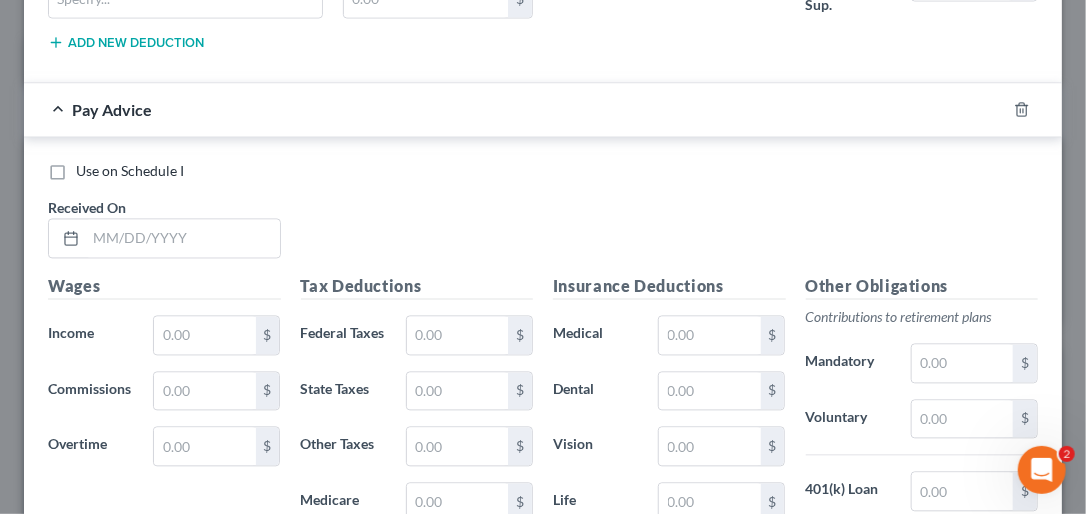 scroll, scrollTop: 4074, scrollLeft: 0, axis: vertical 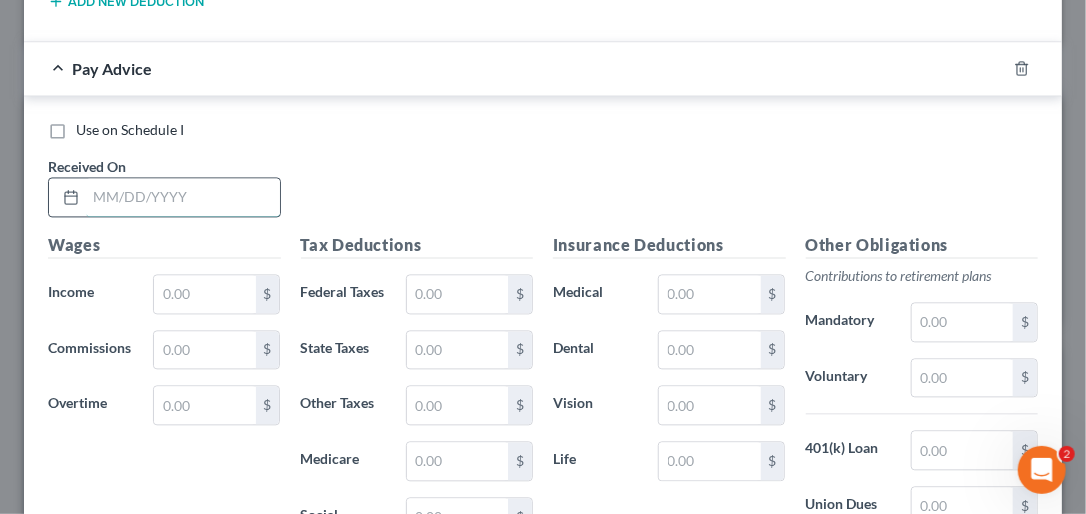 click at bounding box center [183, 197] 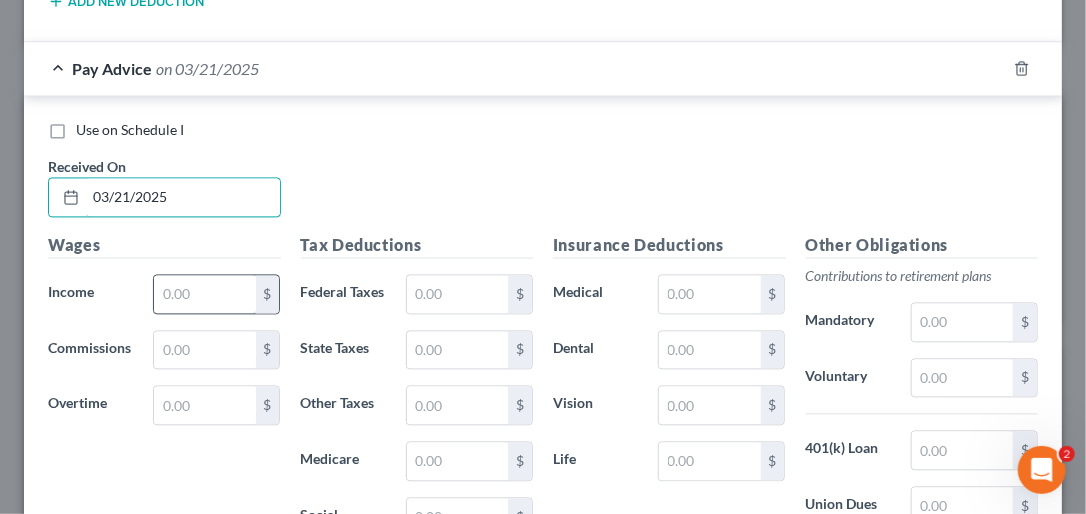 type on "03/21/2025" 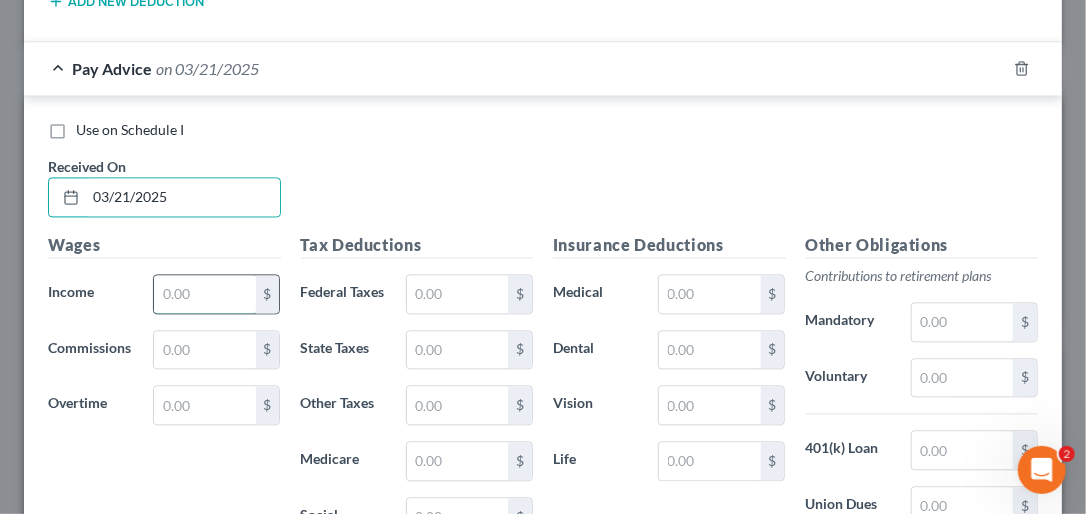 click at bounding box center (204, 294) 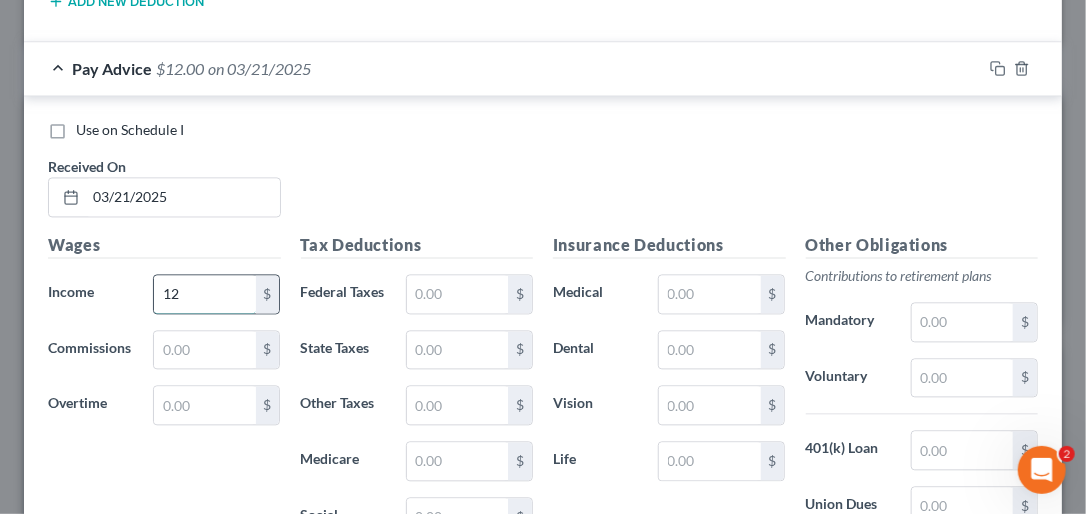 type on "1" 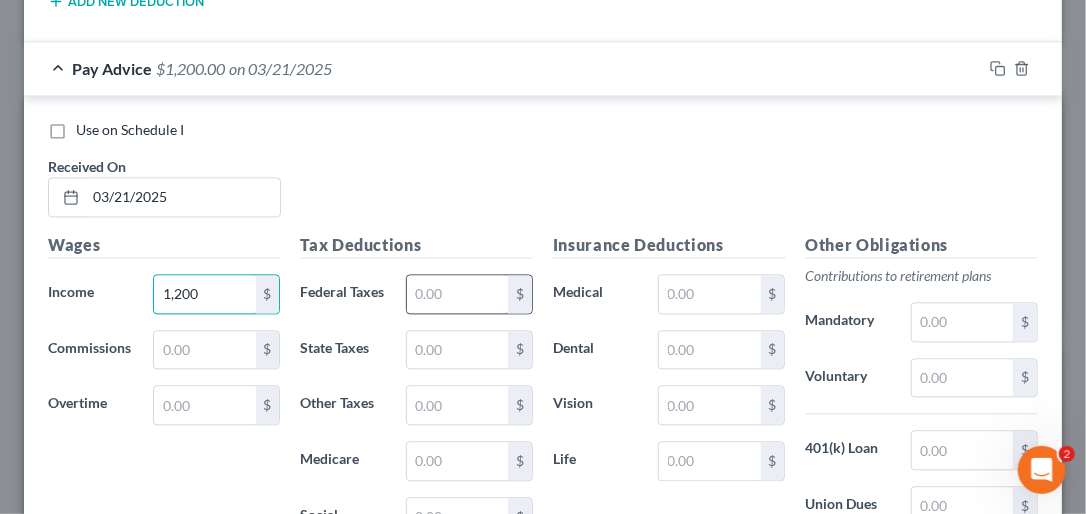 type on "1,200" 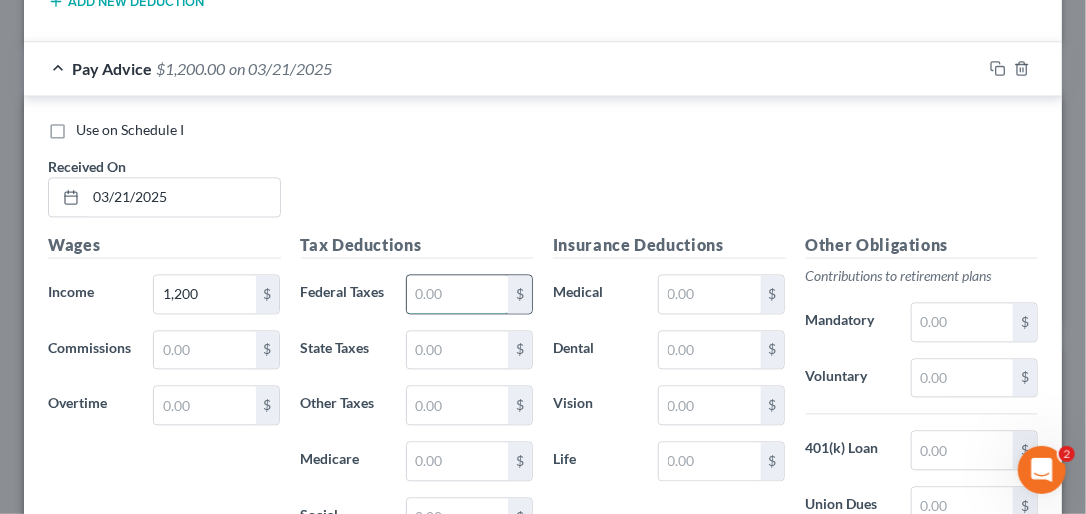 click at bounding box center [457, 294] 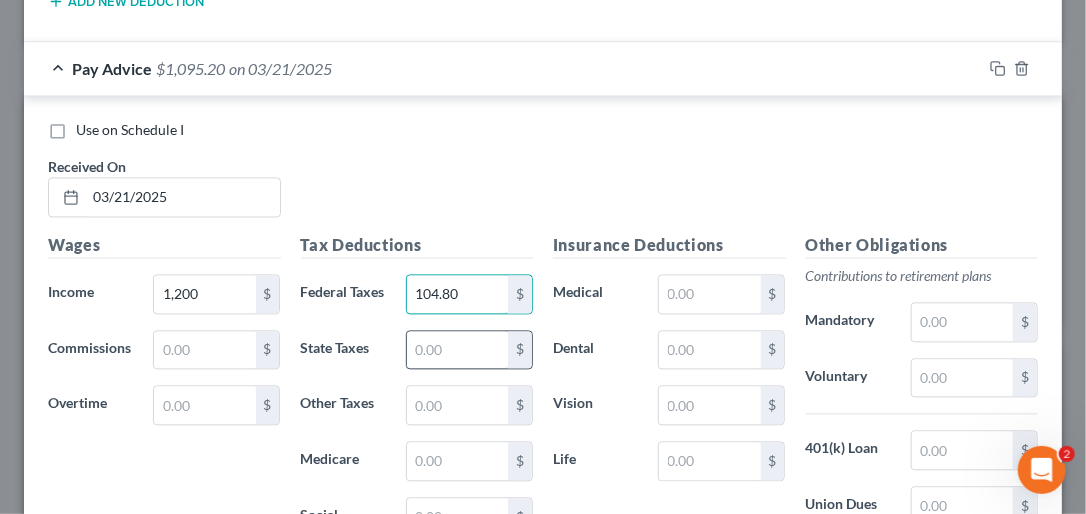 type on "104.80" 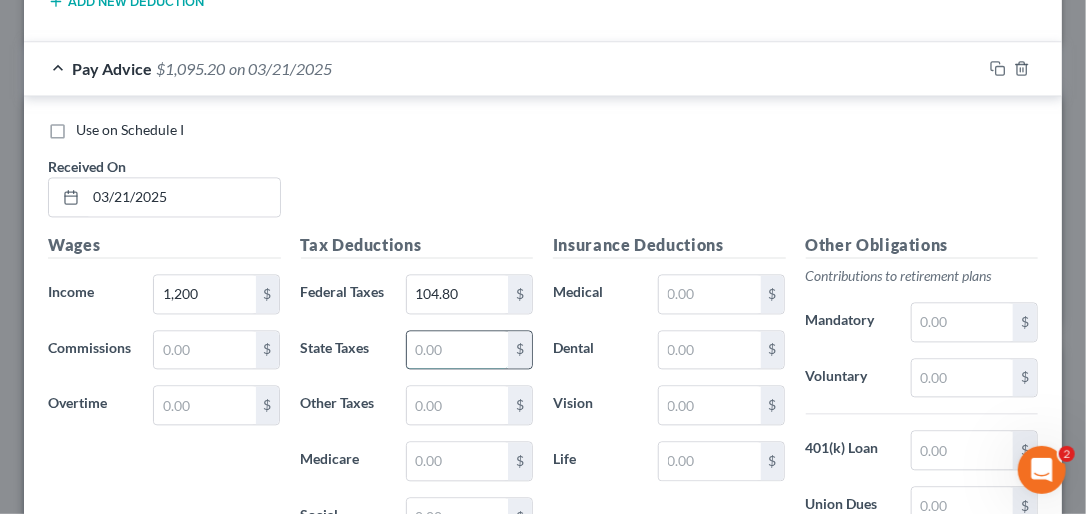 click at bounding box center (457, 350) 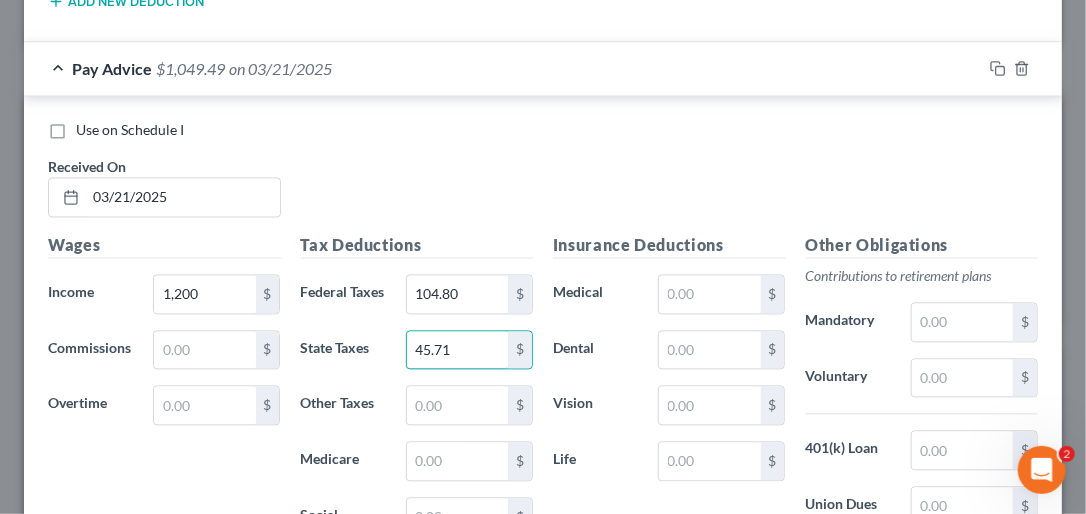 type on "45.71" 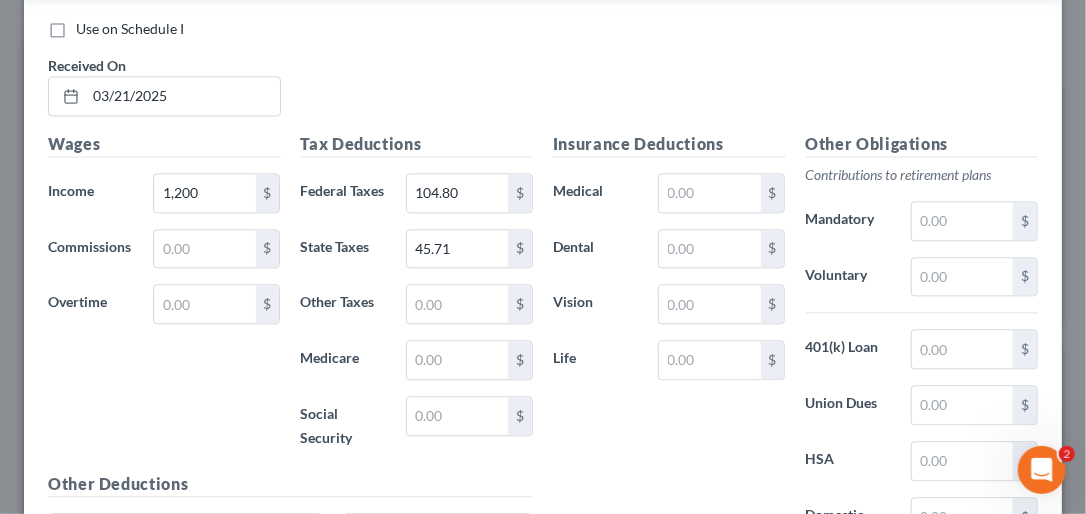 scroll, scrollTop: 4208, scrollLeft: 0, axis: vertical 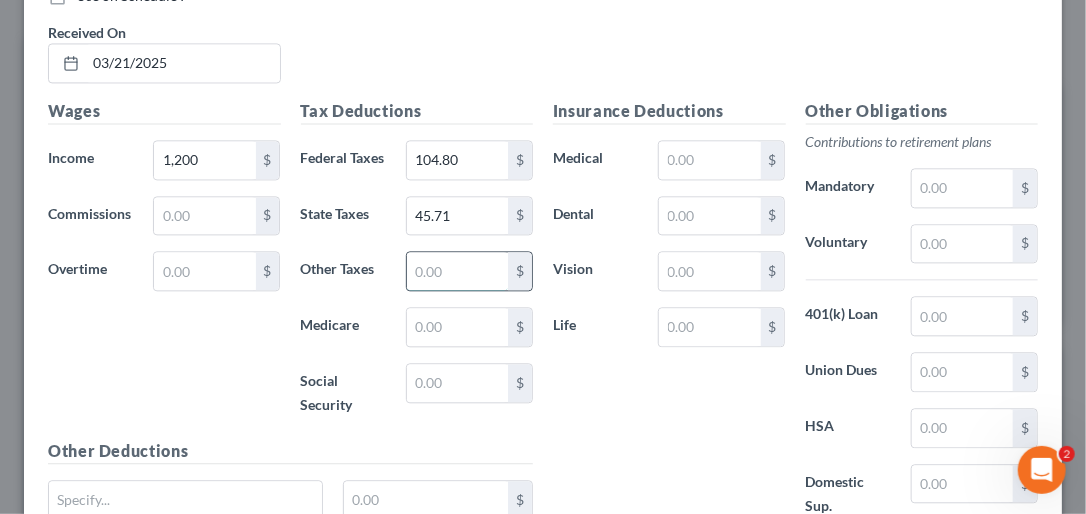 click at bounding box center [457, 271] 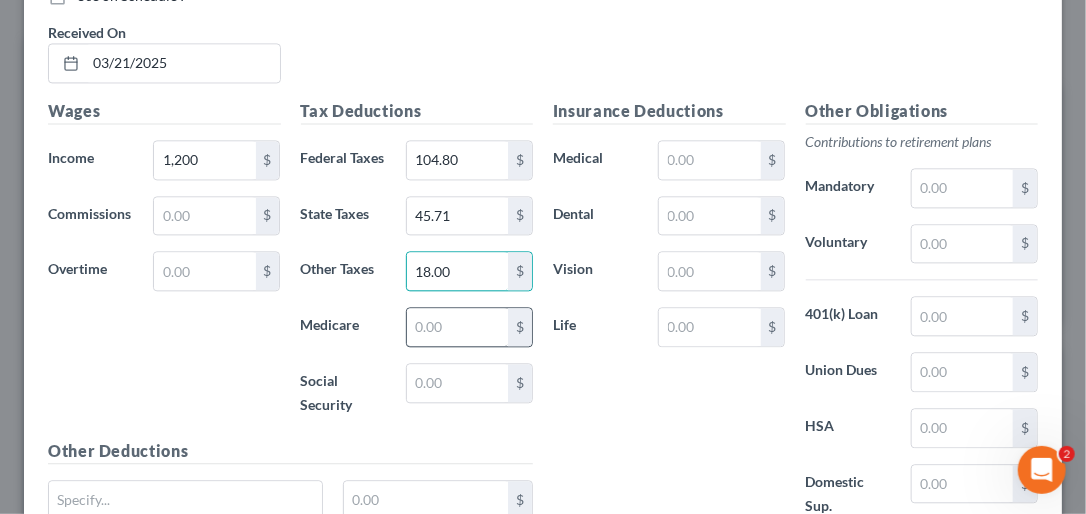 type on "18.00" 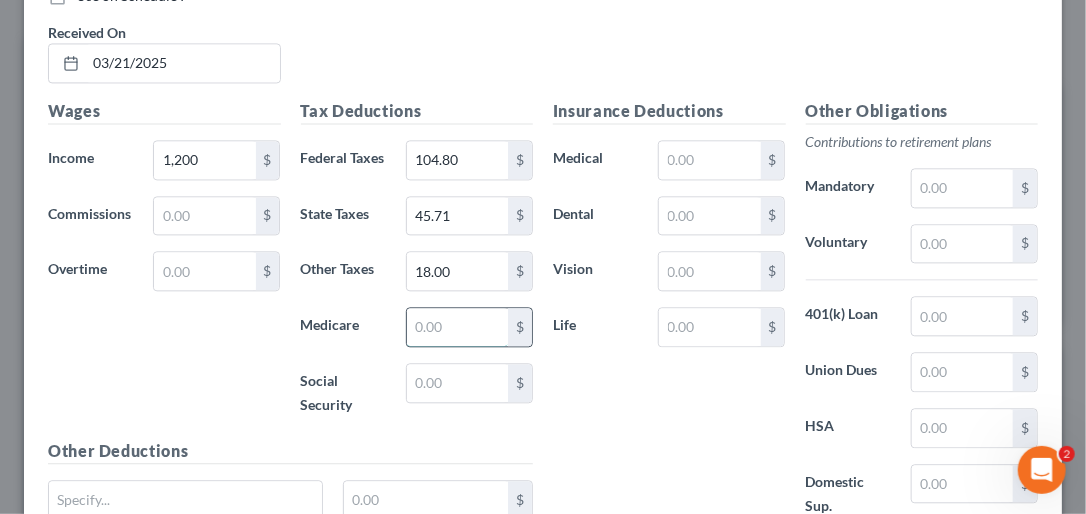 click at bounding box center (457, 327) 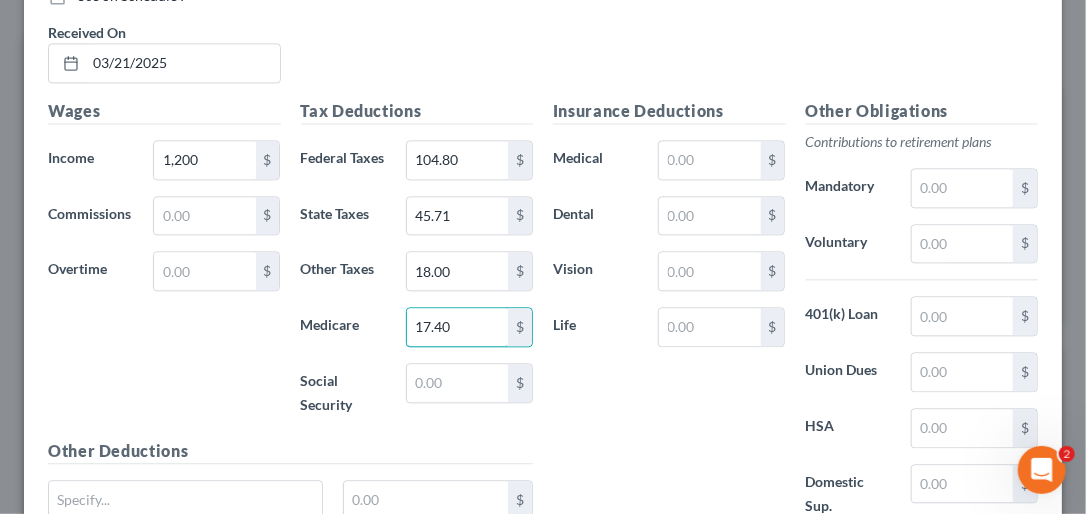 type on "17.40" 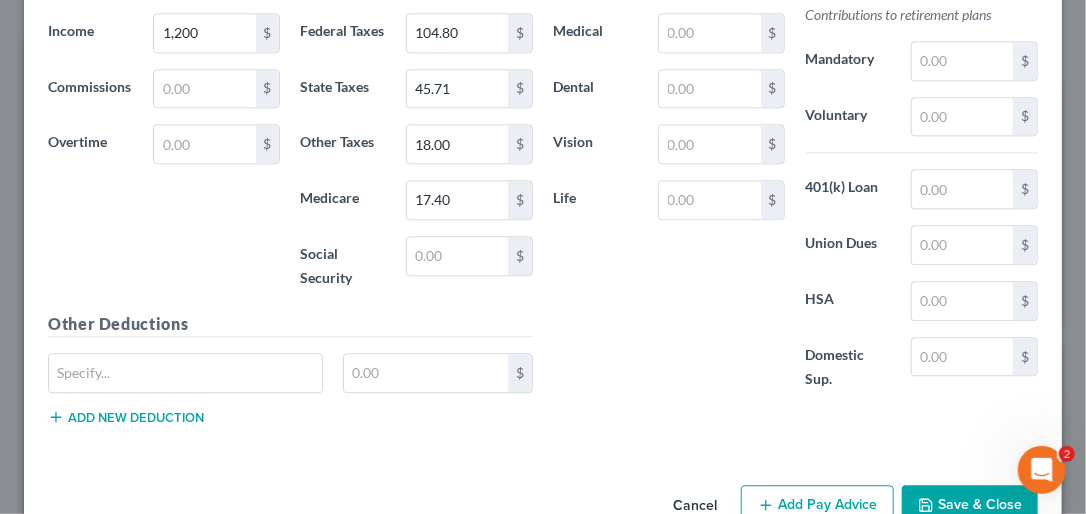 scroll, scrollTop: 4360, scrollLeft: 0, axis: vertical 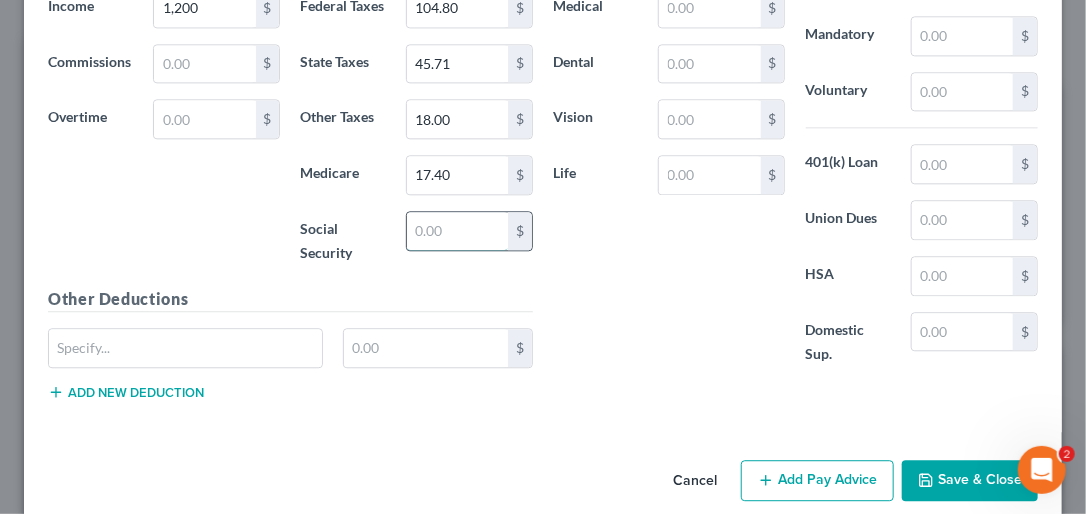 click at bounding box center (457, 231) 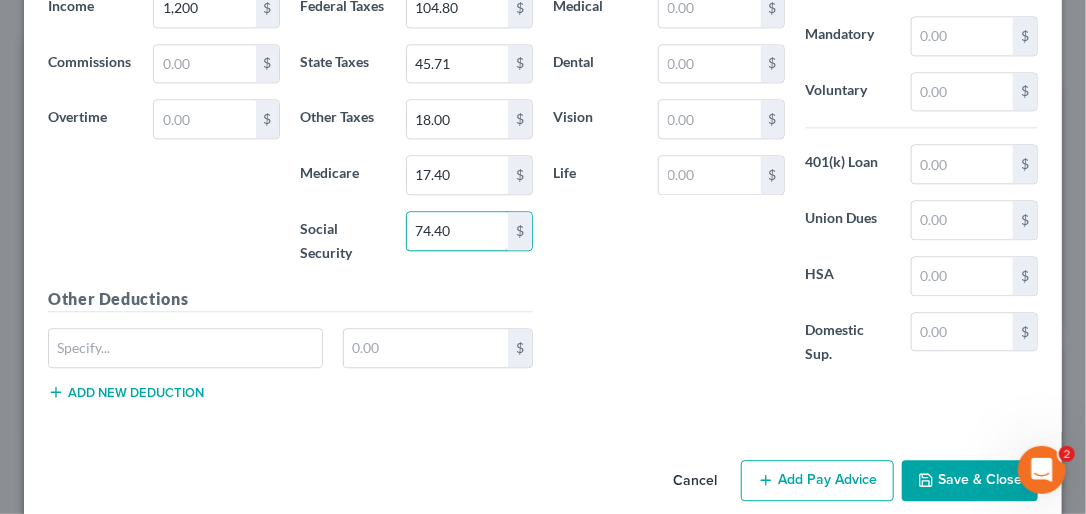 type on "74.40" 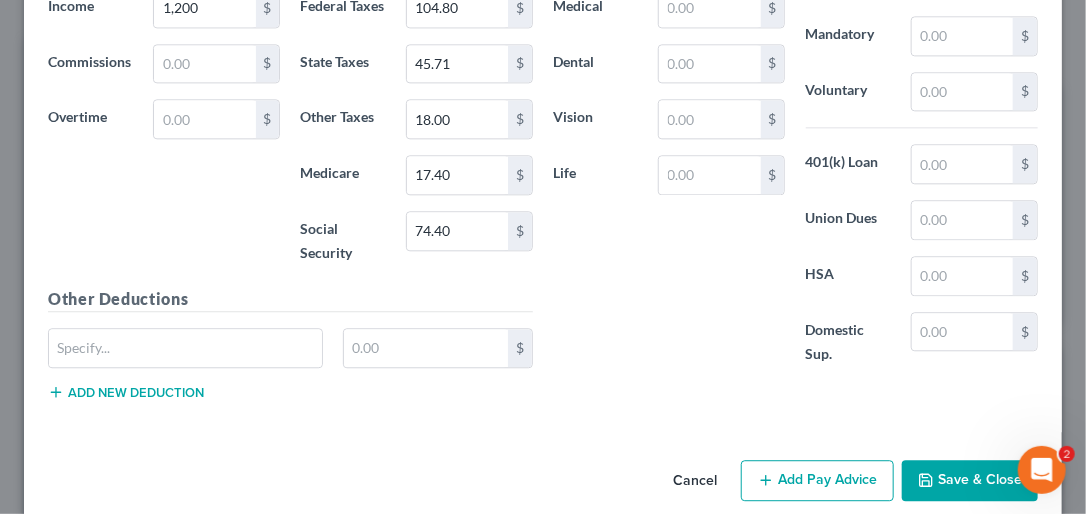 scroll, scrollTop: 4492, scrollLeft: 0, axis: vertical 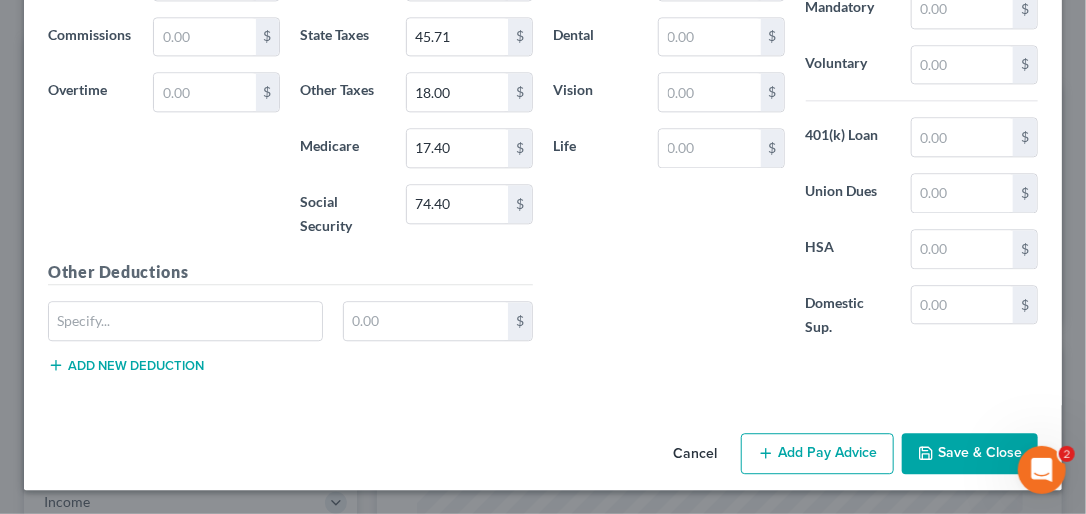 click on "Add Pay Advice" at bounding box center [817, 454] 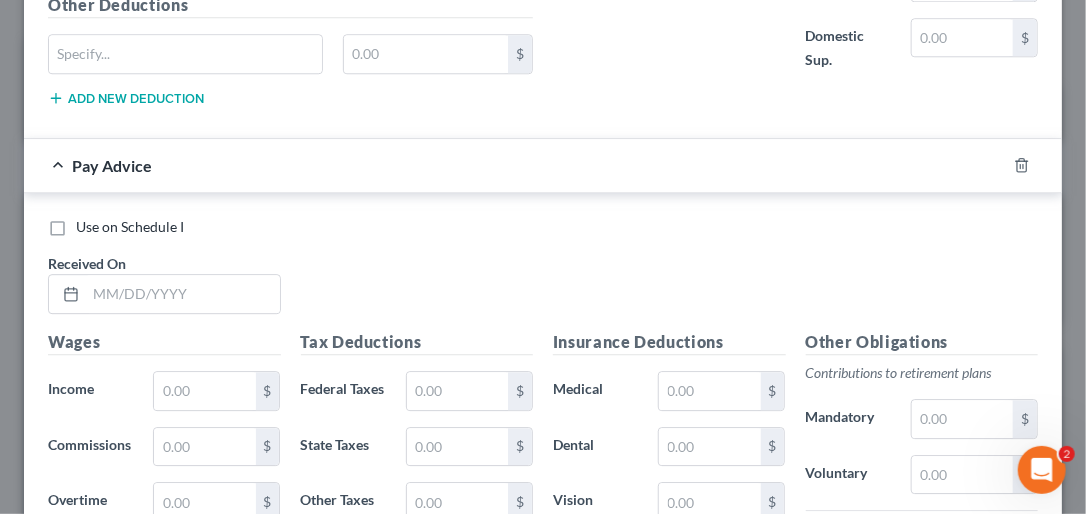 scroll, scrollTop: 4673, scrollLeft: 0, axis: vertical 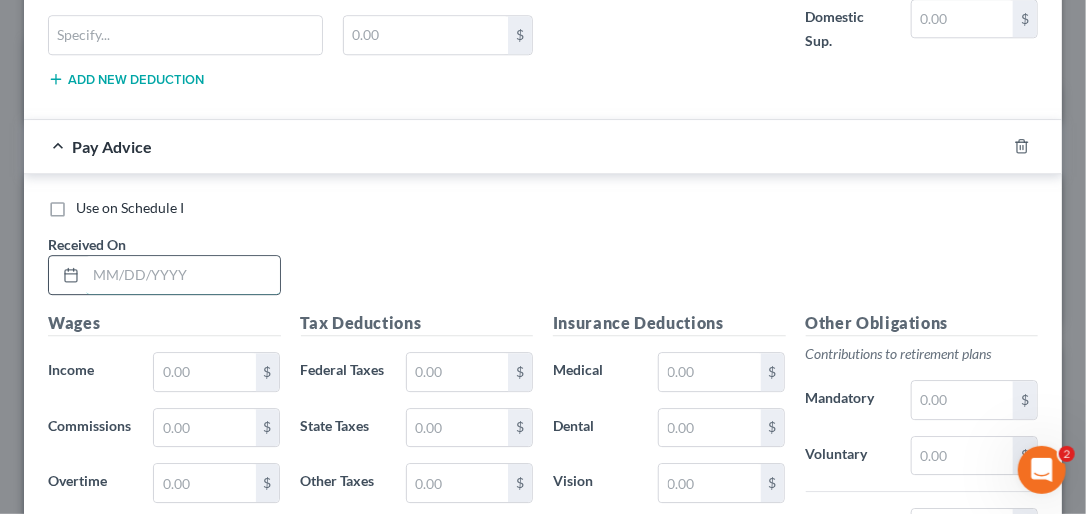 click at bounding box center (183, 275) 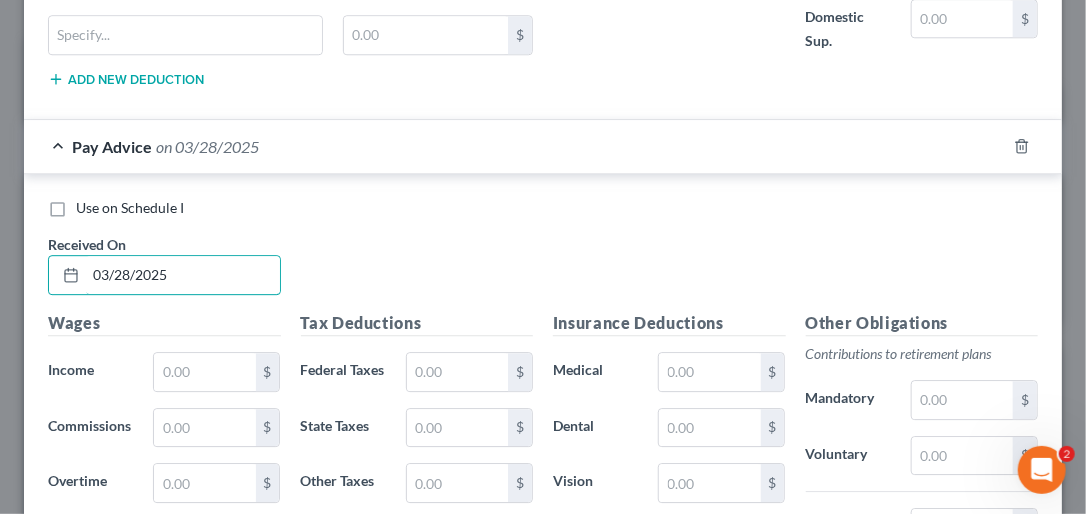 type on "03/28/2025" 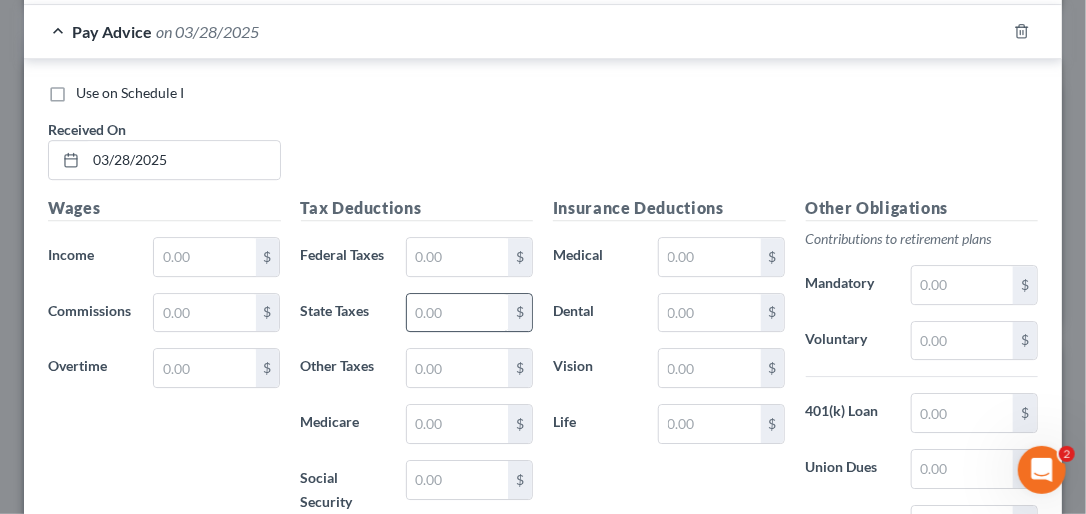 scroll, scrollTop: 4798, scrollLeft: 0, axis: vertical 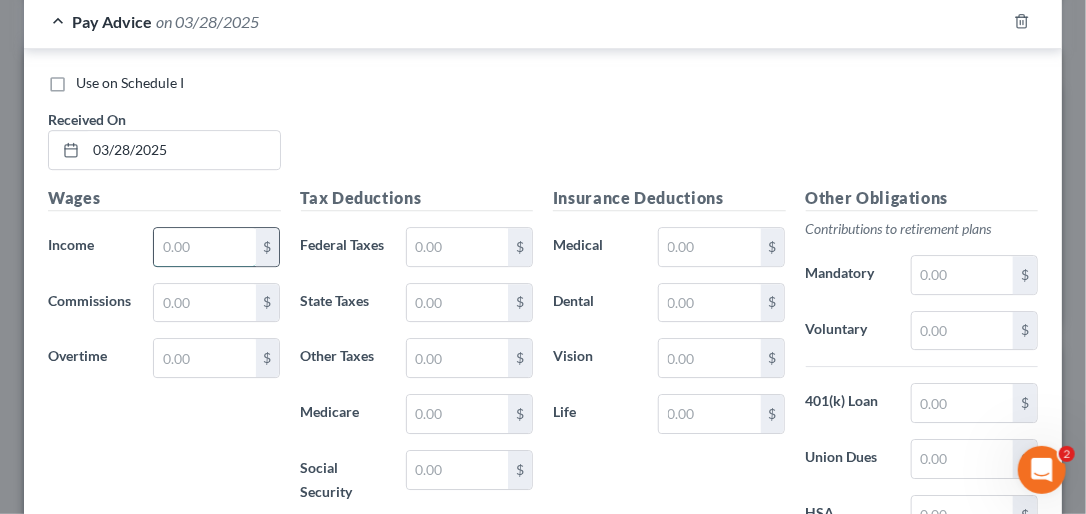 click at bounding box center (204, 247) 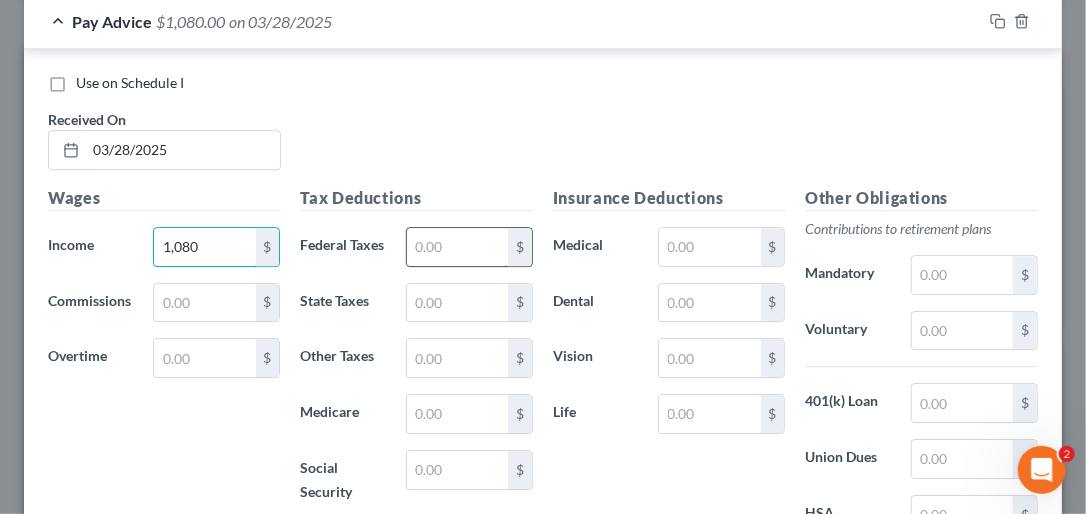 type on "1,080" 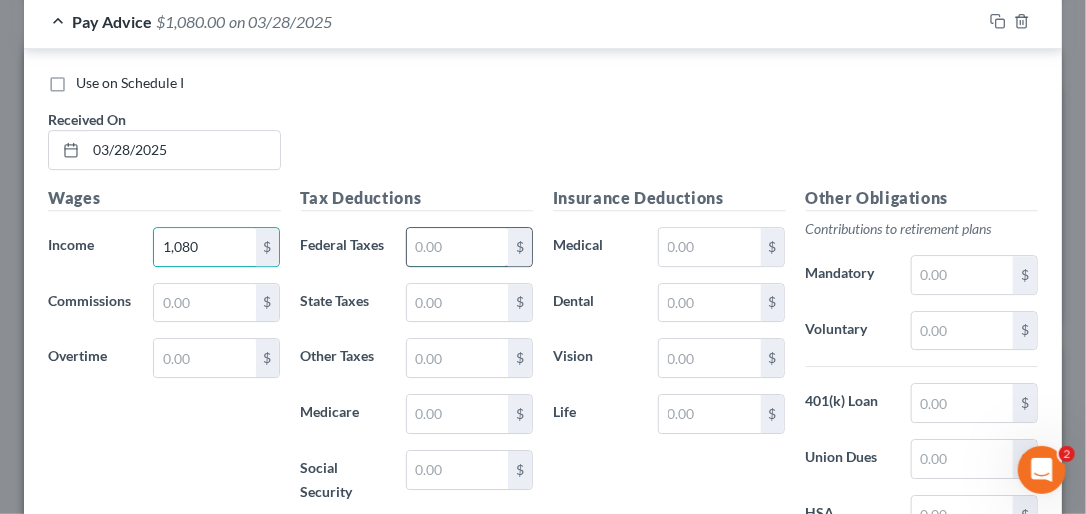 click at bounding box center (457, 247) 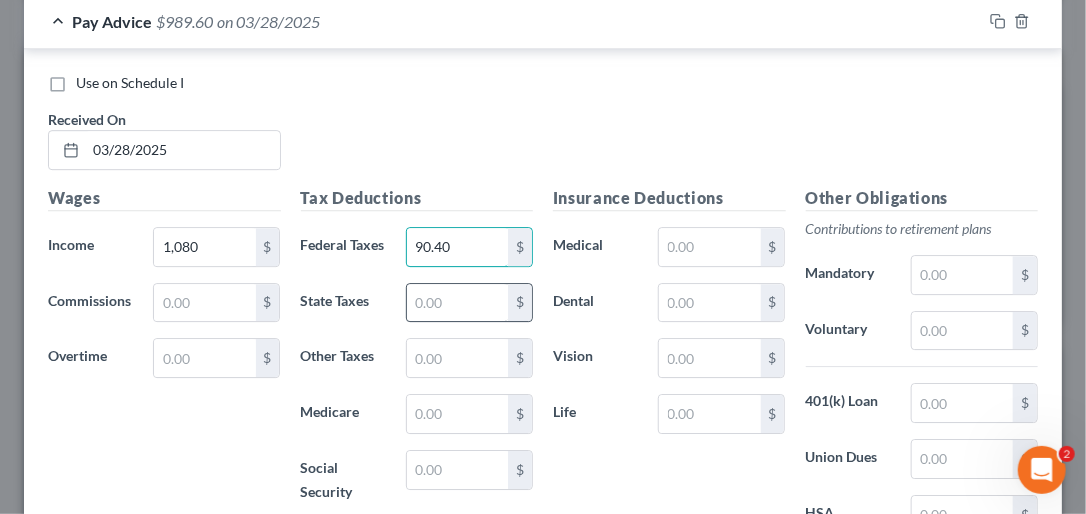 type on "90.40" 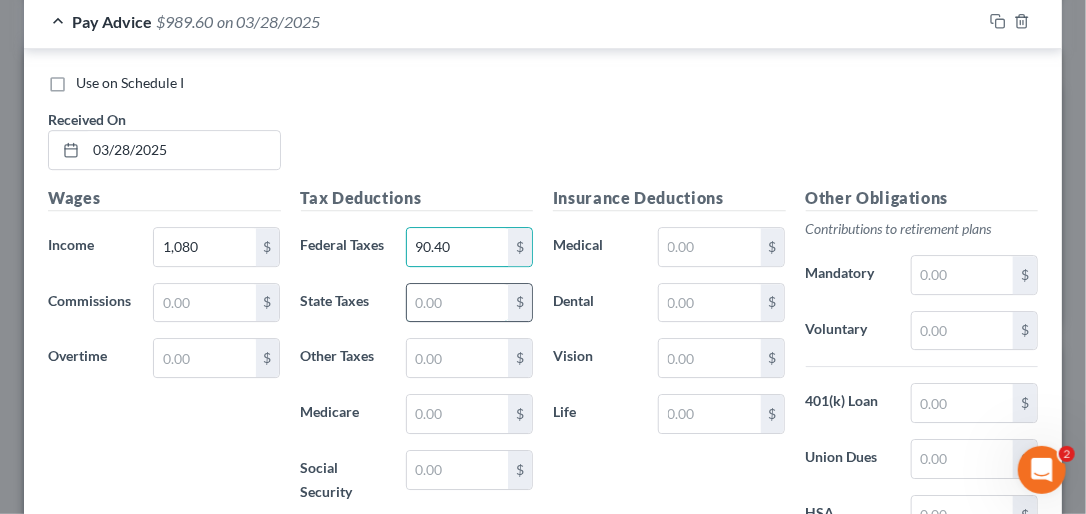 click at bounding box center (457, 303) 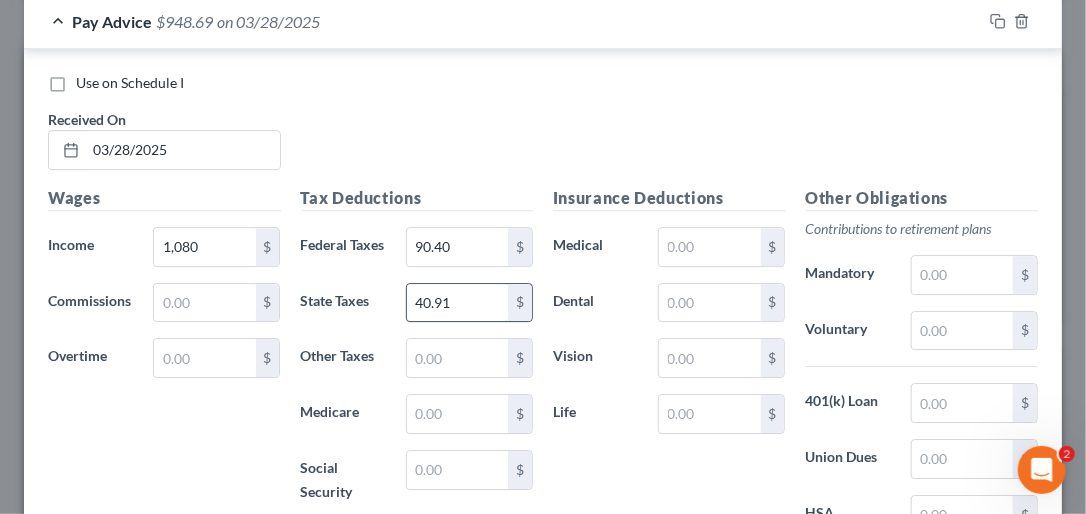 scroll, scrollTop: 4718, scrollLeft: 0, axis: vertical 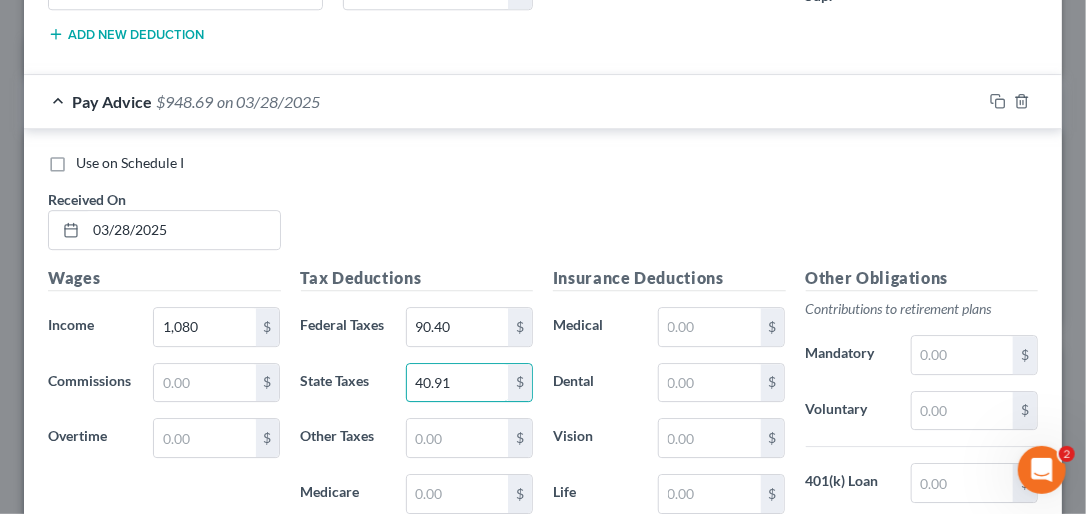 type on "40.91" 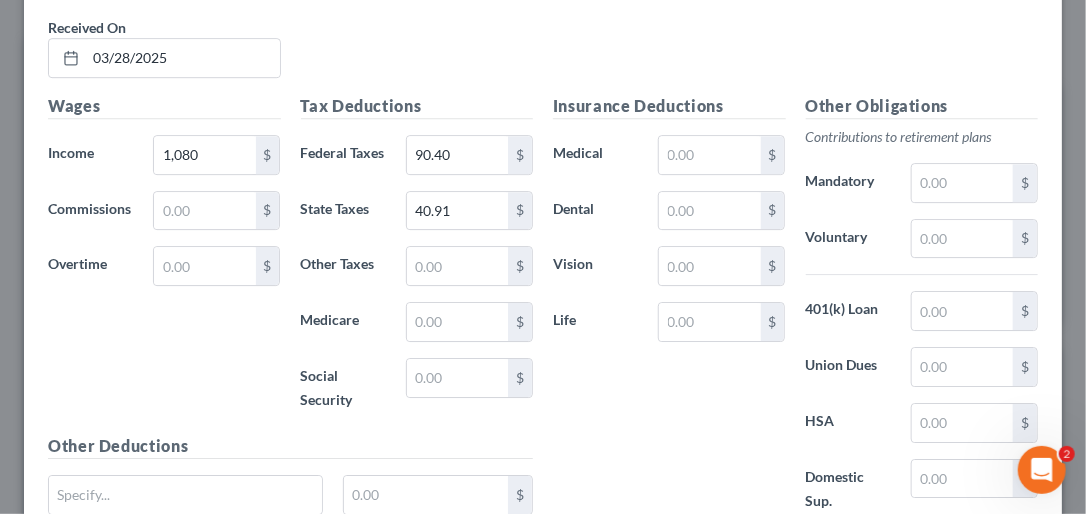 scroll, scrollTop: 4900, scrollLeft: 0, axis: vertical 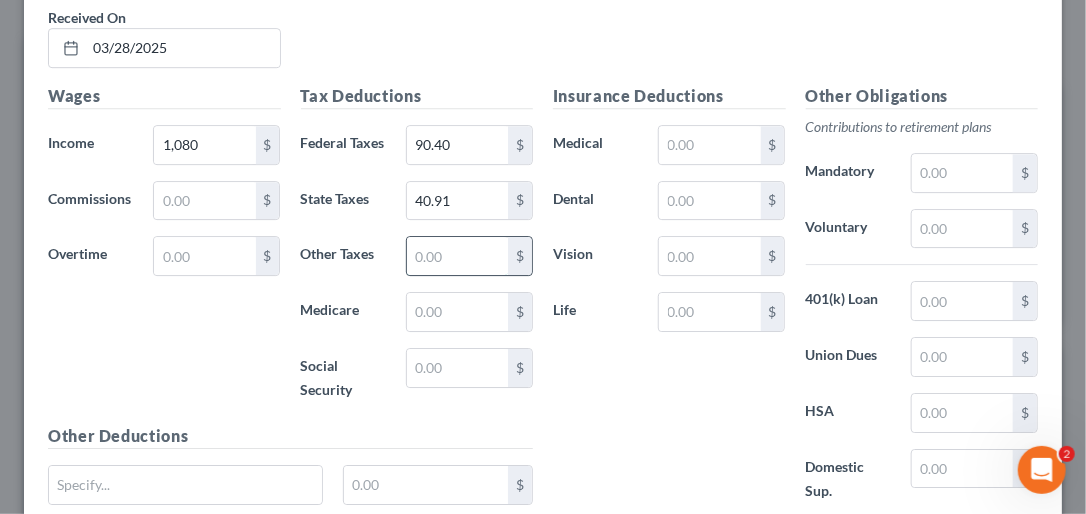 click at bounding box center [457, 256] 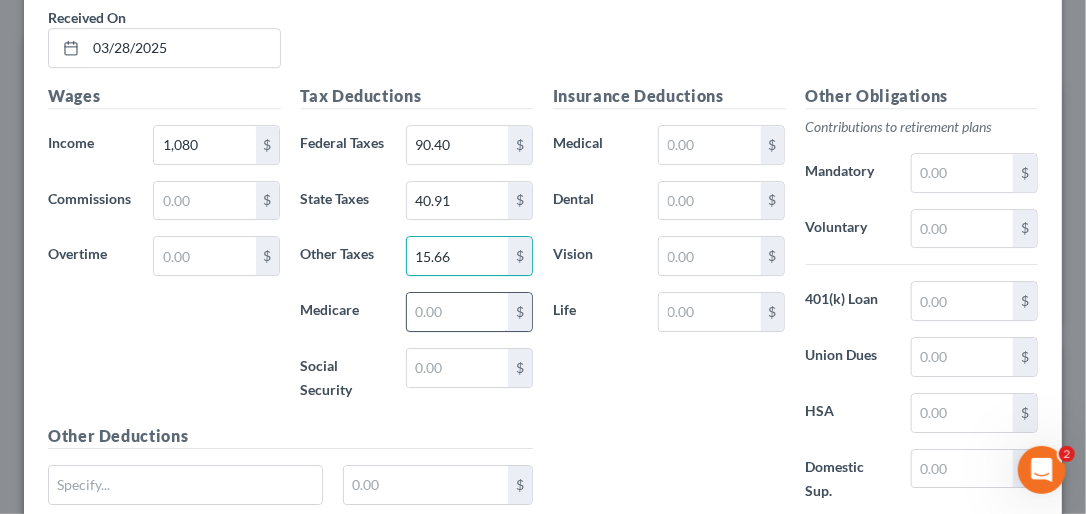 type on "15.66" 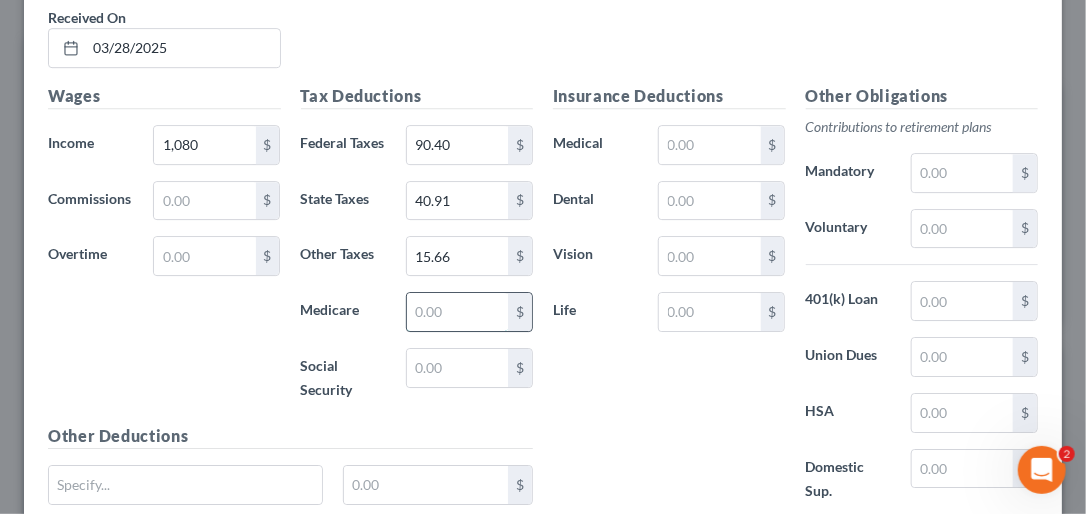 click at bounding box center [457, 312] 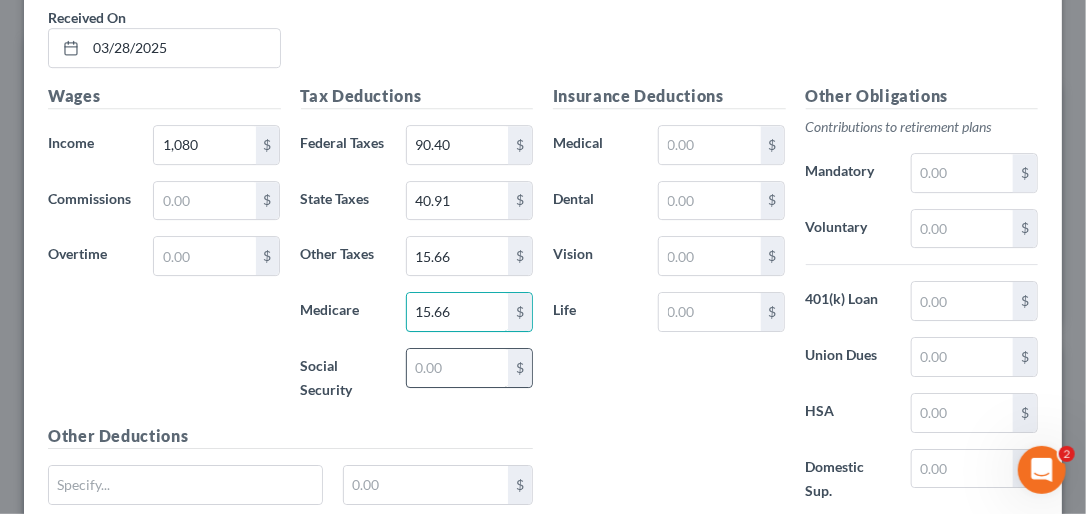 type on "15.66" 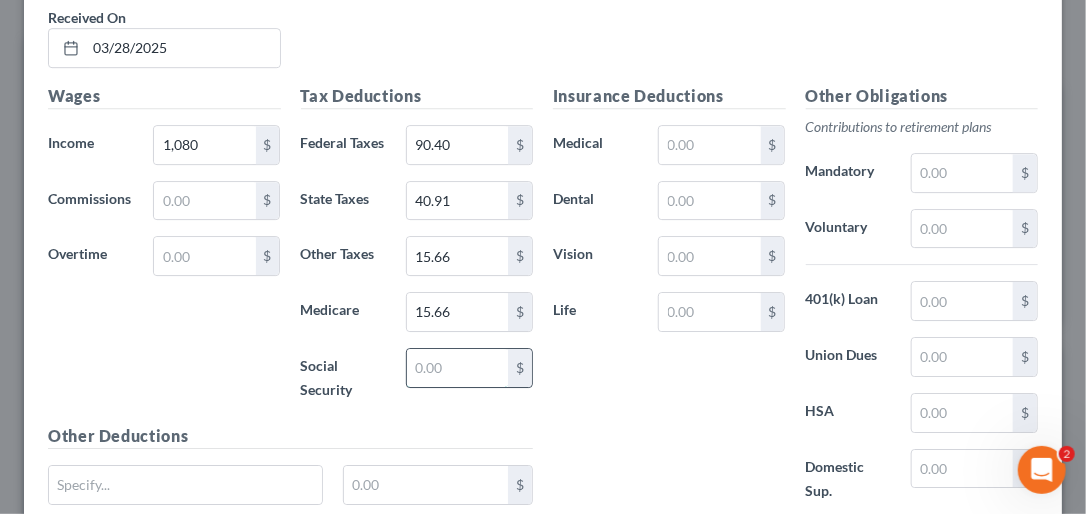 click at bounding box center [457, 368] 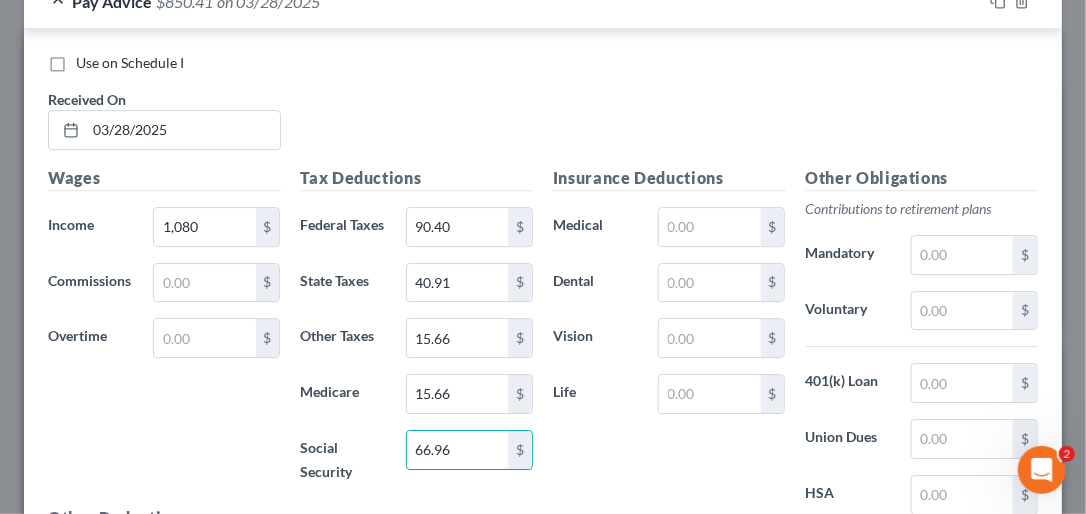 scroll, scrollTop: 4740, scrollLeft: 0, axis: vertical 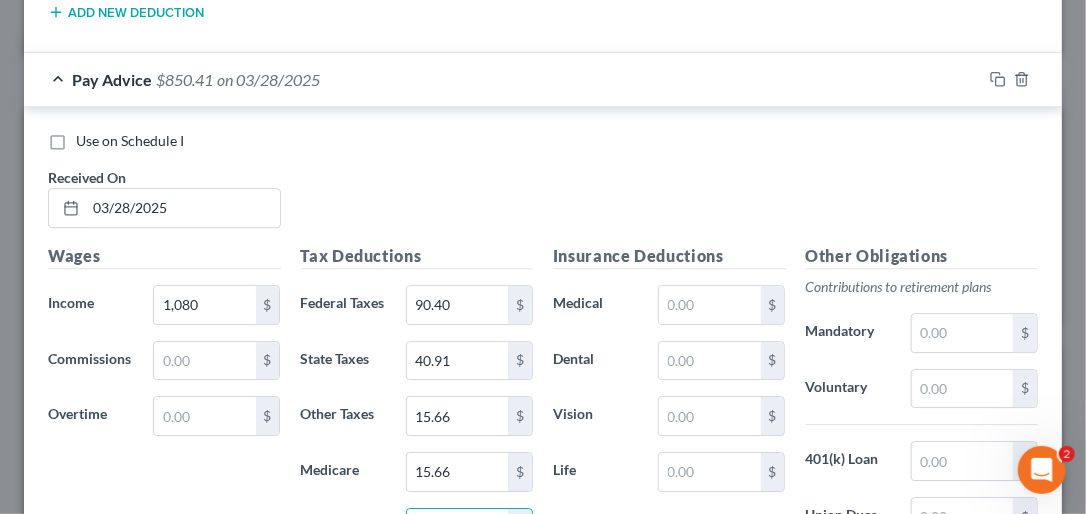 type on "66.96" 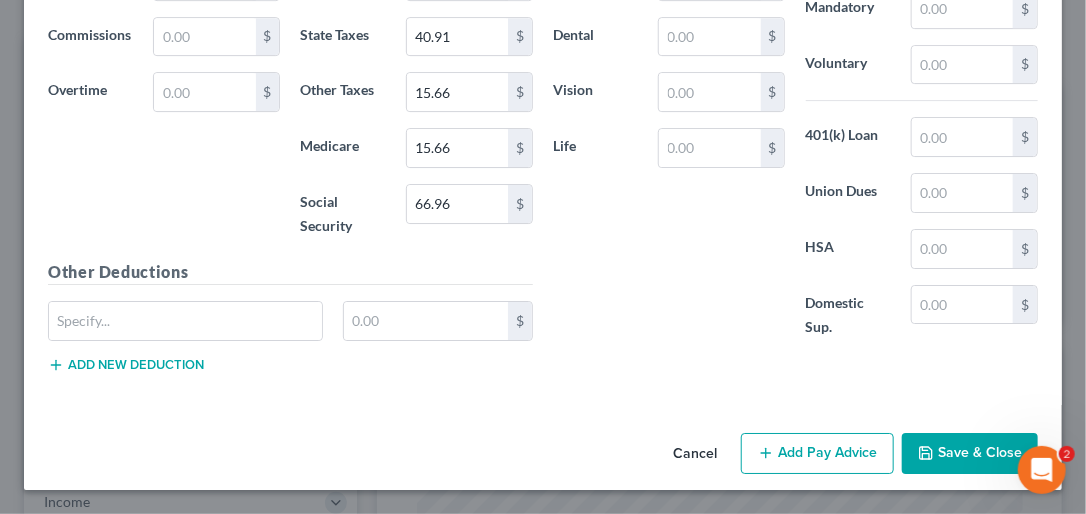 scroll, scrollTop: 5186, scrollLeft: 0, axis: vertical 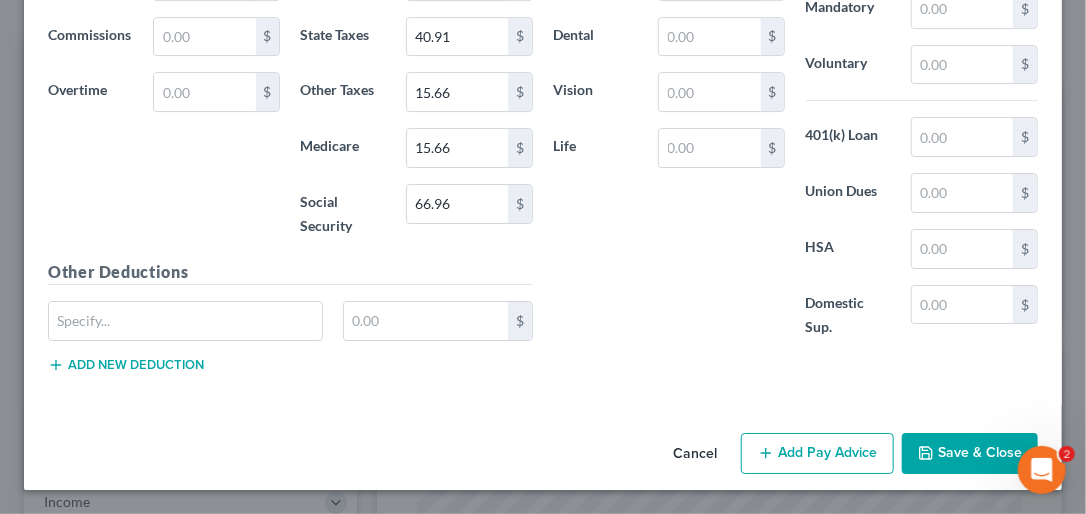 click 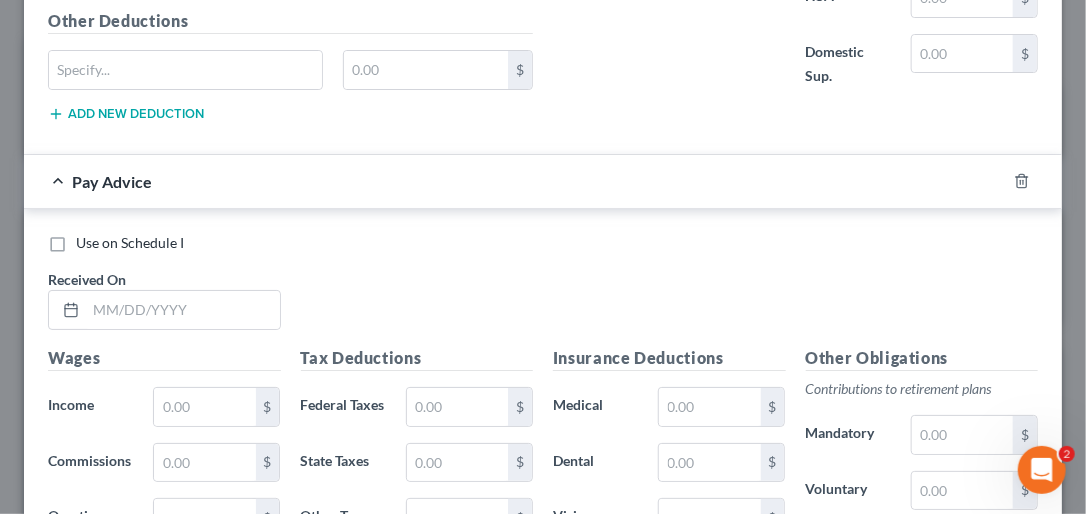scroll, scrollTop: 5433, scrollLeft: 0, axis: vertical 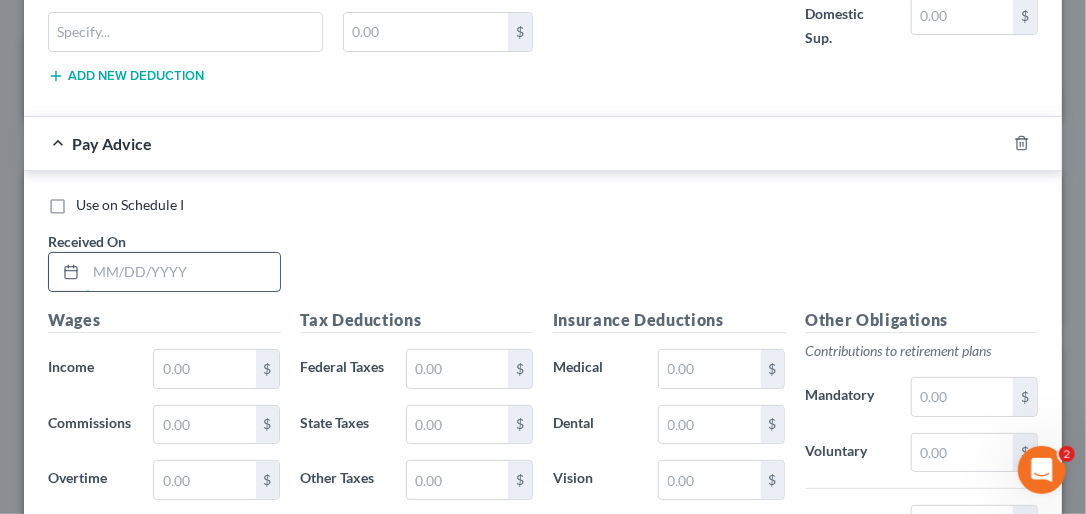 click at bounding box center [183, 272] 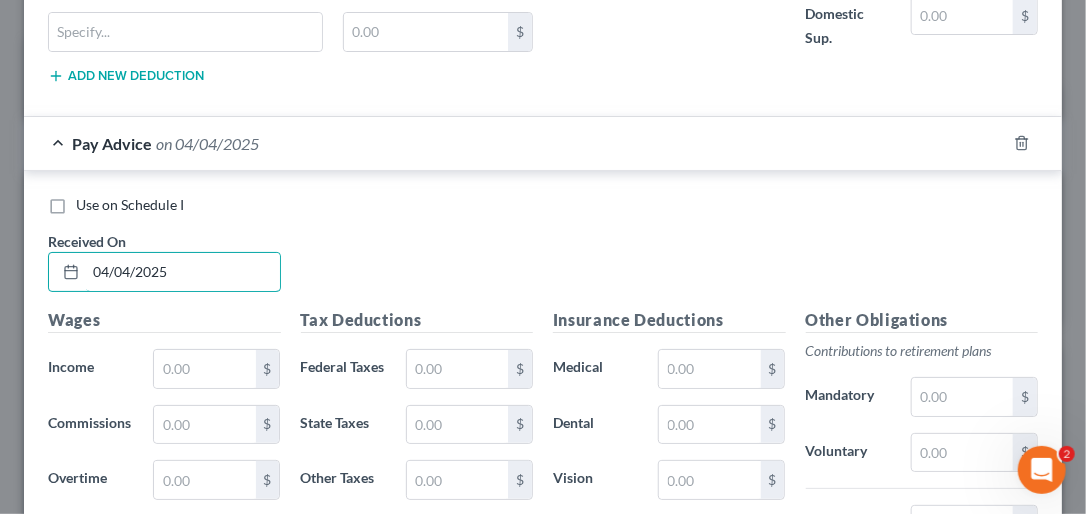 type on "04/04/2025" 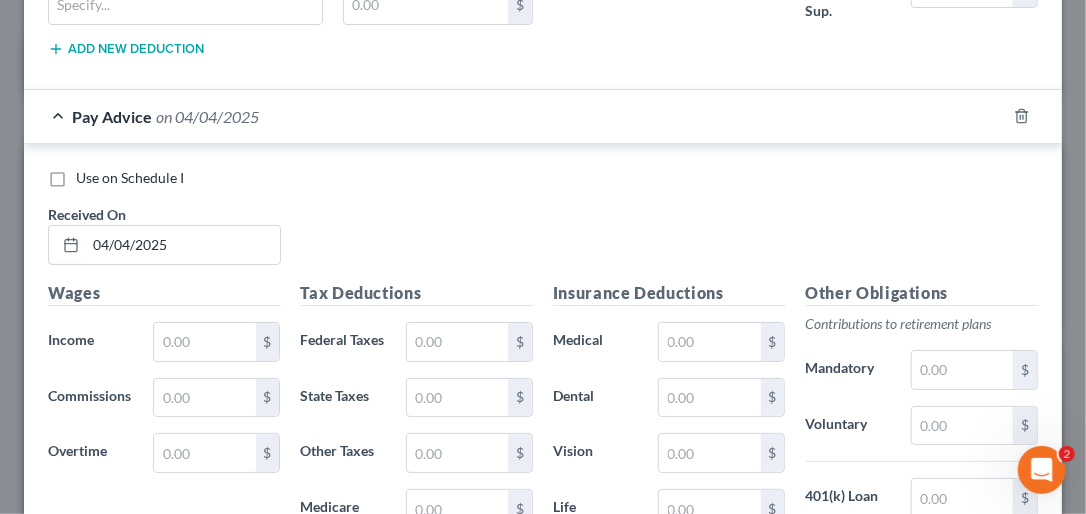 scroll, scrollTop: 5385, scrollLeft: 0, axis: vertical 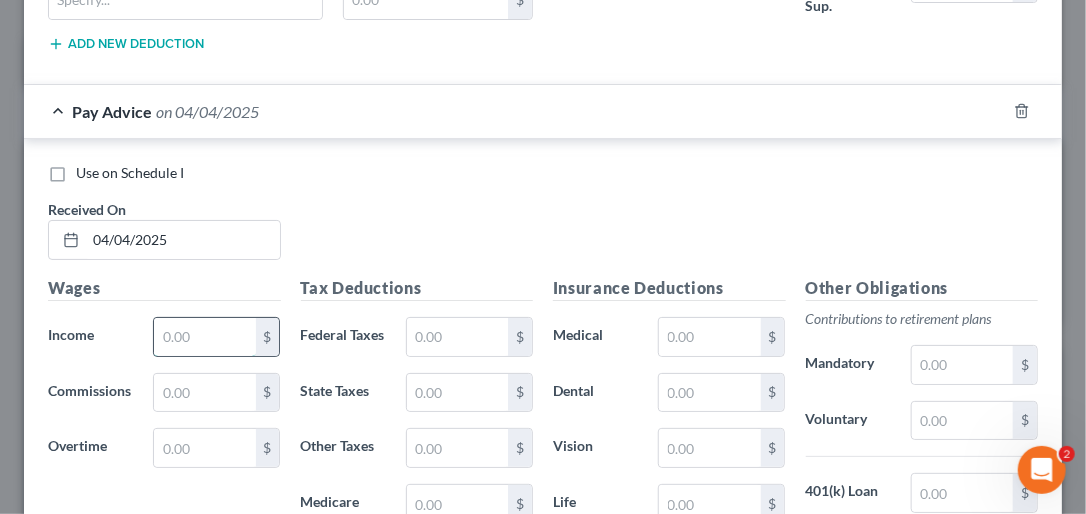 click at bounding box center [204, 337] 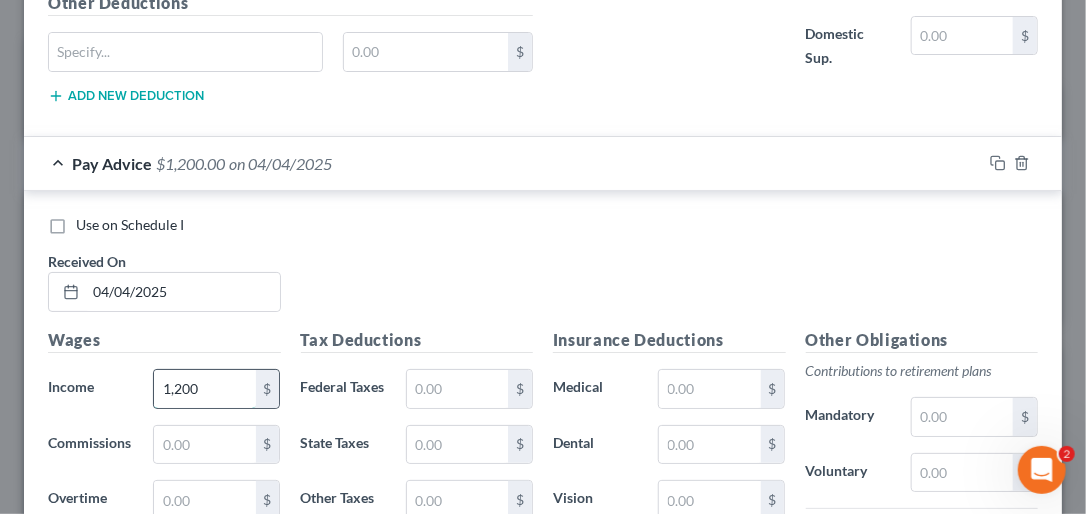 scroll, scrollTop: 5305, scrollLeft: 0, axis: vertical 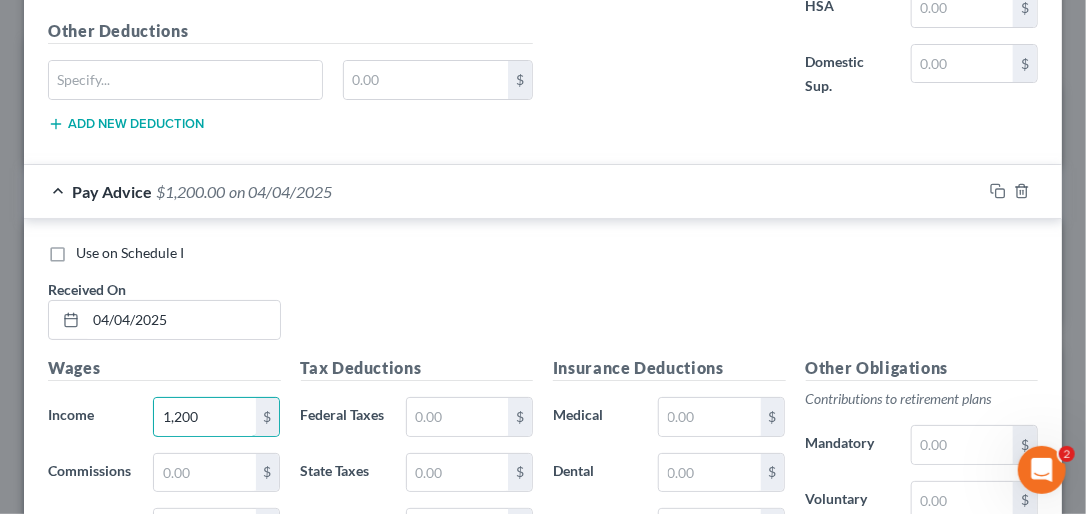 type on "1,200" 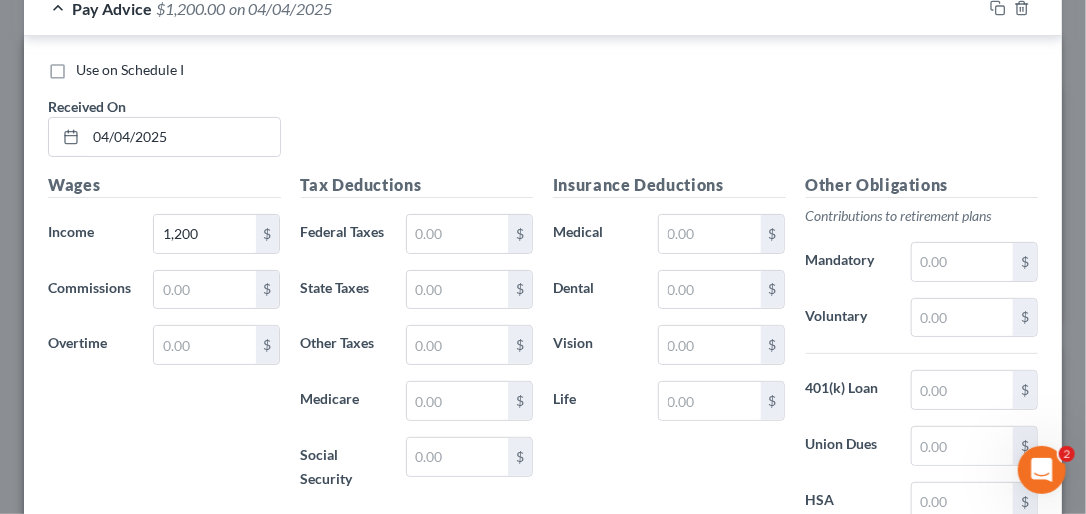 scroll, scrollTop: 5584, scrollLeft: 0, axis: vertical 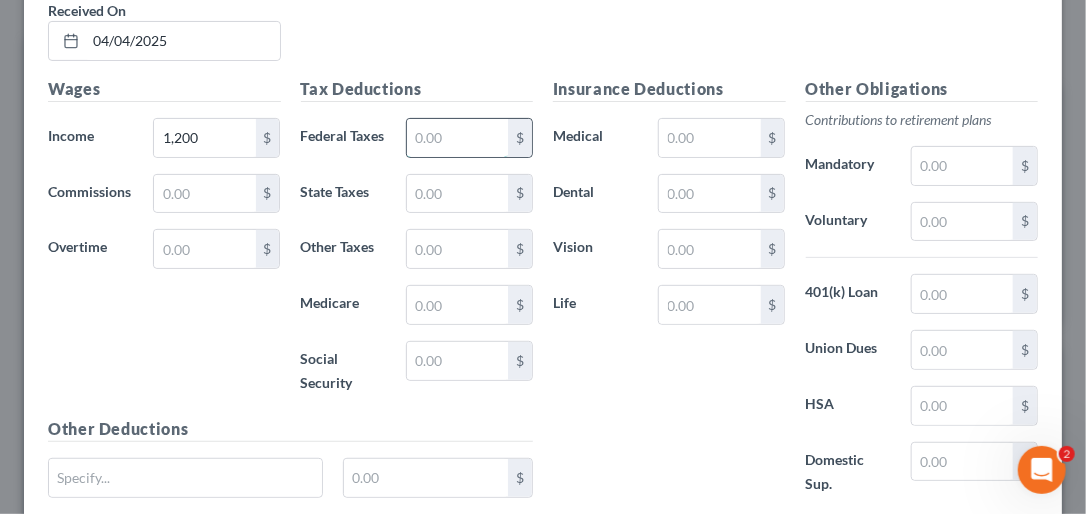 click at bounding box center [457, 138] 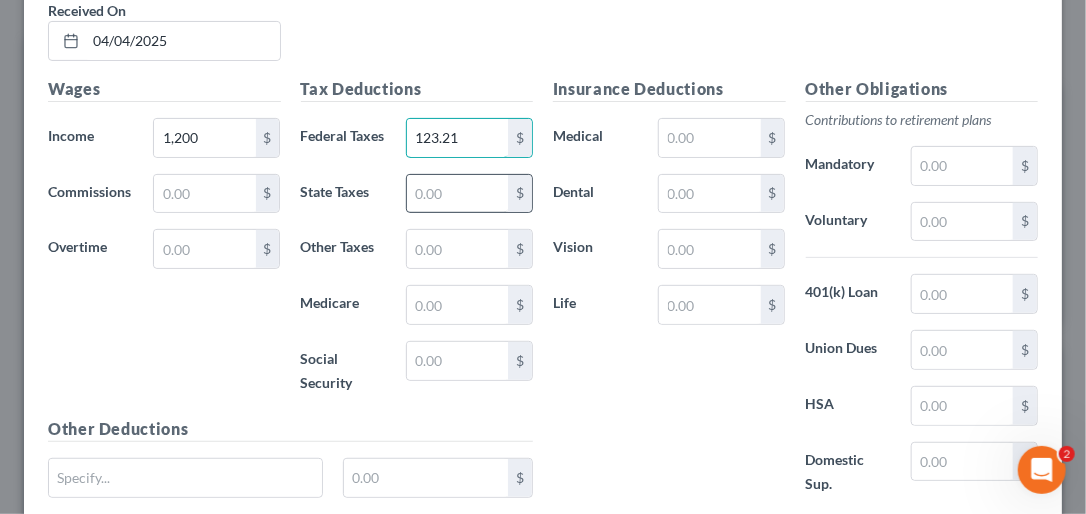 type on "123.21" 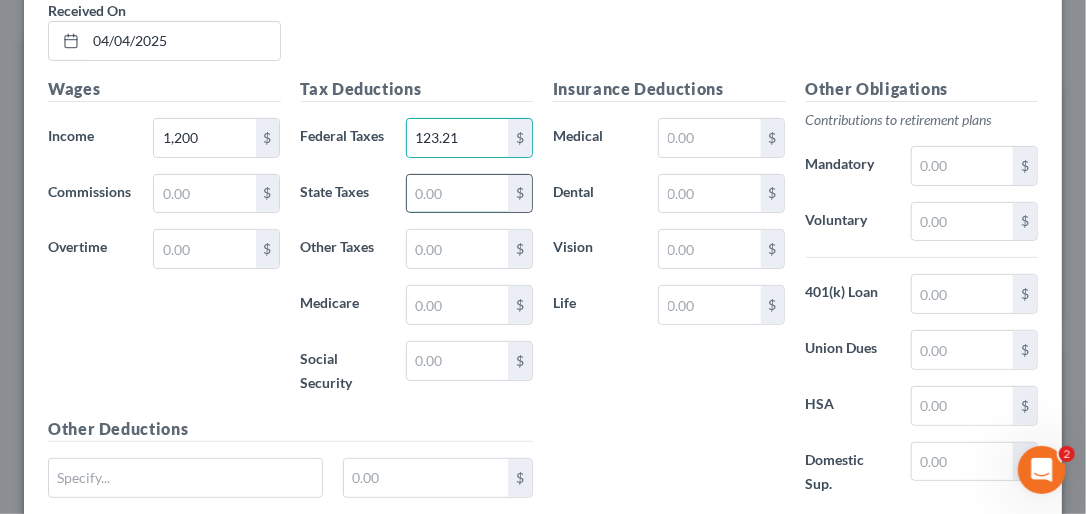 click at bounding box center (457, 194) 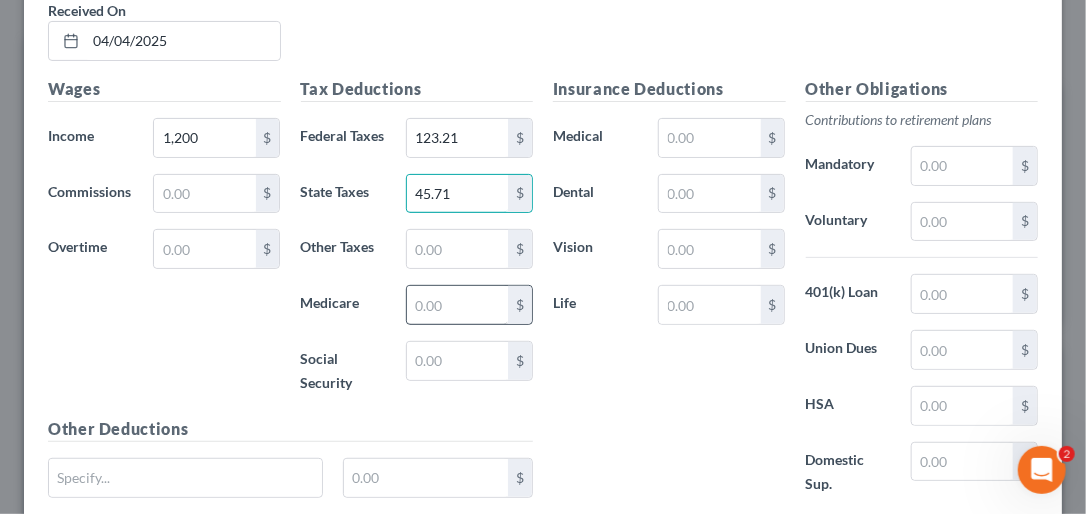 type on "45.71" 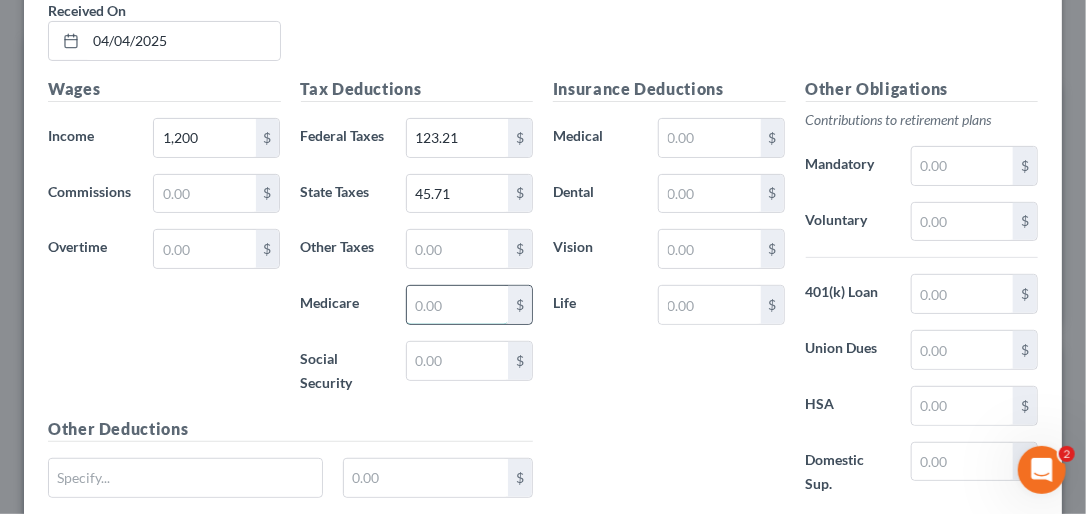 click at bounding box center [457, 305] 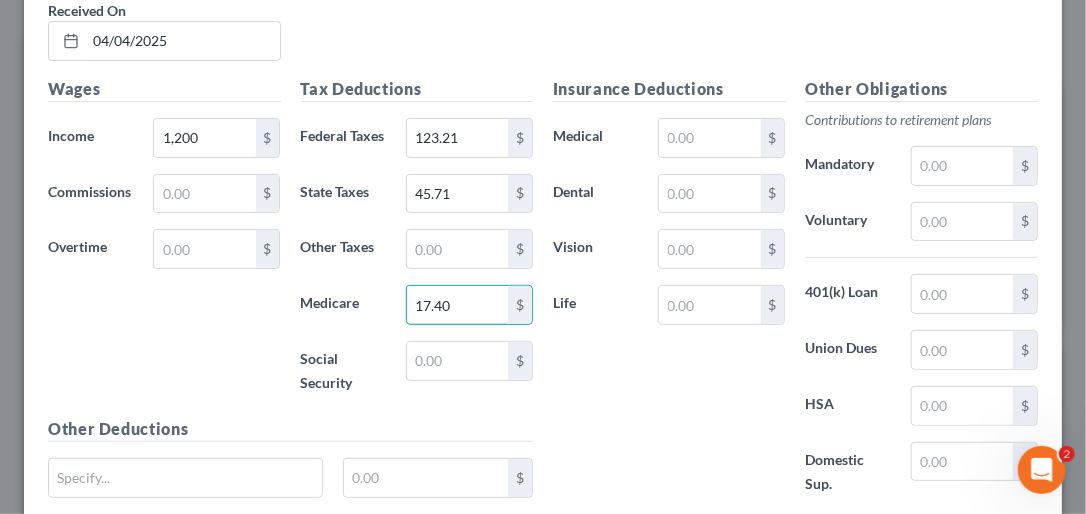 type on "17.40" 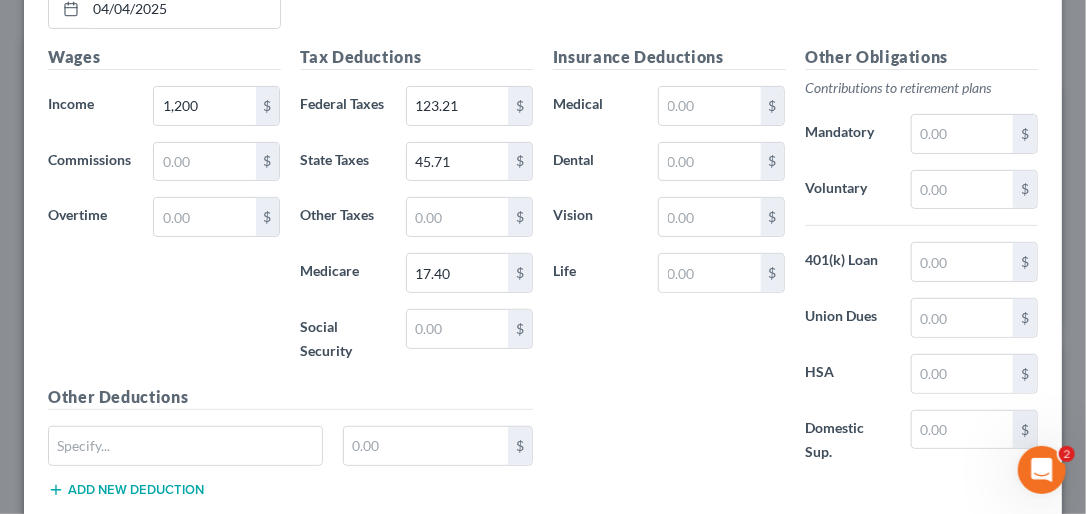 scroll, scrollTop: 5691, scrollLeft: 0, axis: vertical 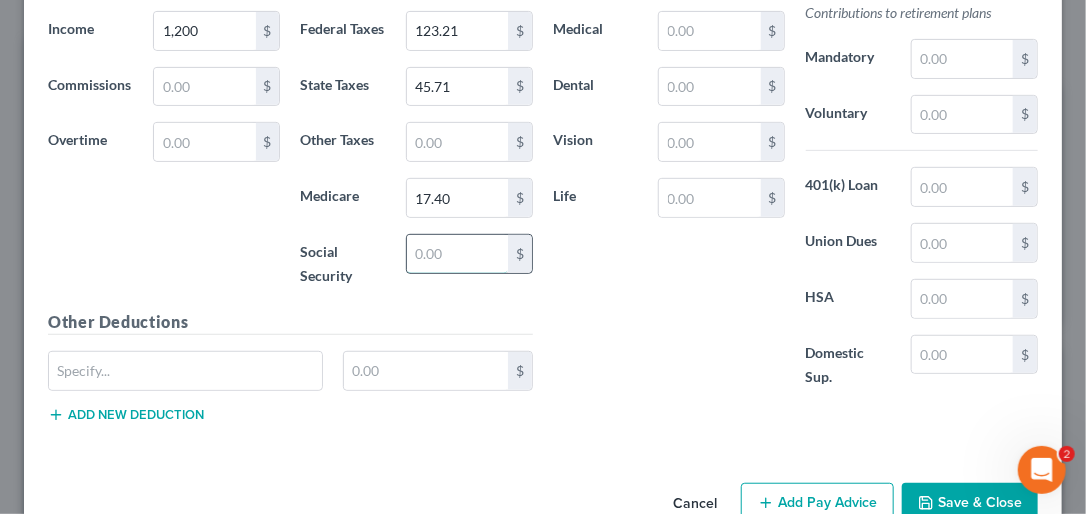 click at bounding box center (457, 254) 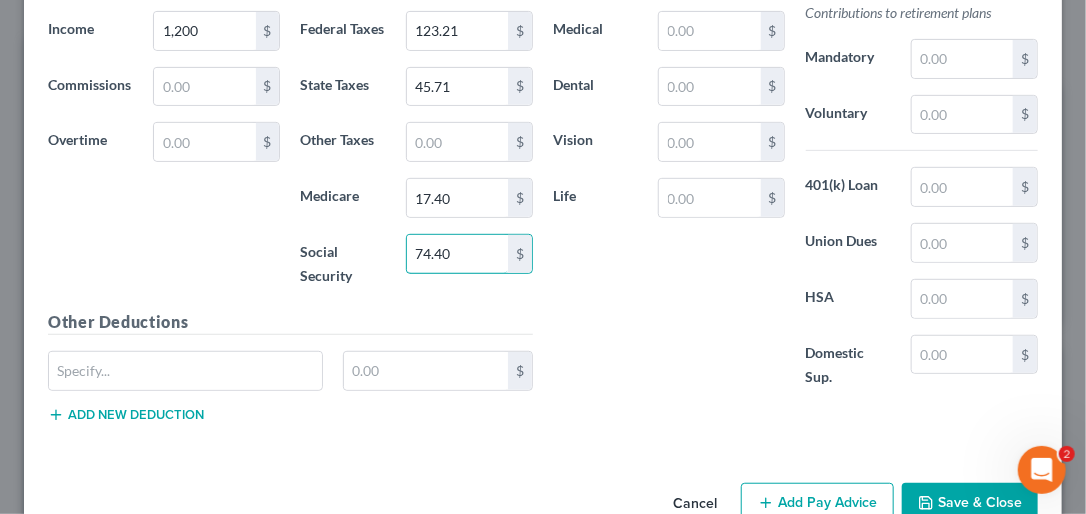 type on "74.40" 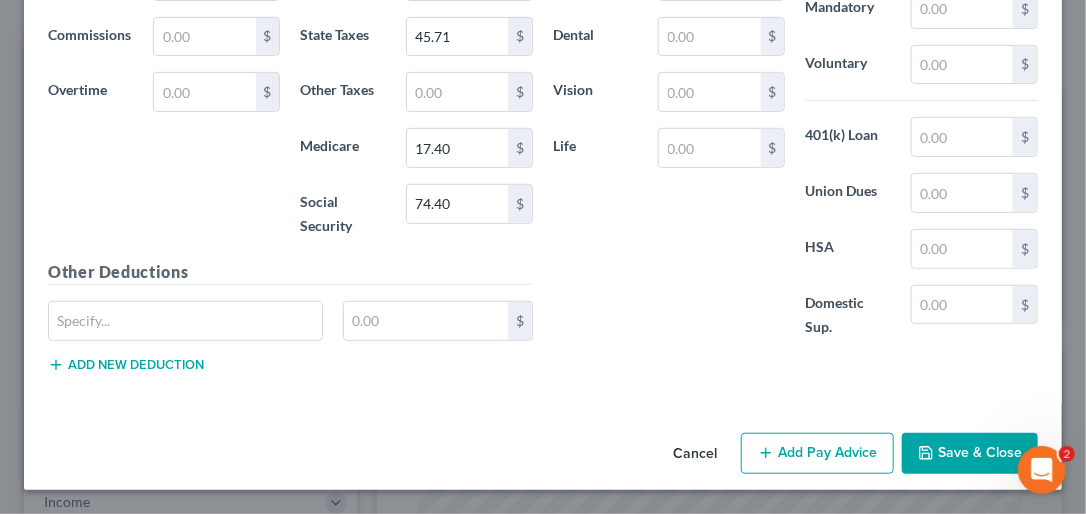 scroll, scrollTop: 5880, scrollLeft: 0, axis: vertical 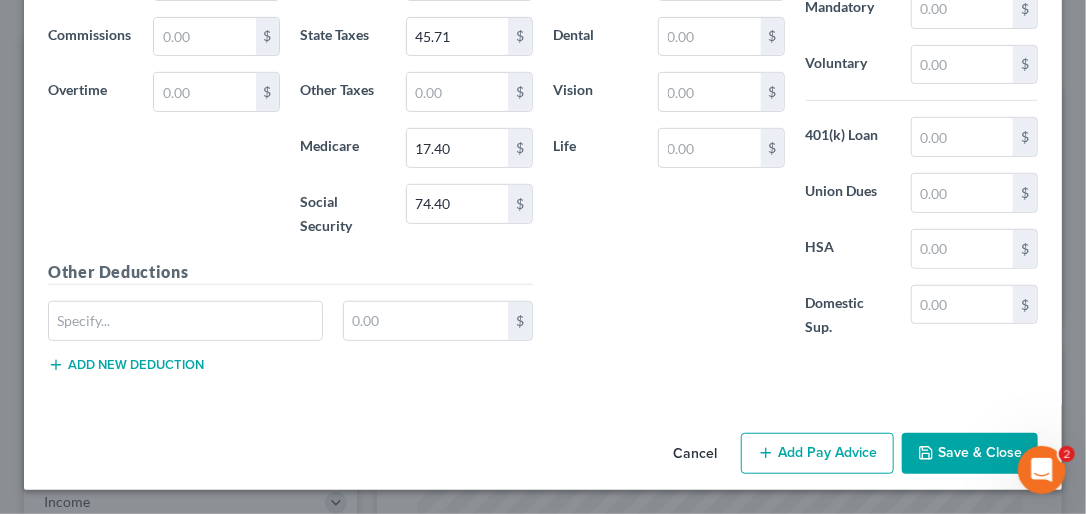 click on "Add Pay Advice" at bounding box center (817, 454) 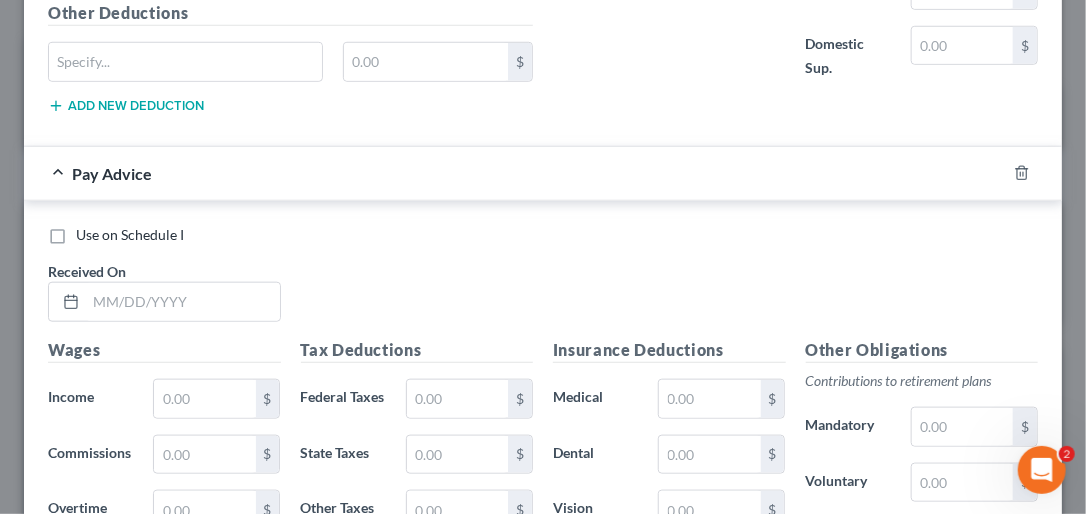 scroll, scrollTop: 6035, scrollLeft: 0, axis: vertical 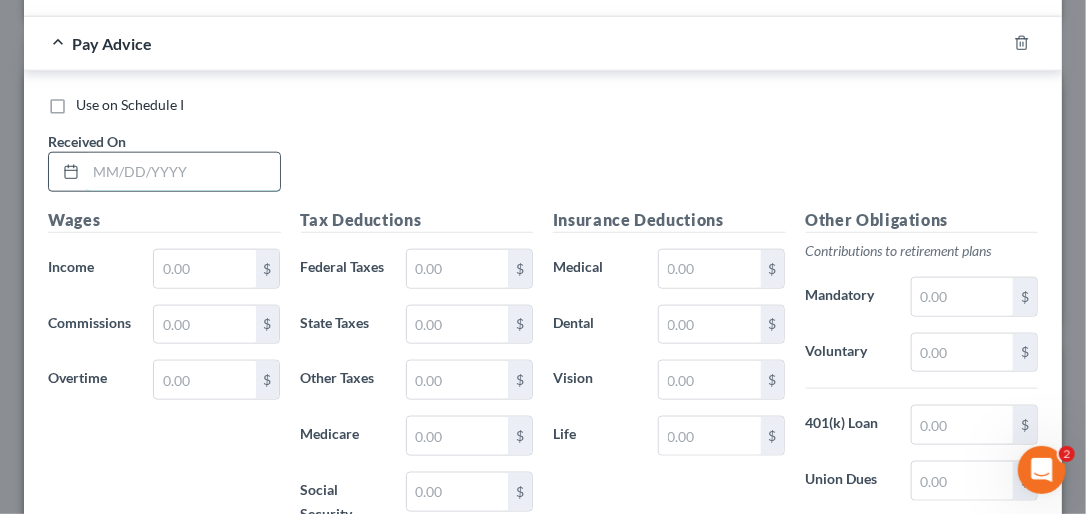 click at bounding box center [183, 172] 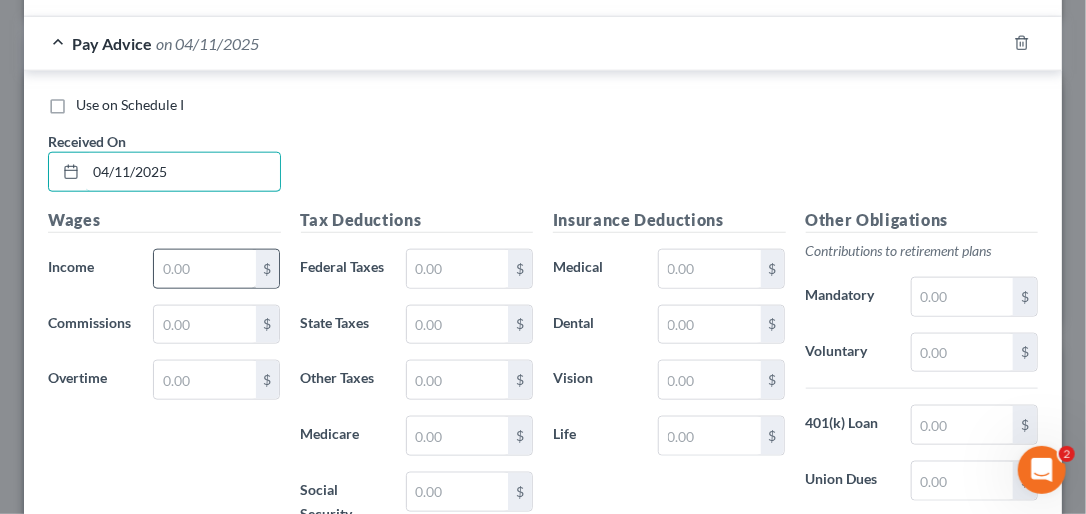 type on "04/11/2025" 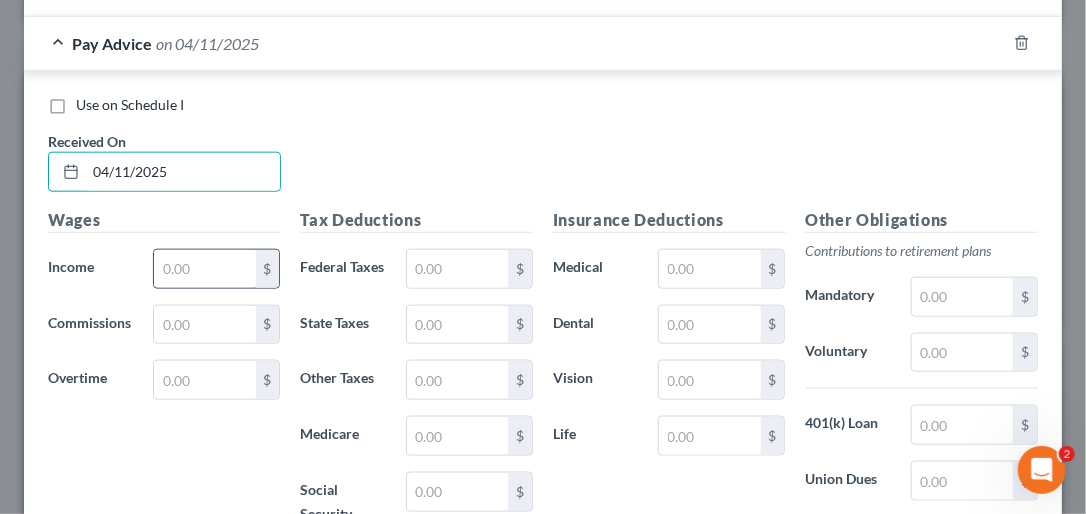 click at bounding box center (204, 269) 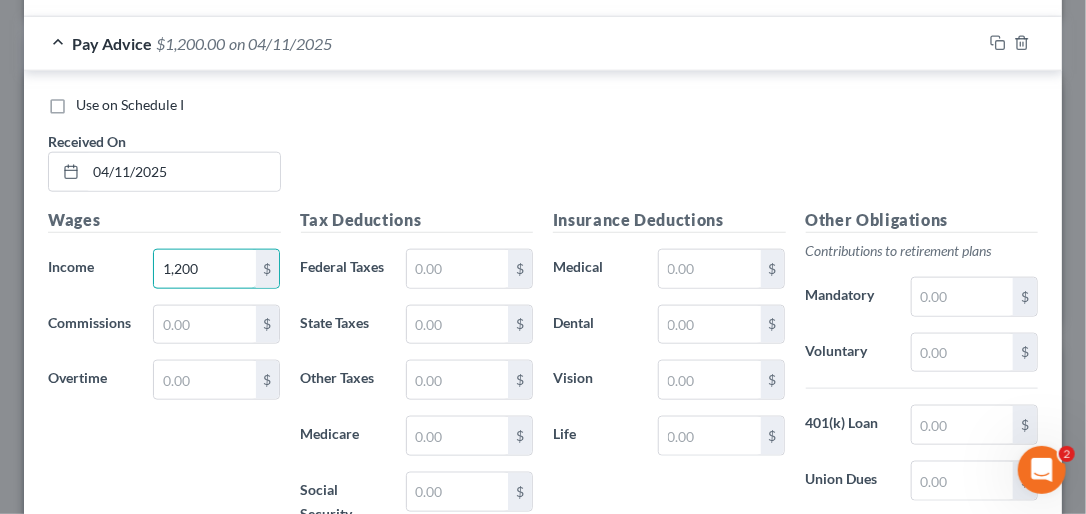 type on "1,200" 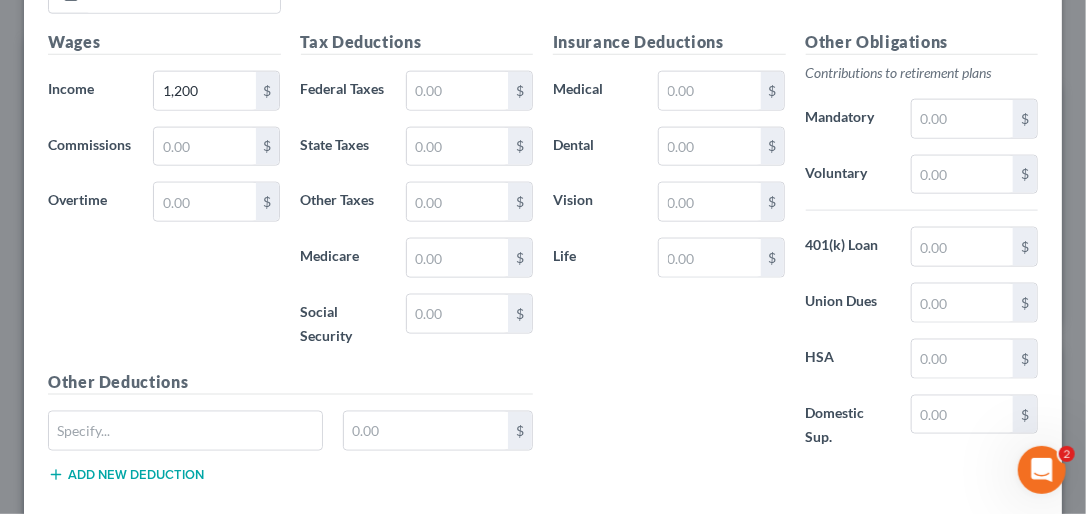 scroll, scrollTop: 6368, scrollLeft: 0, axis: vertical 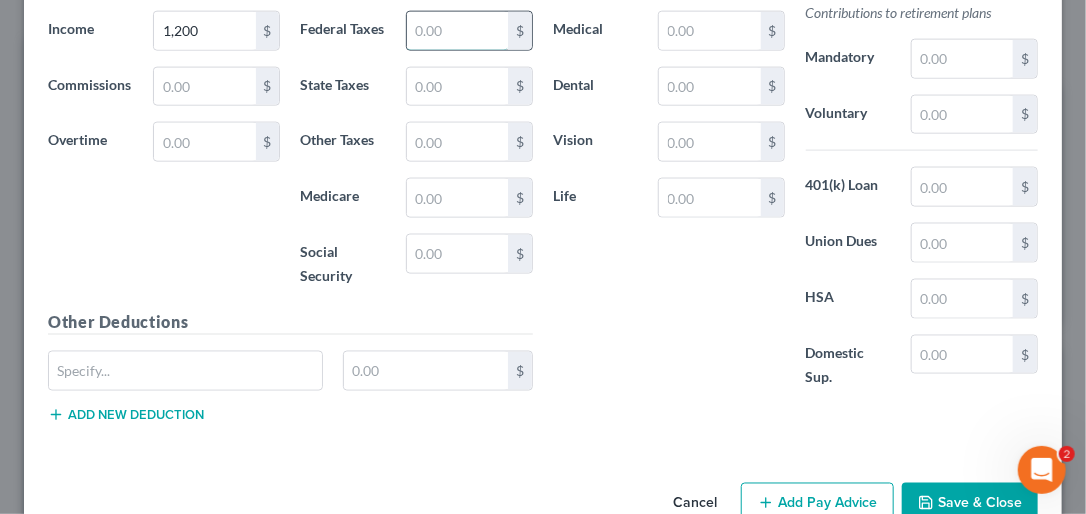 click at bounding box center [457, 31] 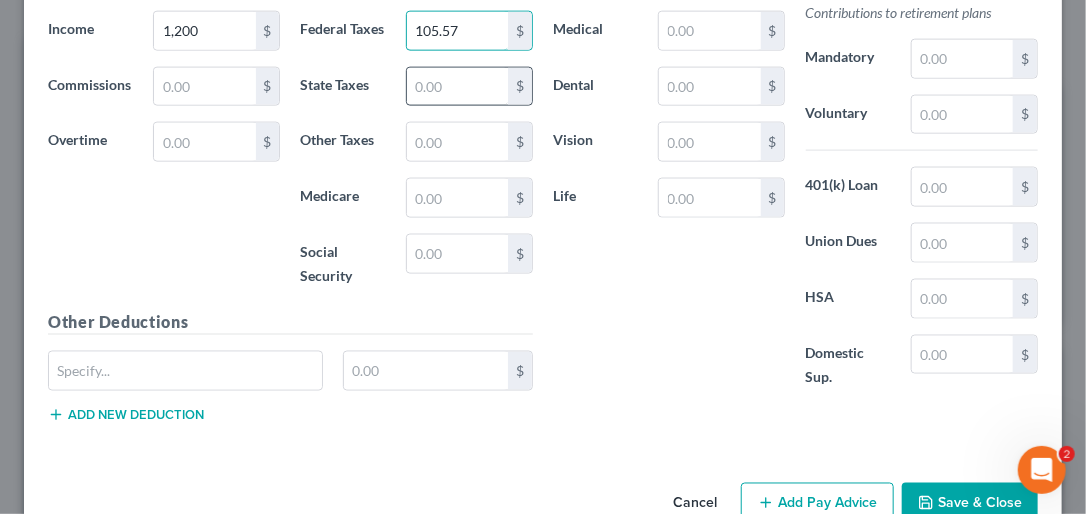 type on "105.57" 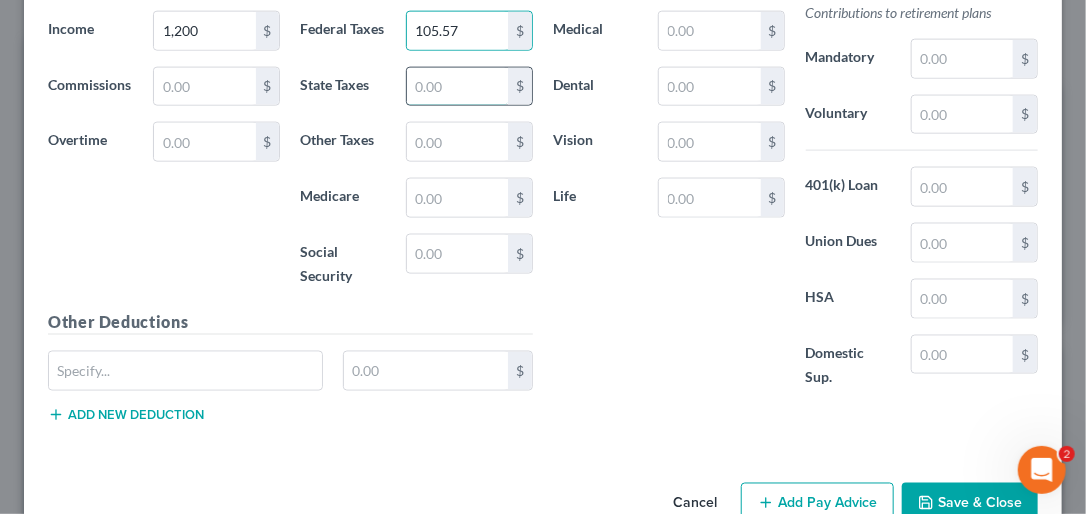 click at bounding box center [457, 87] 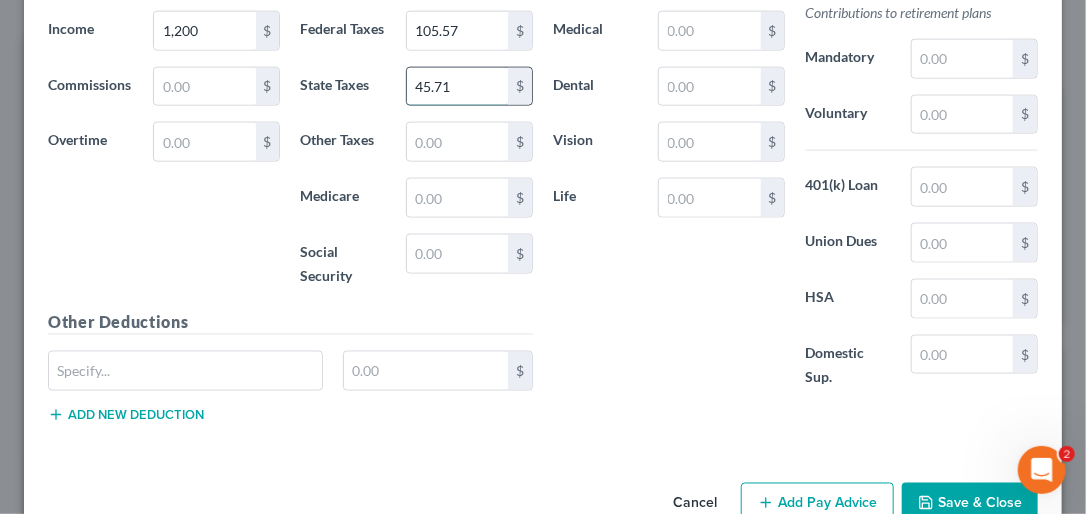 scroll, scrollTop: 6288, scrollLeft: 0, axis: vertical 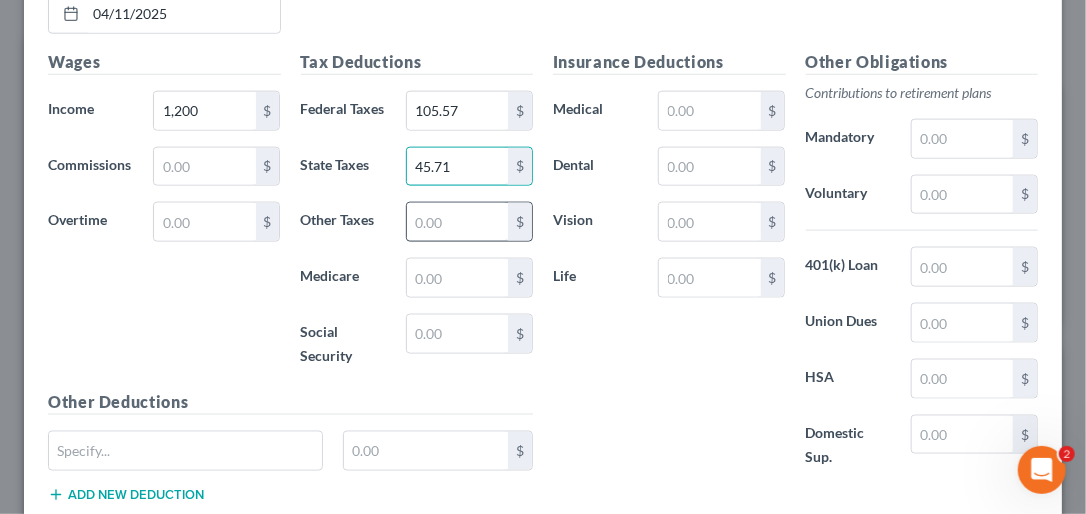 type on "45.71" 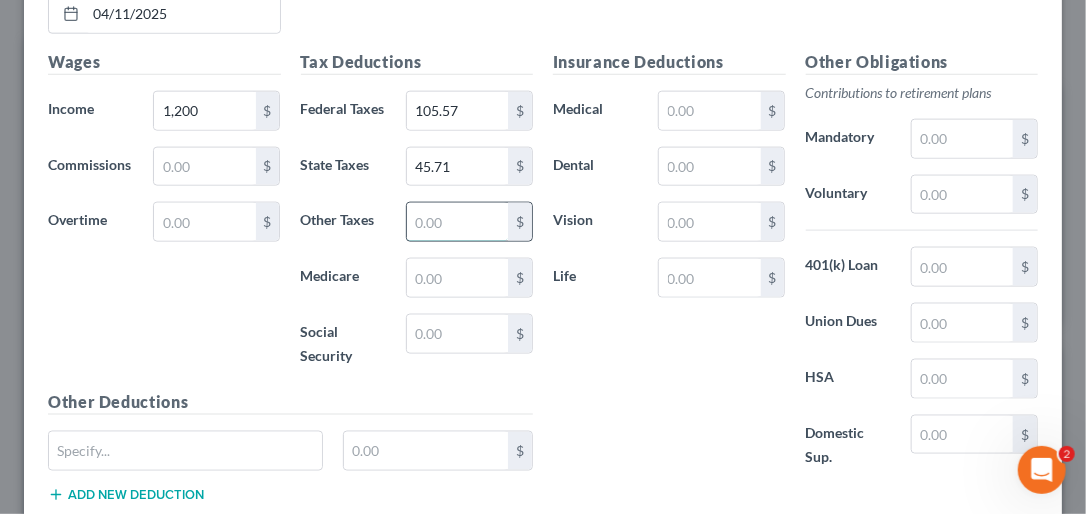 click at bounding box center [457, 222] 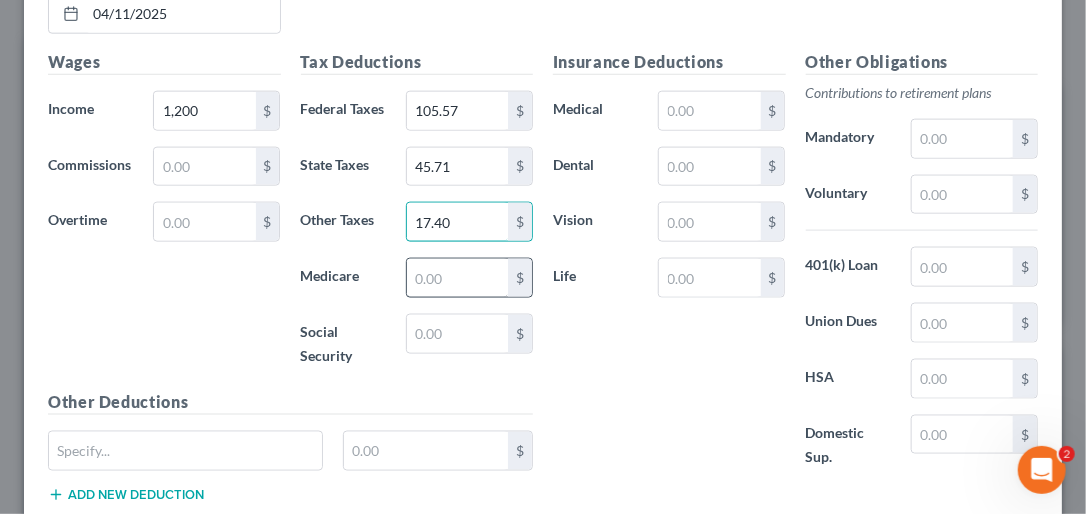 type on "17.40" 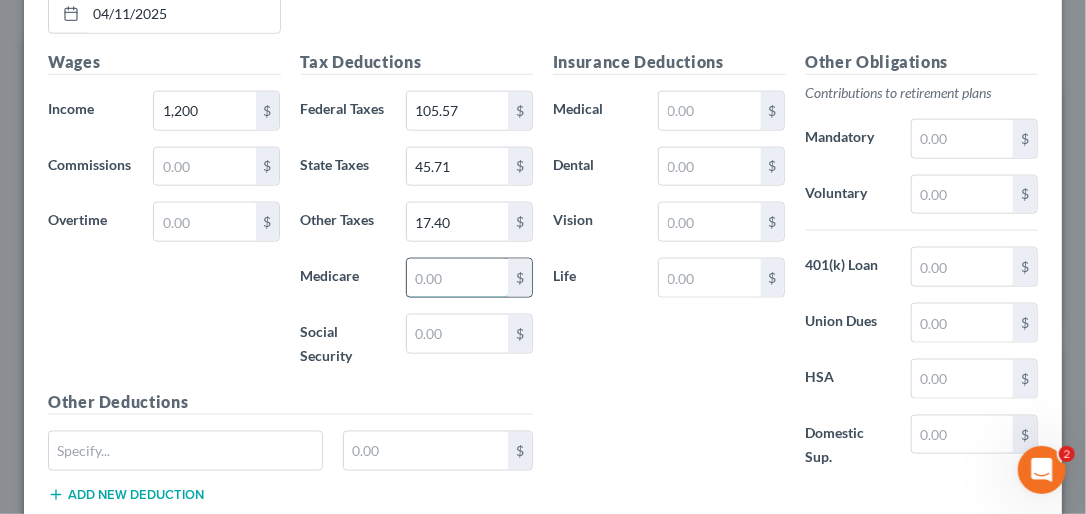 click at bounding box center (457, 278) 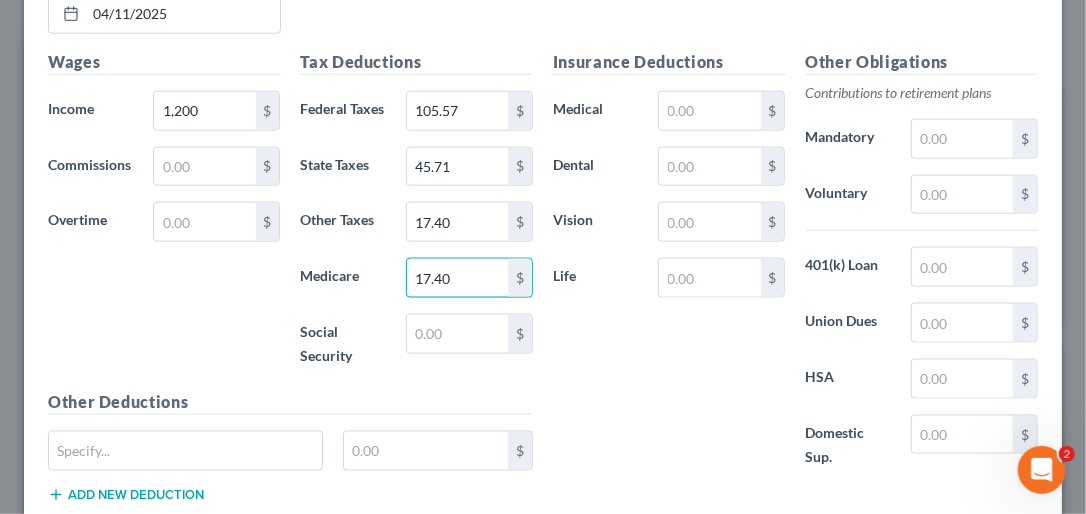 type on "17.40" 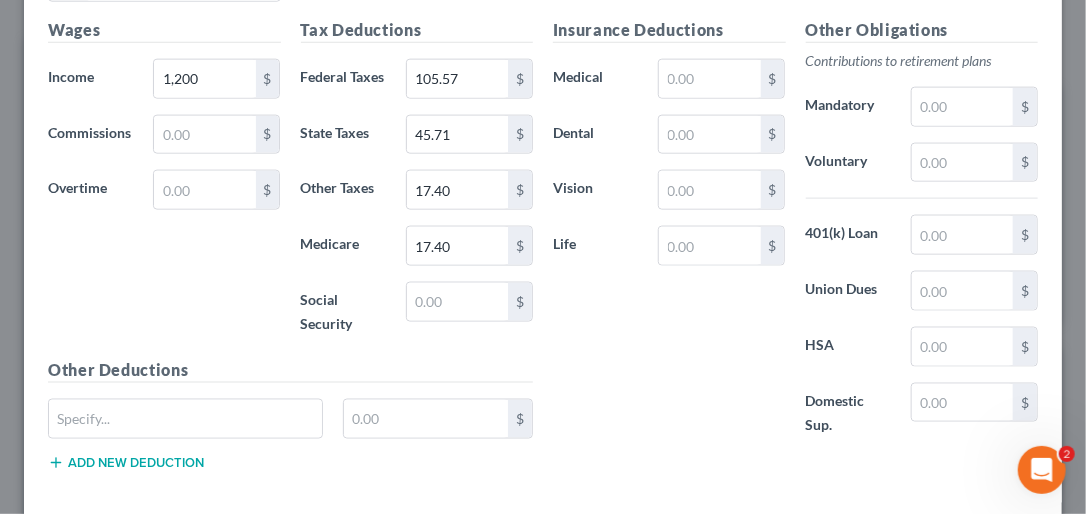 scroll, scrollTop: 6384, scrollLeft: 0, axis: vertical 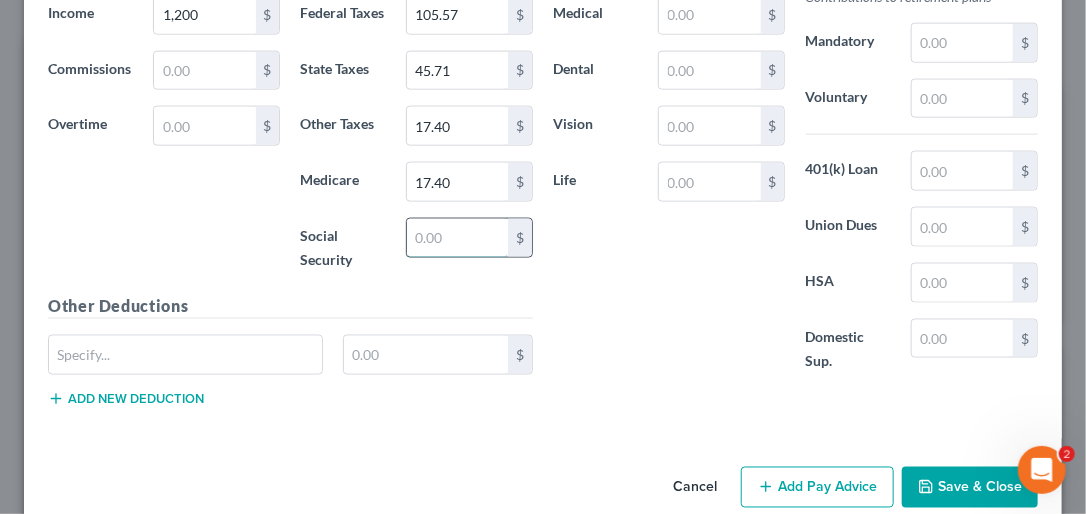 click at bounding box center (457, 238) 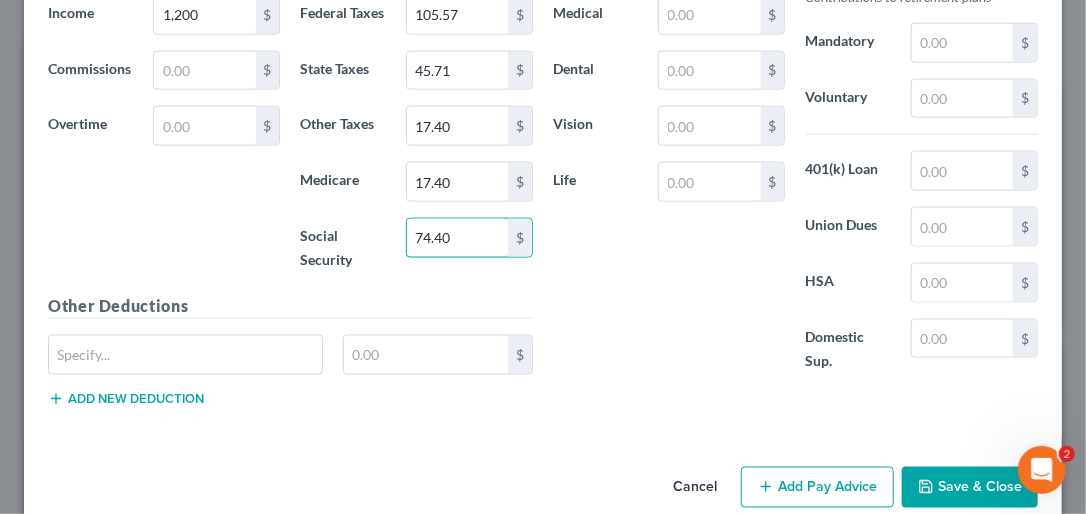 type on "74.40" 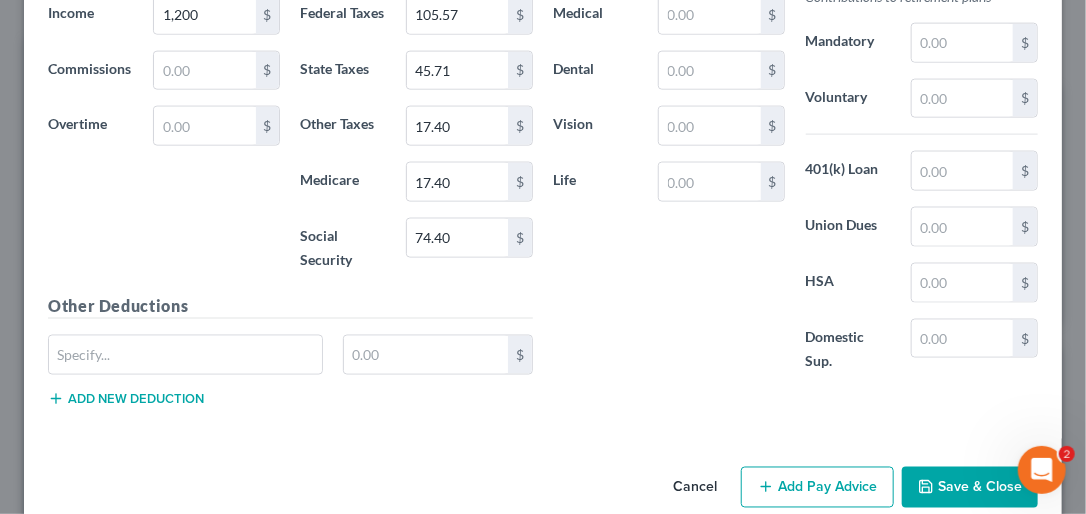 scroll, scrollTop: 6575, scrollLeft: 0, axis: vertical 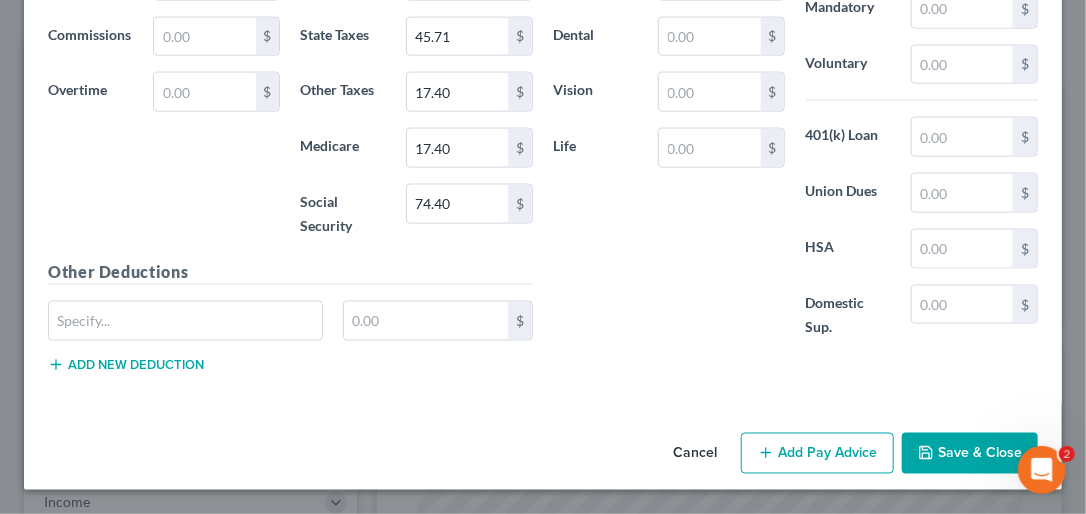 click on "Add Pay Advice" at bounding box center (817, 454) 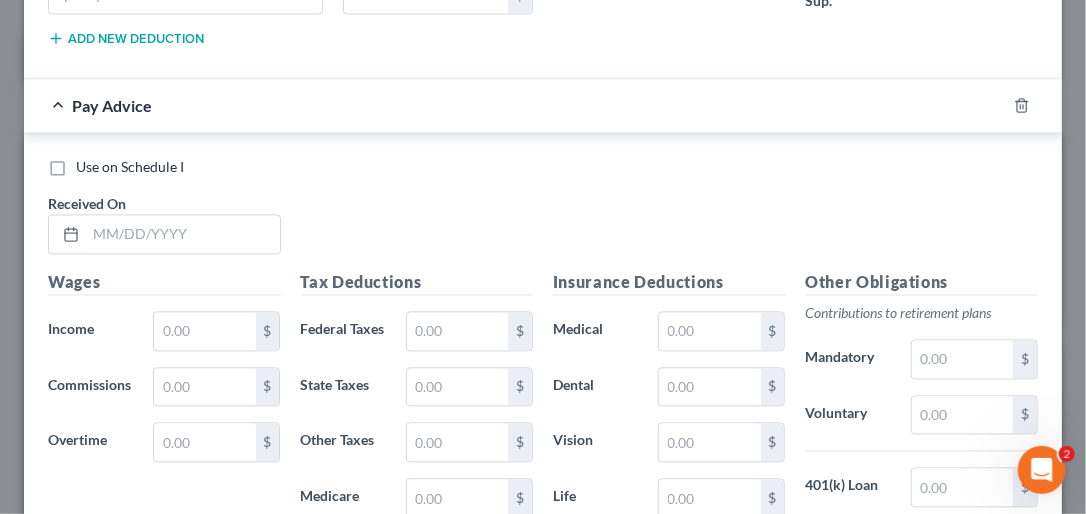 scroll, scrollTop: 6823, scrollLeft: 0, axis: vertical 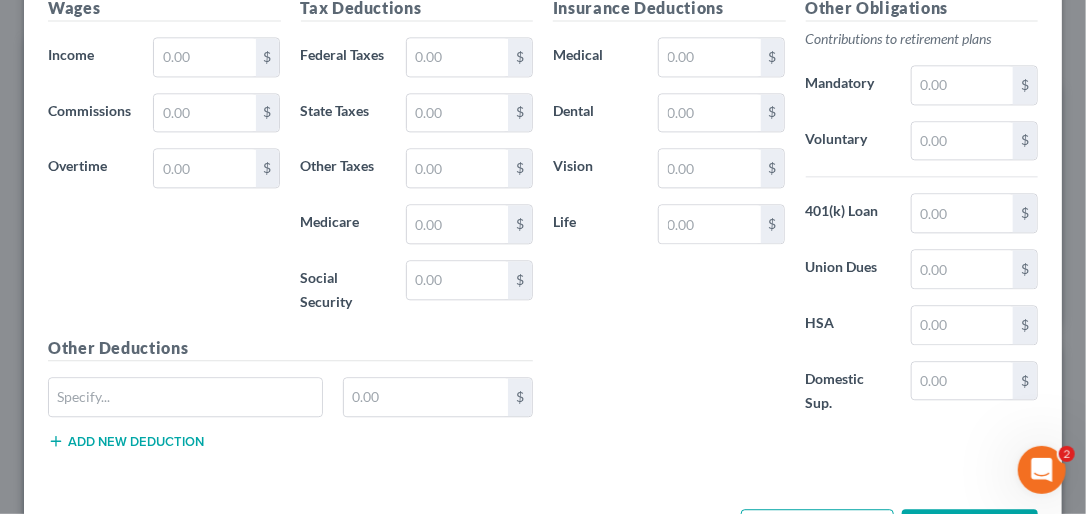 click at bounding box center (183, -40) 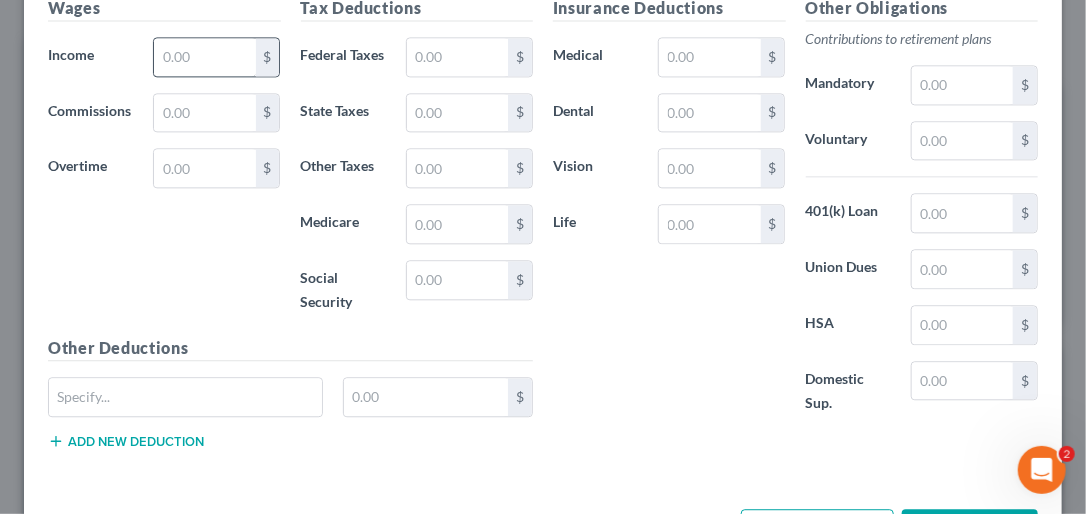 type on "04/18/2025" 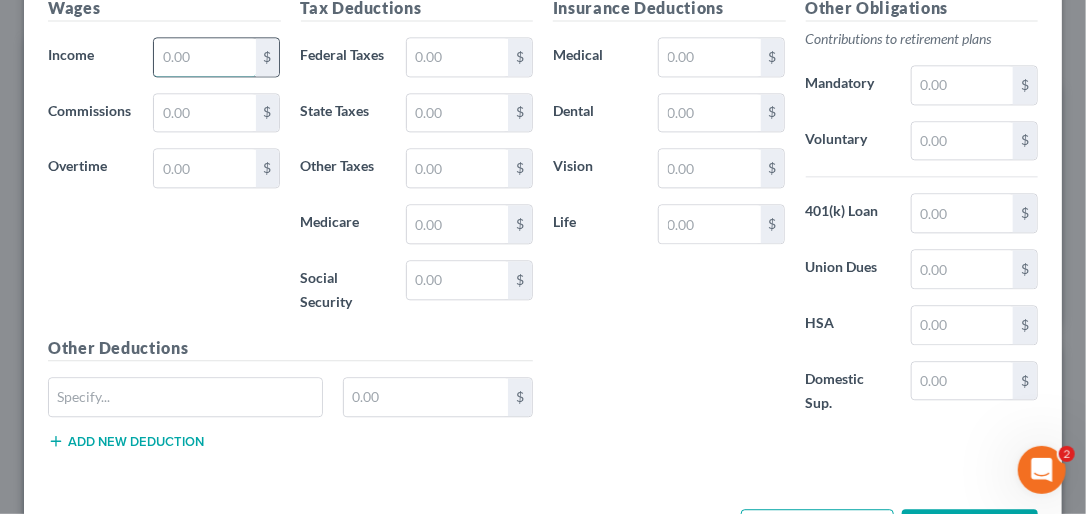 click at bounding box center [204, 57] 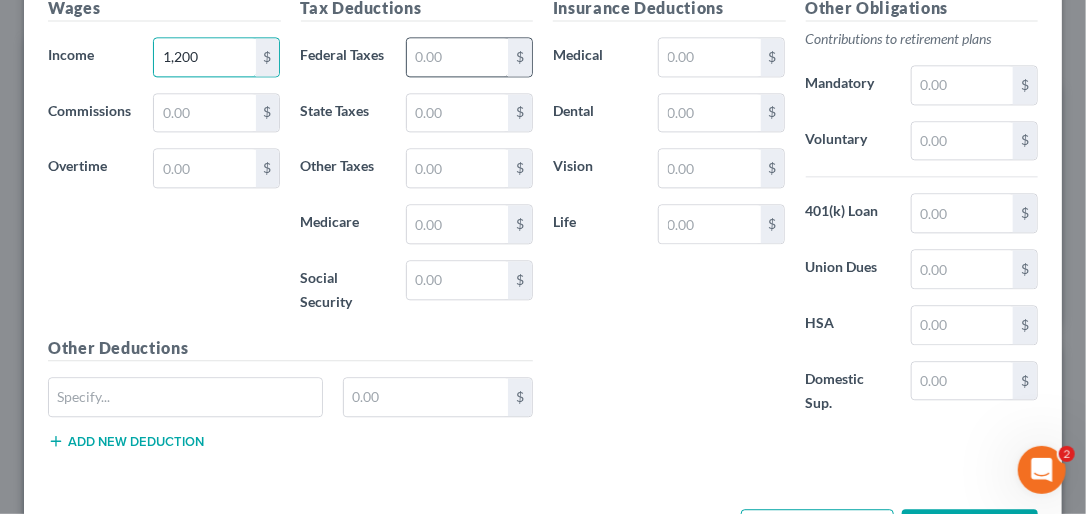type on "1,200" 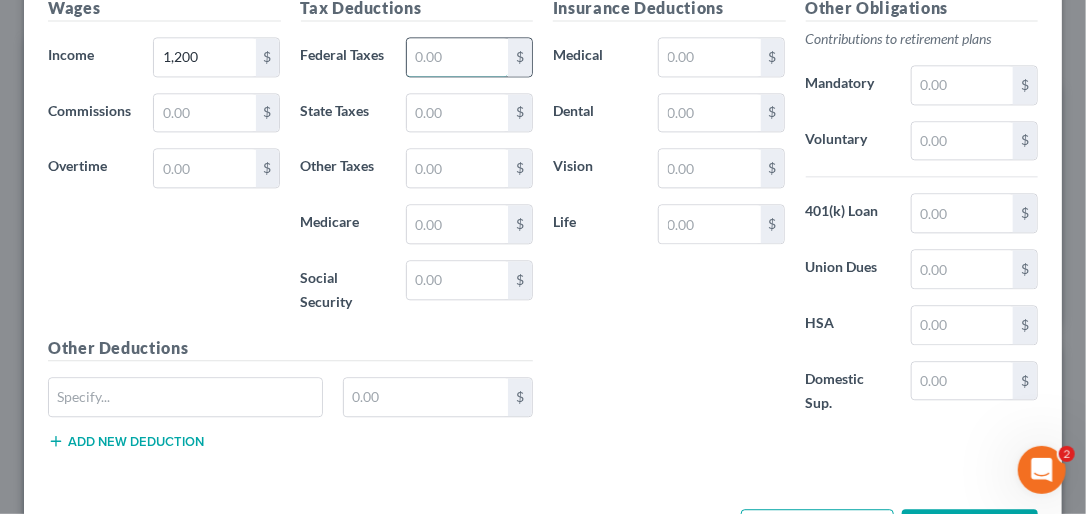 click at bounding box center (457, 57) 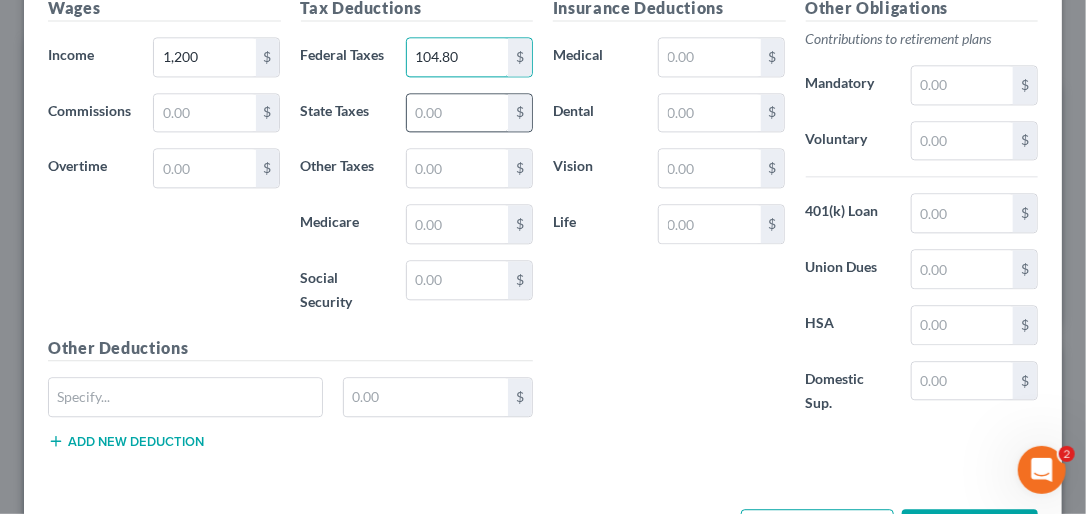 type on "104.80" 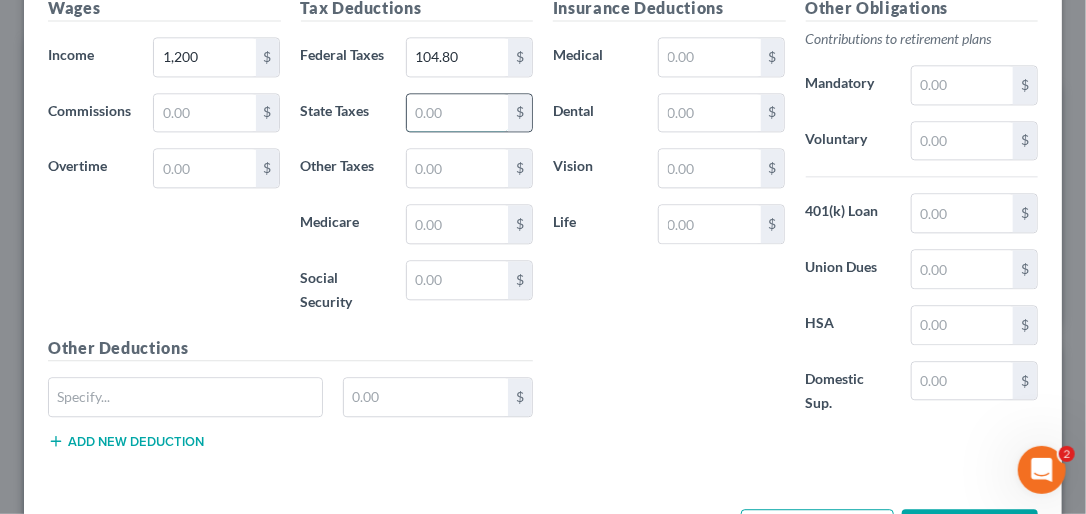 click at bounding box center (457, 113) 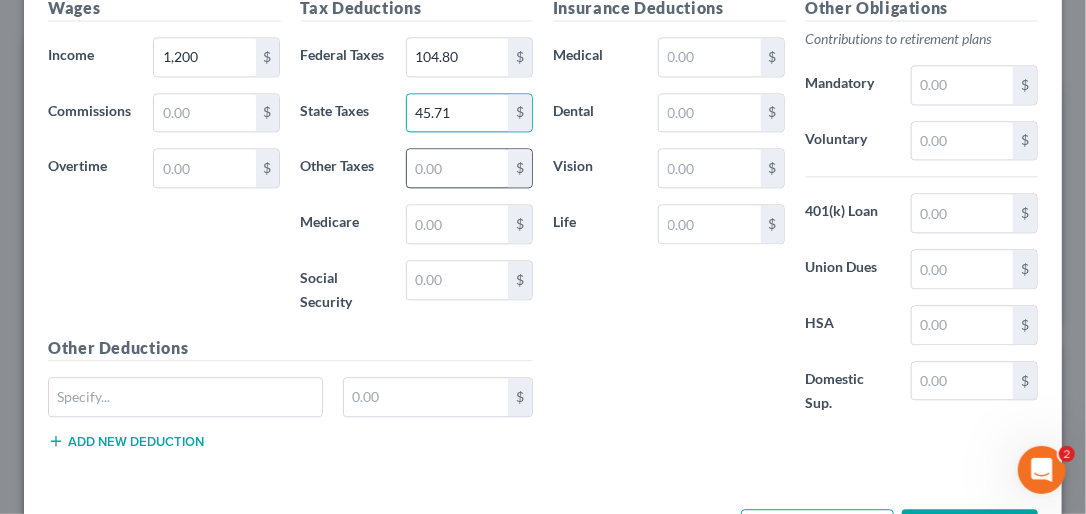 type on "45.71" 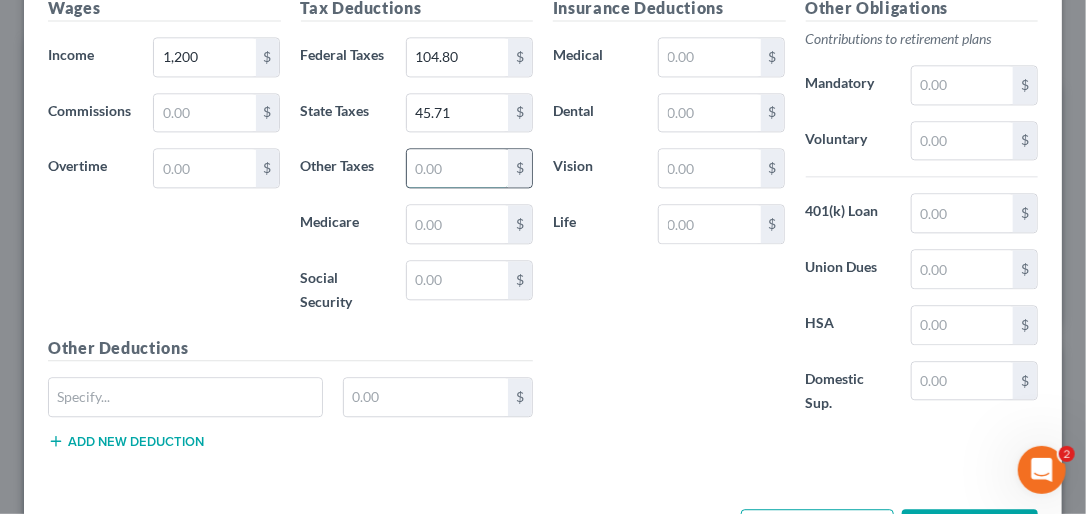 click at bounding box center (457, 168) 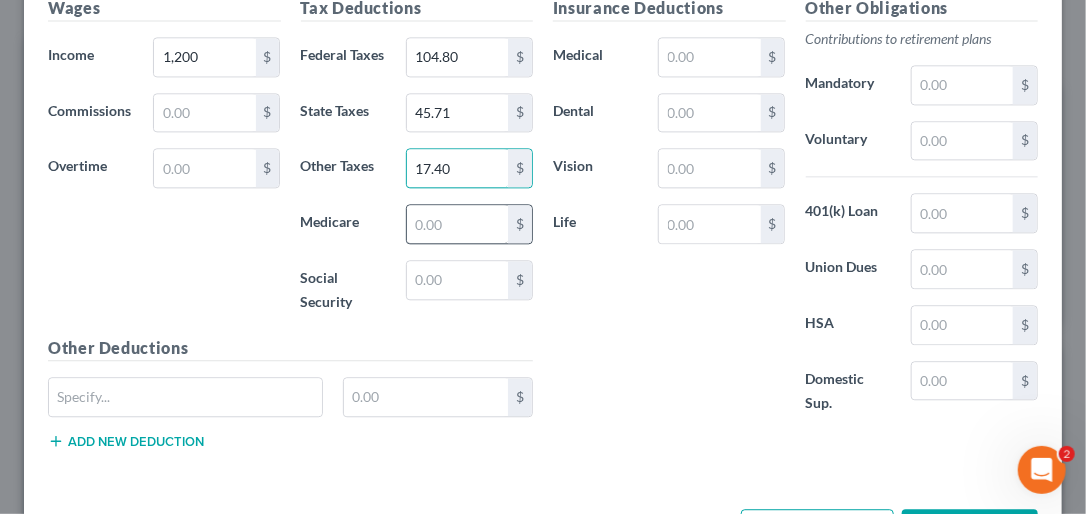 type on "17.40" 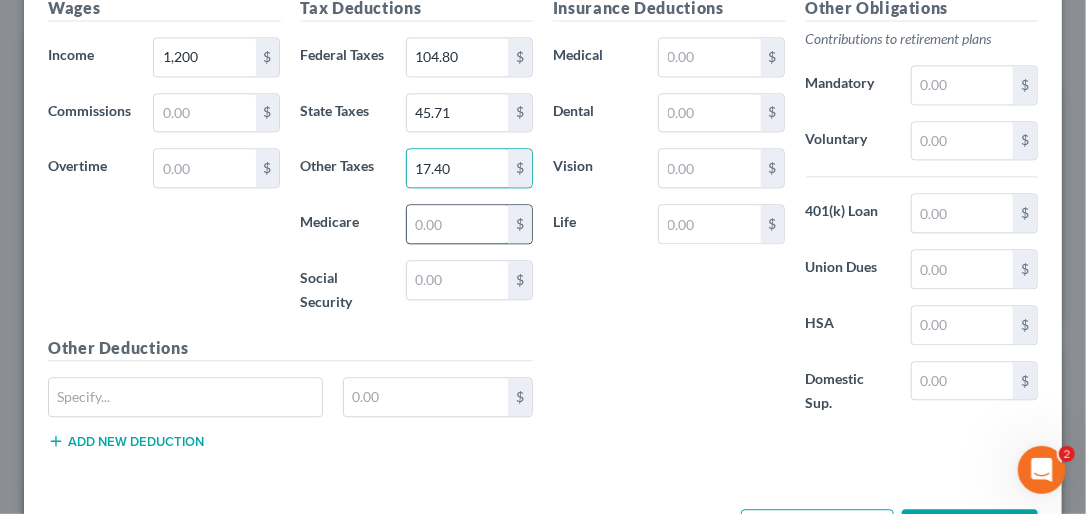 click at bounding box center [457, 224] 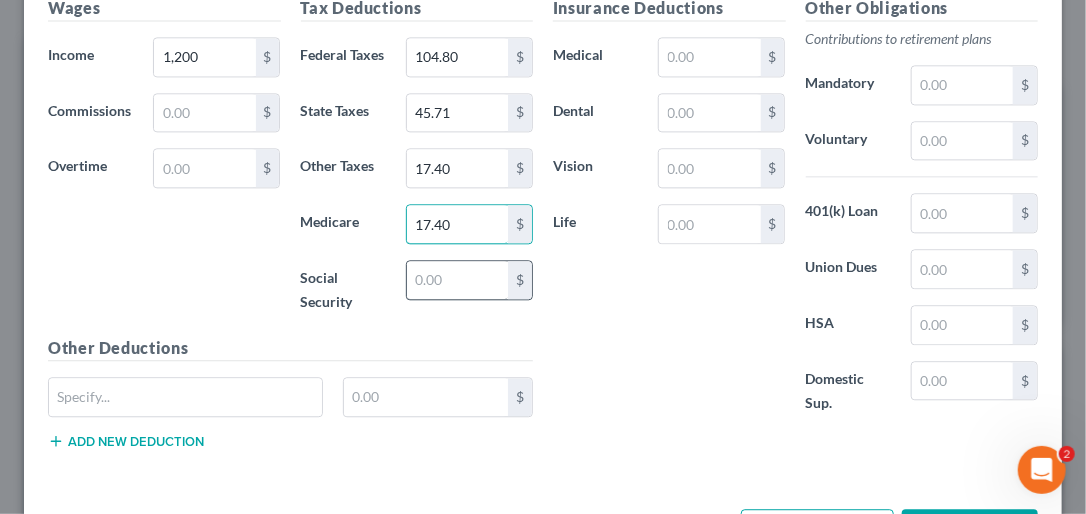 type on "17.40" 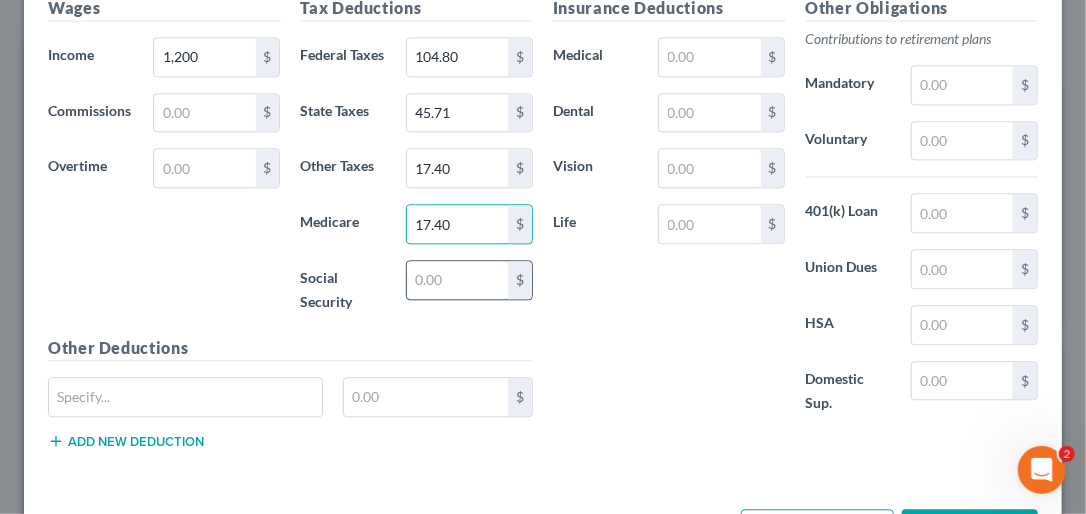 click at bounding box center [457, 280] 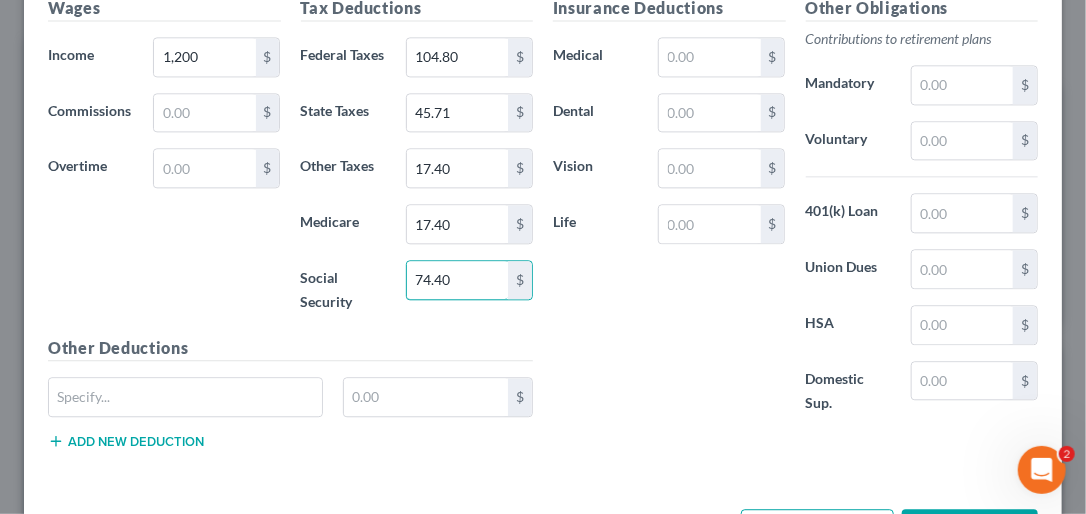 type on "74.40" 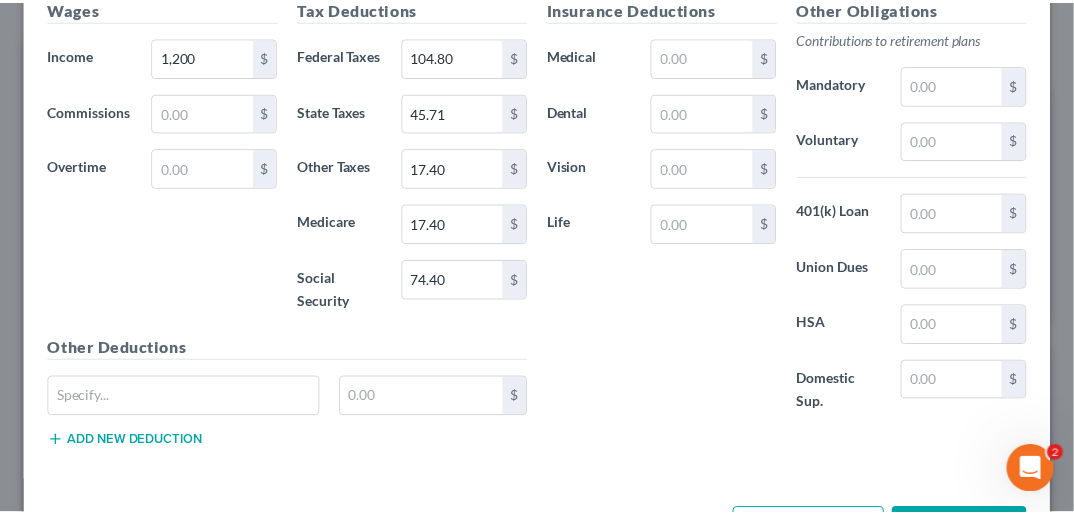scroll, scrollTop: 7270, scrollLeft: 0, axis: vertical 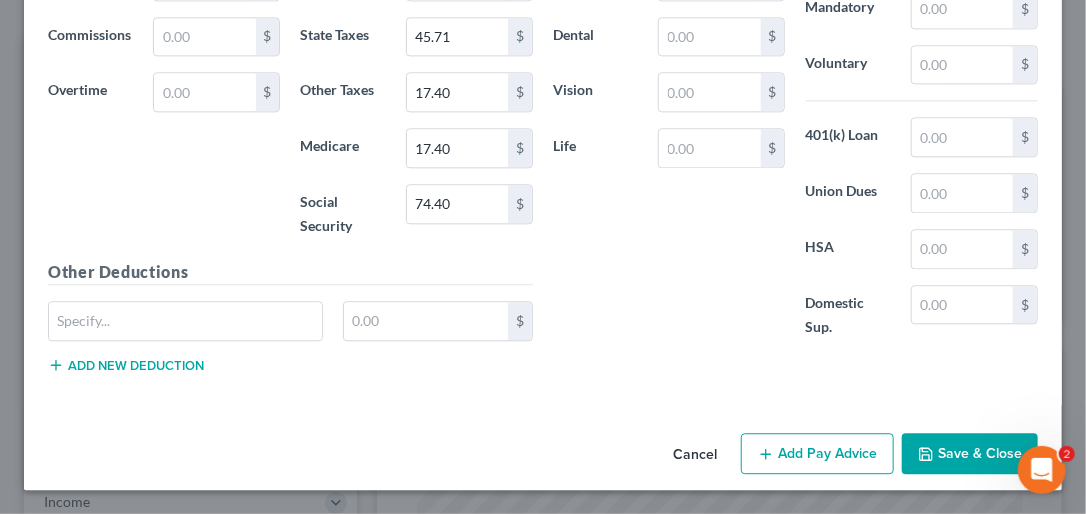click on "Save & Close" at bounding box center [970, 454] 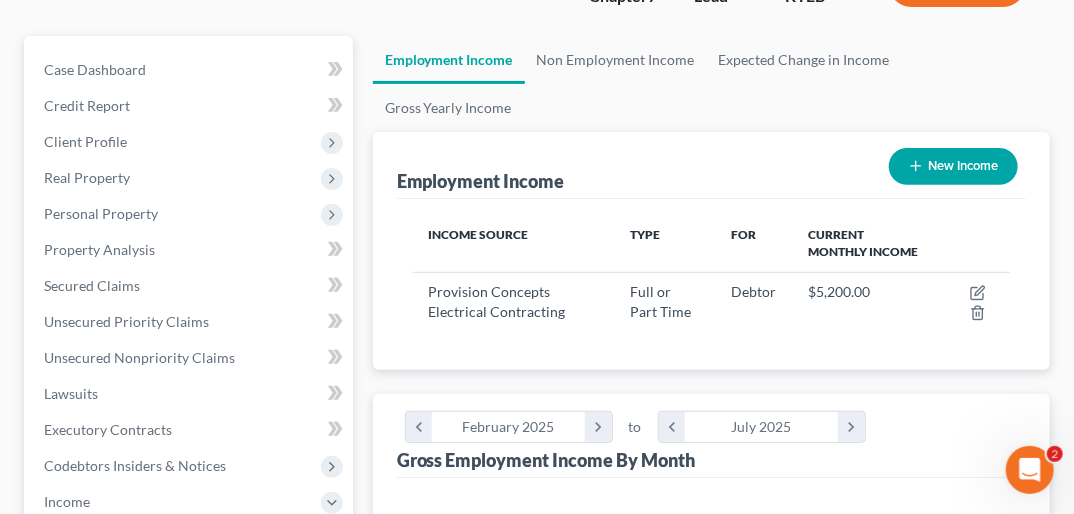 scroll, scrollTop: 299, scrollLeft: 637, axis: both 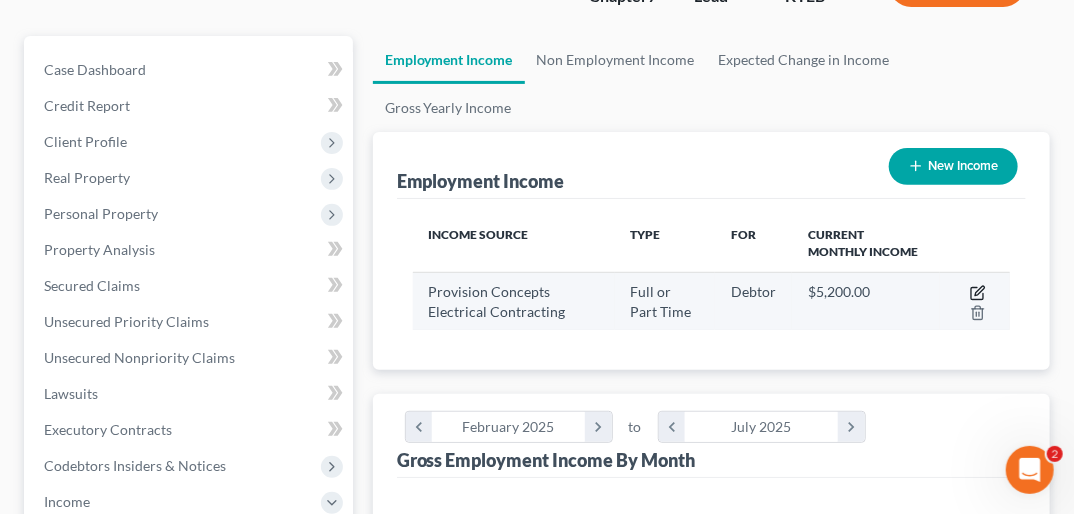 click 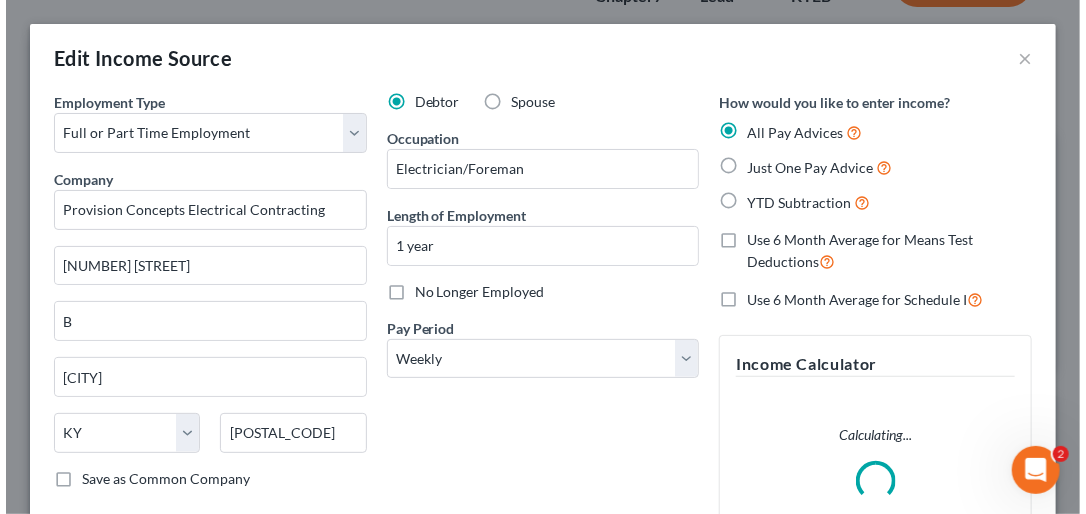 scroll, scrollTop: 999696, scrollLeft: 999354, axis: both 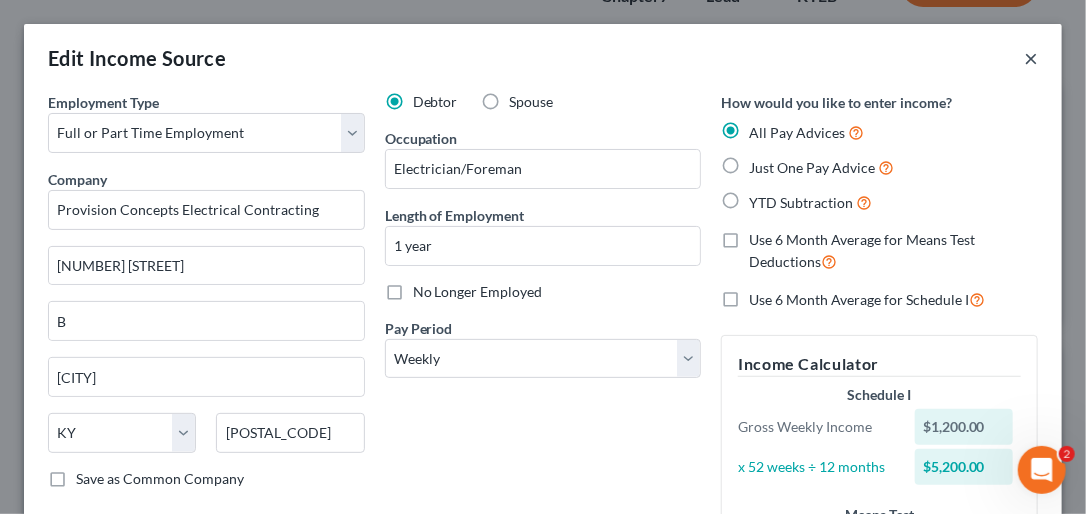 click on "×" at bounding box center (1031, 58) 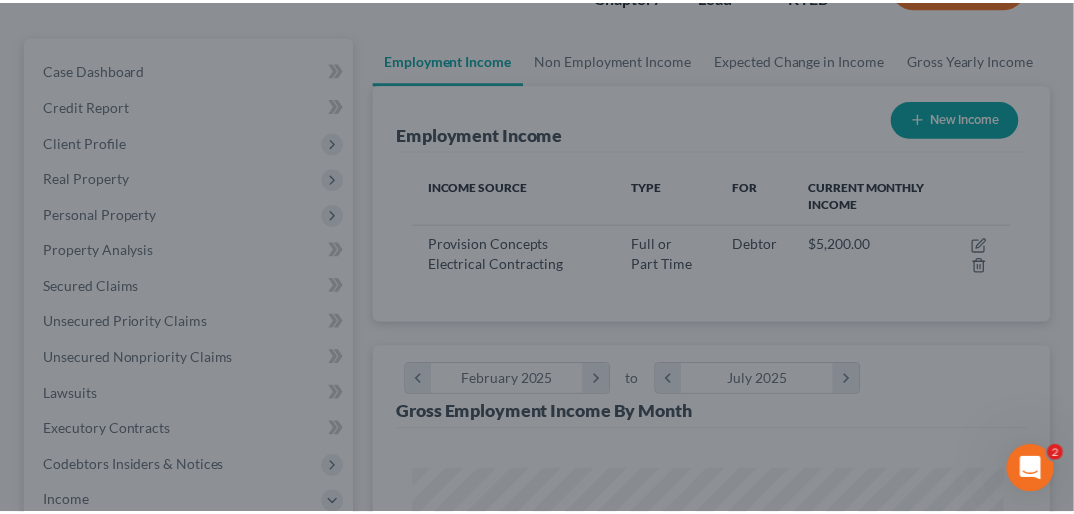 scroll, scrollTop: 299, scrollLeft: 637, axis: both 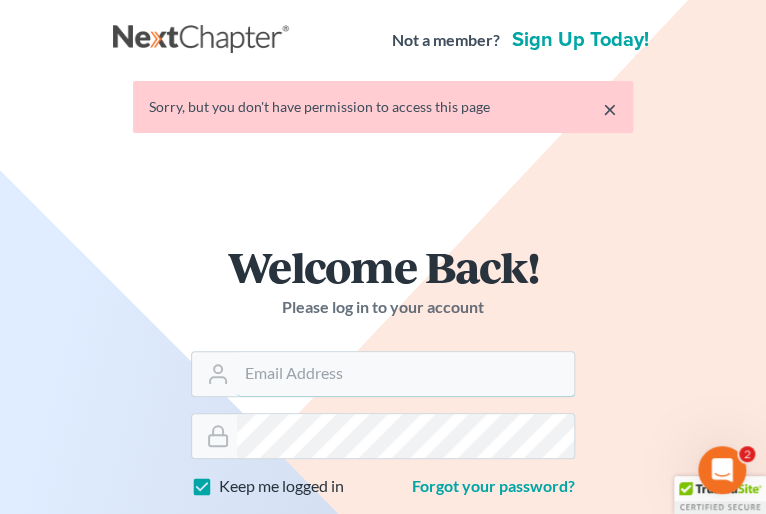 type on "[EMAIL]" 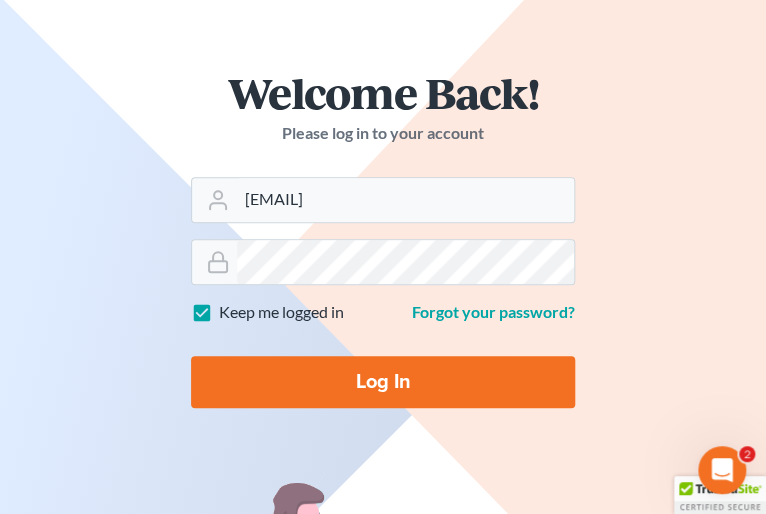 scroll, scrollTop: 265, scrollLeft: 0, axis: vertical 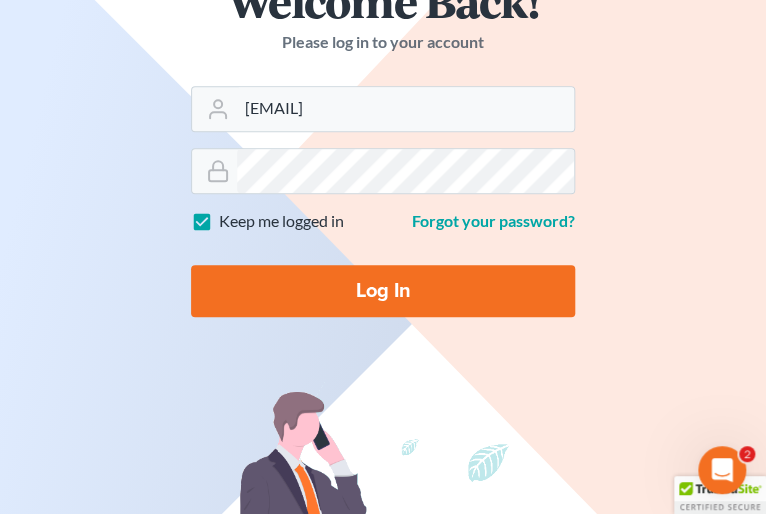 click on "Log In" at bounding box center (383, 291) 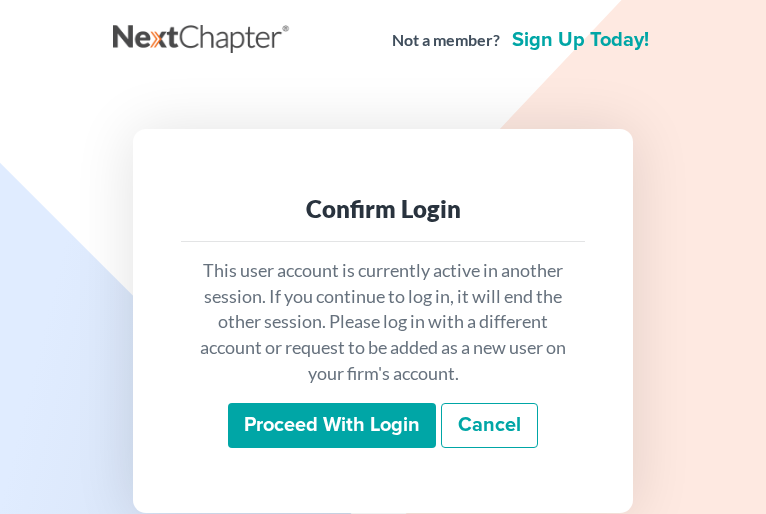 scroll, scrollTop: 0, scrollLeft: 0, axis: both 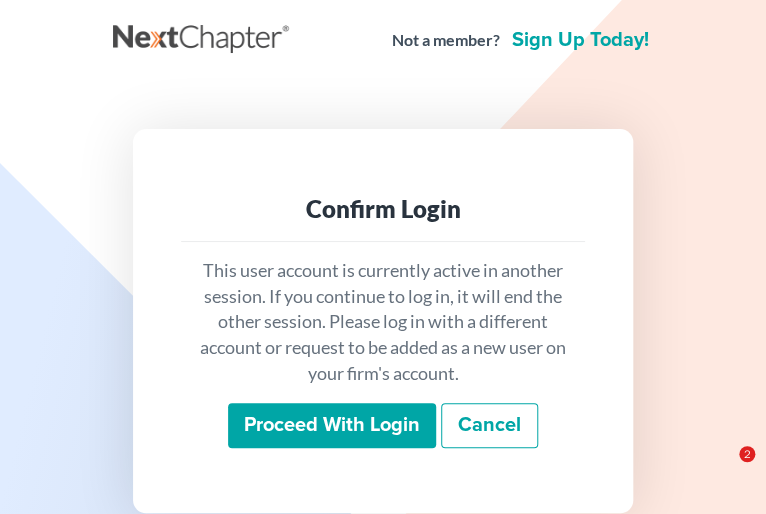 click on "Proceed with login" at bounding box center (332, 426) 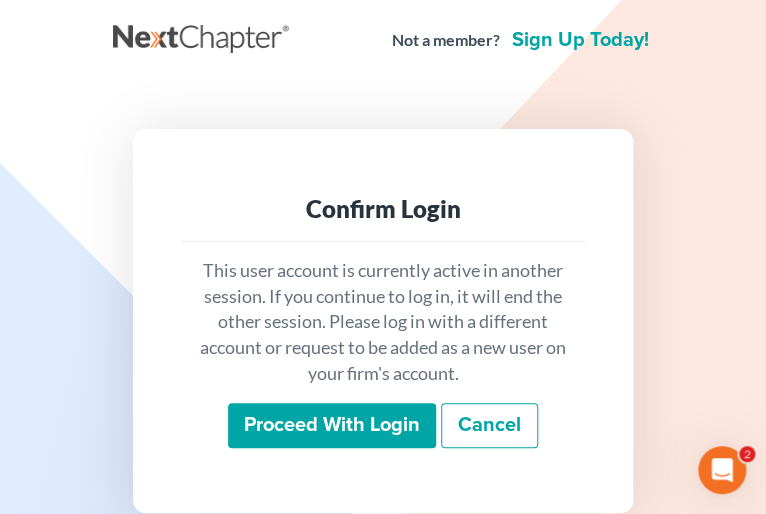 scroll, scrollTop: 0, scrollLeft: 0, axis: both 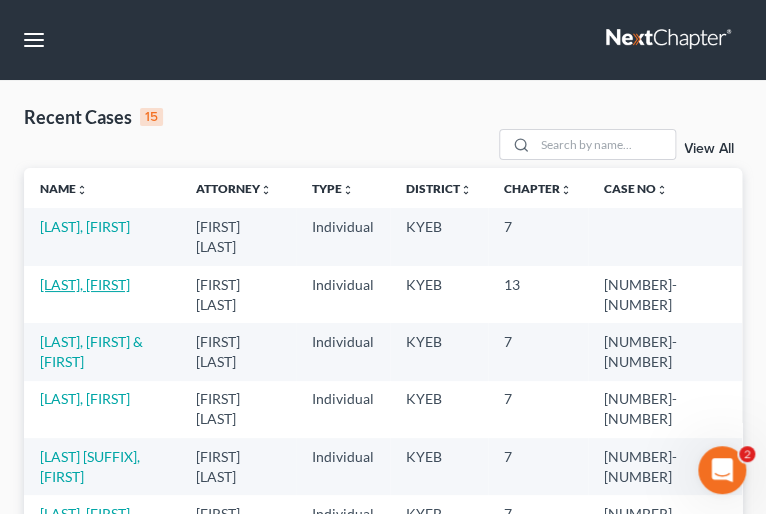 click on "[LAST], [FIRST]" at bounding box center (85, 284) 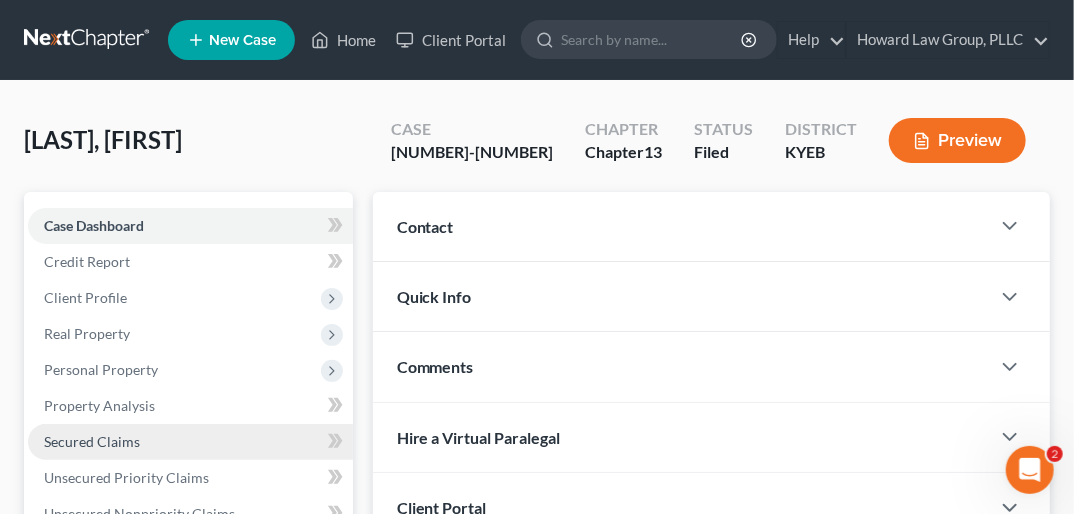 click on "Secured Claims" at bounding box center [92, 441] 